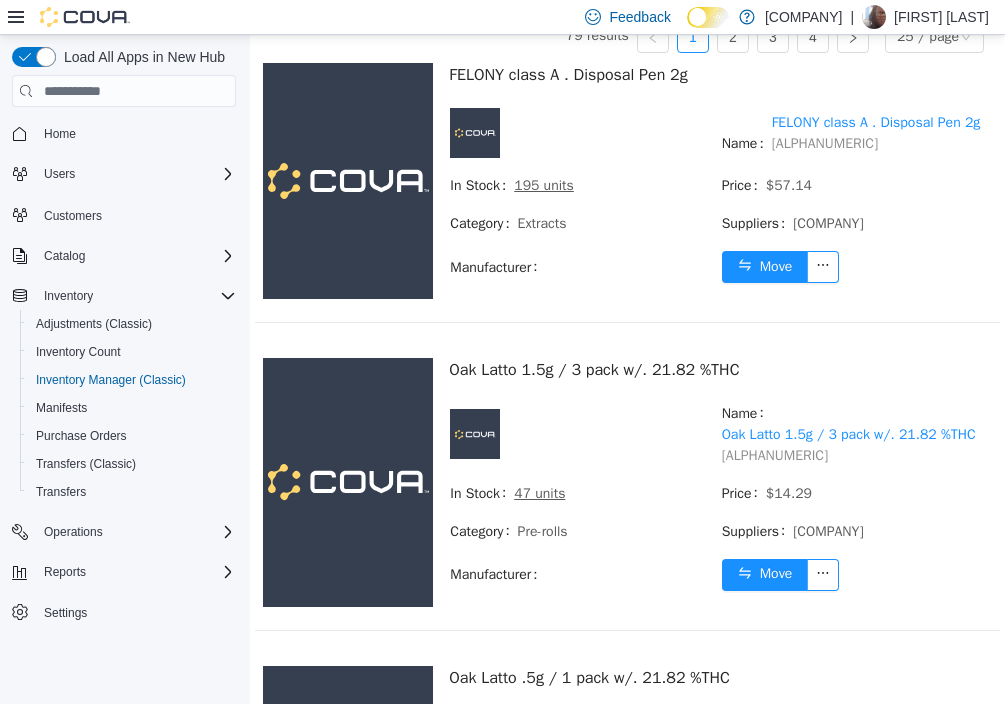 scroll, scrollTop: 0, scrollLeft: 0, axis: both 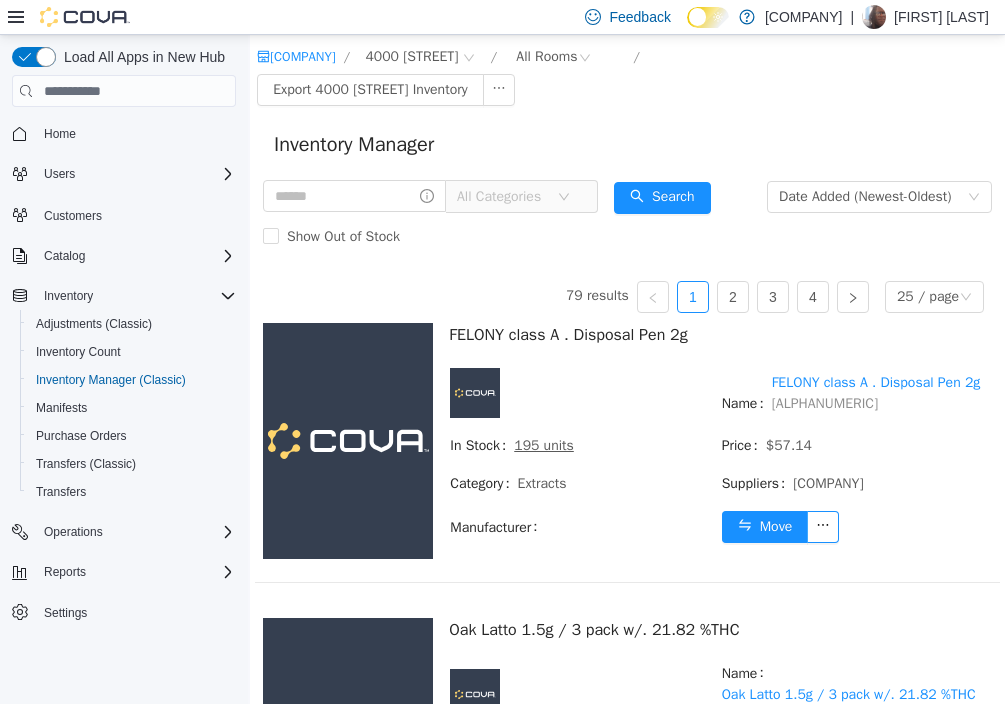 click on "All Categories" at bounding box center [522, 196] 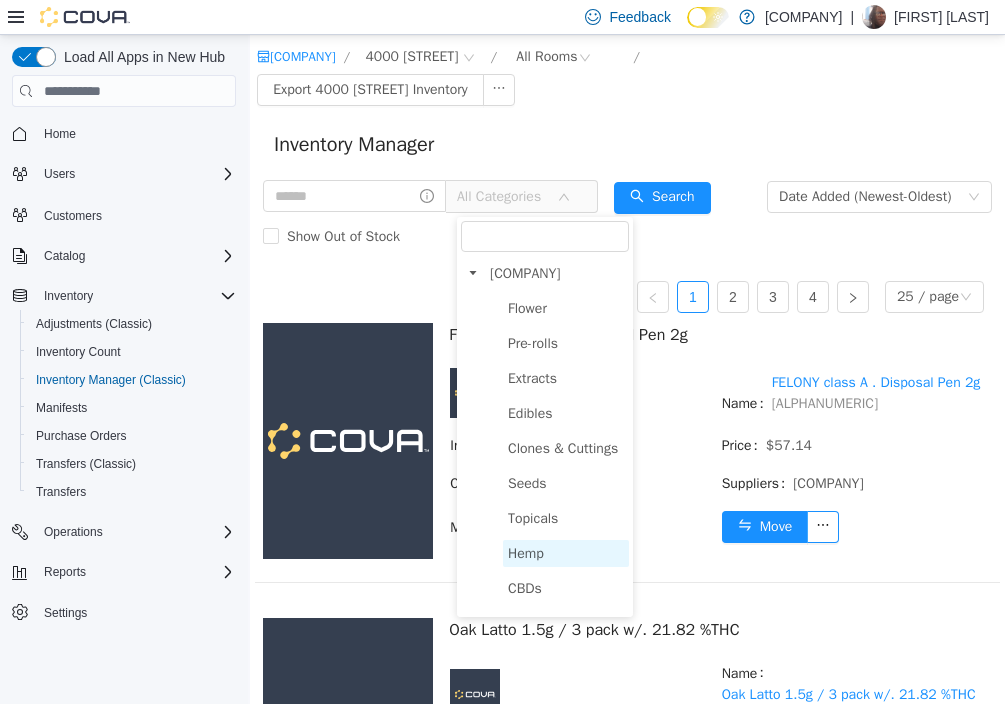 scroll, scrollTop: 67, scrollLeft: 0, axis: vertical 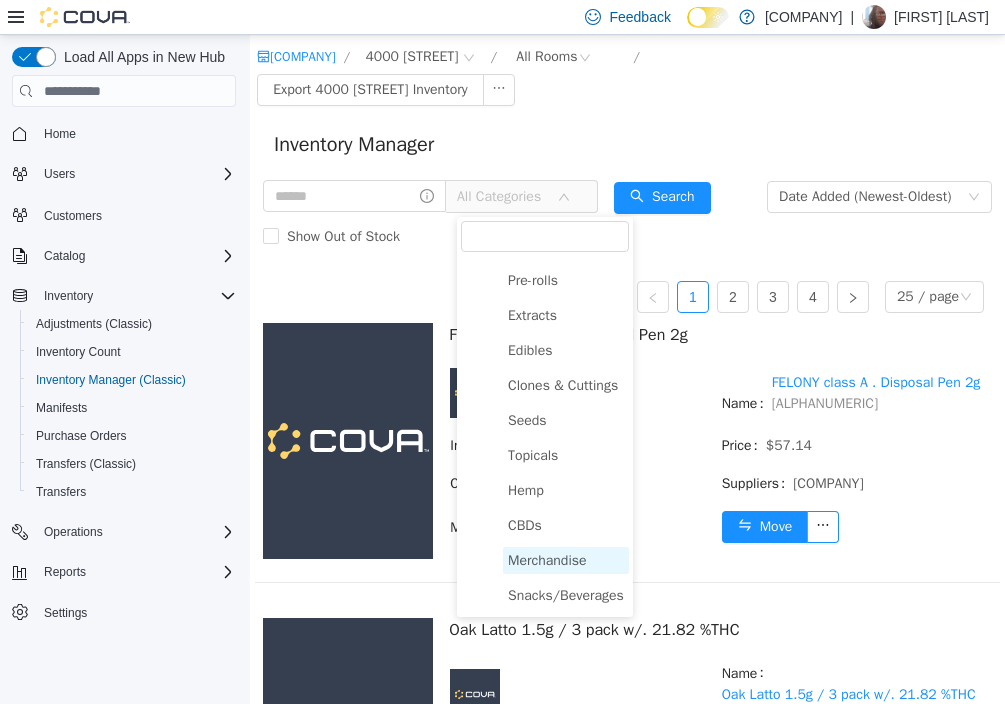 click on "Merchandise" at bounding box center [547, 560] 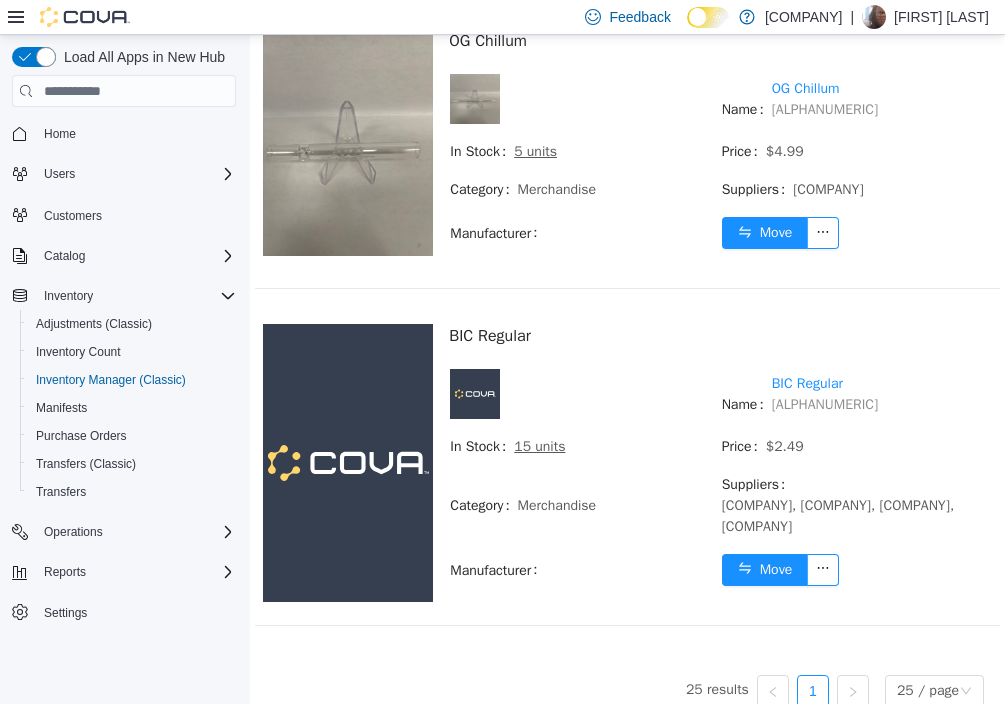 scroll, scrollTop: 7205, scrollLeft: 0, axis: vertical 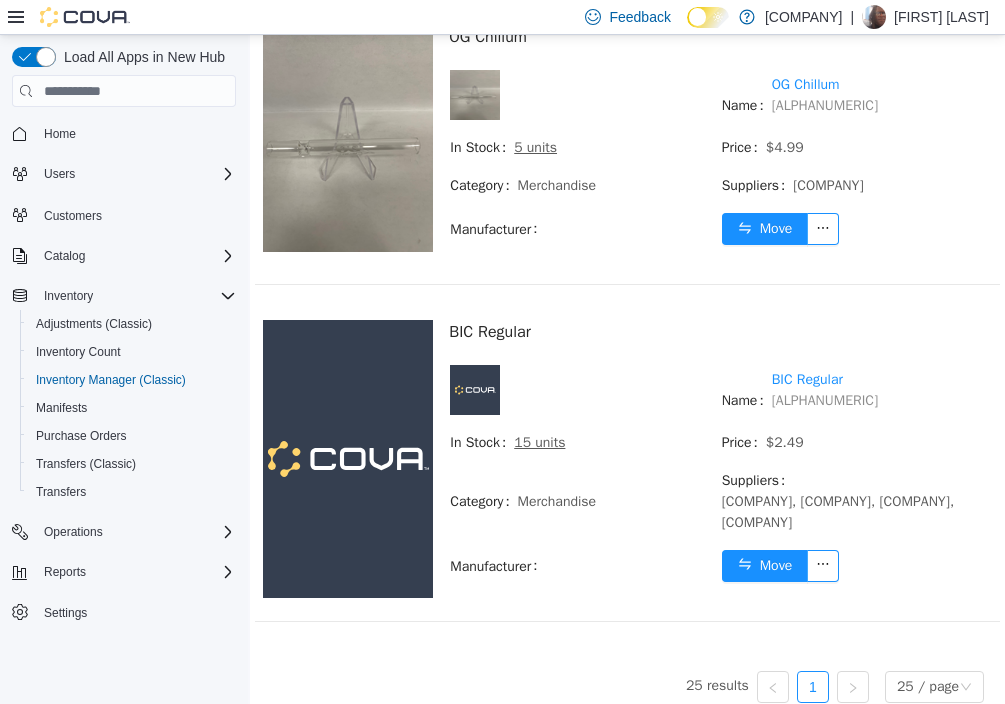 click at bounding box center [853, 687] 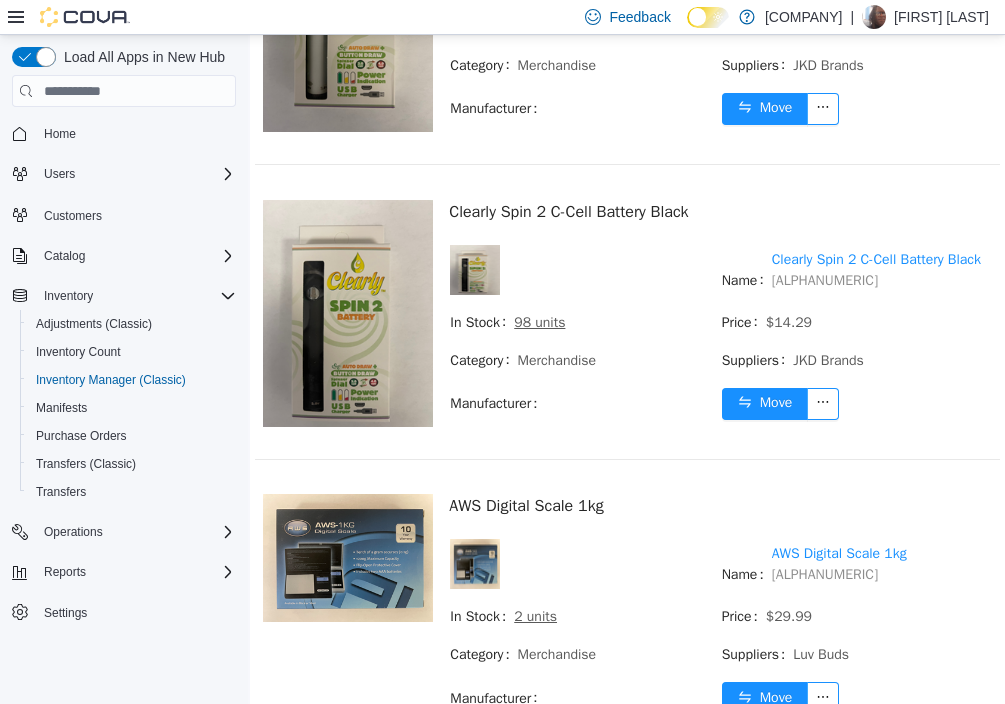 scroll, scrollTop: 725, scrollLeft: 0, axis: vertical 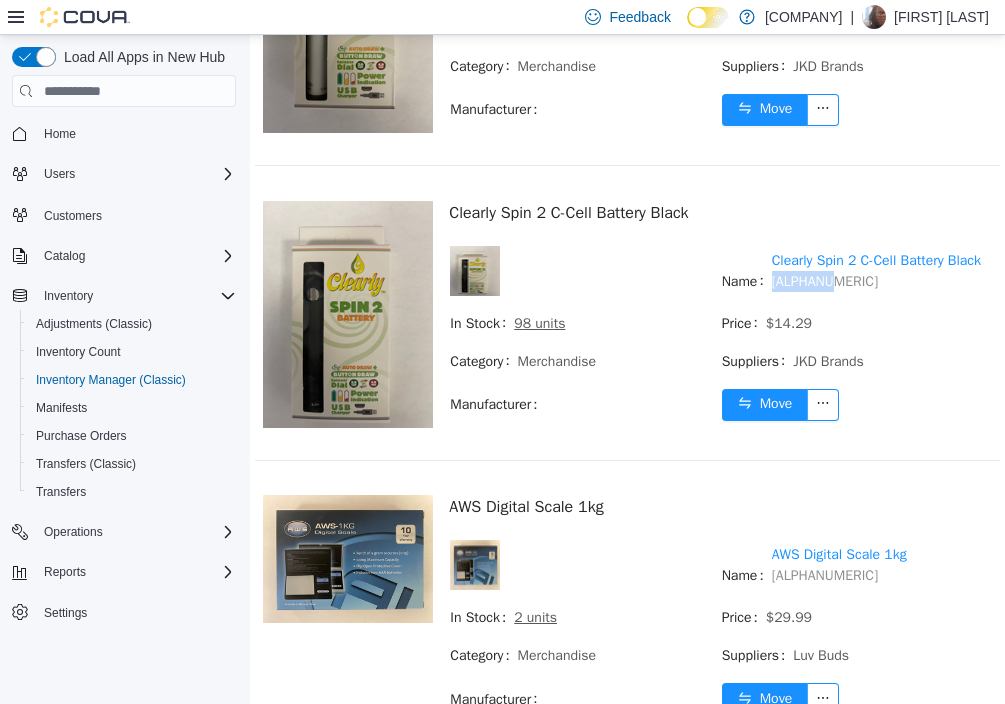drag, startPoint x: 795, startPoint y: 312, endPoint x: 724, endPoint y: 311, distance: 71.00704 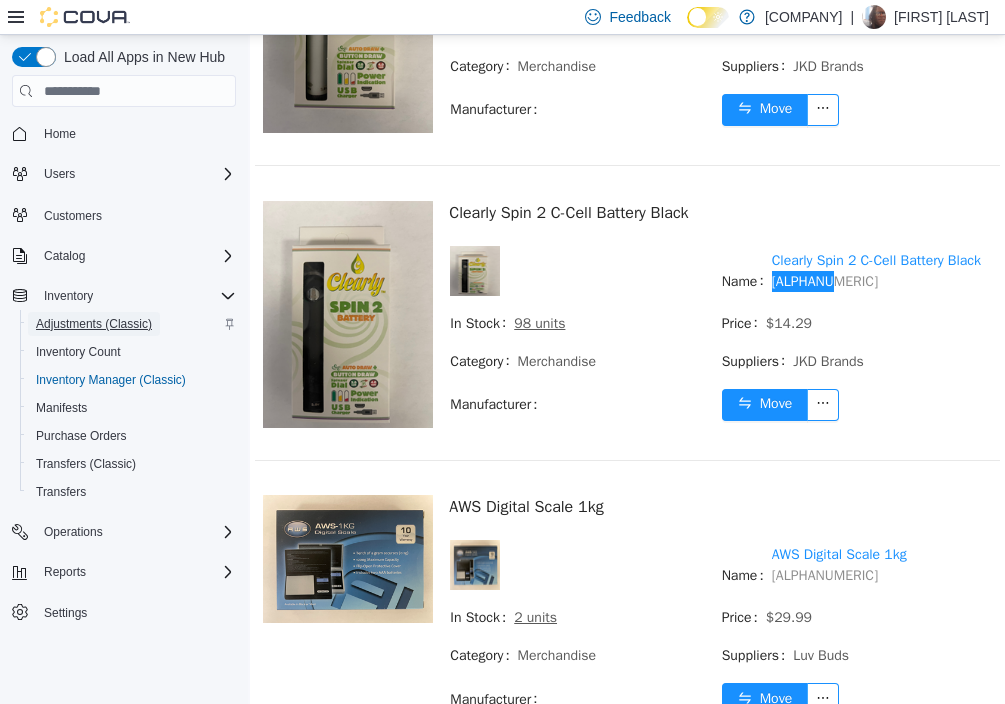 click on "Adjustments (Classic)" at bounding box center [94, 324] 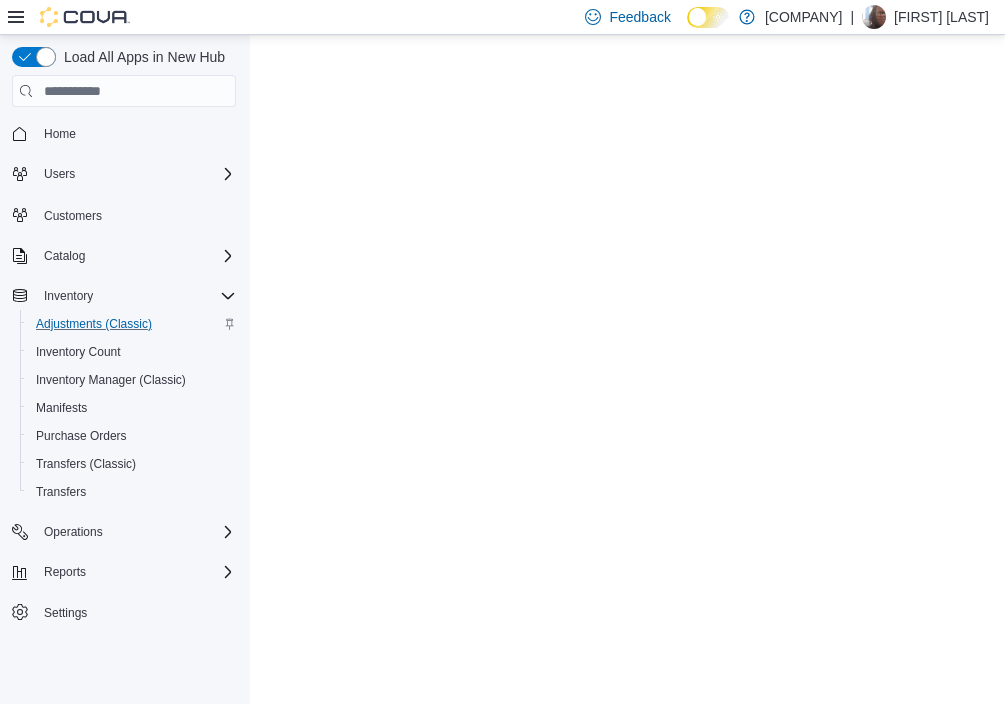 scroll, scrollTop: 0, scrollLeft: 0, axis: both 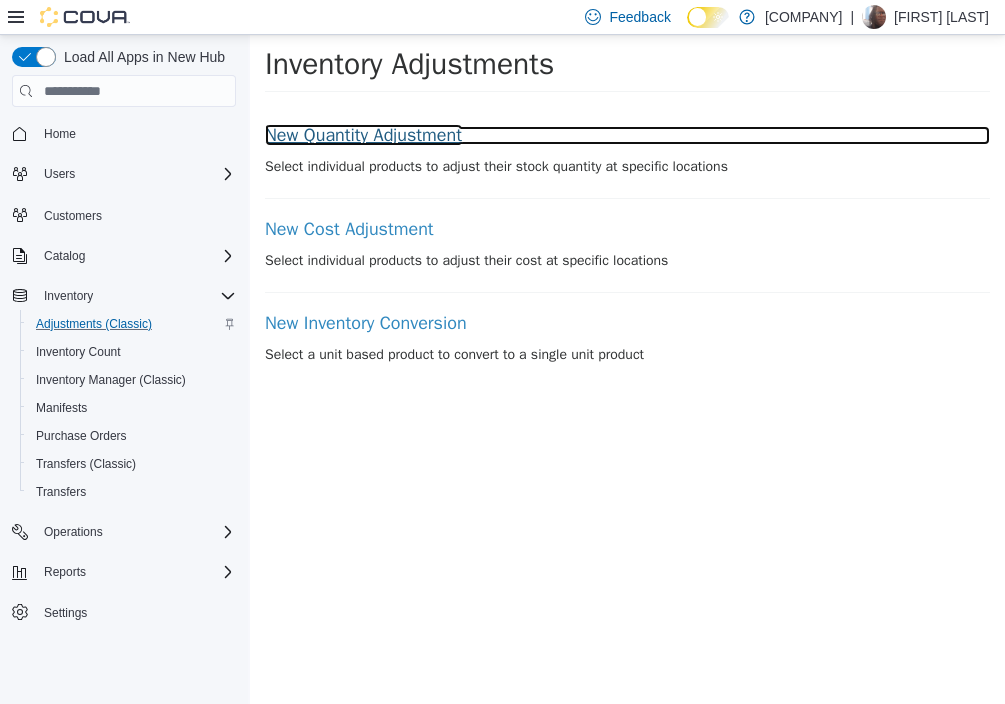 click on "New Quantity Adjustment" at bounding box center [627, 136] 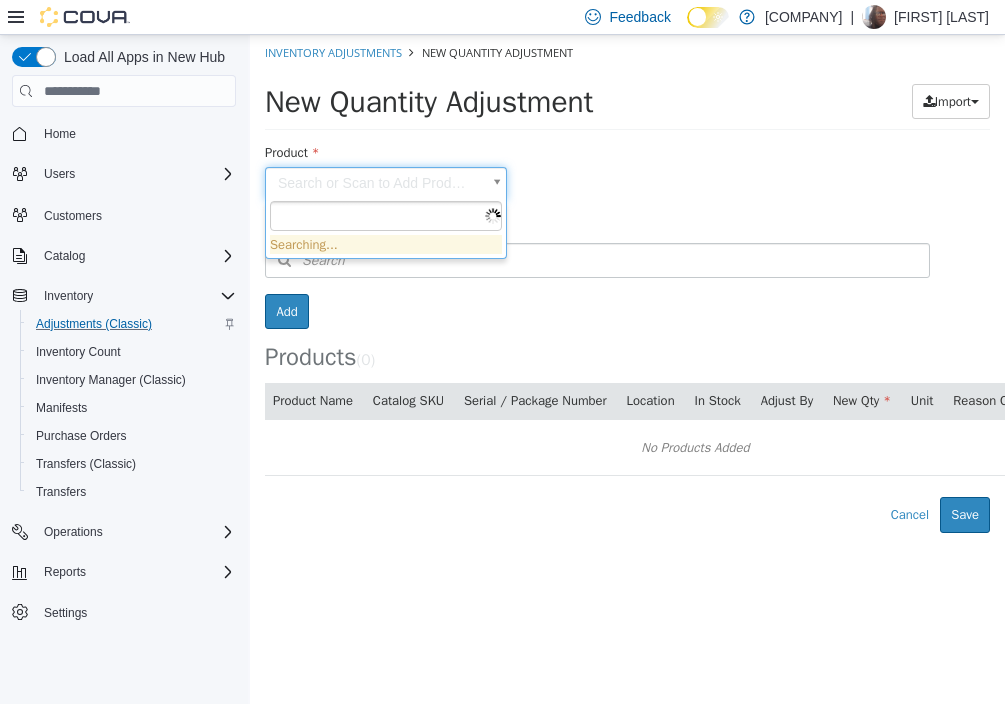 click on "×
Inventory Adjustments
New Quantity Adjustment
New Quantity Adjustment
Import  Inventory Export (.CSV) Package List (.TXT)
Product     Search or Scan to Add Product     Location Search Type 3 or more characters or browse       [CITY]     (1)         [ADDRESS]         Room   Add Products  ( 0 ) Product Name Catalog SKU Serial / Package Number Location In Stock Adjust By New Qty Unit Reason Code Notes No Products Added Error saving adjustment please resolve the errors above. Cancel Save
Searching..." at bounding box center [627, 284] 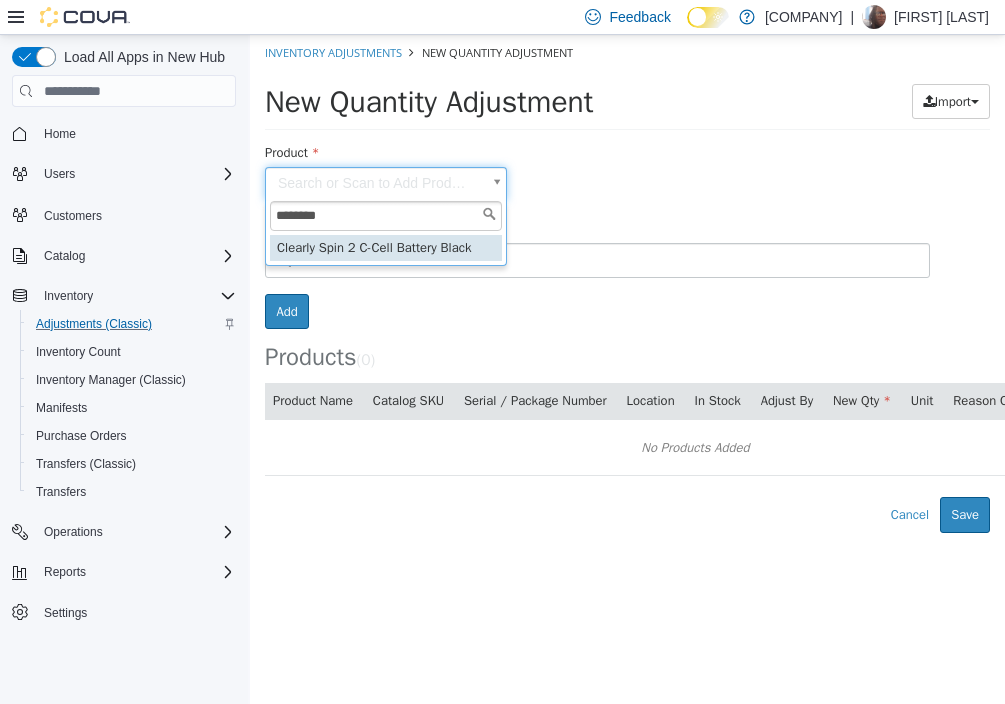 type on "********" 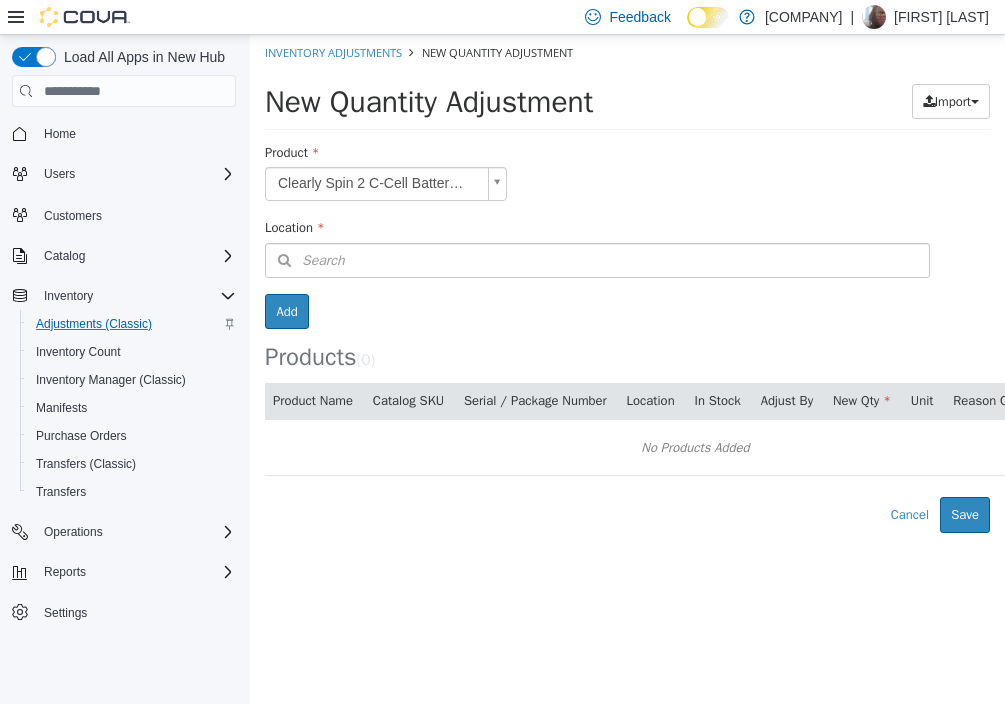 click on "Products  ( 0 )" at bounding box center [627, 257] 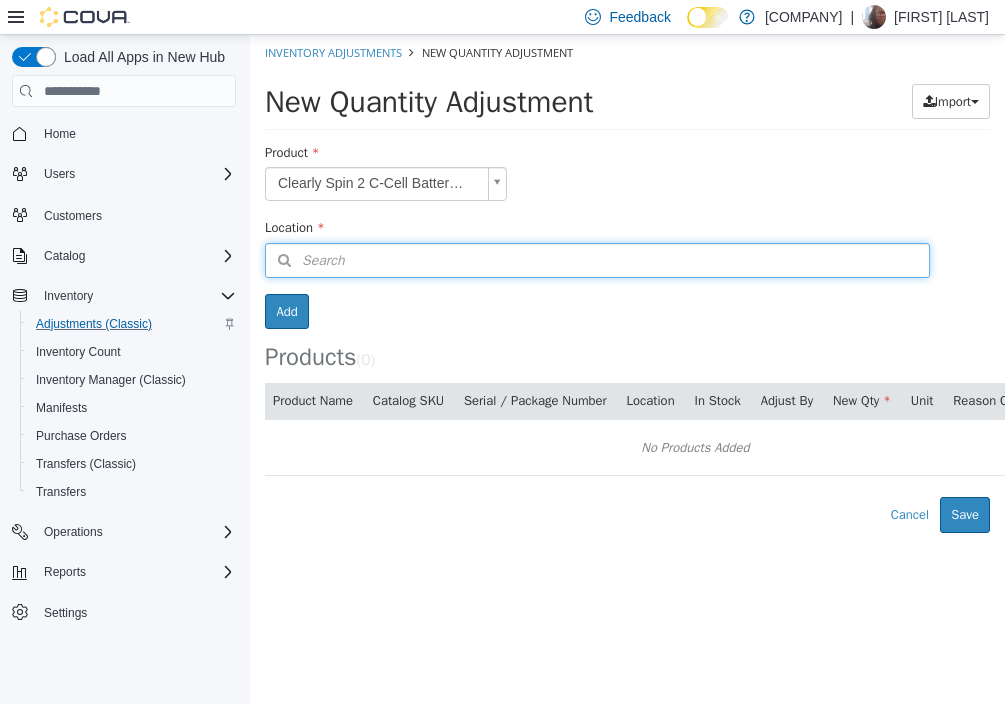 click on "Search" at bounding box center (305, 260) 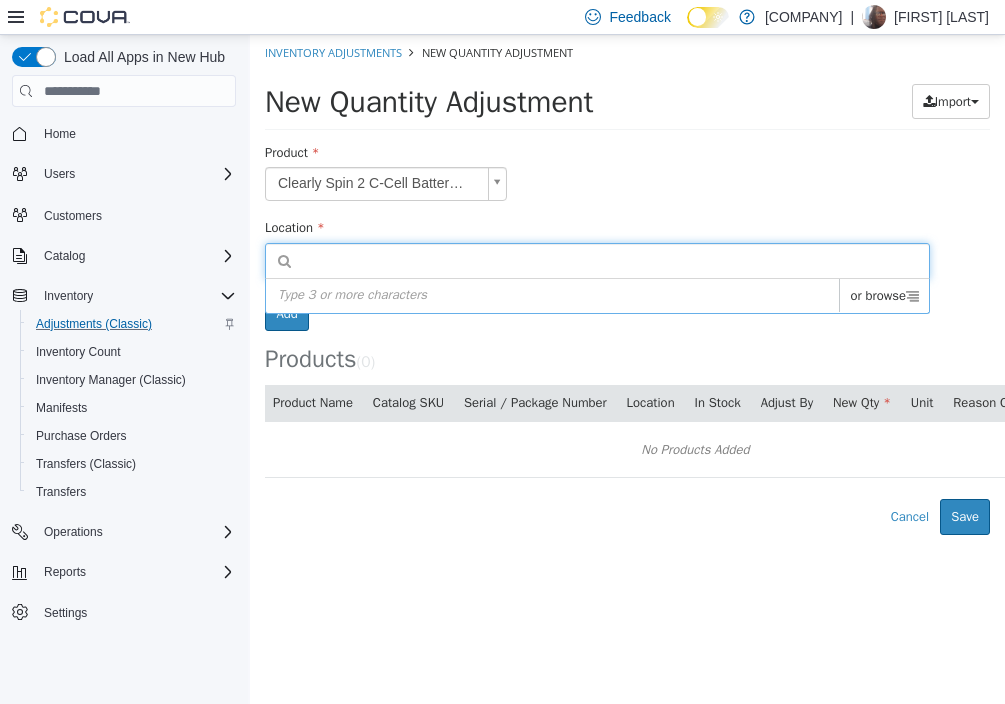 click on "or browse" at bounding box center [884, 296] 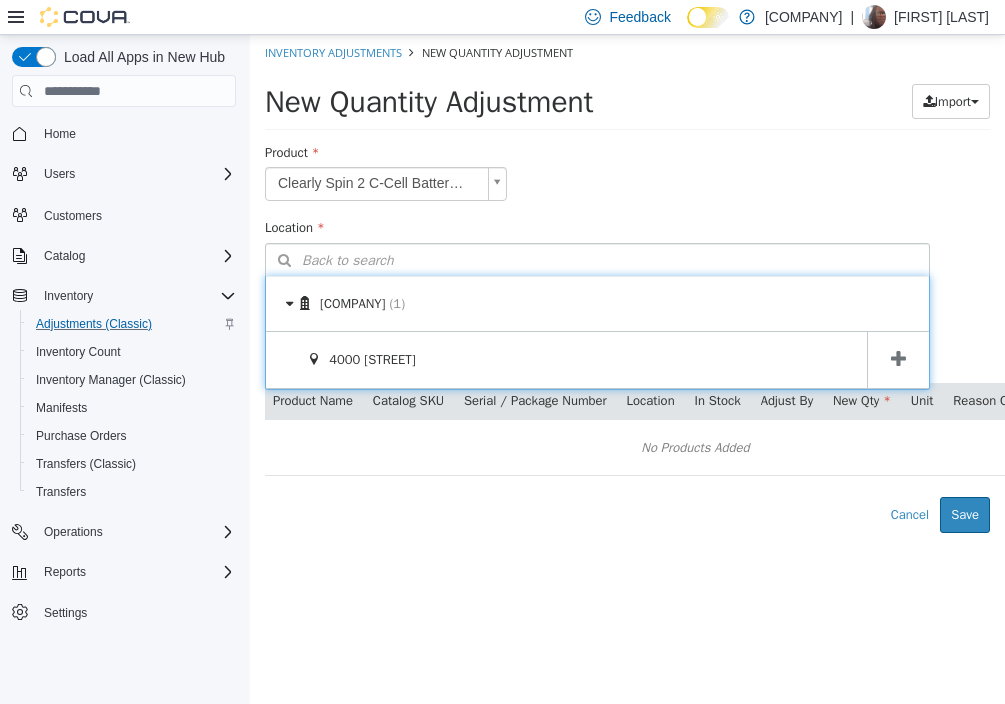 click at bounding box center [898, 359] 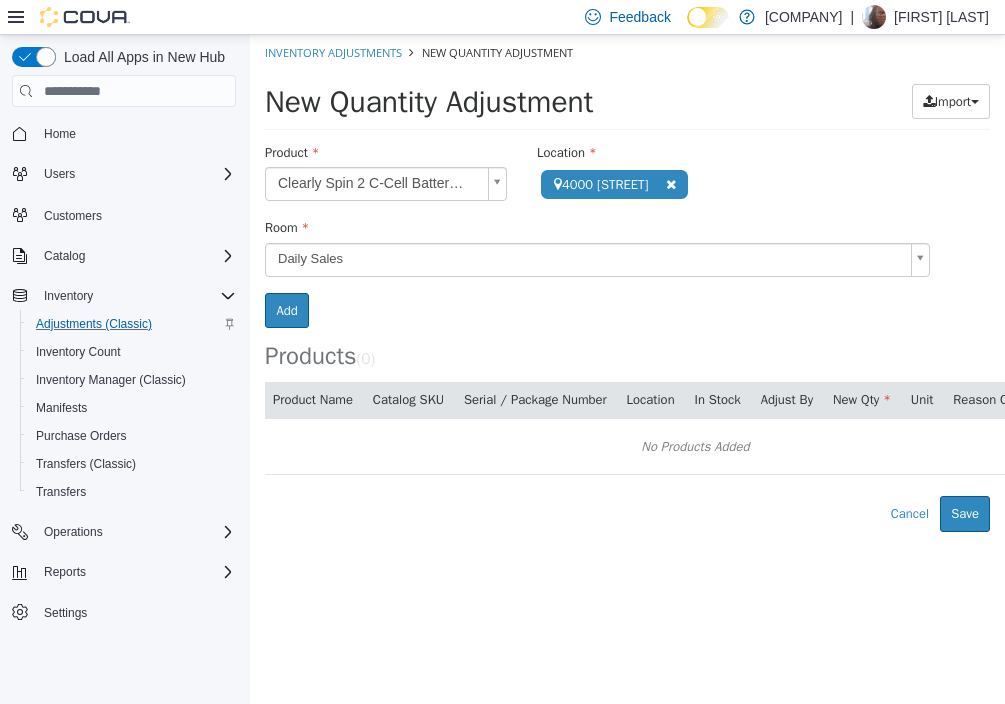 scroll, scrollTop: 0, scrollLeft: 2, axis: horizontal 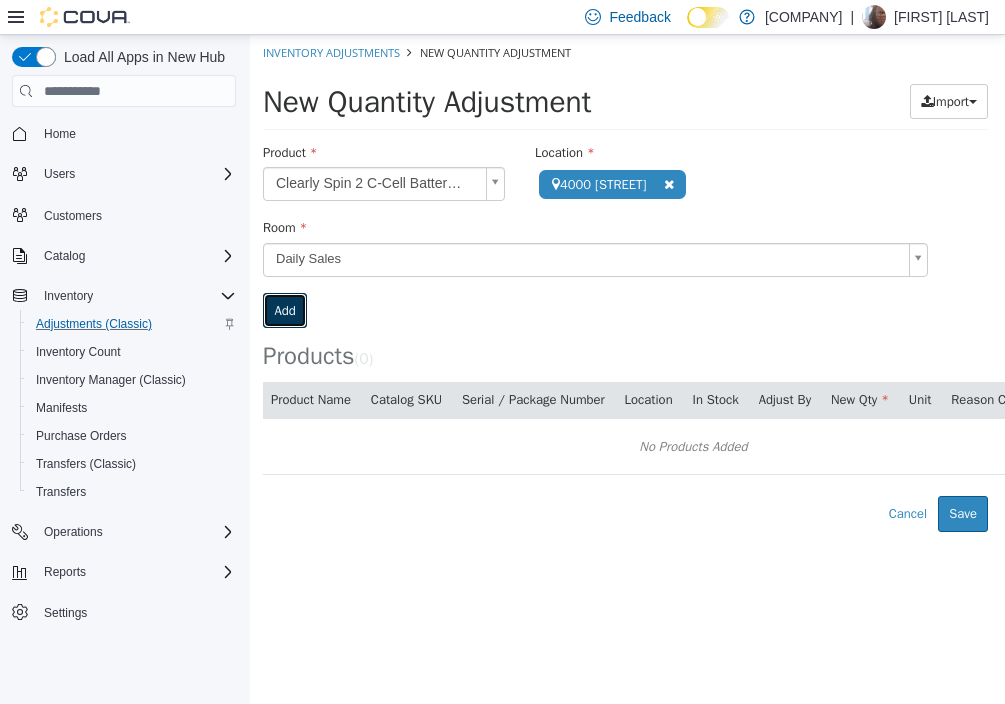 click on "Add" at bounding box center [284, 311] 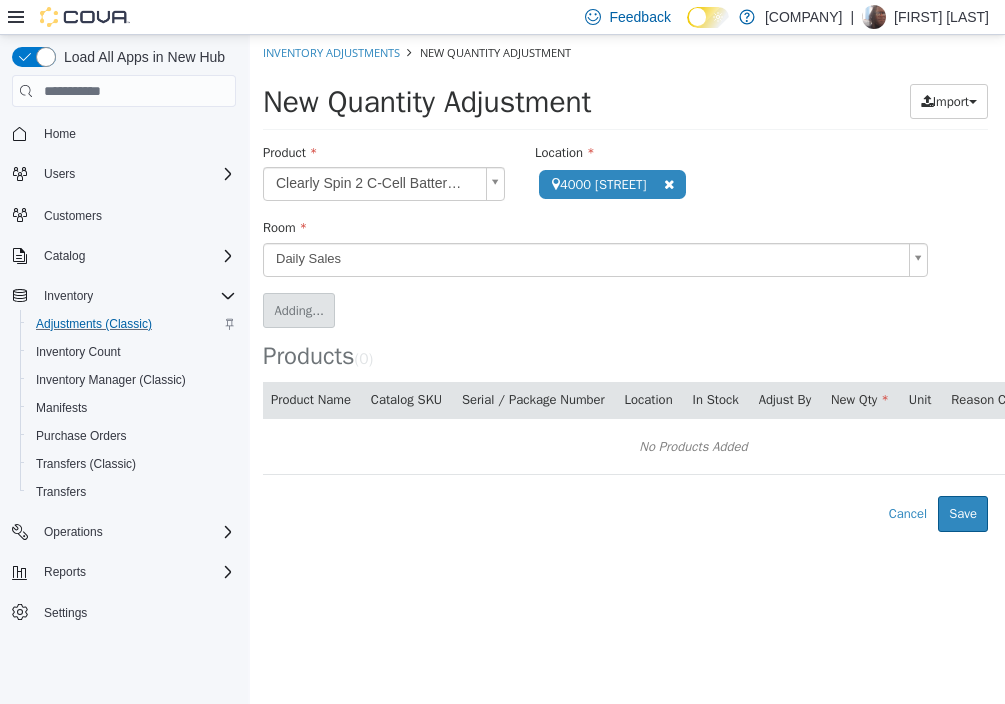 type 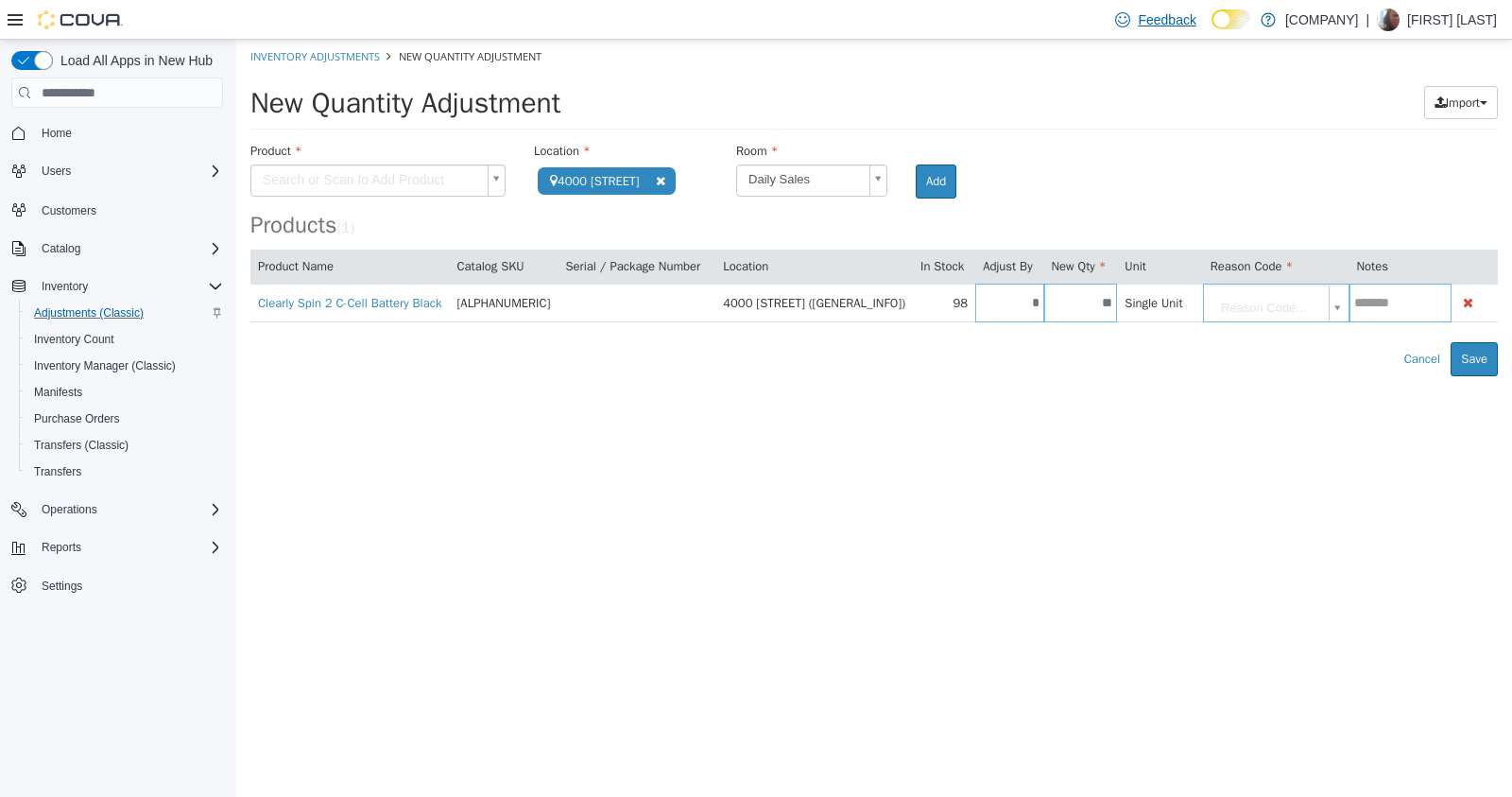 scroll, scrollTop: 0, scrollLeft: 0, axis: both 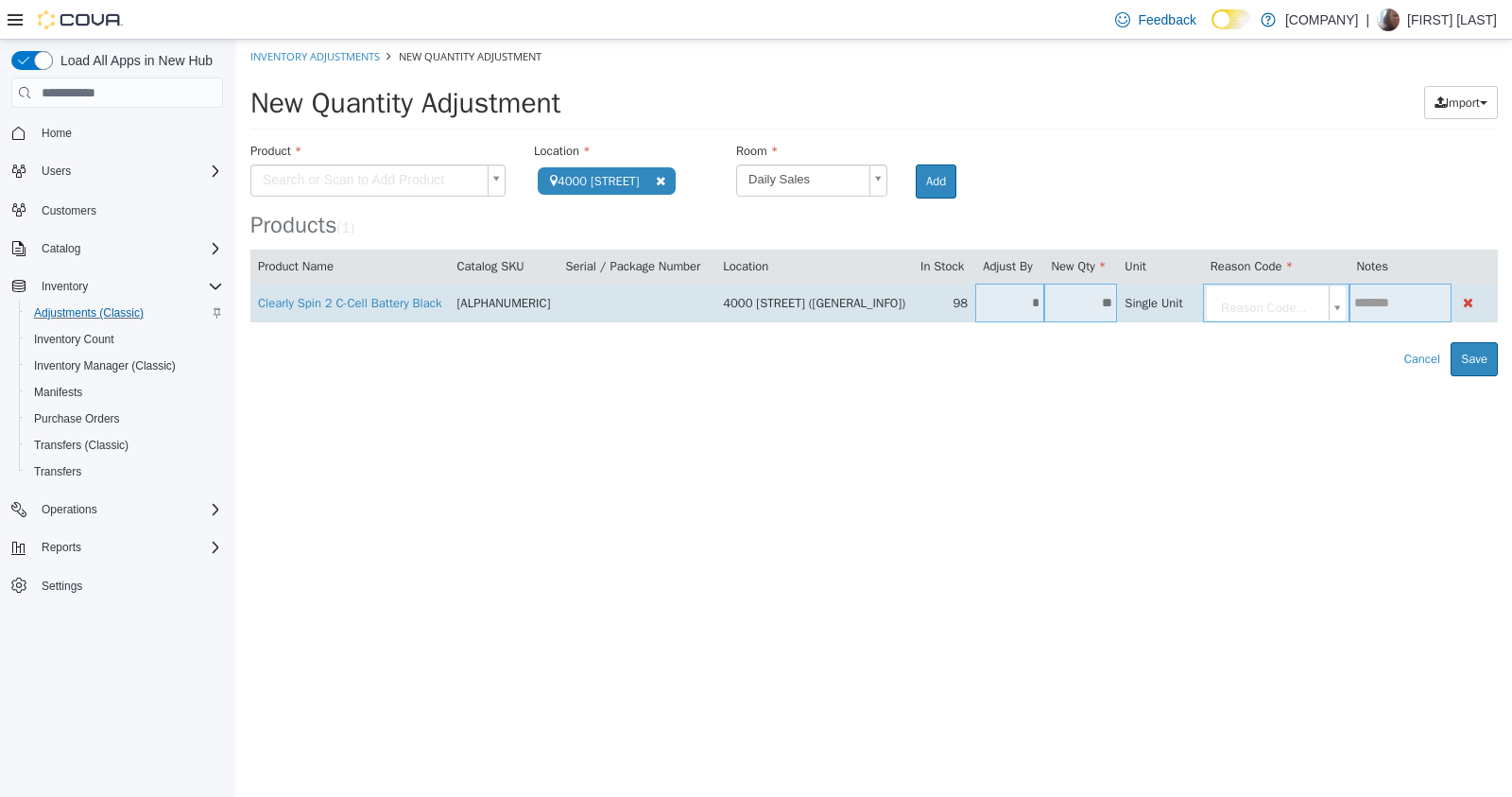 click on "**" at bounding box center [1081, 303] 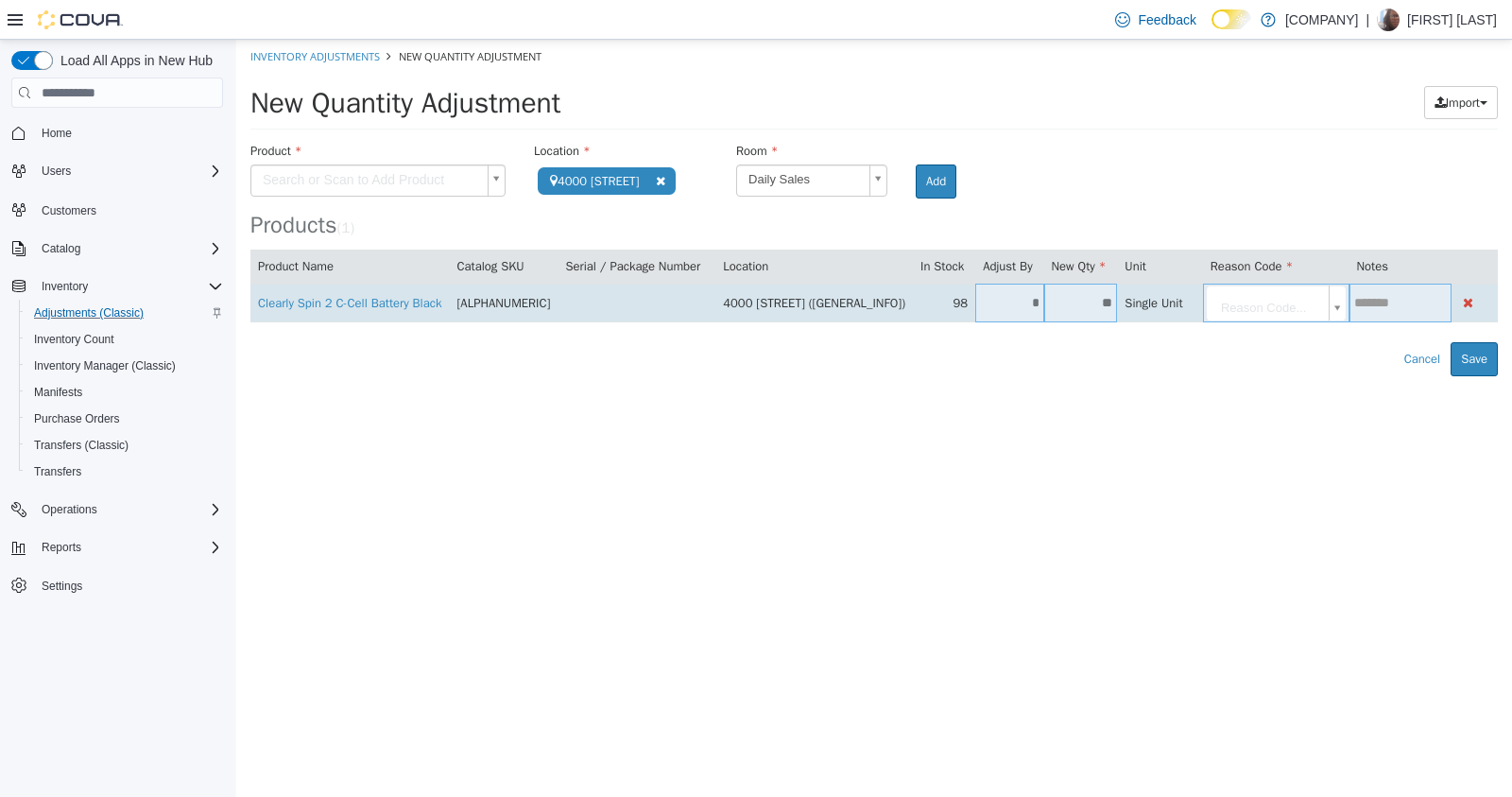 click on "**" at bounding box center [1081, 303] 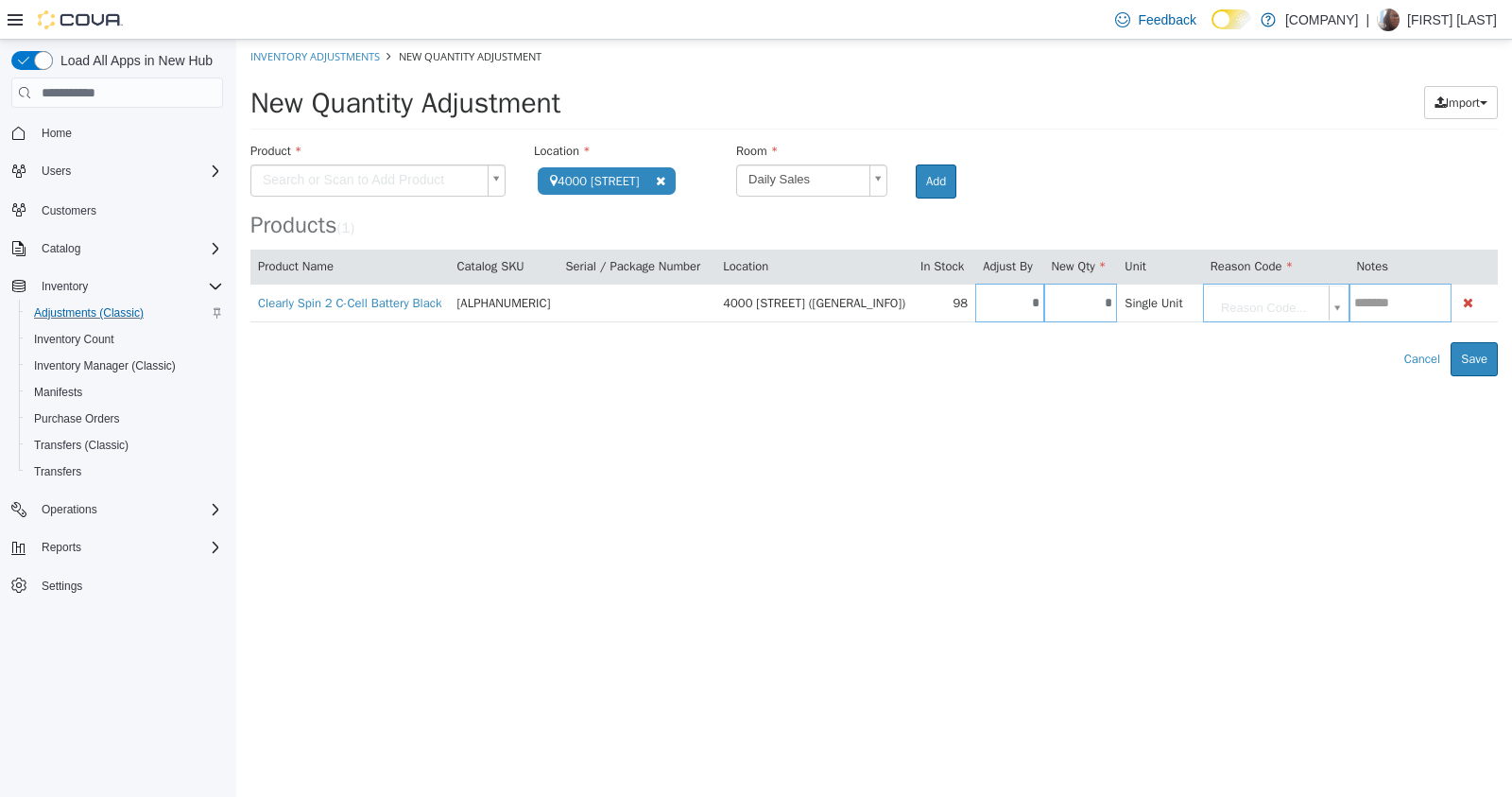 type on "*" 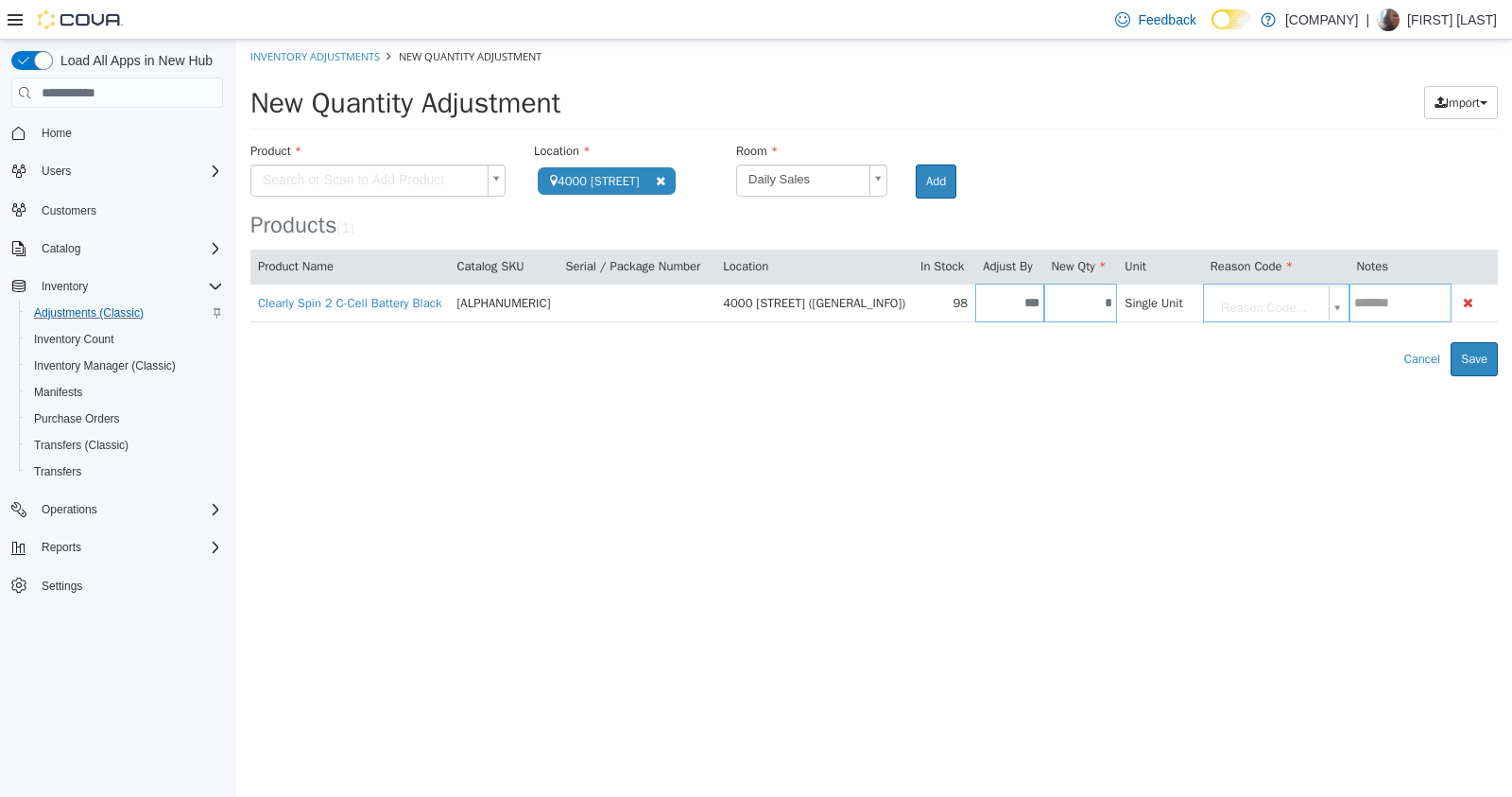 click on "**********" at bounding box center (874, 208) 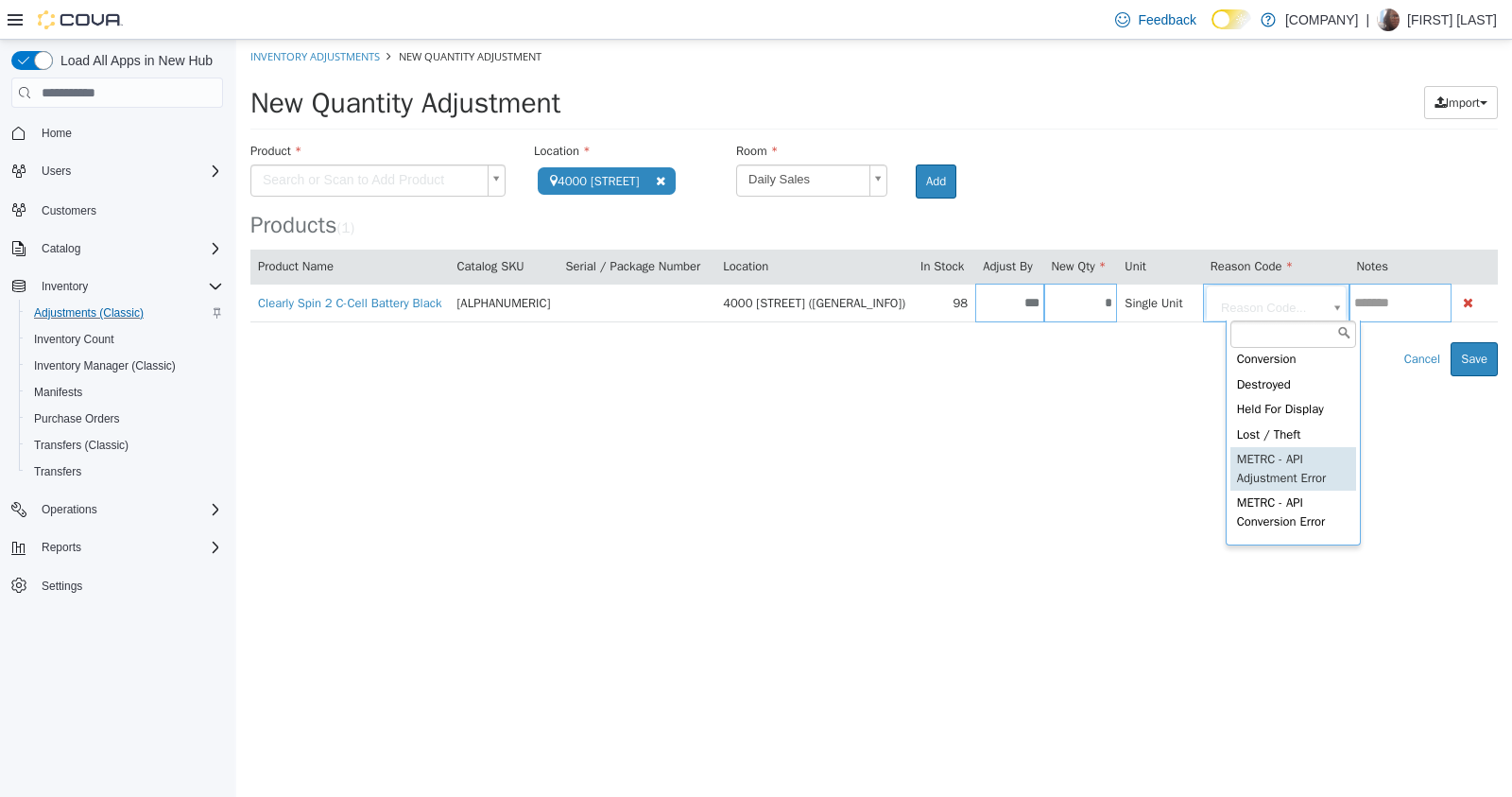 scroll, scrollTop: 7, scrollLeft: 0, axis: vertical 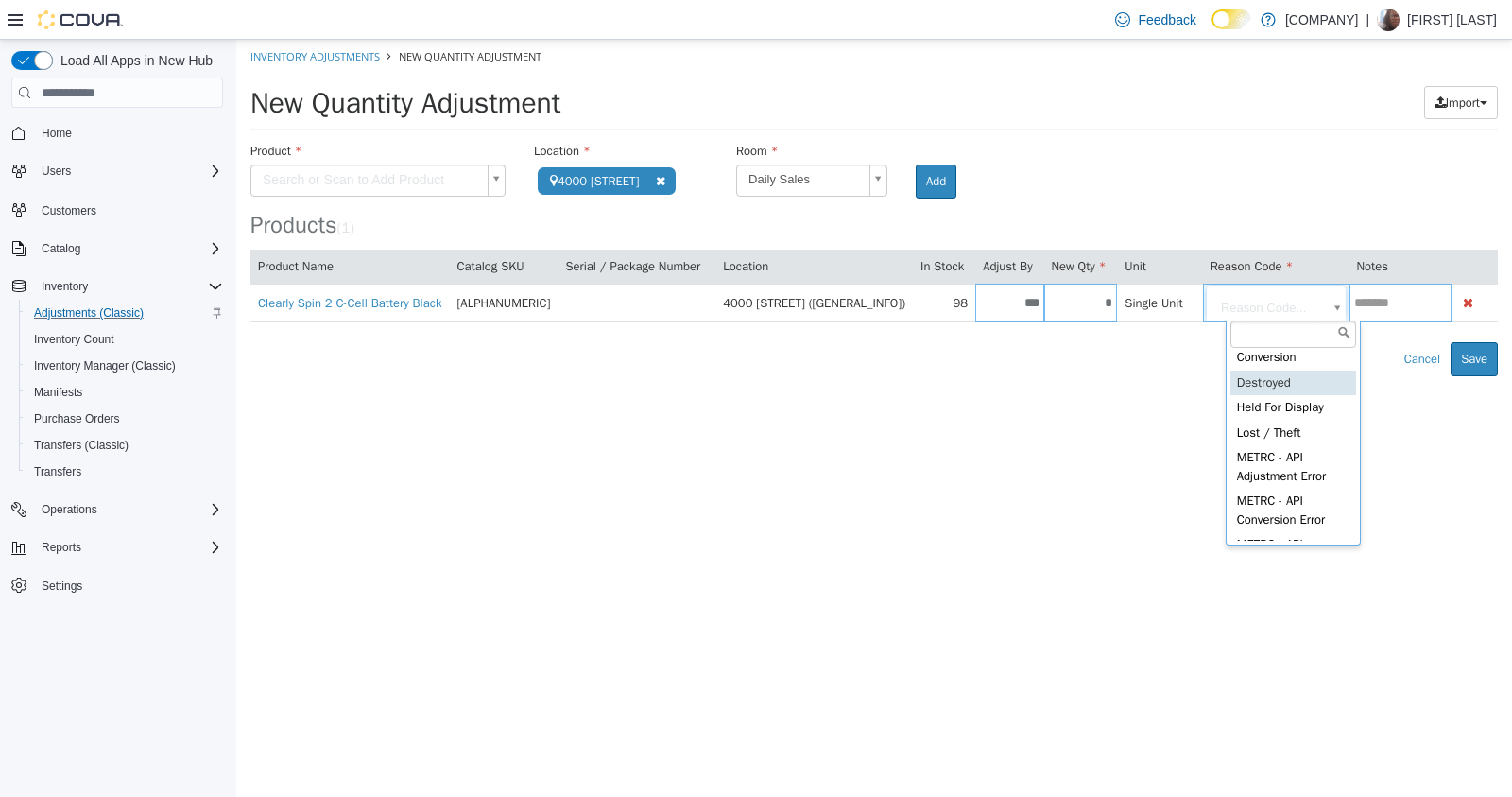 type on "**********" 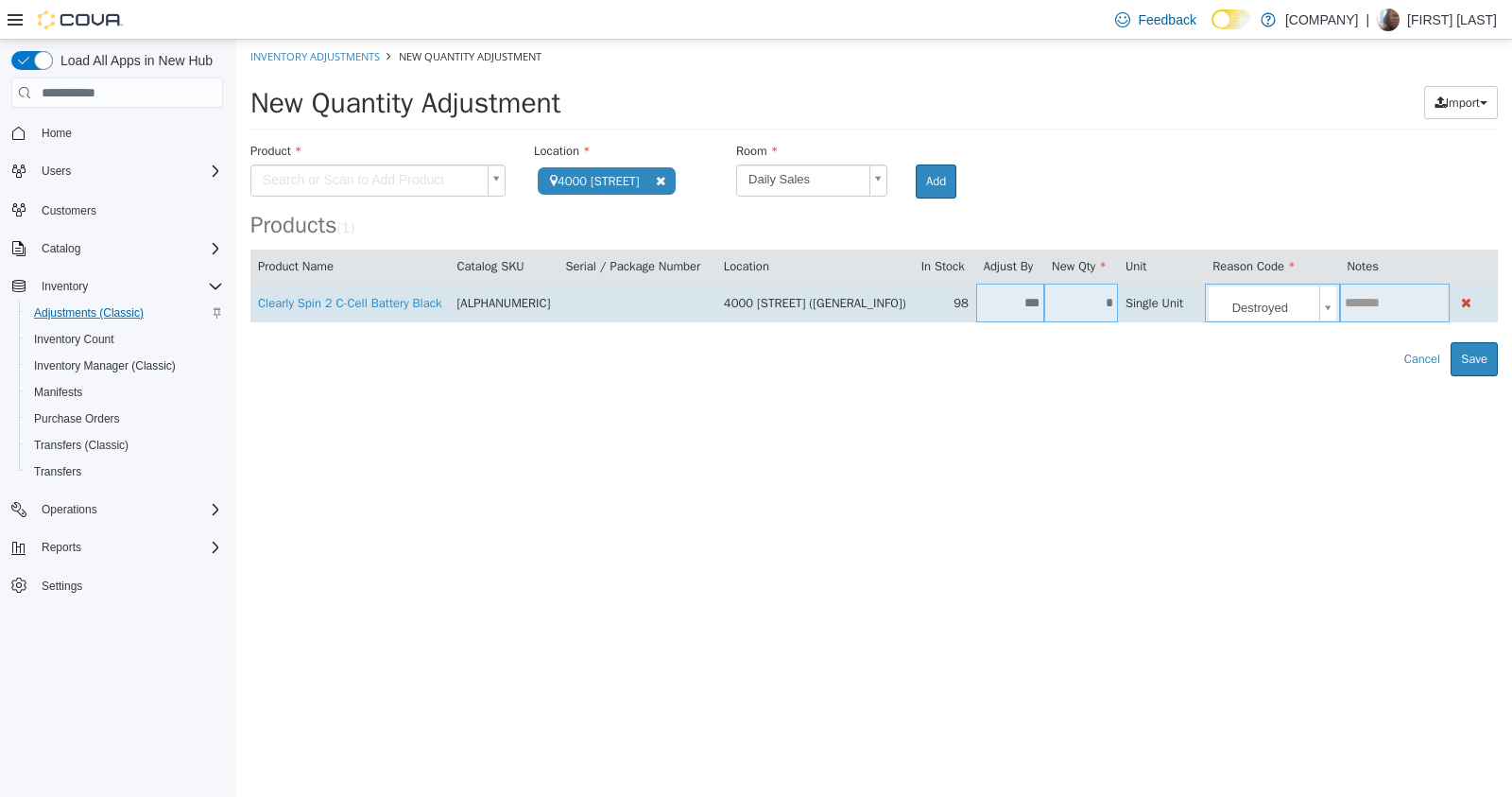 click at bounding box center (1395, 303) 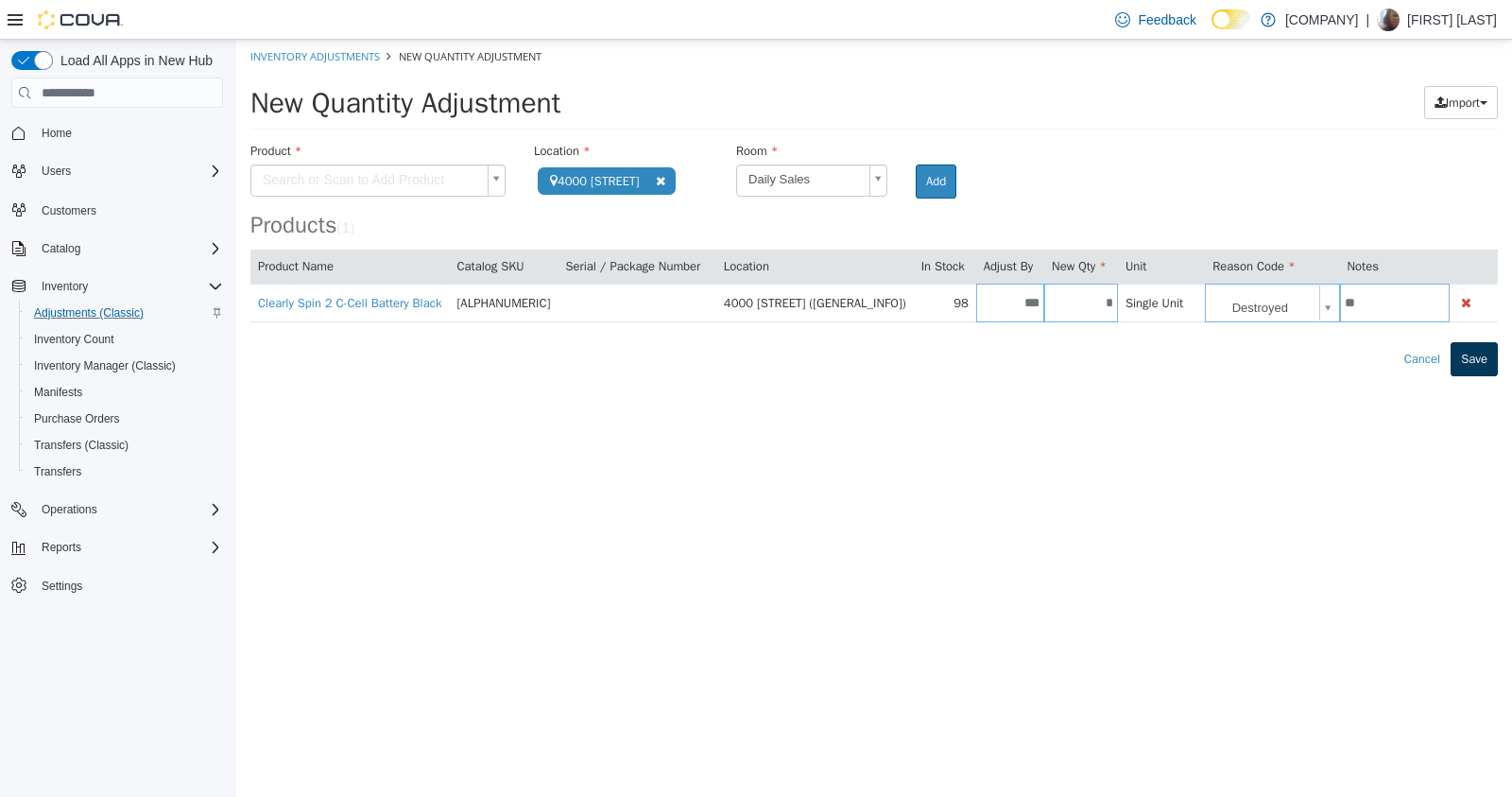 type on "**" 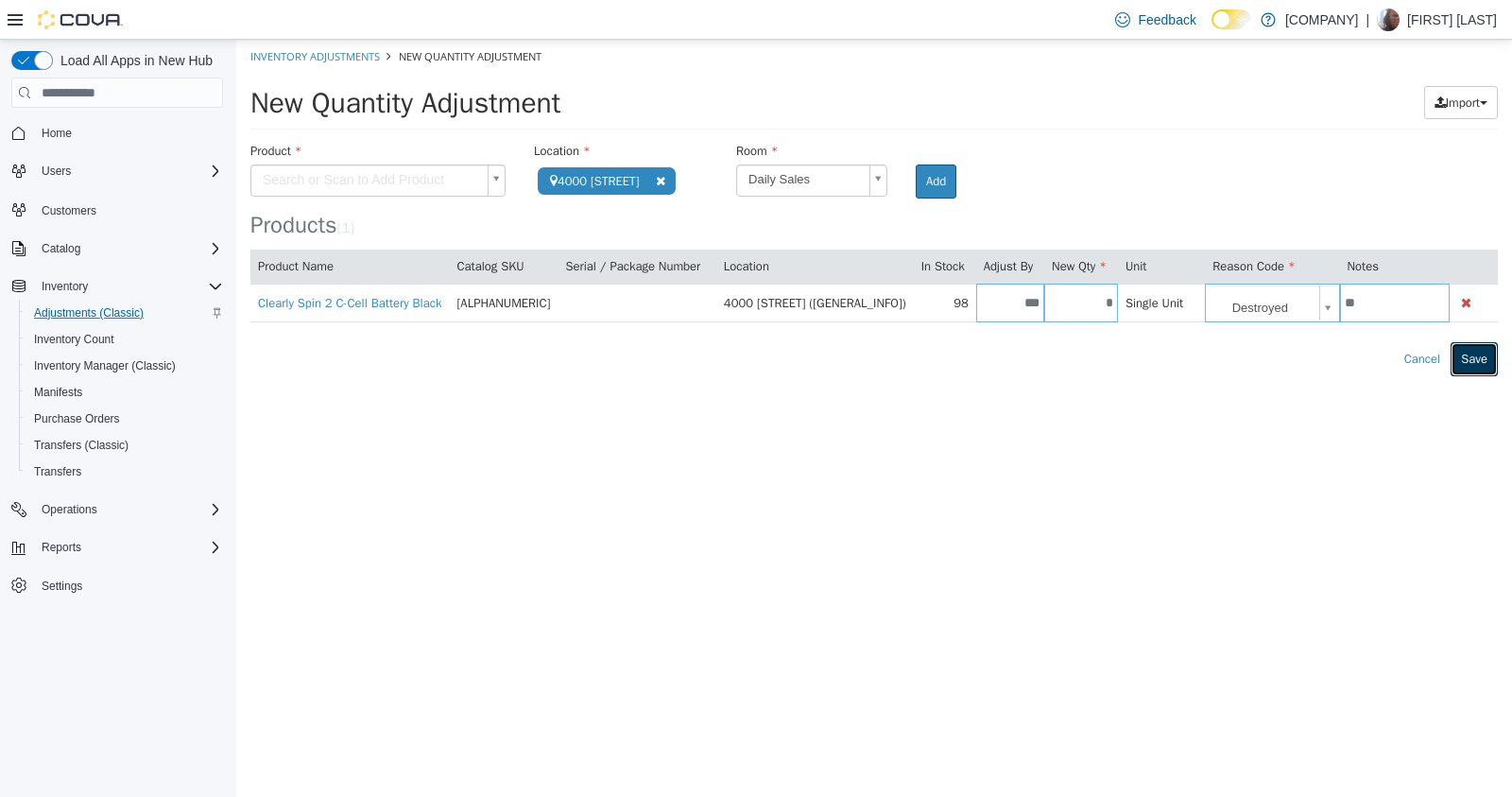 click on "Save" at bounding box center [1474, 359] 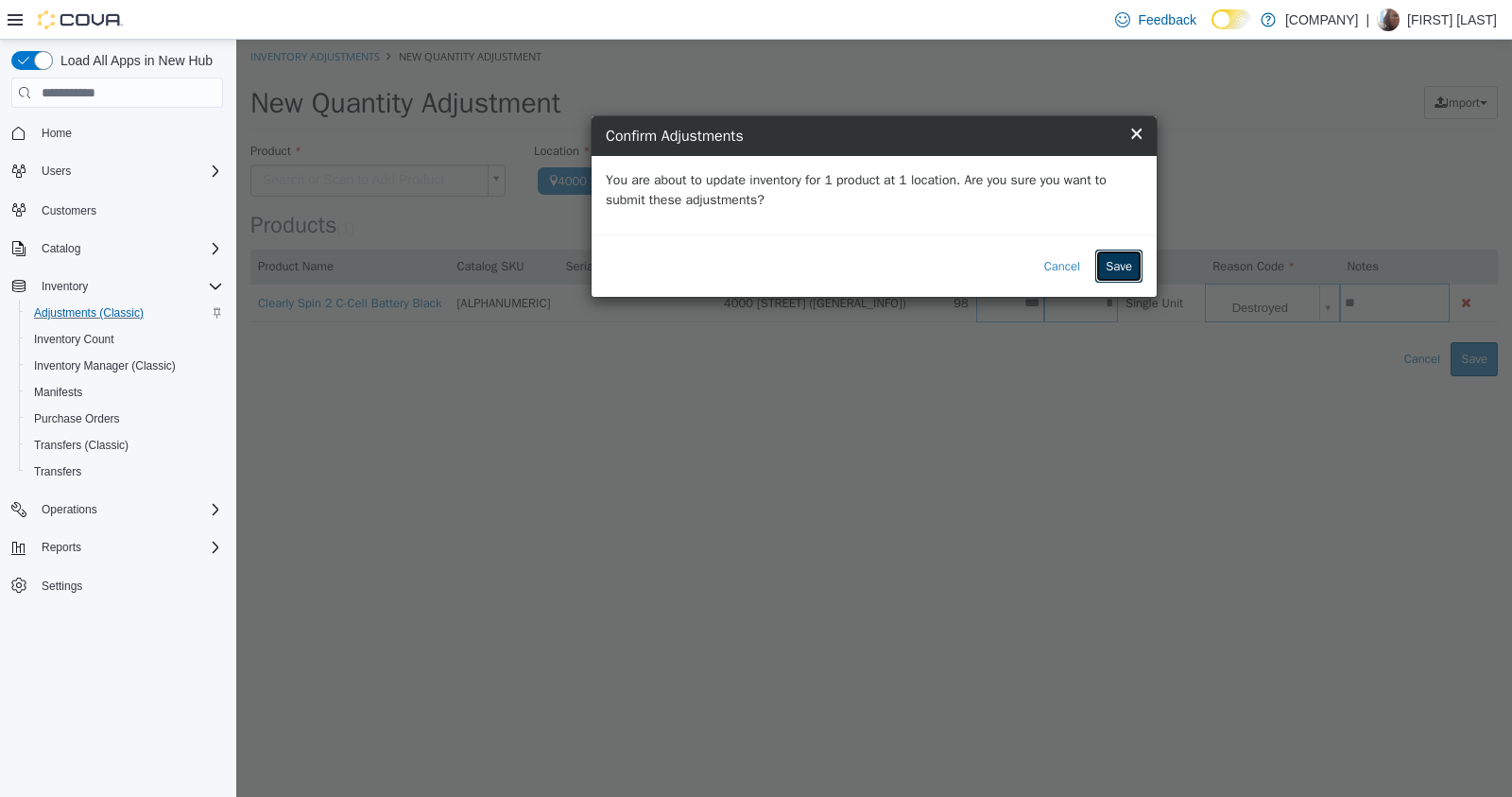 click on "Save" at bounding box center (1119, 267) 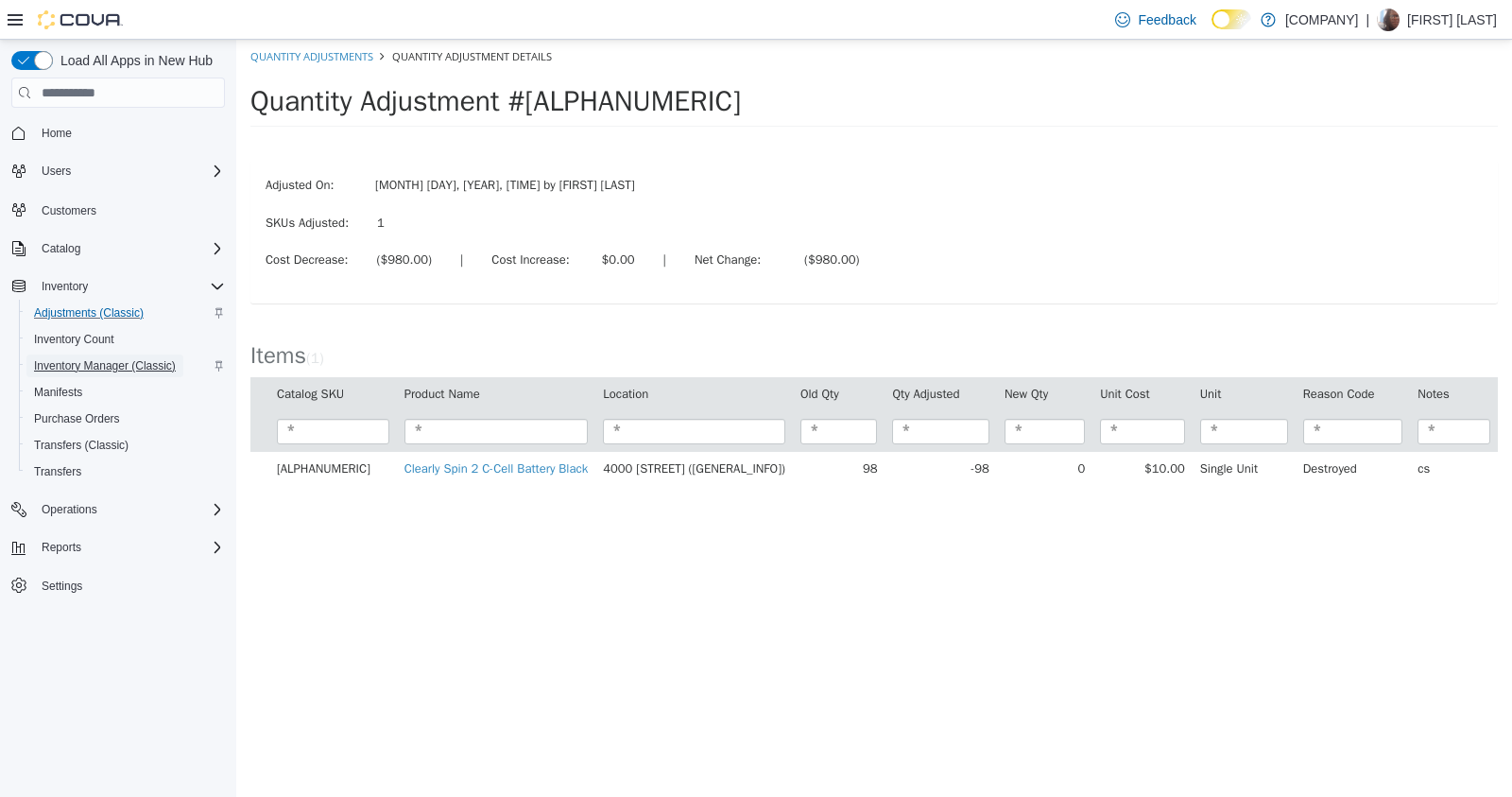 click on "Inventory Manager (Classic)" at bounding box center (105, 366) 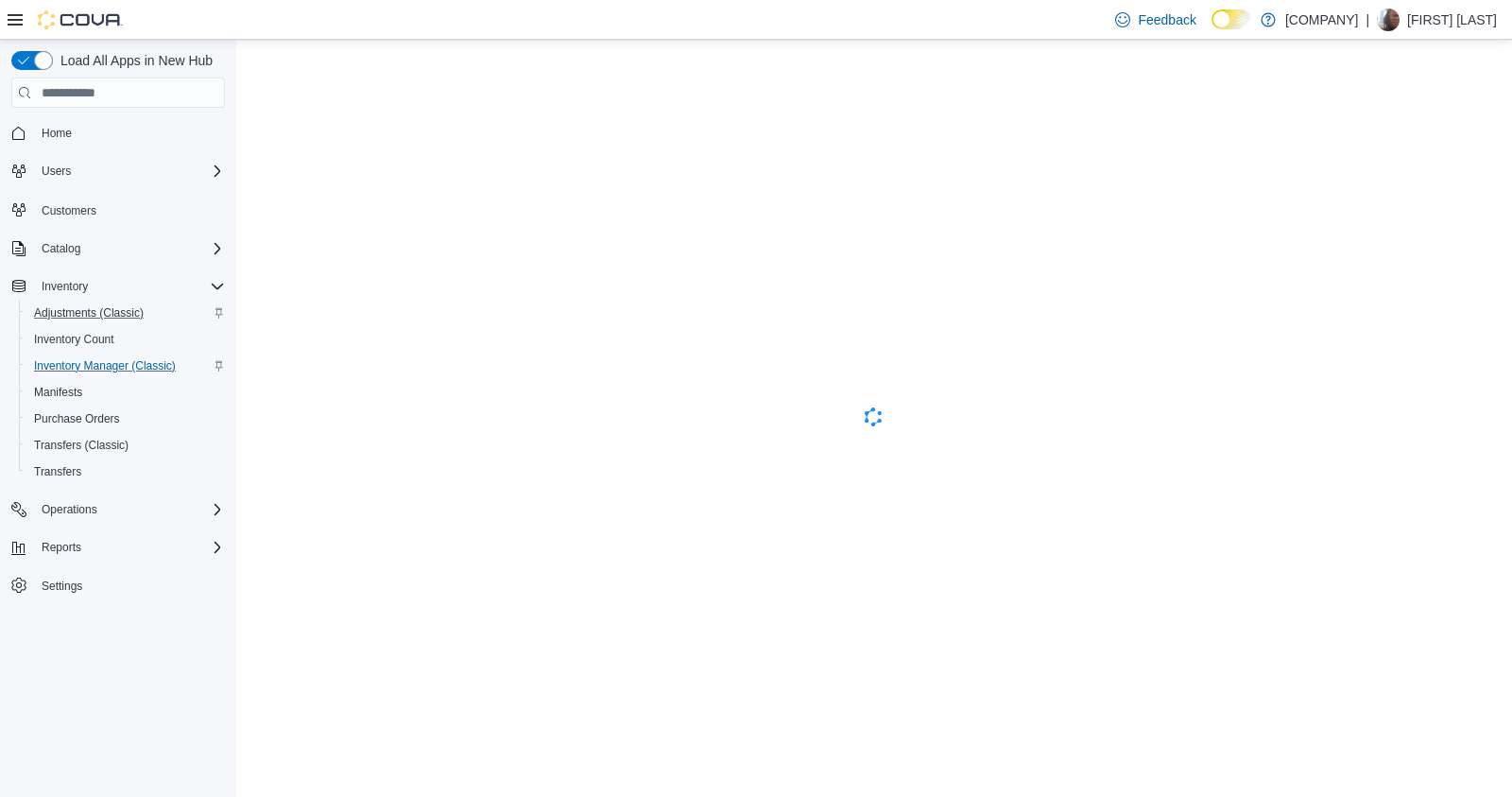 scroll, scrollTop: 0, scrollLeft: 0, axis: both 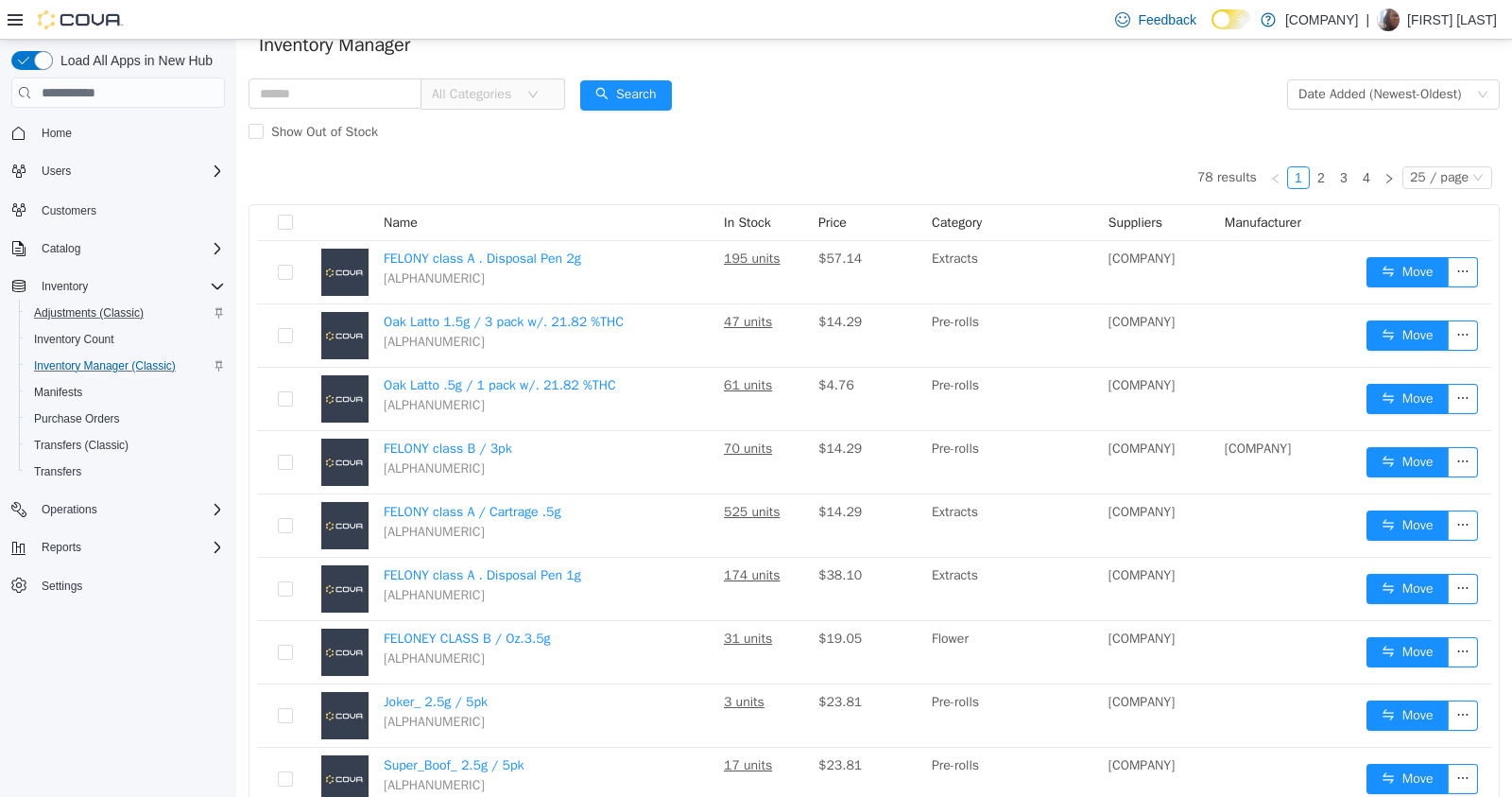 click on "All Categories" at bounding box center (474, 95) 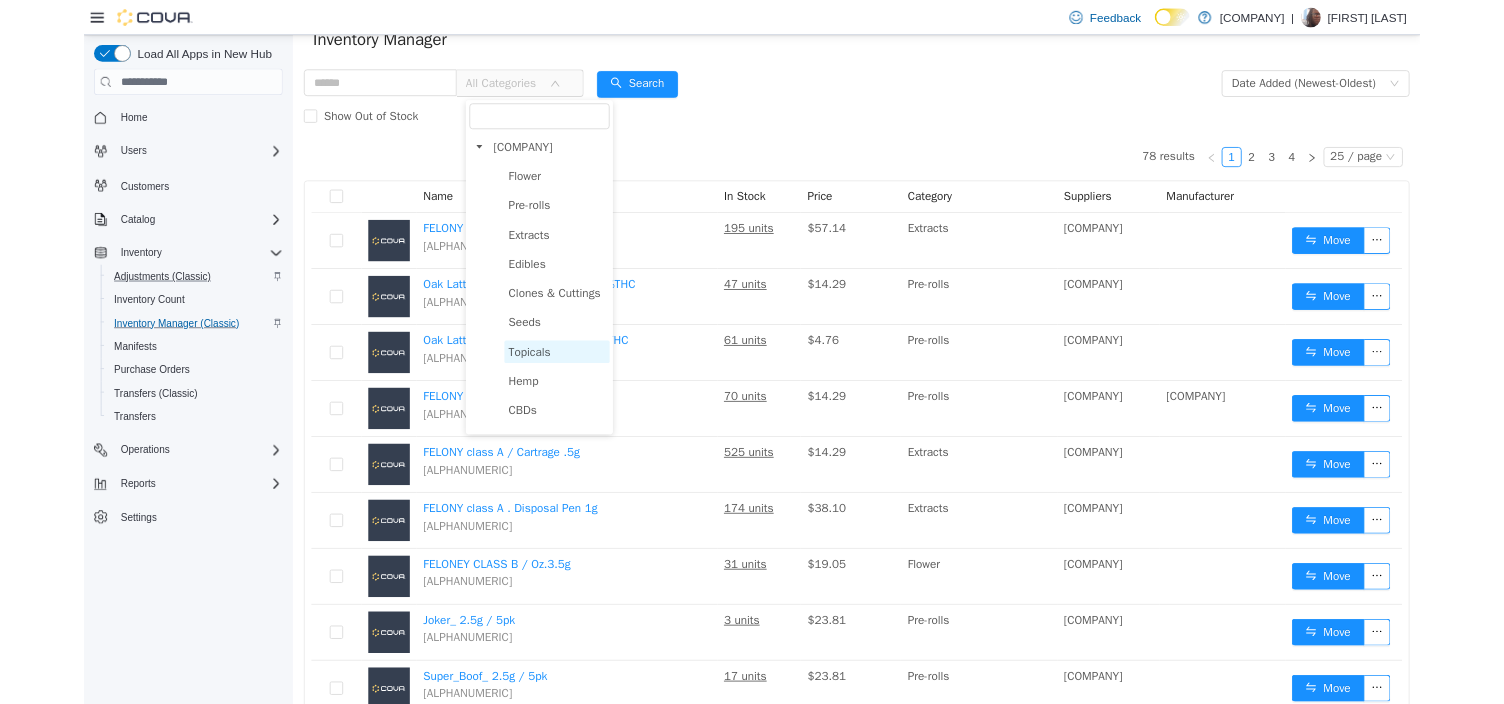 scroll, scrollTop: 67, scrollLeft: 0, axis: vertical 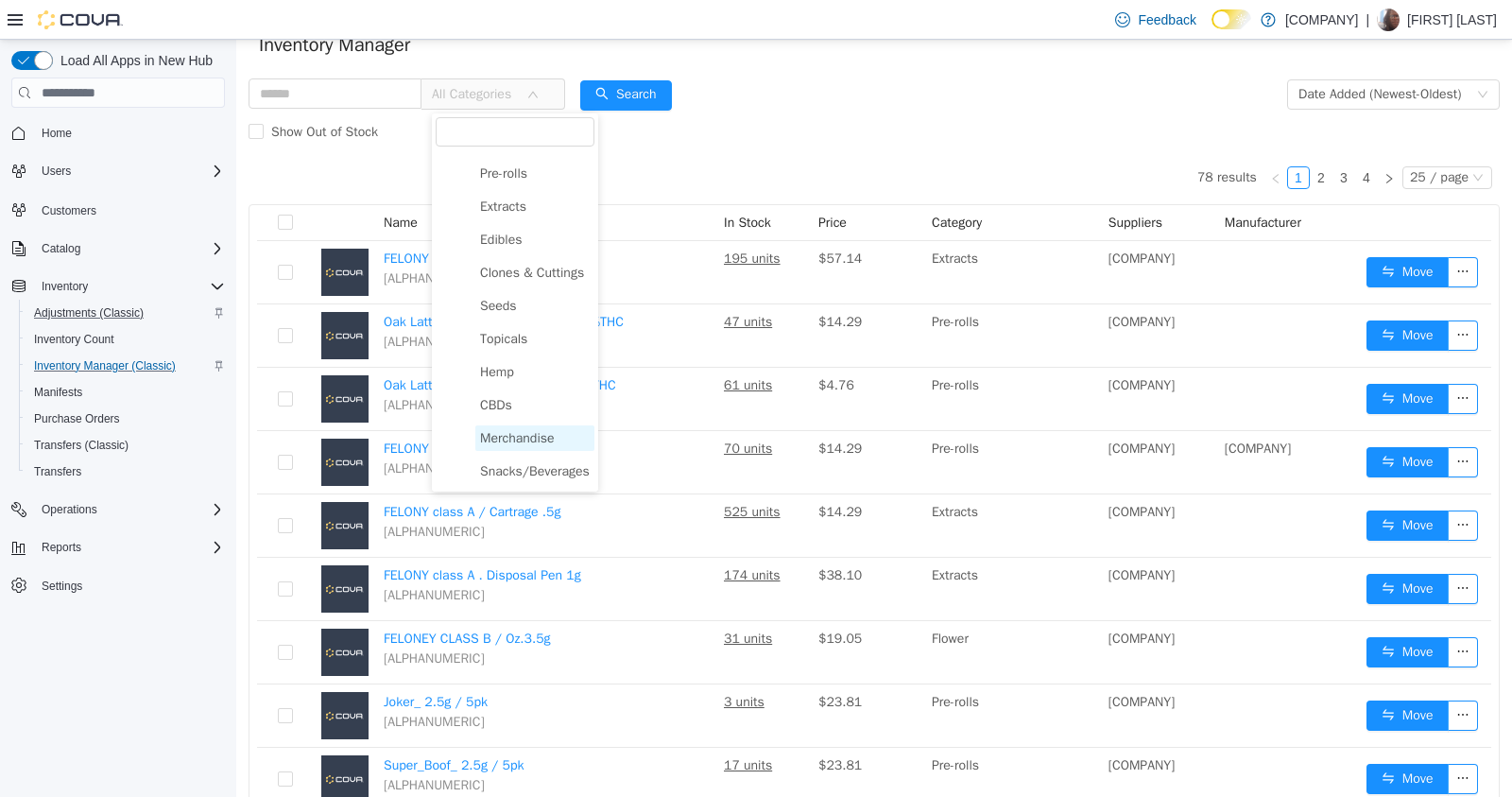 click on "Merchandise" at bounding box center (517, 438) 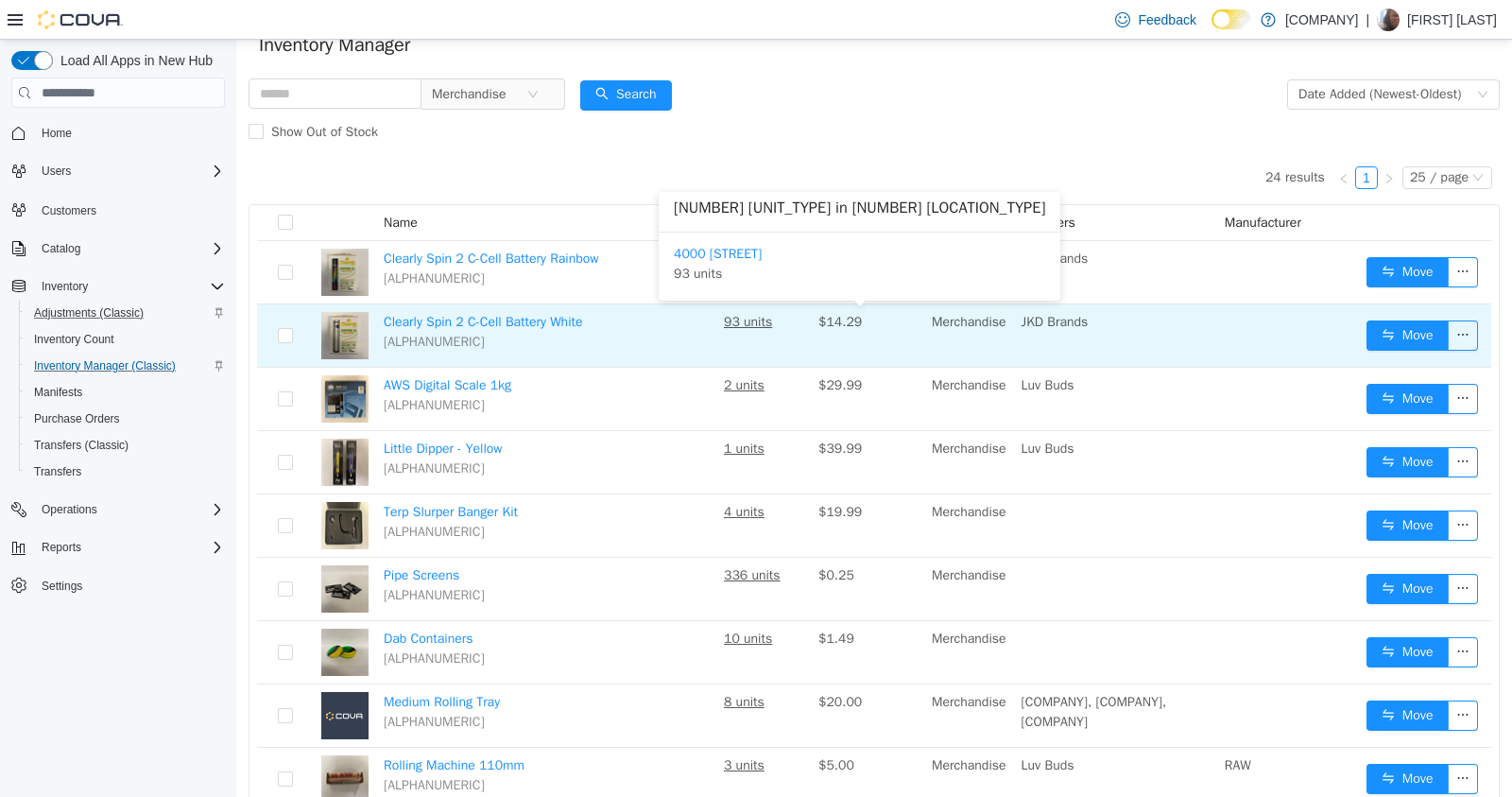 click on "93 units" at bounding box center (747, 321) 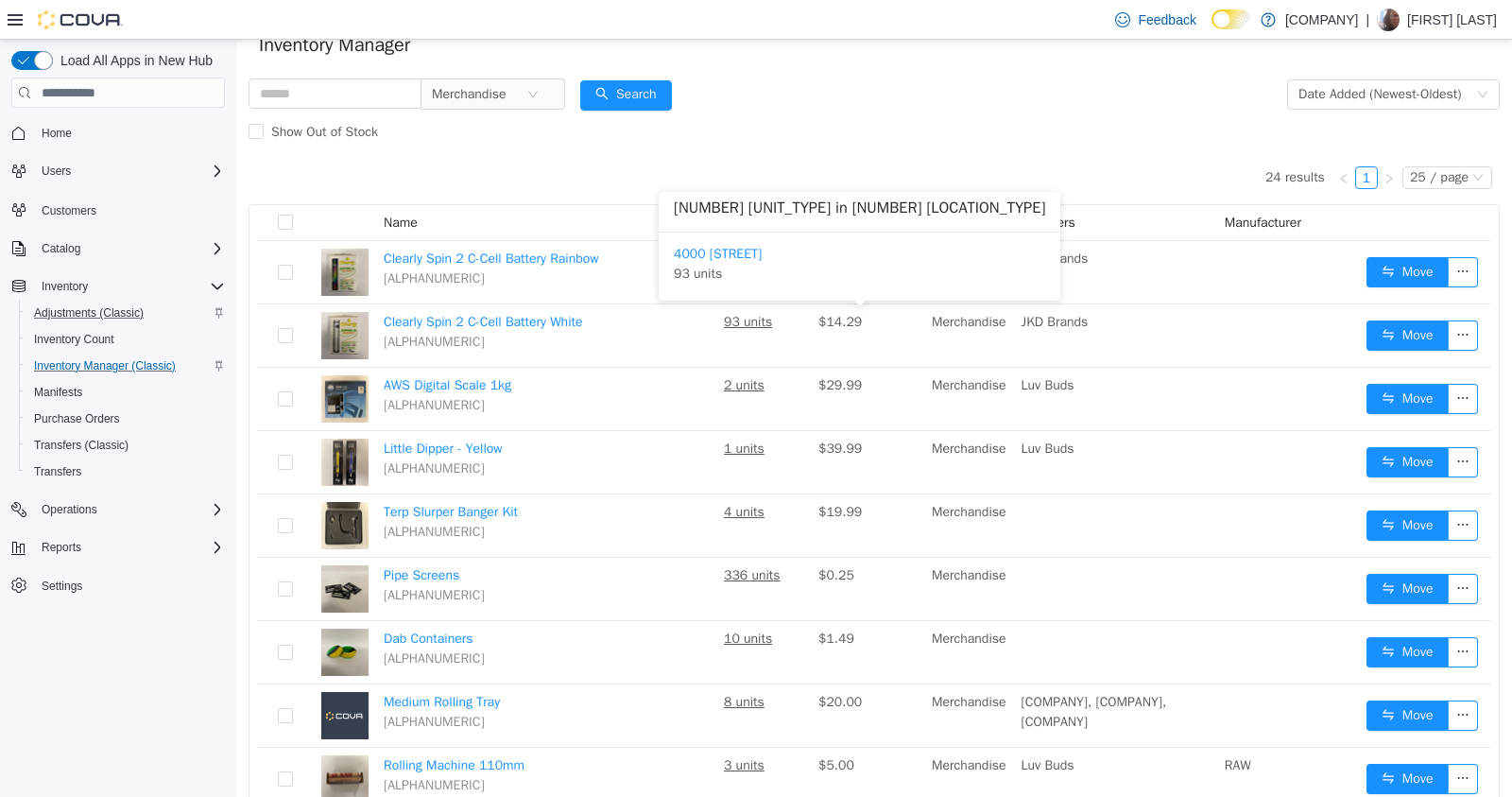click on "4000 Spenard Rd 93 units" at bounding box center (859, 264) 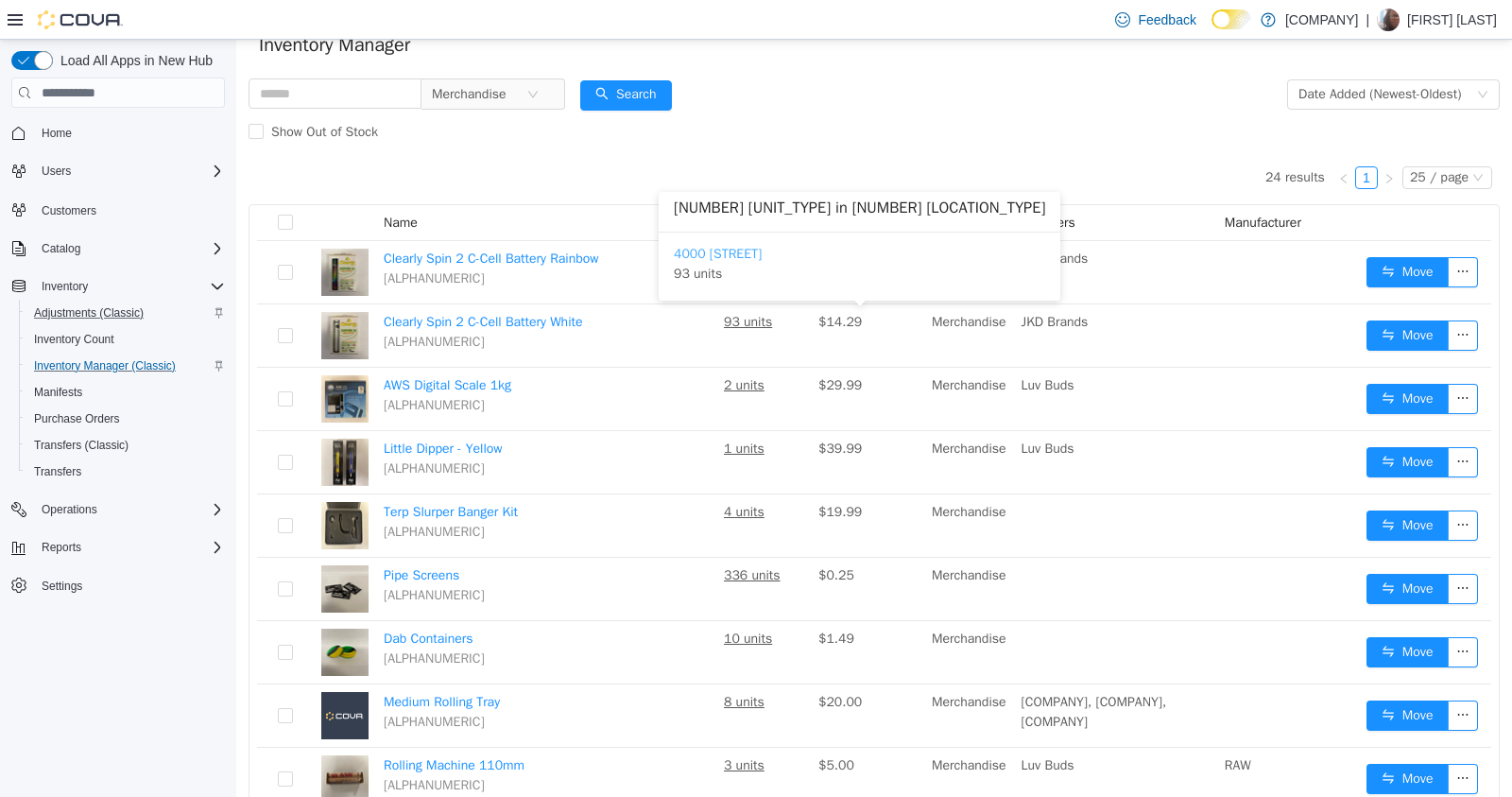 click on "[NUMBER] [STREET]" at bounding box center (717, 253) 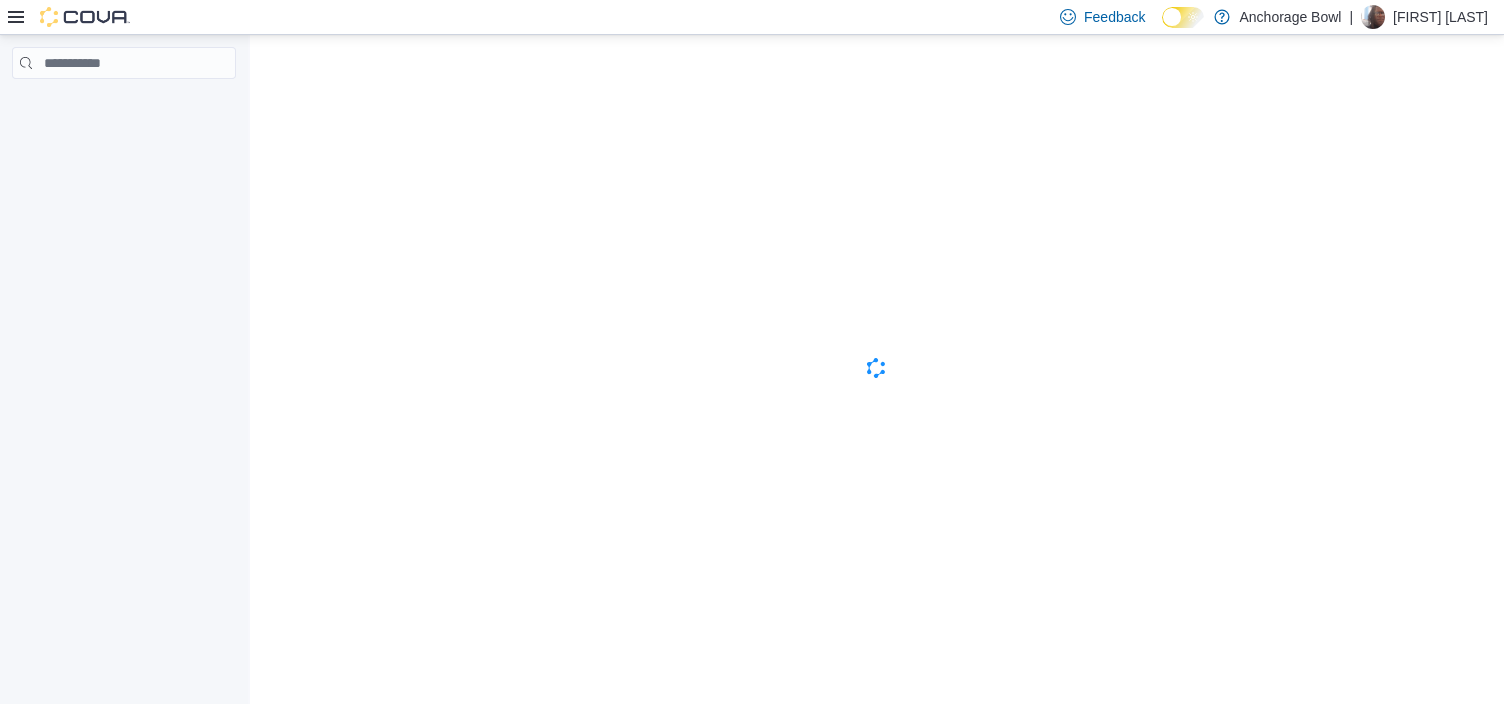 scroll, scrollTop: 0, scrollLeft: 0, axis: both 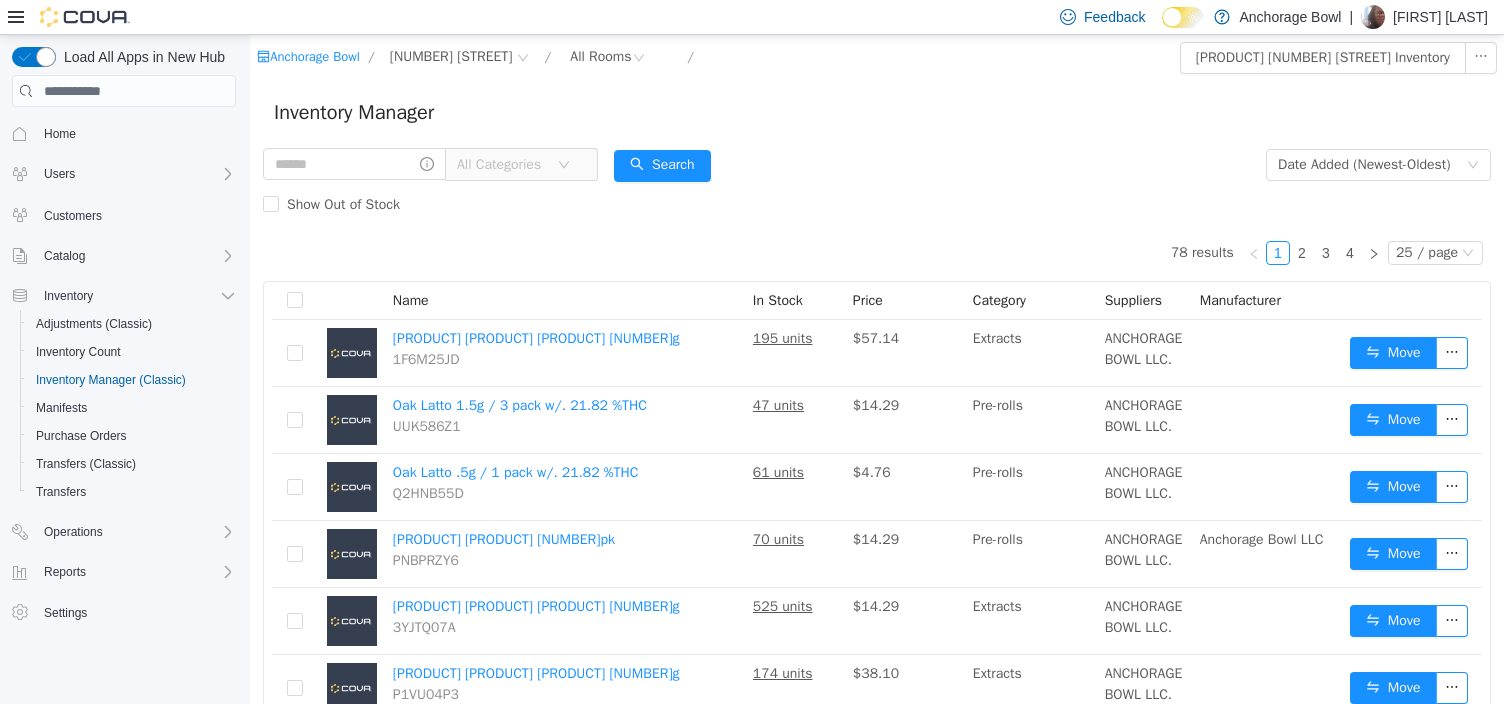 click on "All Categories" at bounding box center [502, 165] 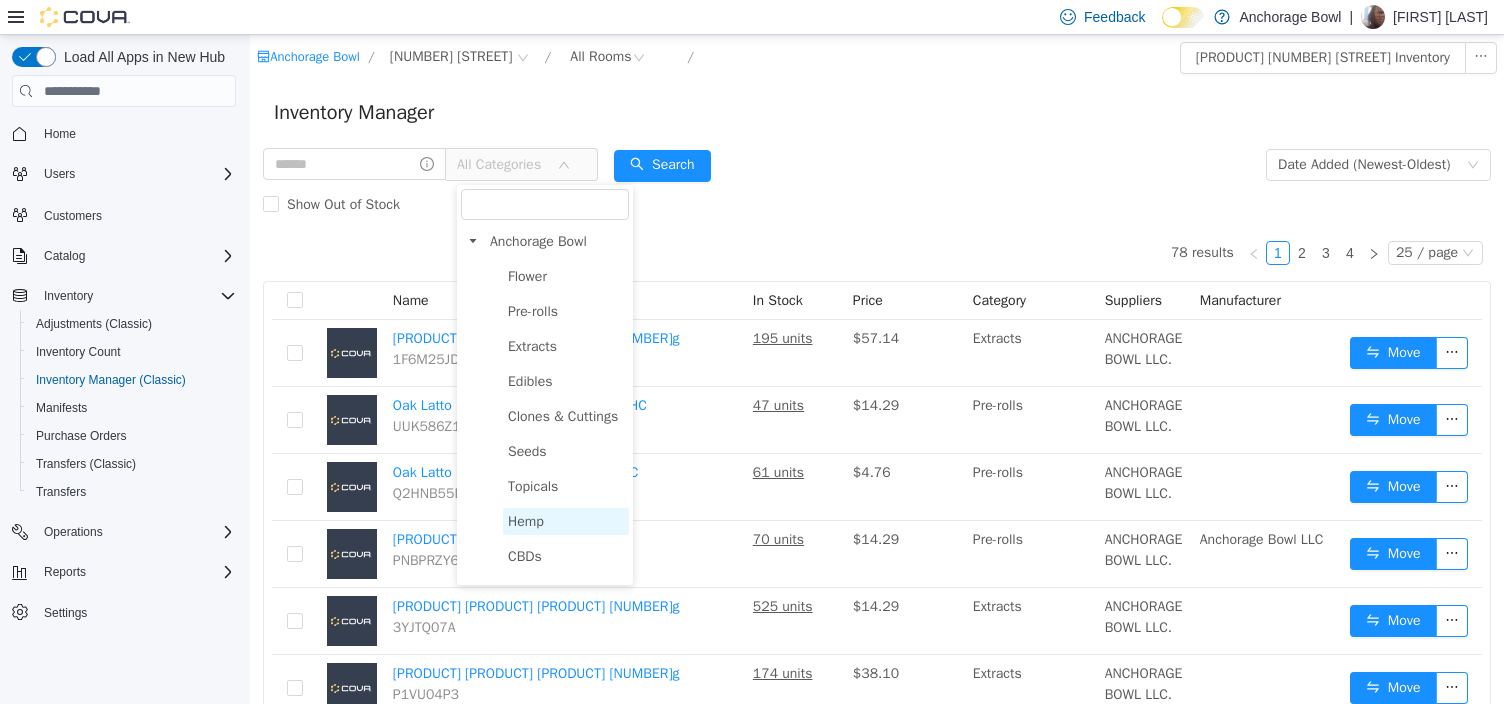 scroll, scrollTop: 67, scrollLeft: 0, axis: vertical 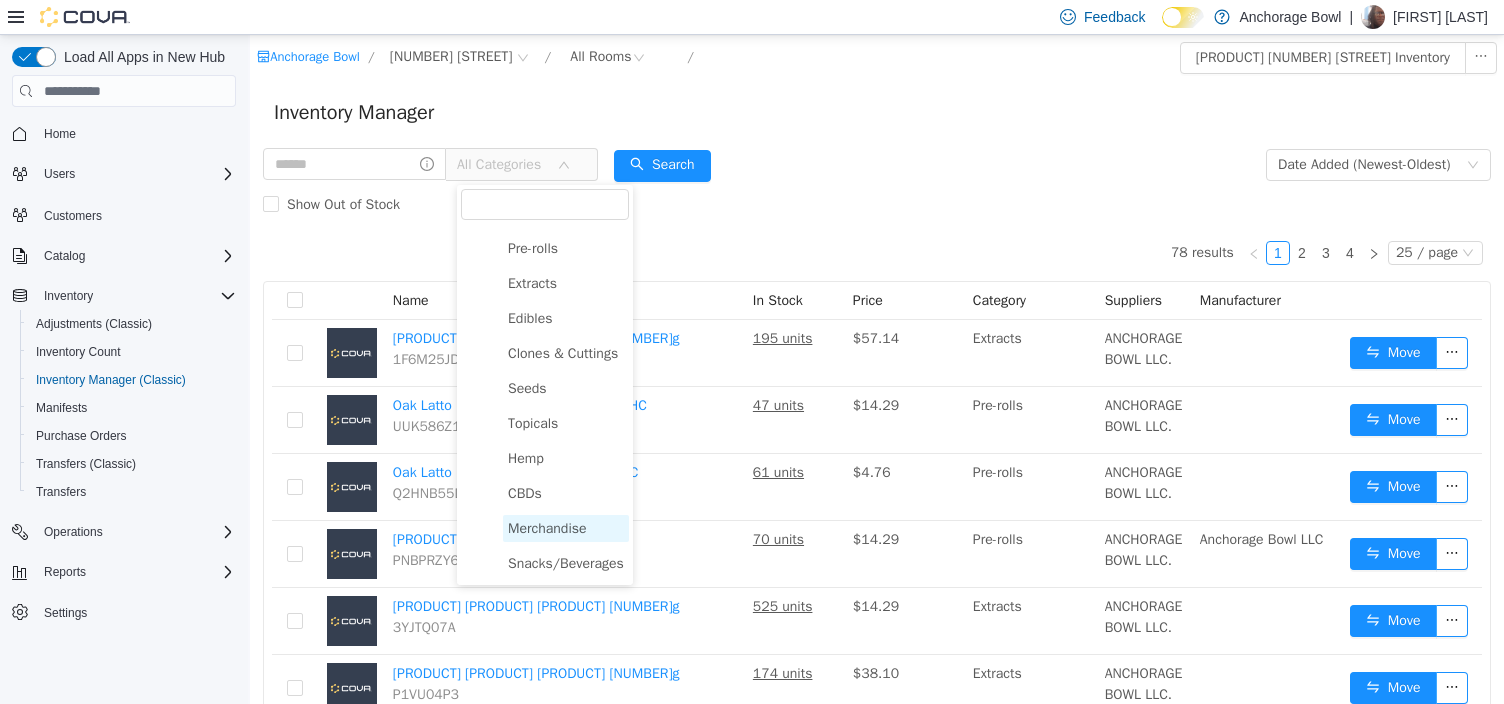 click on "Merchandise" at bounding box center (547, 528) 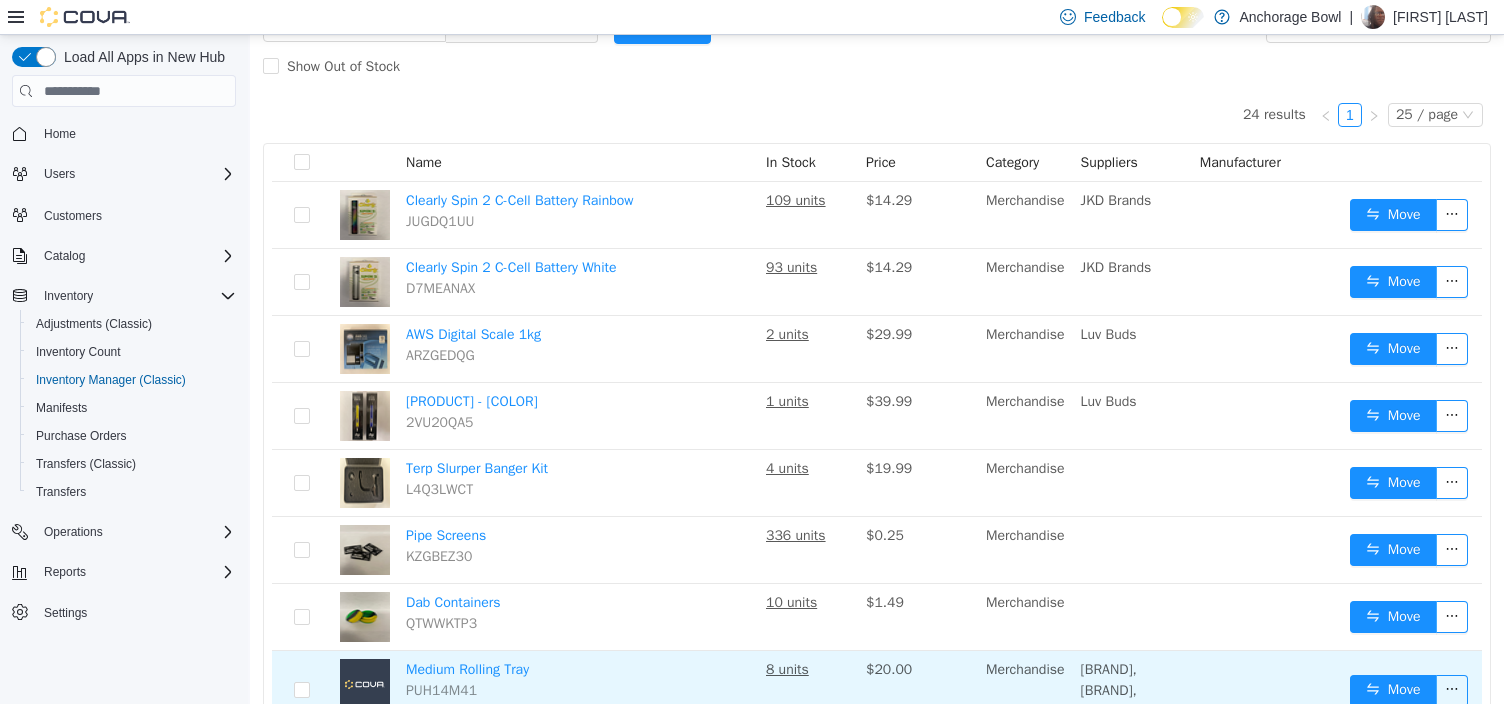 scroll, scrollTop: 0, scrollLeft: 0, axis: both 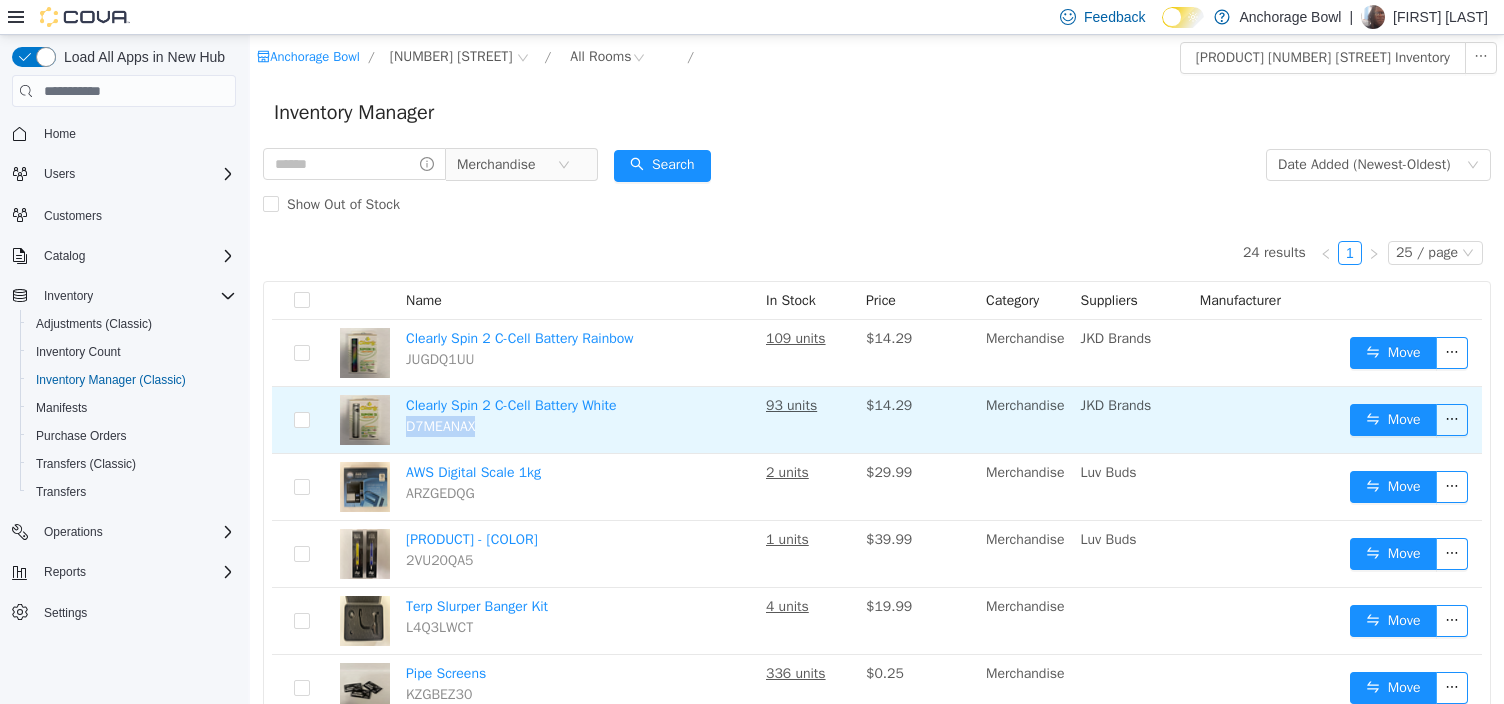 drag, startPoint x: 484, startPoint y: 425, endPoint x: 405, endPoint y: 423, distance: 79.025314 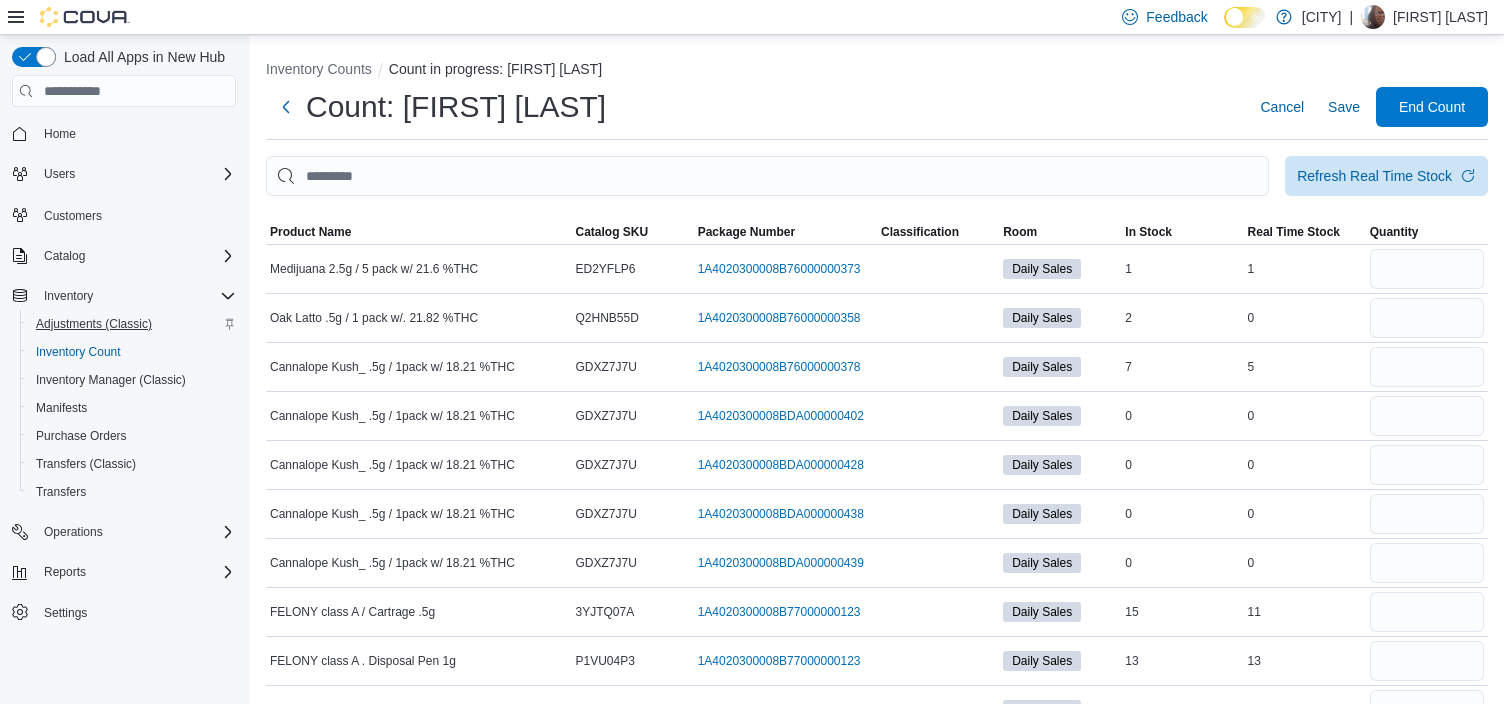 scroll, scrollTop: 455, scrollLeft: 0, axis: vertical 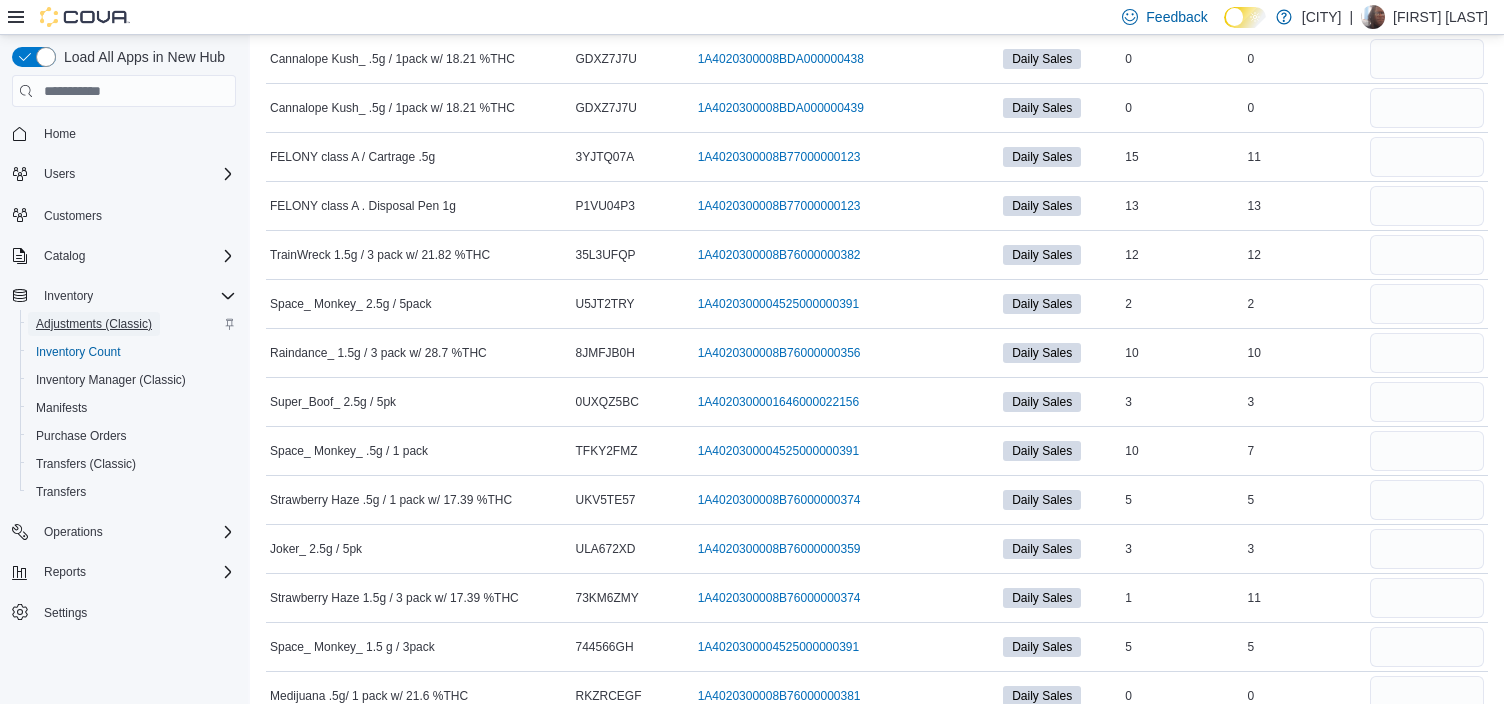 click on "Adjustments (Classic)" at bounding box center (94, 324) 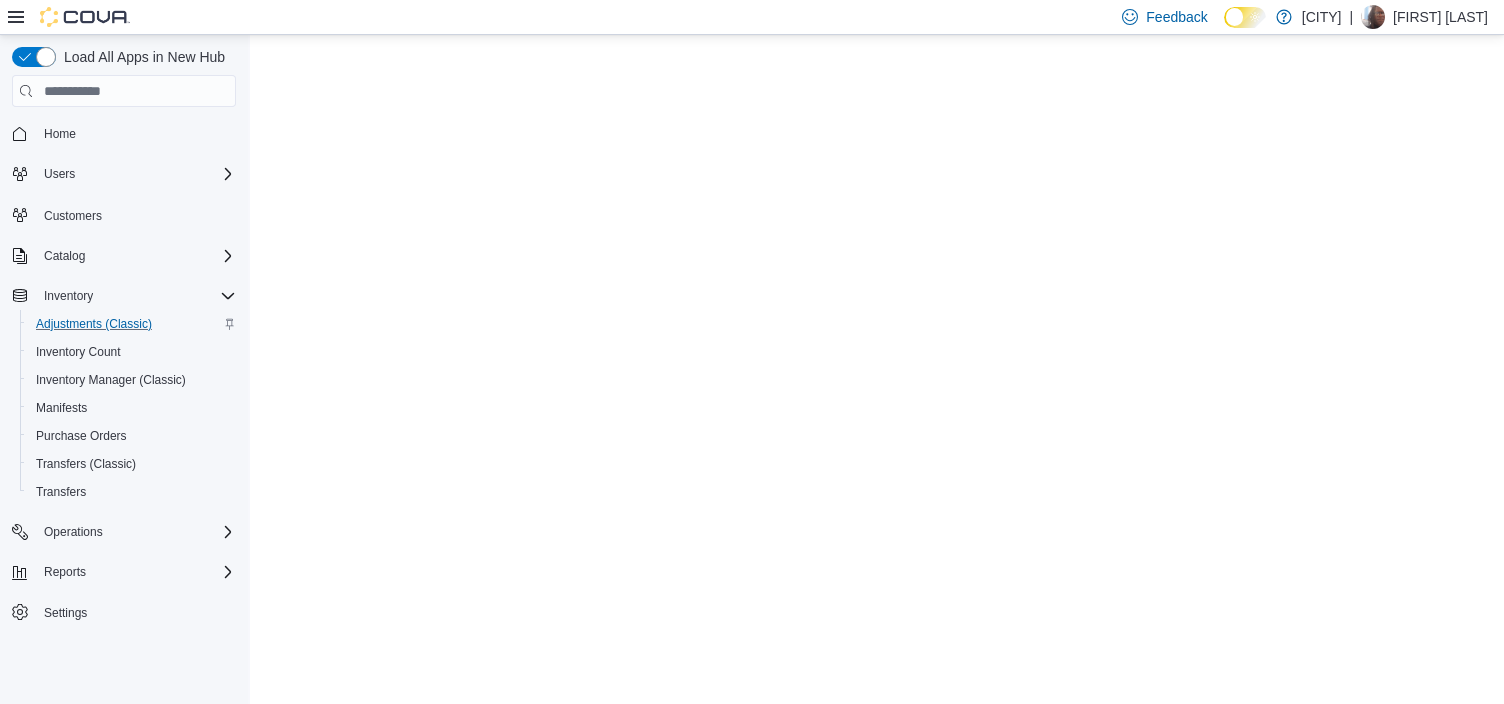 scroll, scrollTop: 0, scrollLeft: 0, axis: both 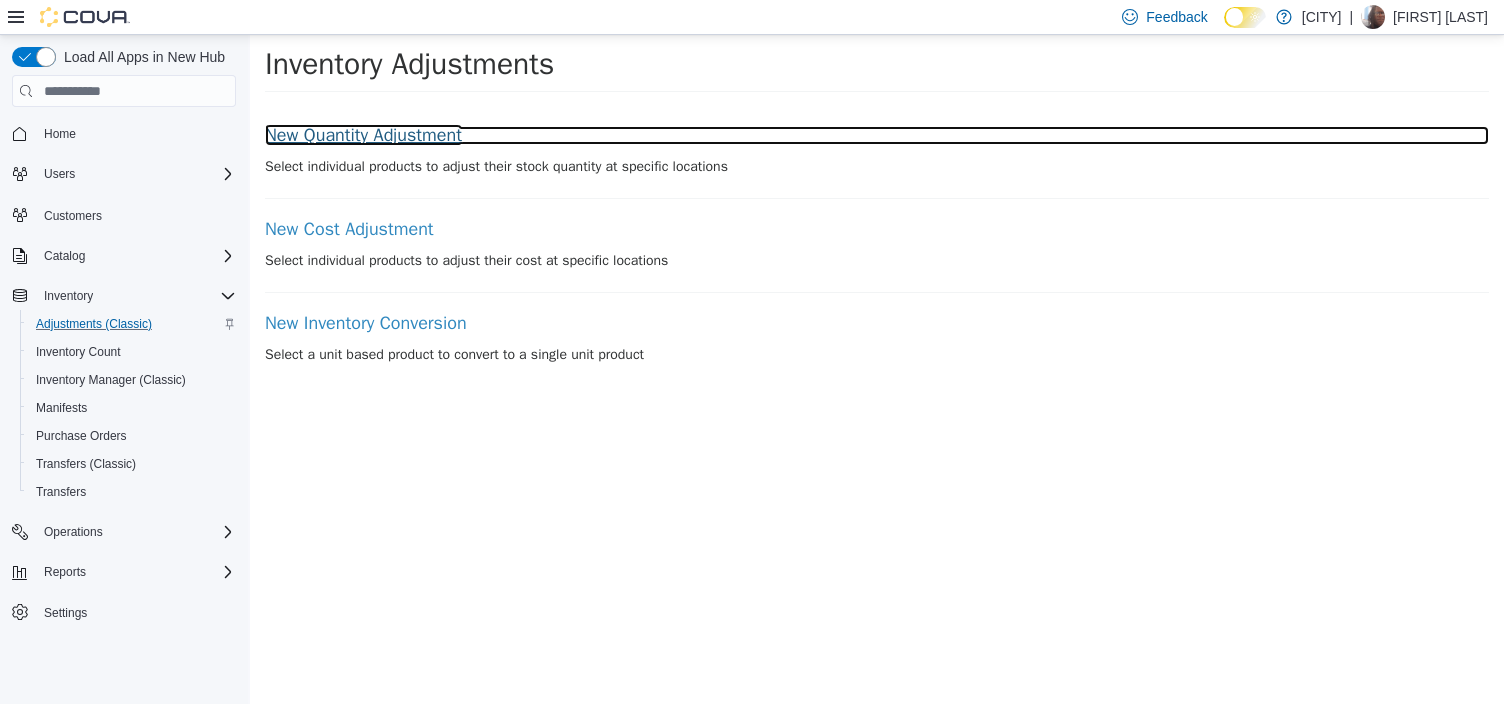 click on "New Quantity Adjustment" at bounding box center (877, 136) 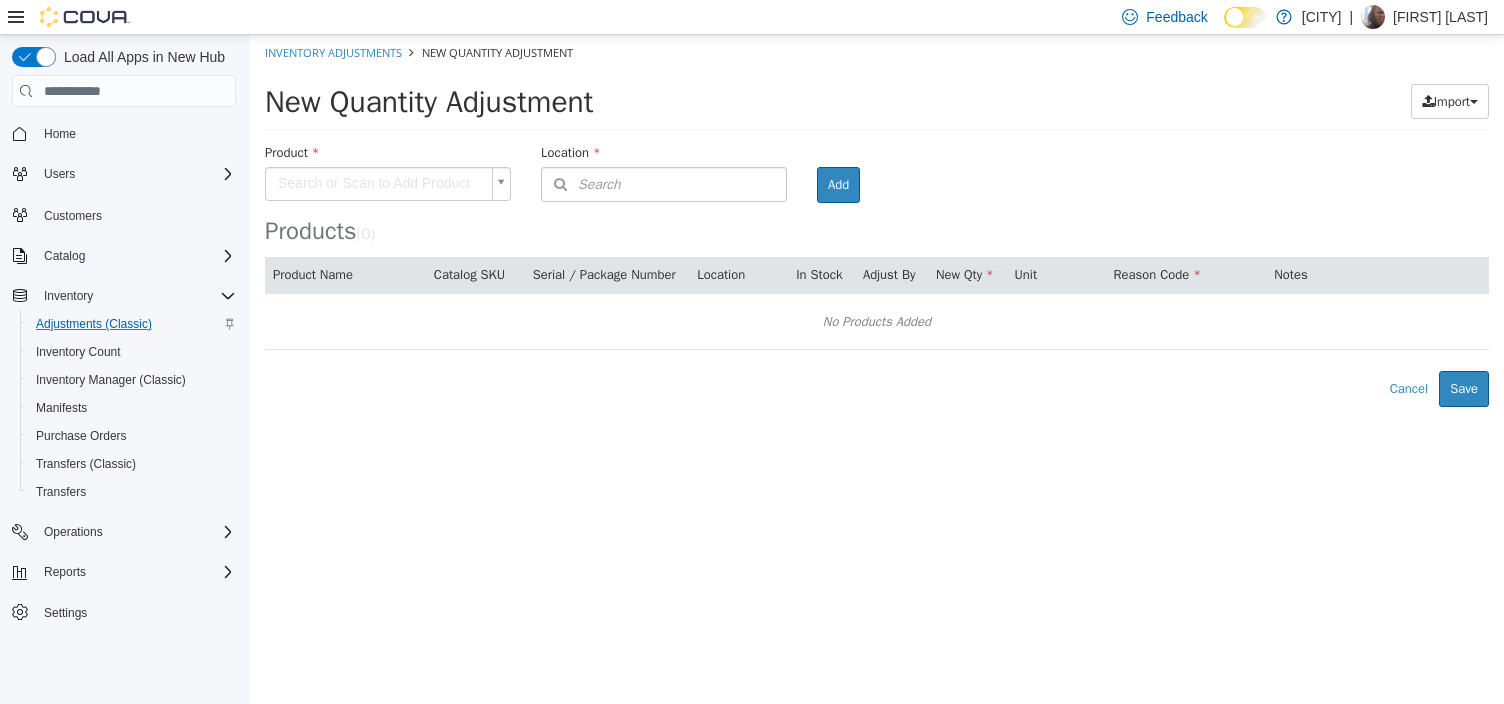 click on "×
Inventory Adjustments
New Quantity Adjustment
New Quantity Adjustment
Import  Inventory Export (.CSV) Package List (.TXT)
Product     Search or Scan to Add Product                             Location Search Type 3 or more characters or browse       Anchorage Bowl     (1)         4000 Spenard Rd         Room   Add Products  ( 0 ) Product Name Catalog SKU Serial / Package Number Location In Stock Adjust By New Qty Unit Reason Code Notes No Products Added Error saving adjustment please resolve the errors above. Cancel Save" at bounding box center (877, 221) 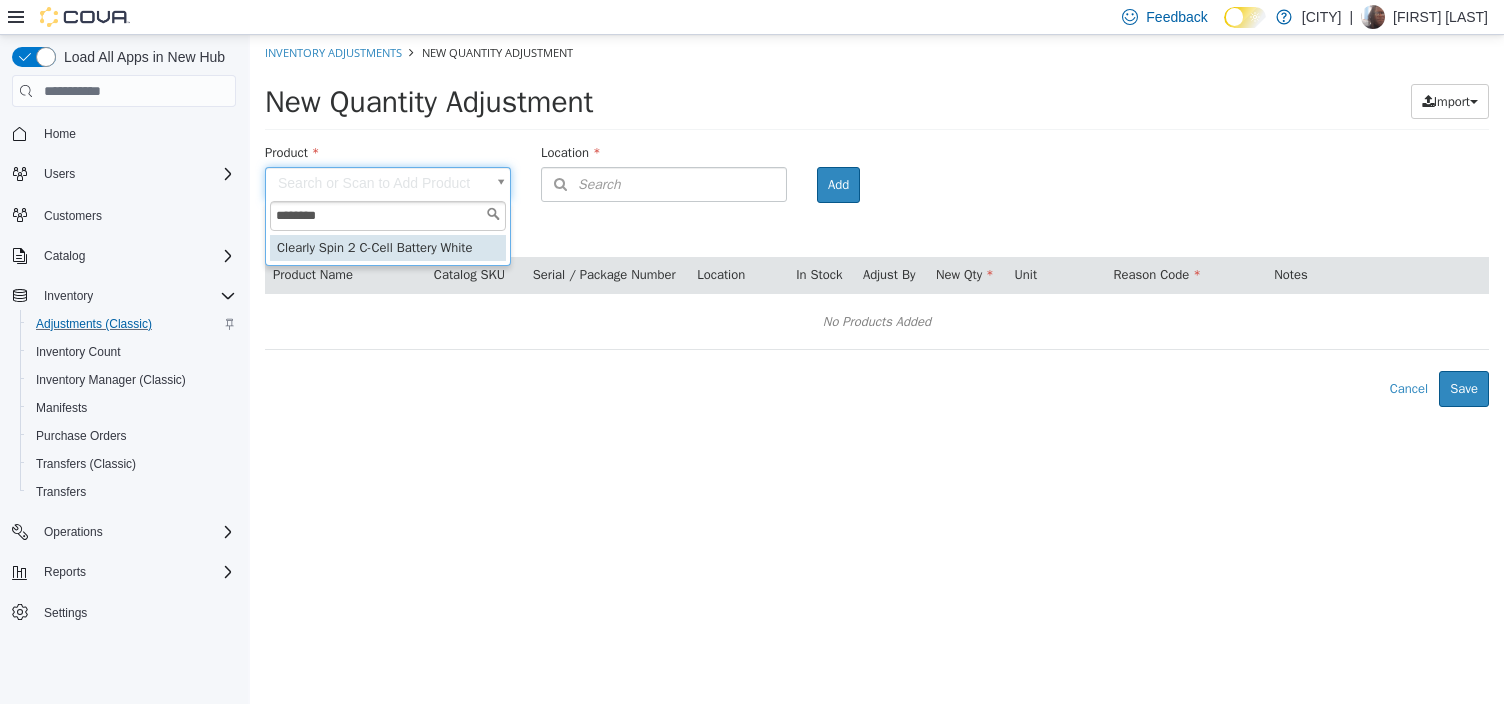 type on "********" 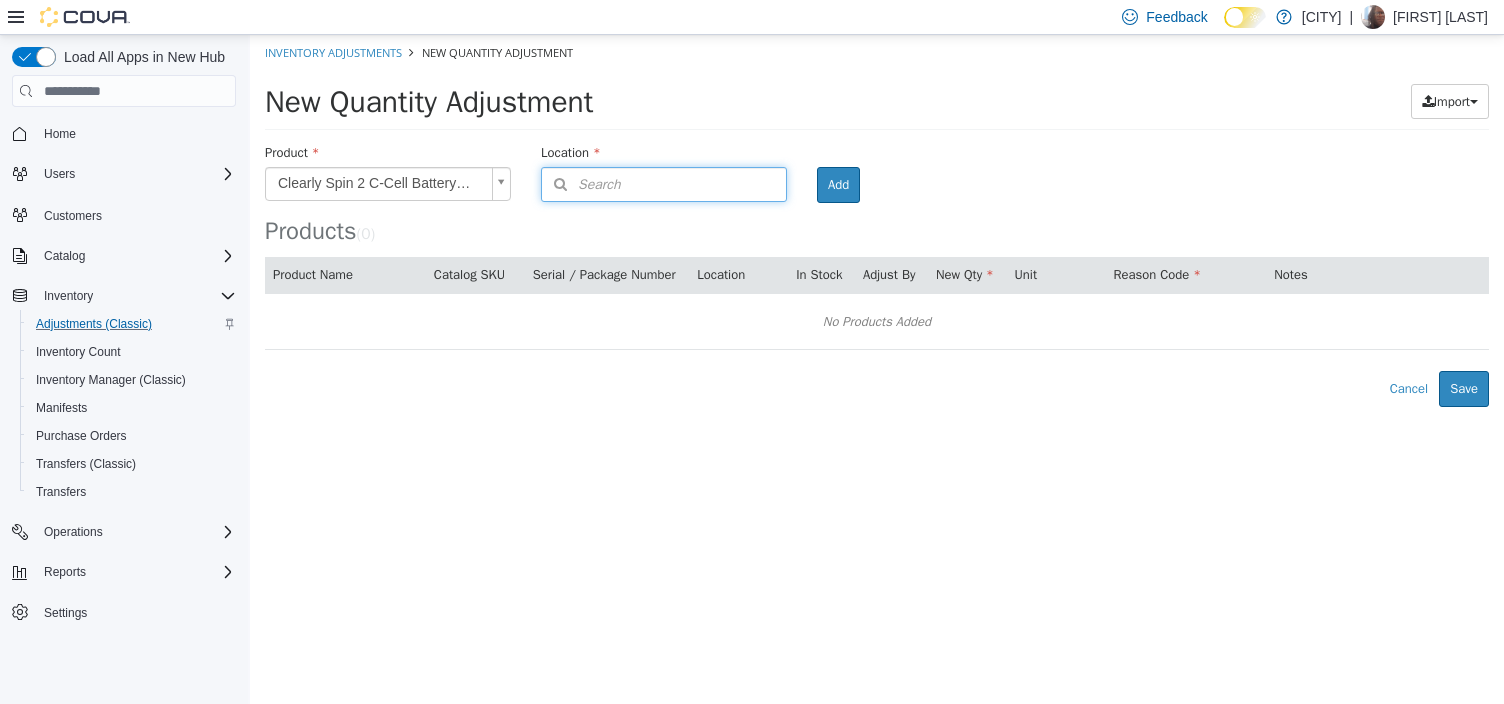click on "Search" at bounding box center (664, 184) 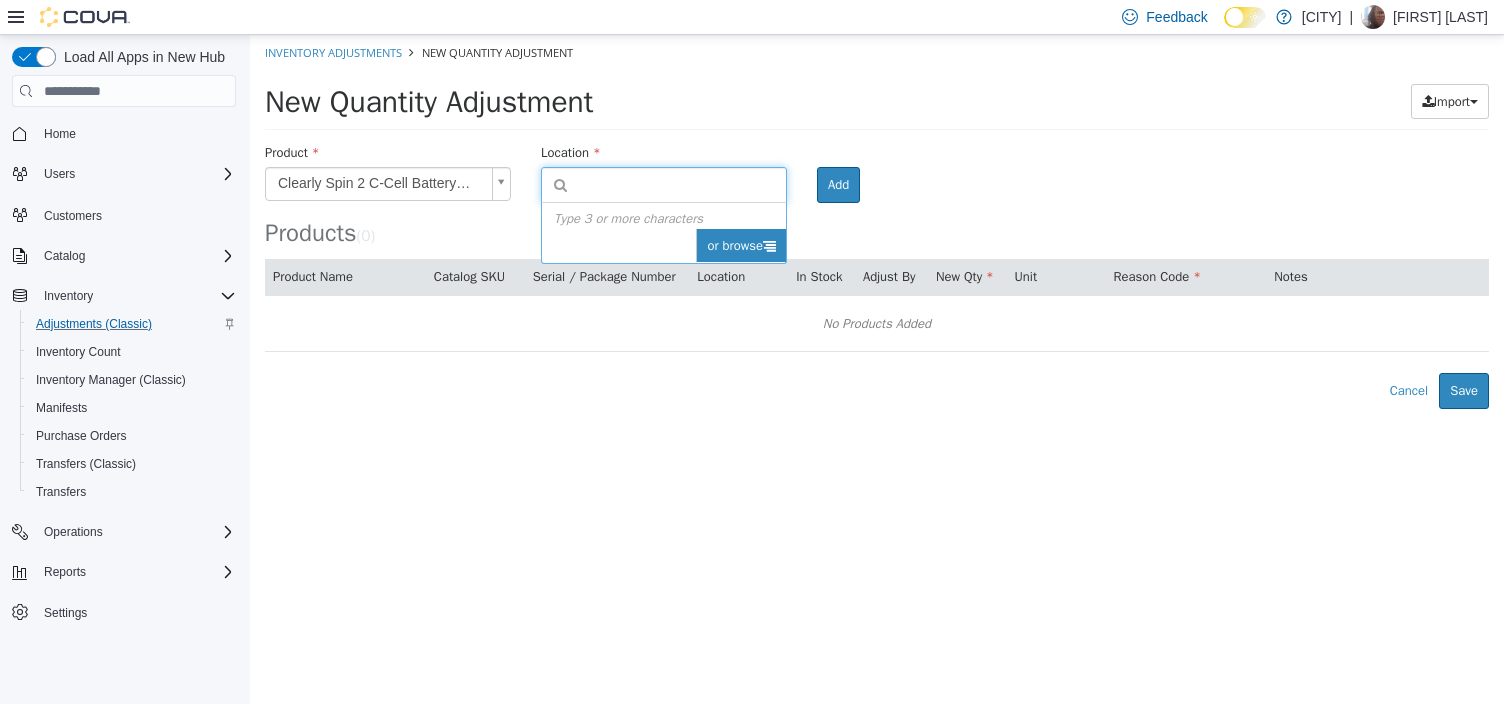 click on "or browse" at bounding box center (741, 246) 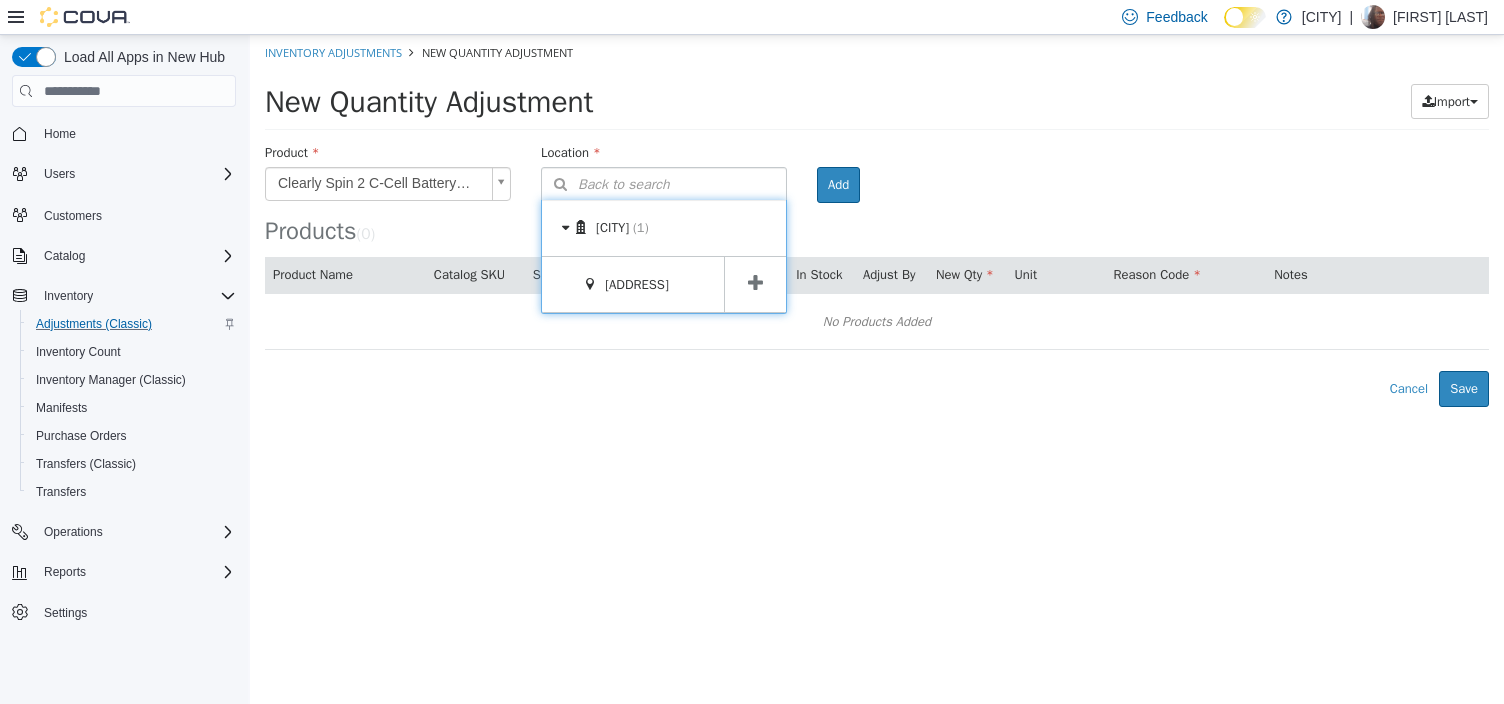 click at bounding box center (755, 285) 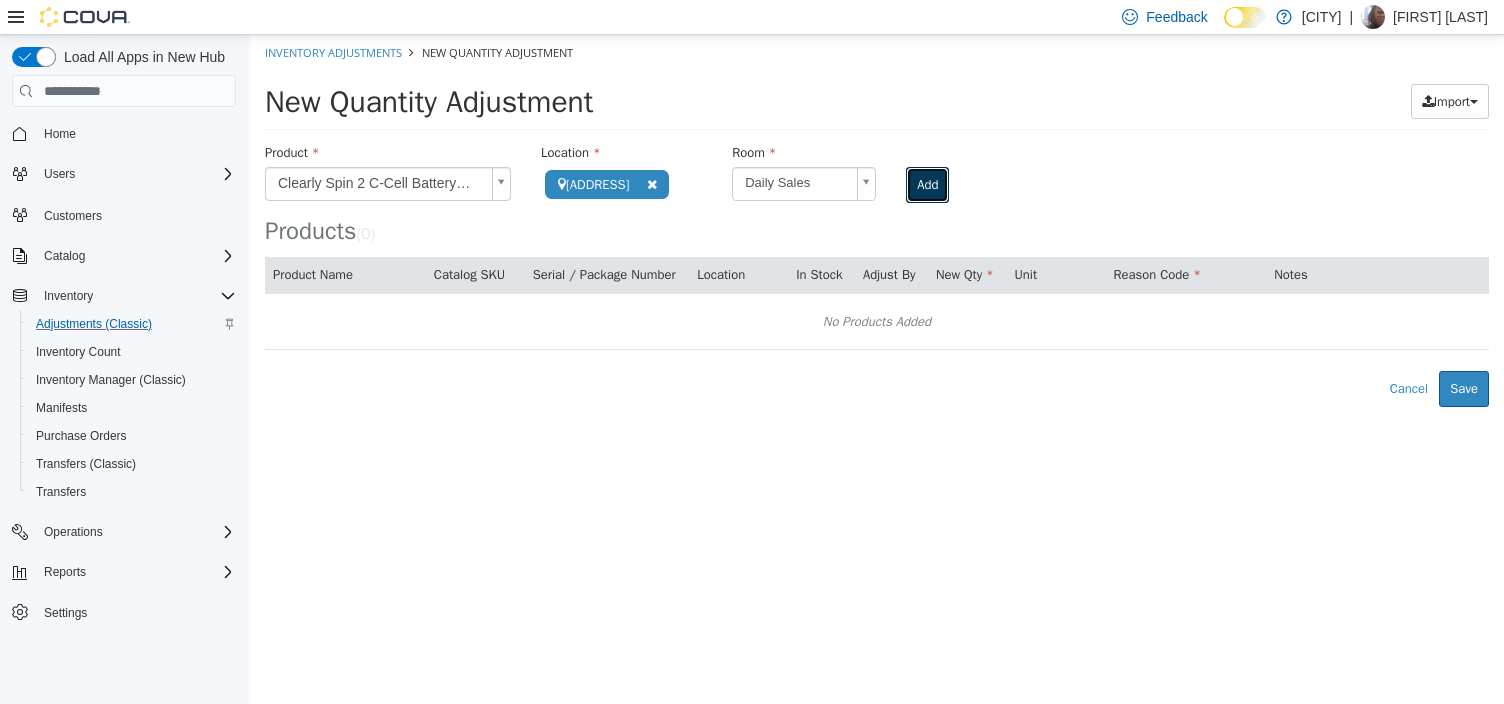 click on "Add" at bounding box center (927, 185) 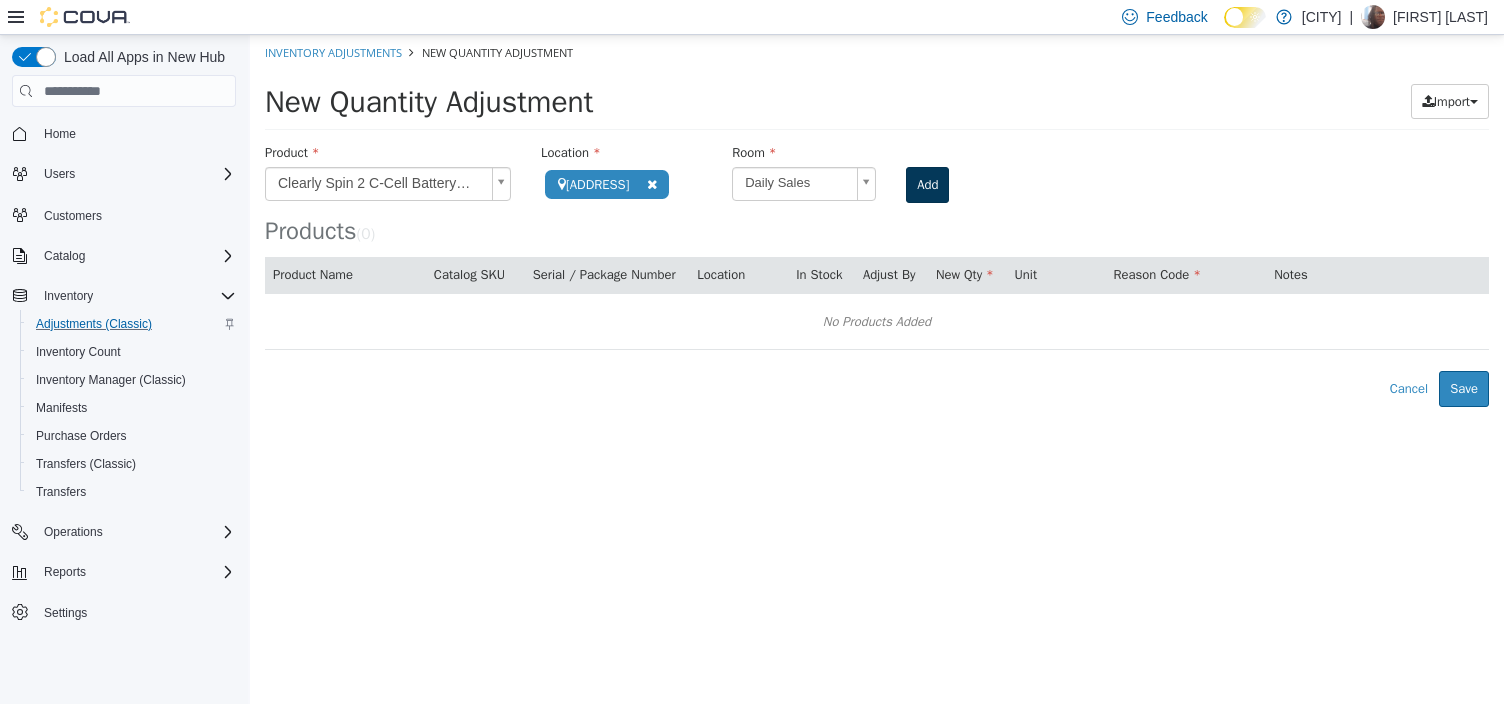 type 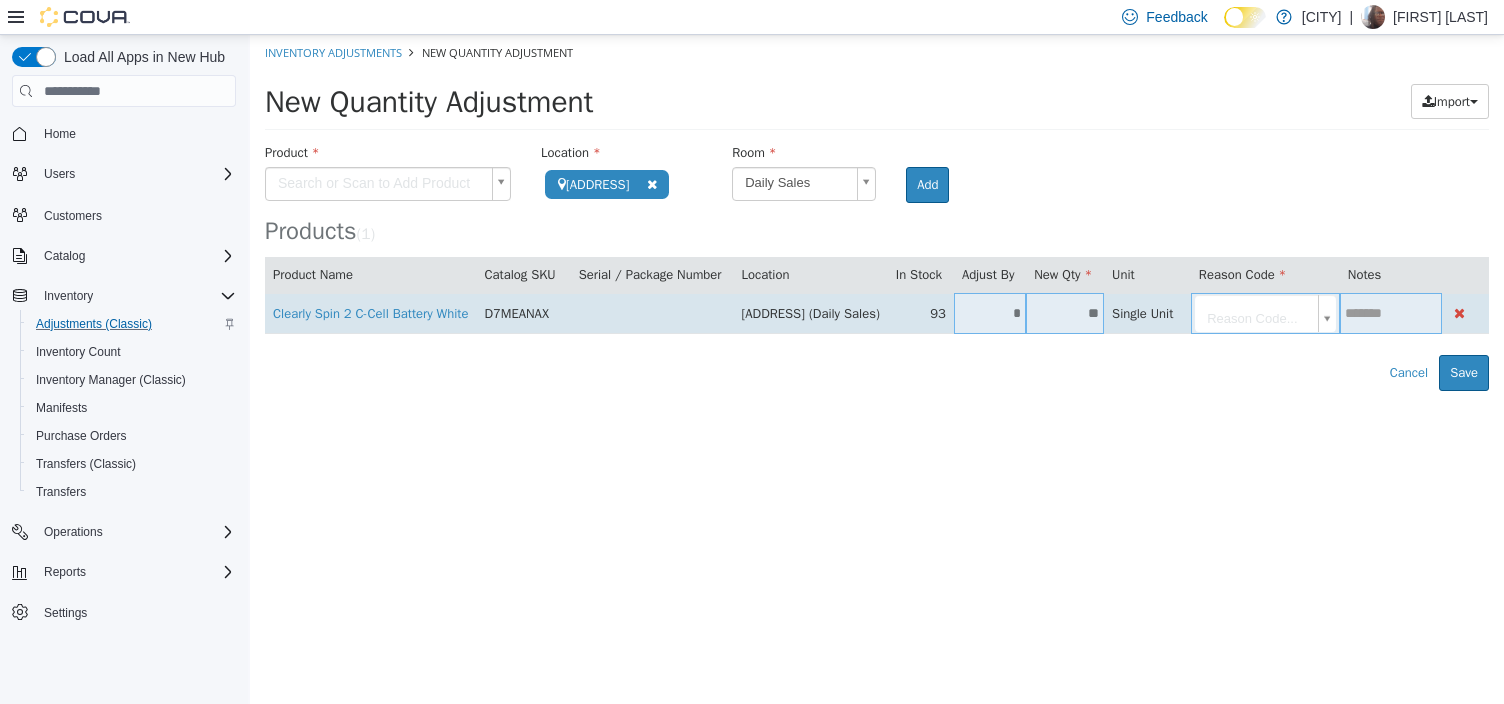 click on "**" at bounding box center [1065, 313] 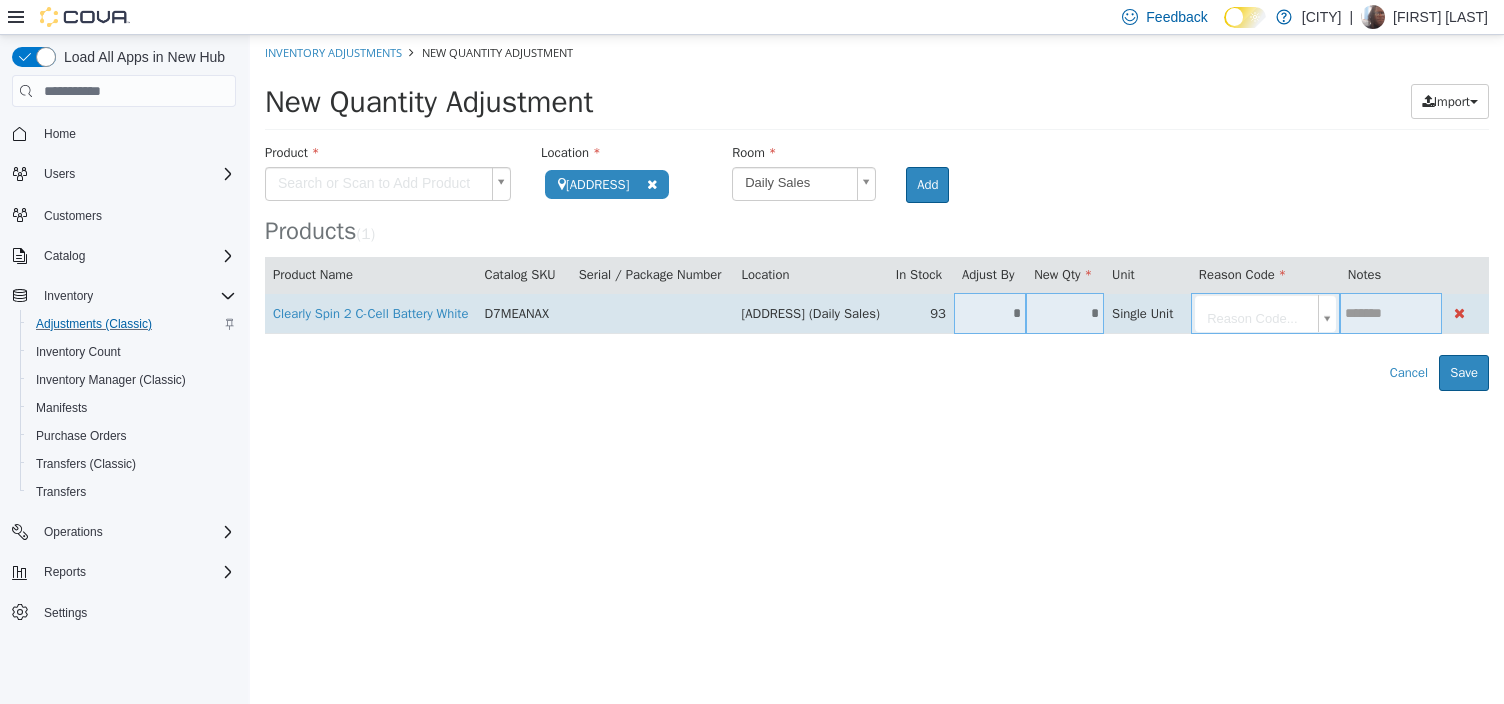 type on "*" 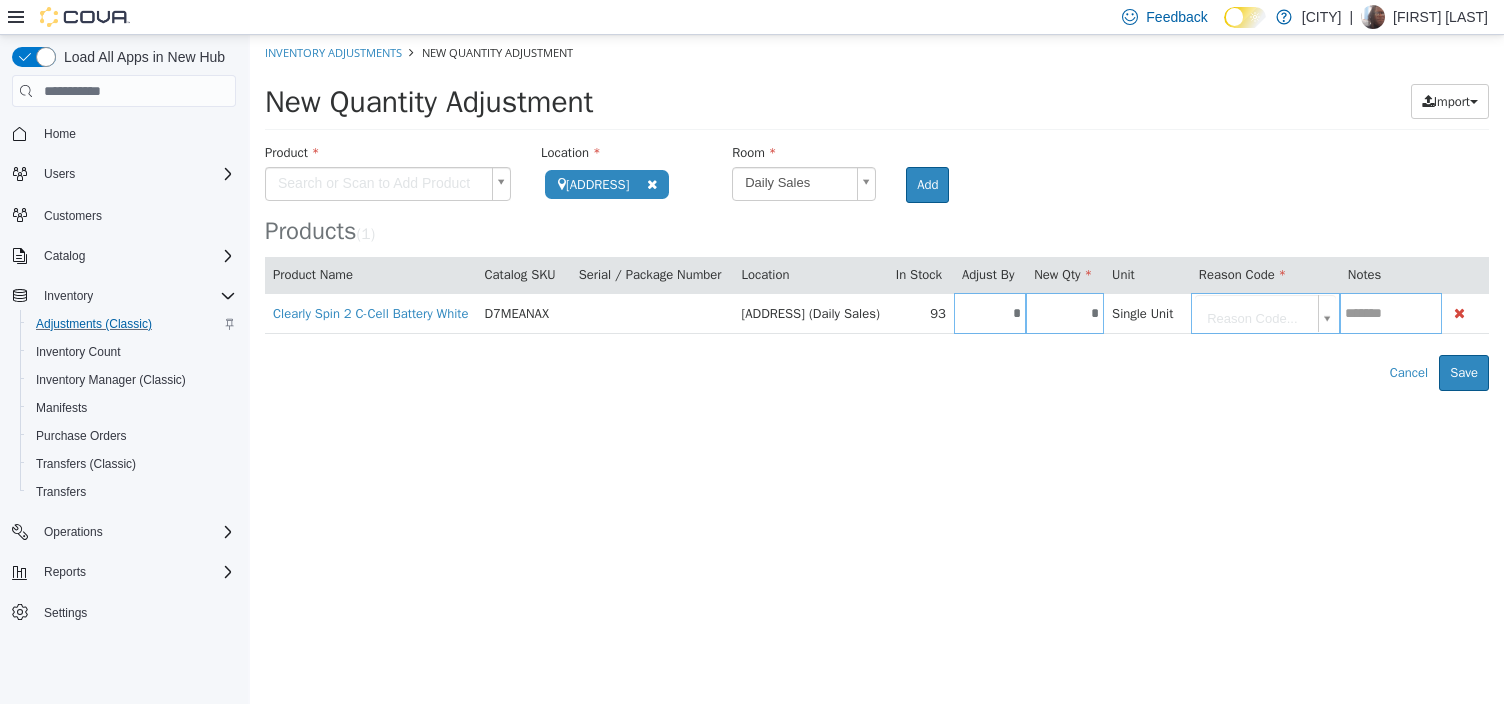 type on "***" 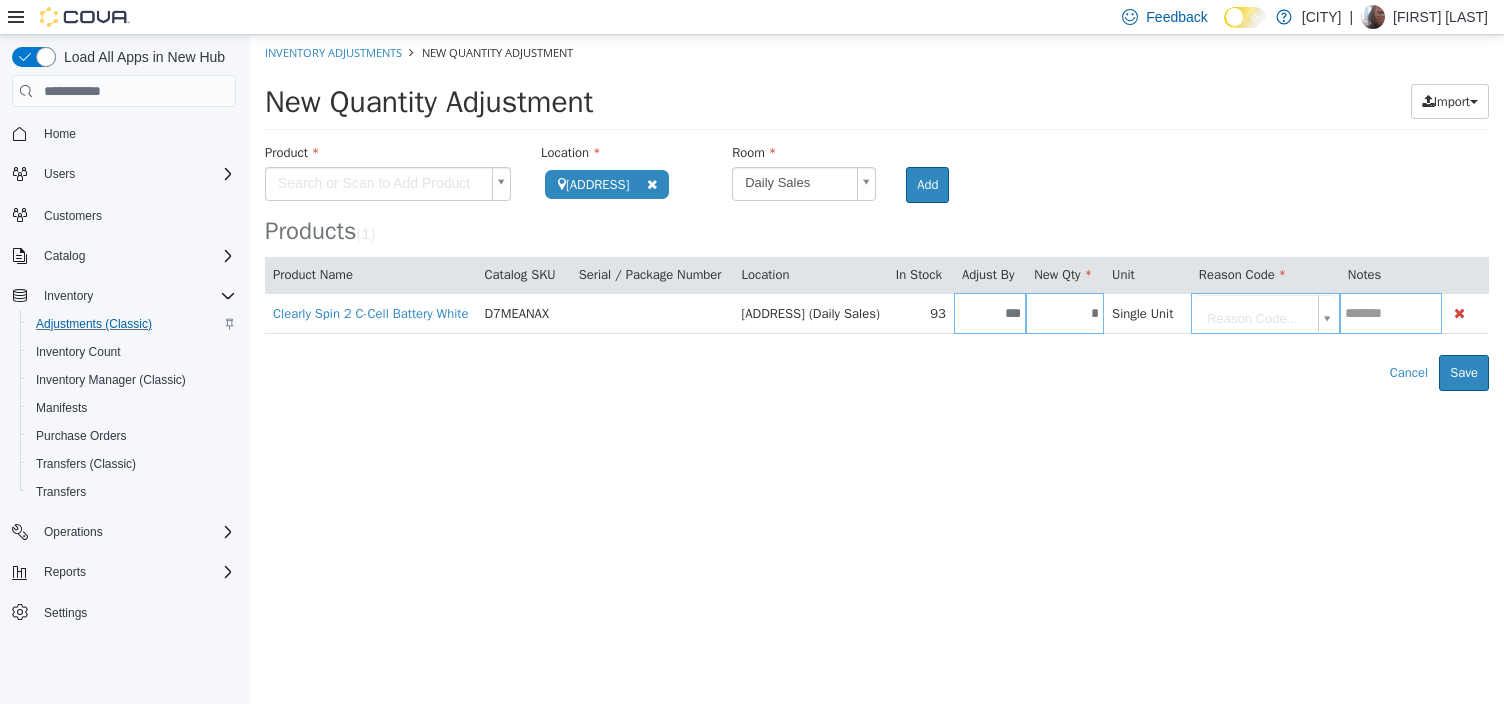 click on "**********" at bounding box center [877, 213] 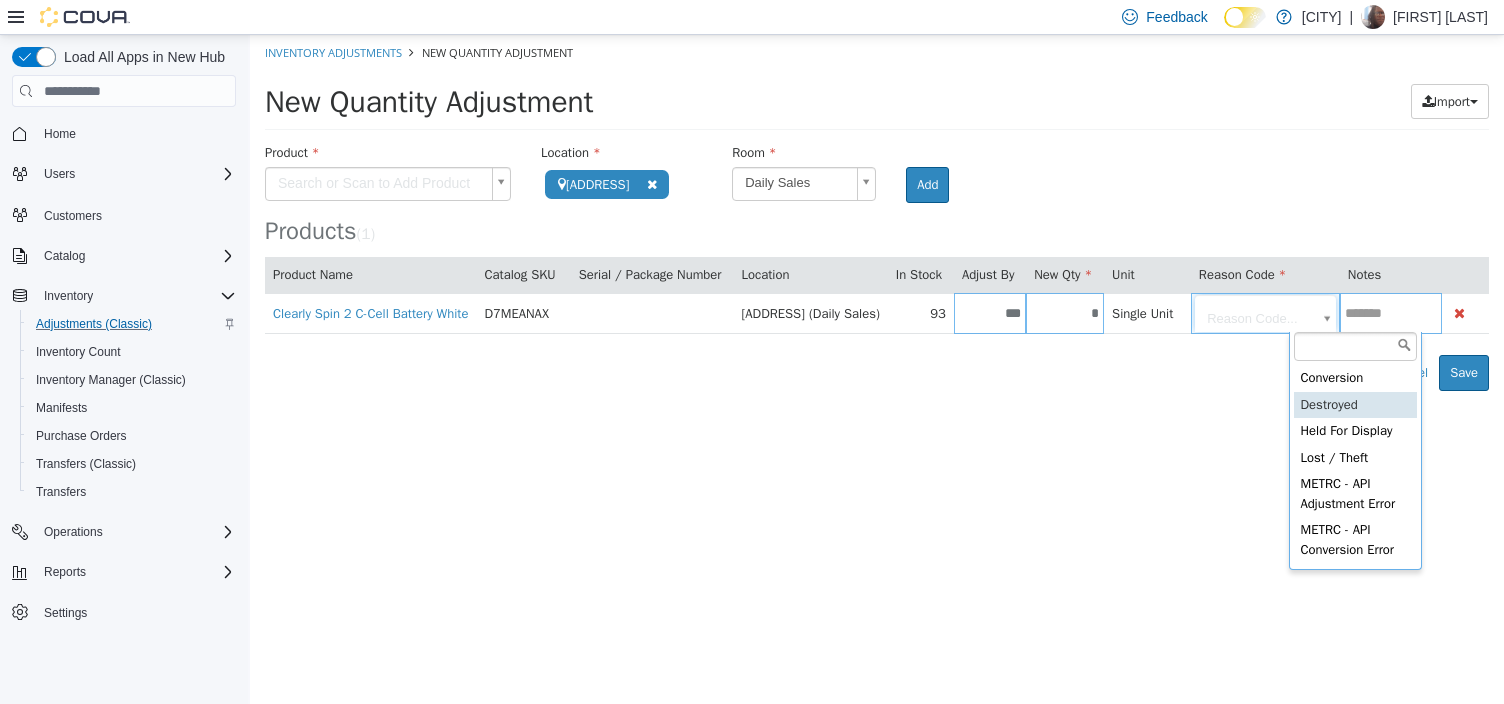 type on "**********" 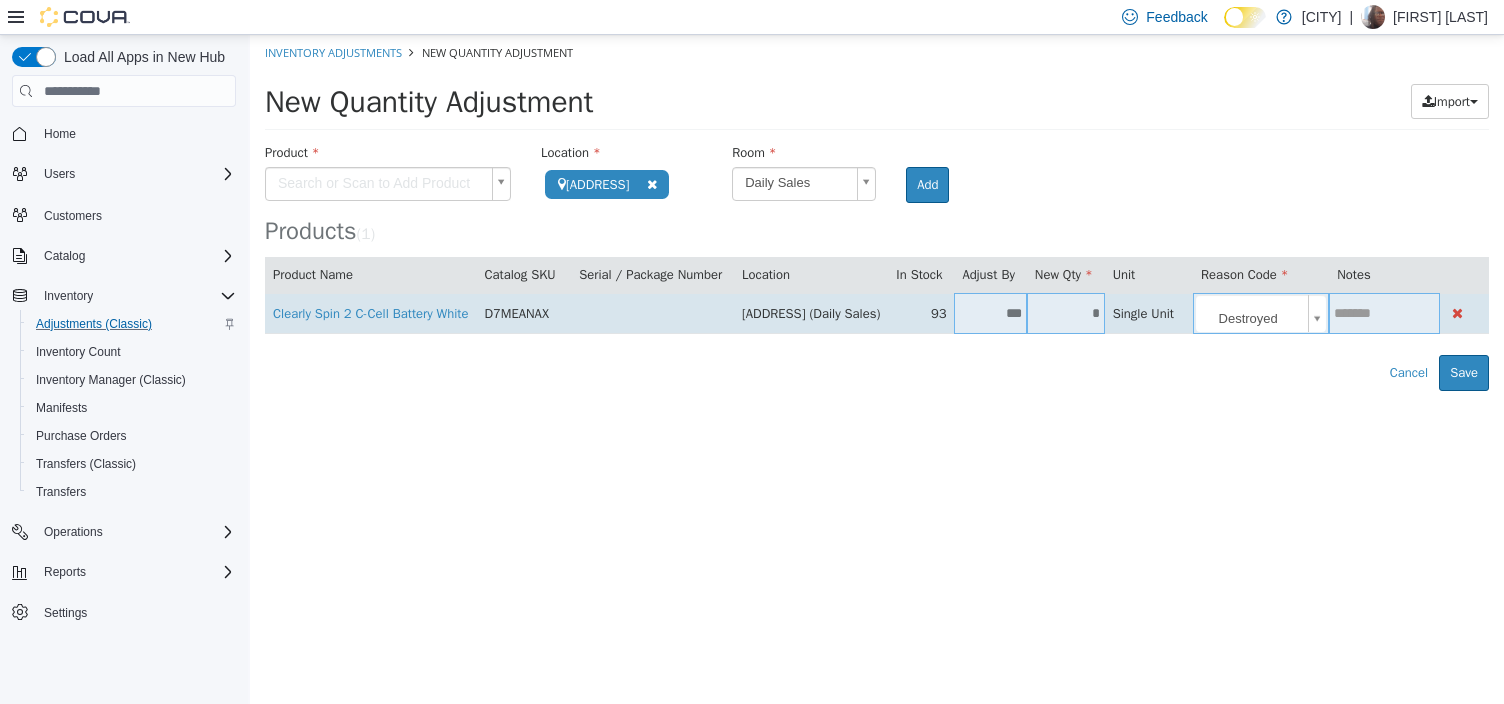 click at bounding box center [1384, 313] 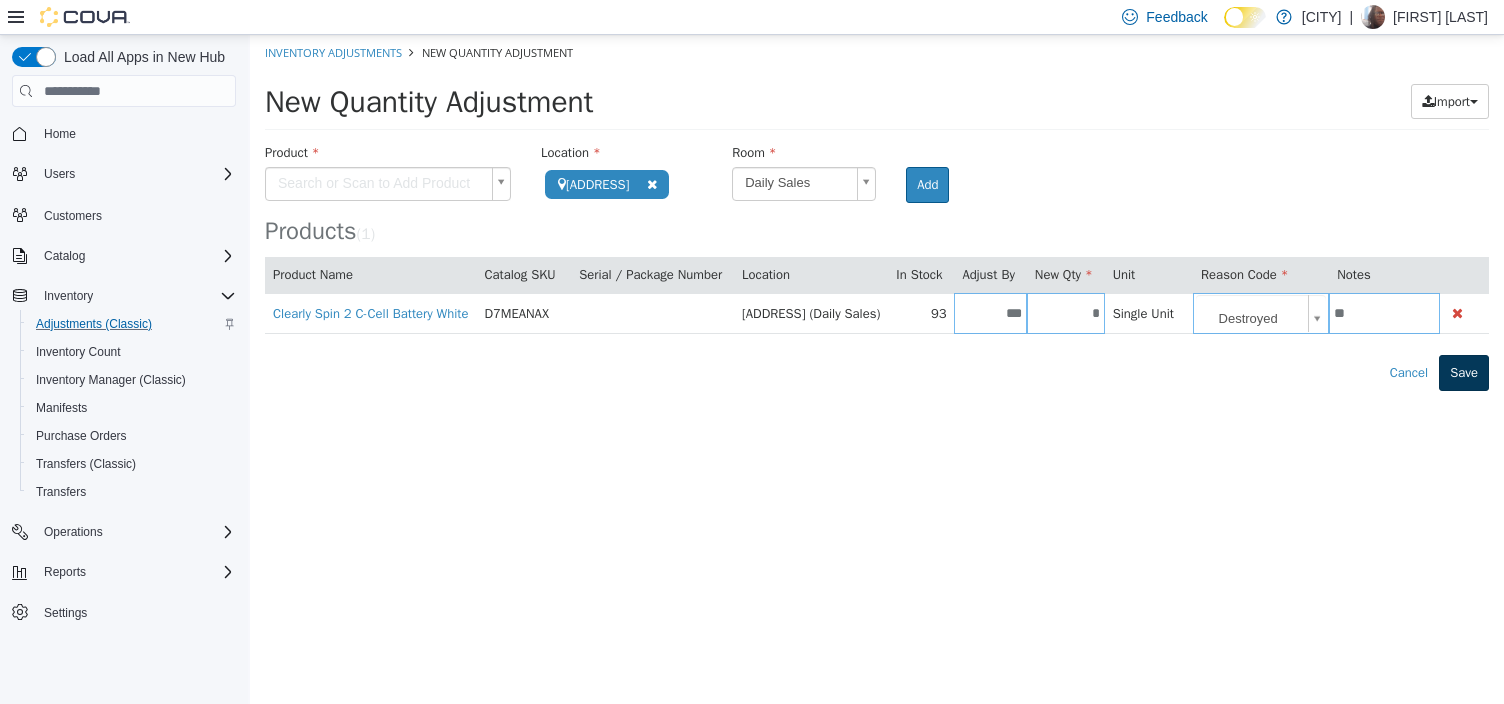 type on "**" 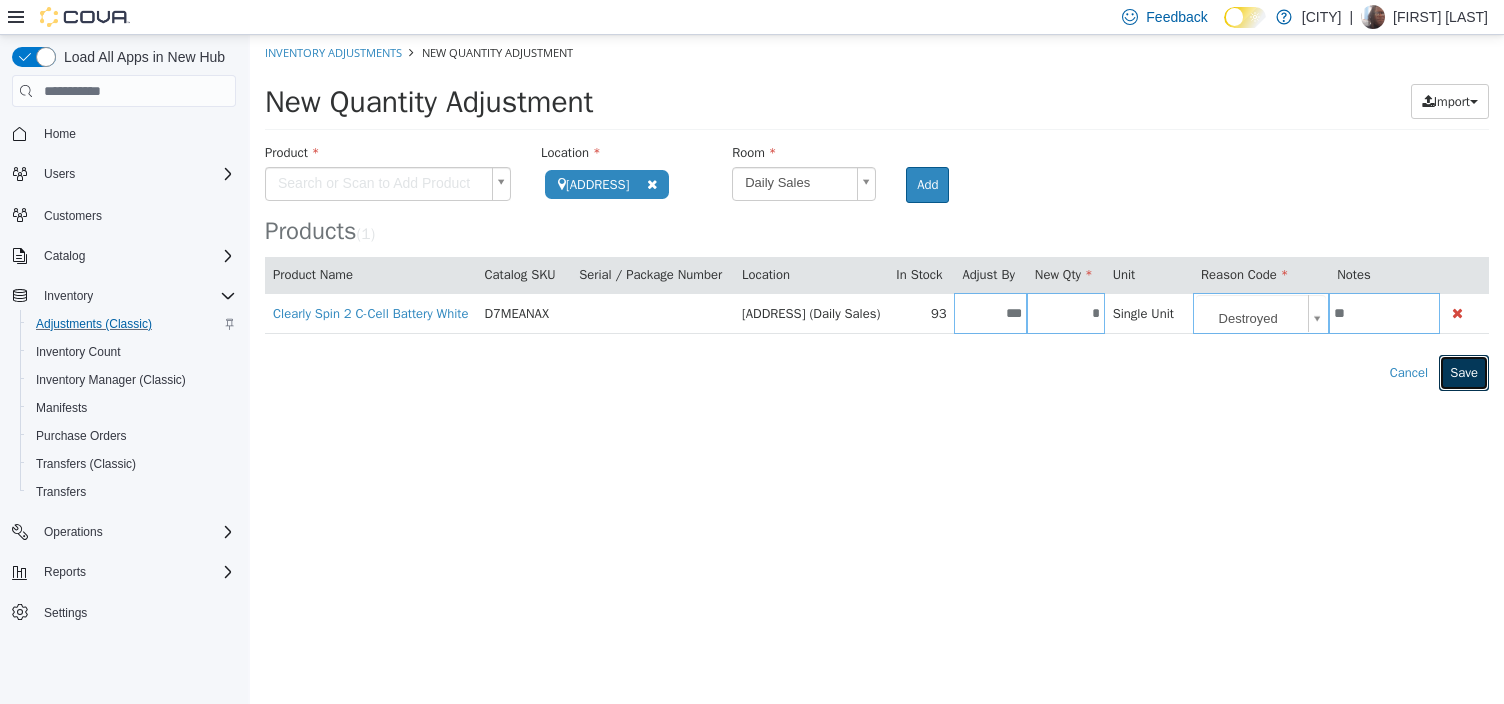 click on "Save" at bounding box center [1464, 373] 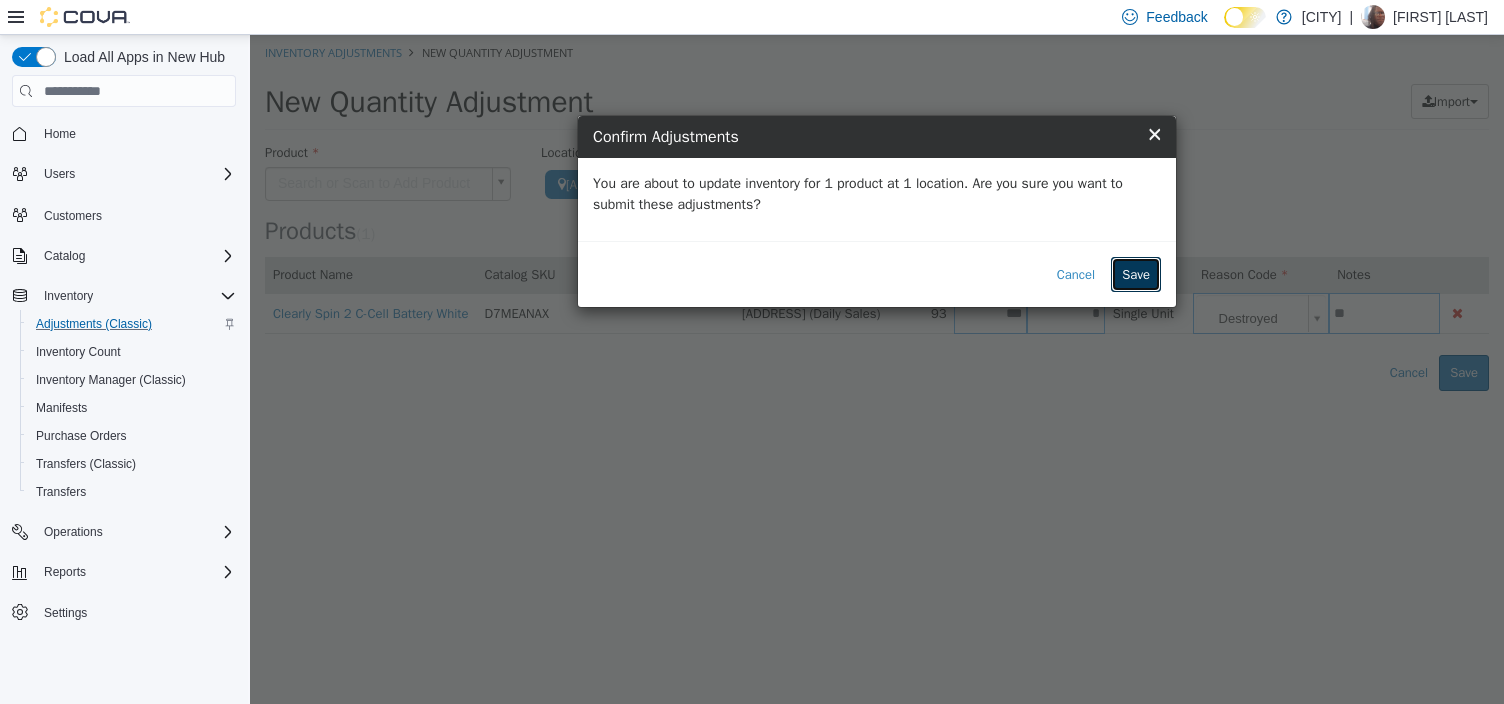 click on "Save" at bounding box center (1136, 275) 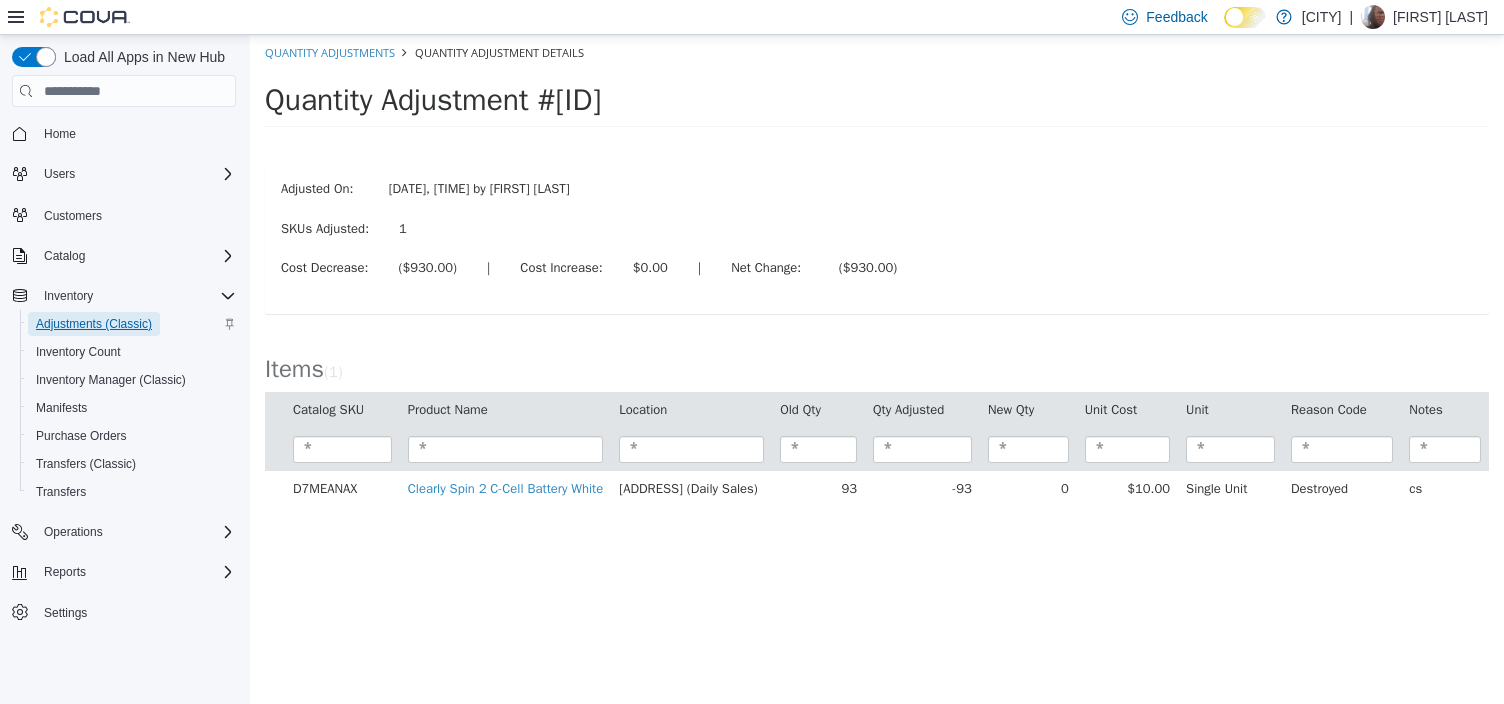 click on "Adjustments (Classic)" at bounding box center (94, 324) 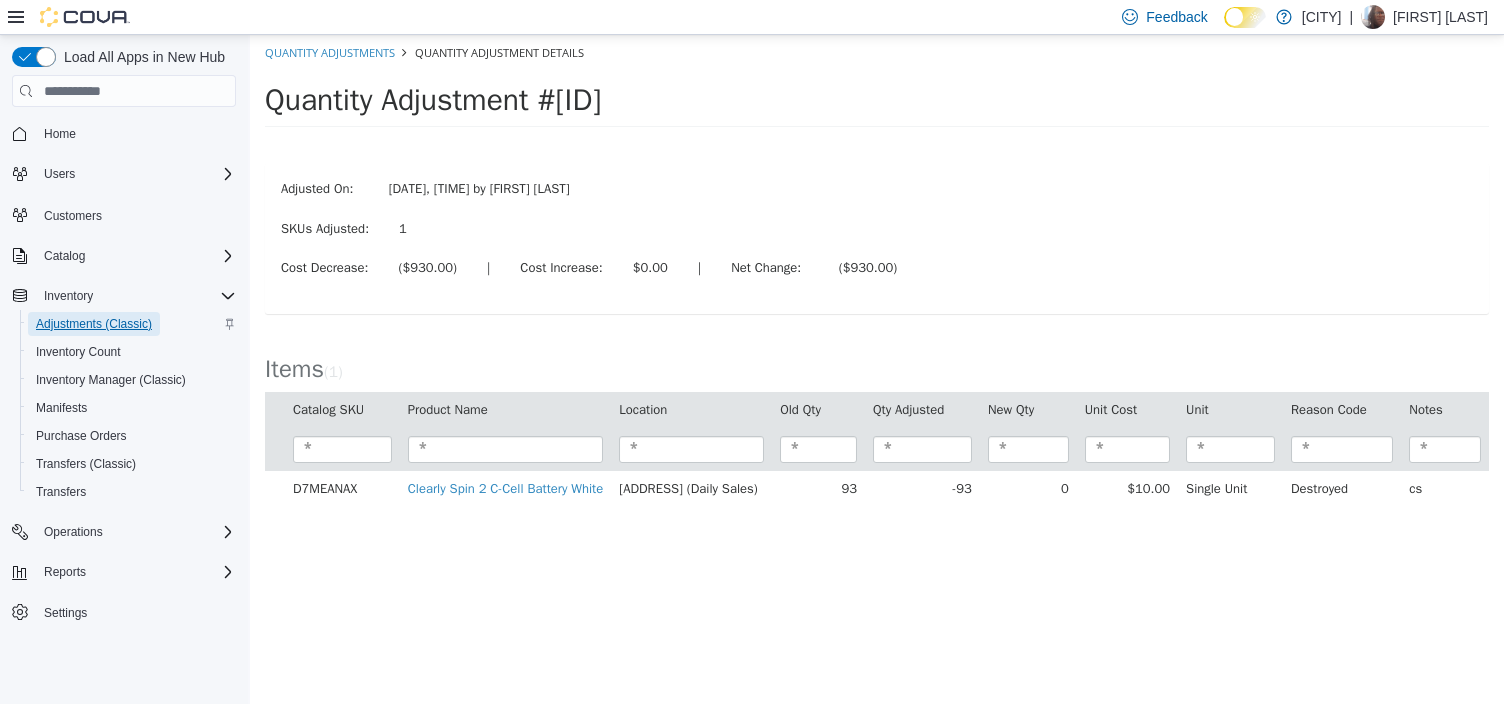 click on "Adjustments (Classic)" at bounding box center (94, 324) 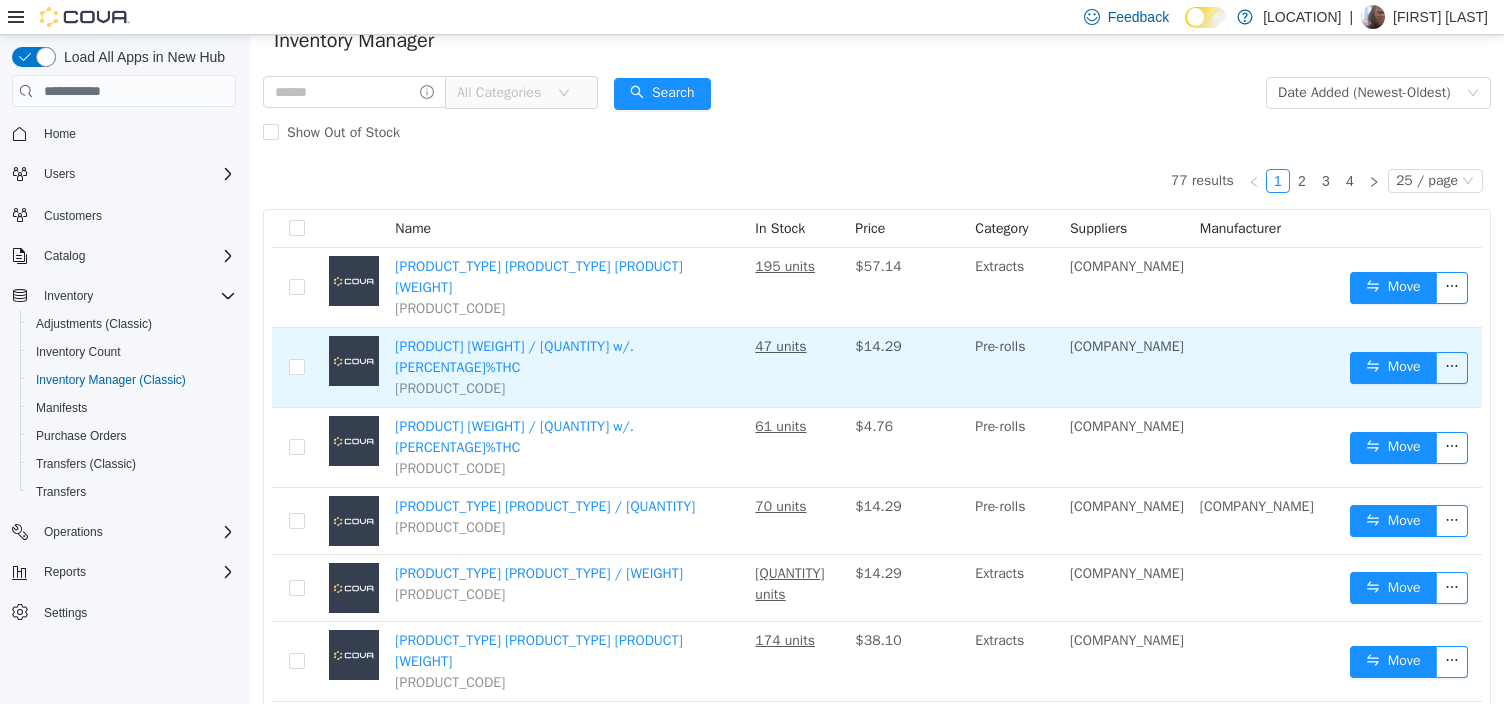 scroll, scrollTop: 83, scrollLeft: 0, axis: vertical 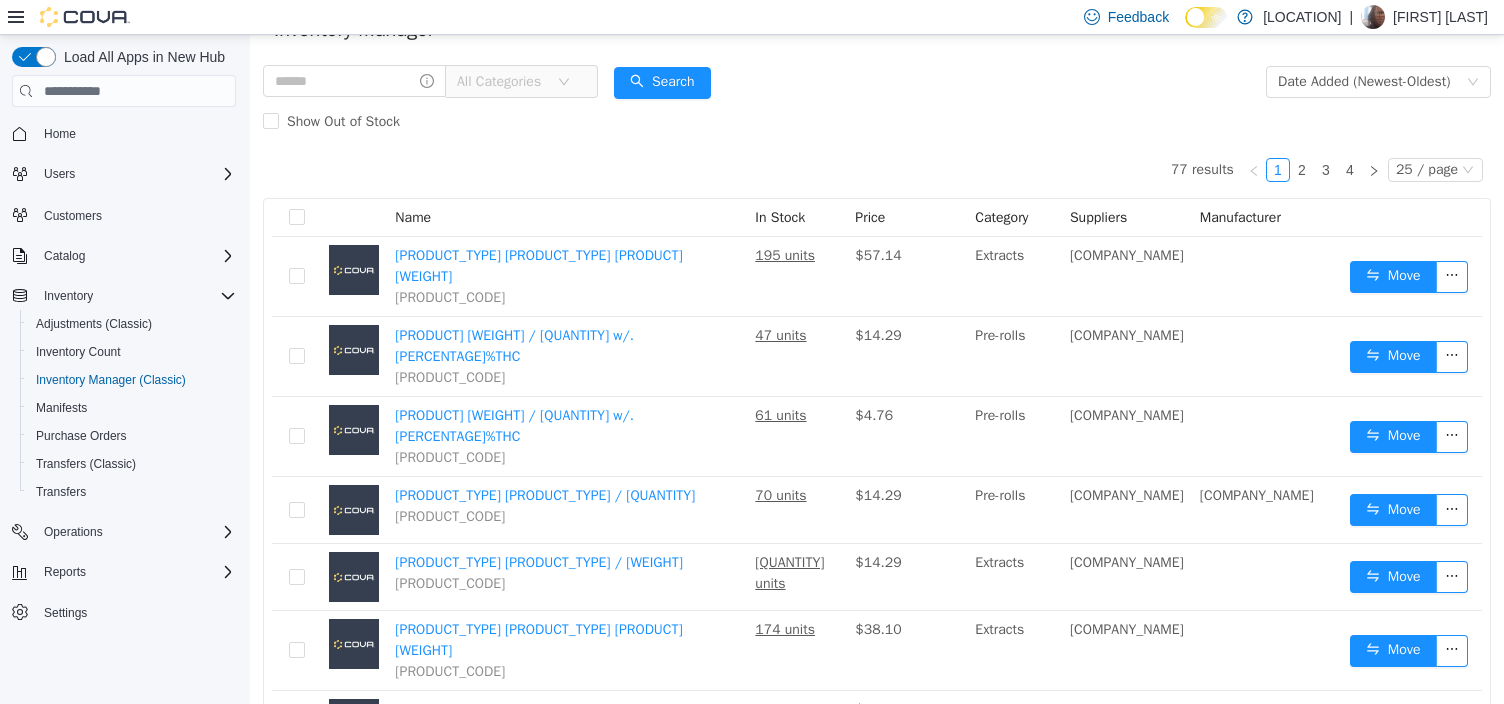 click on "All Categories" at bounding box center (502, 82) 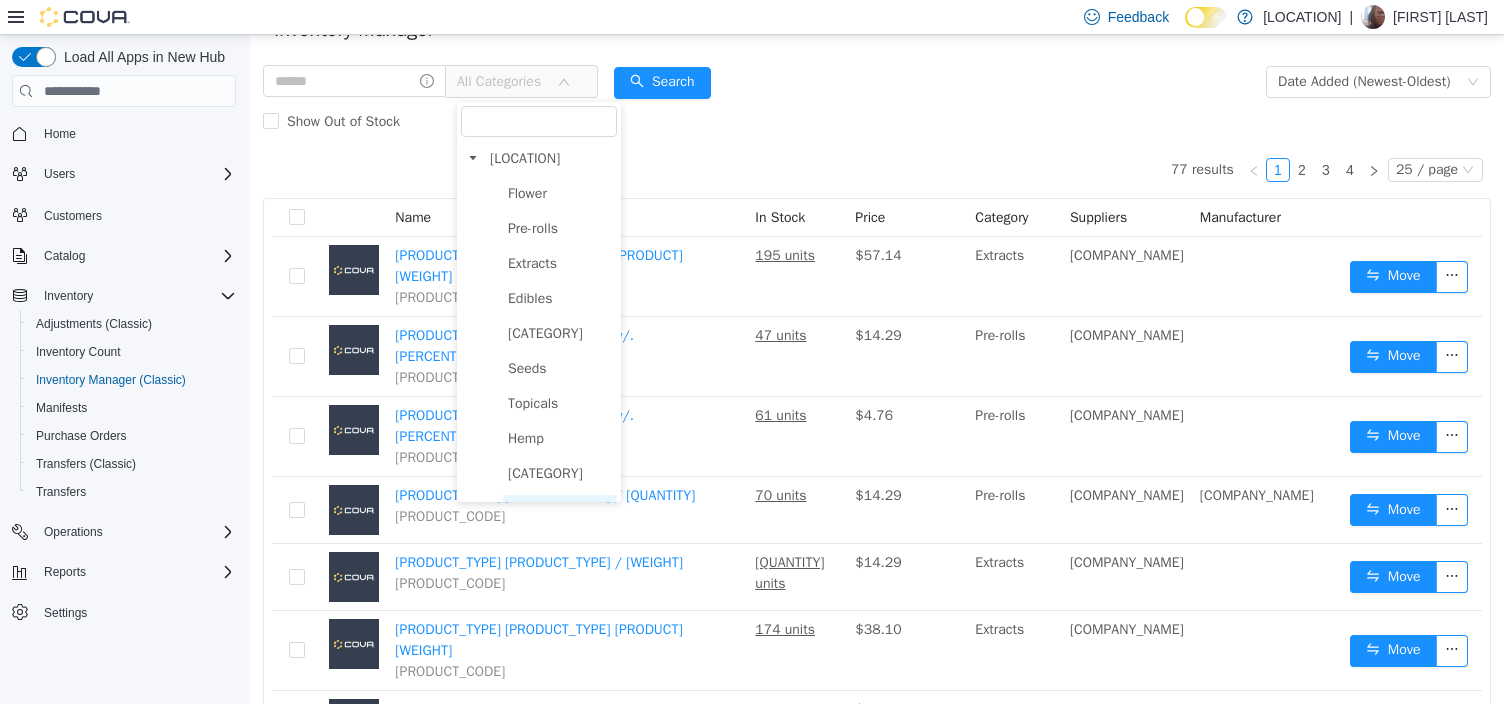 scroll, scrollTop: 67, scrollLeft: 0, axis: vertical 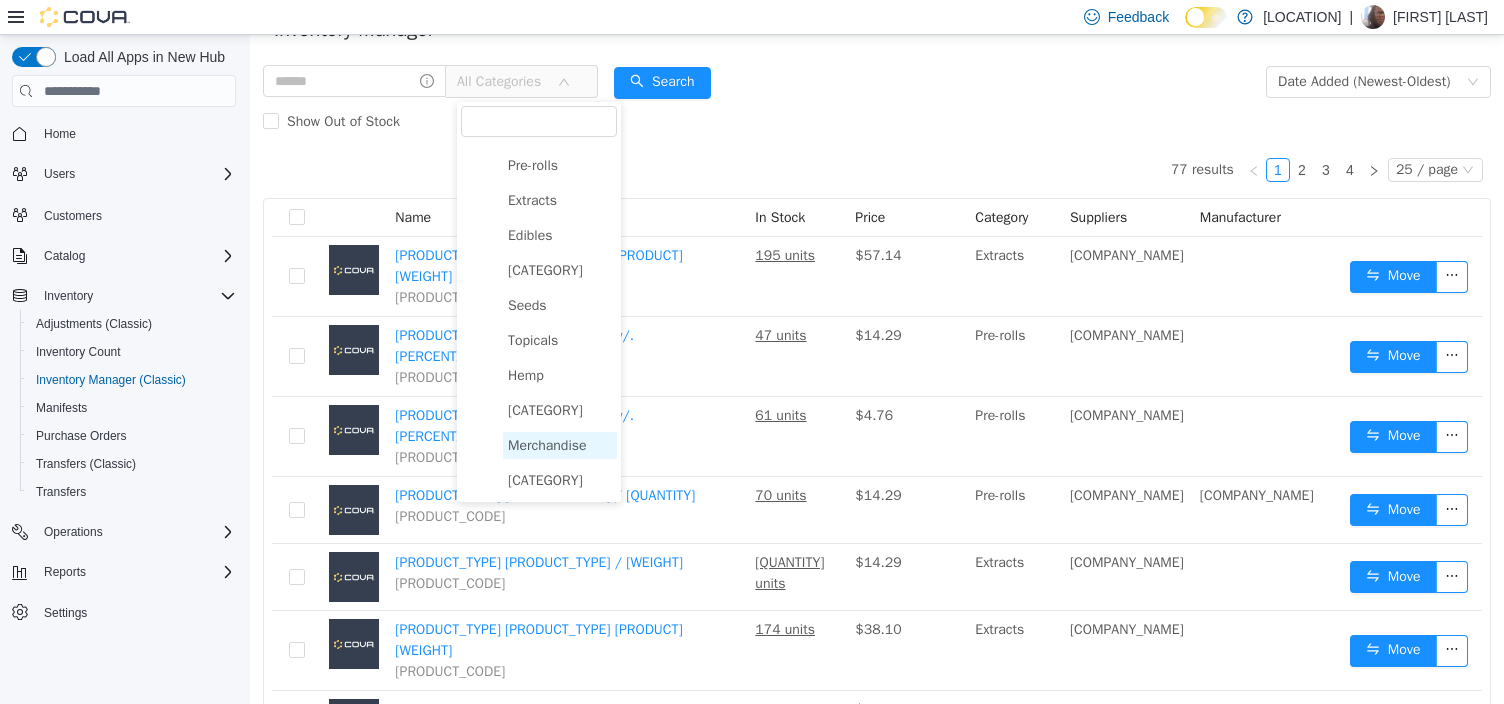 click on "Merchandise" at bounding box center (547, 445) 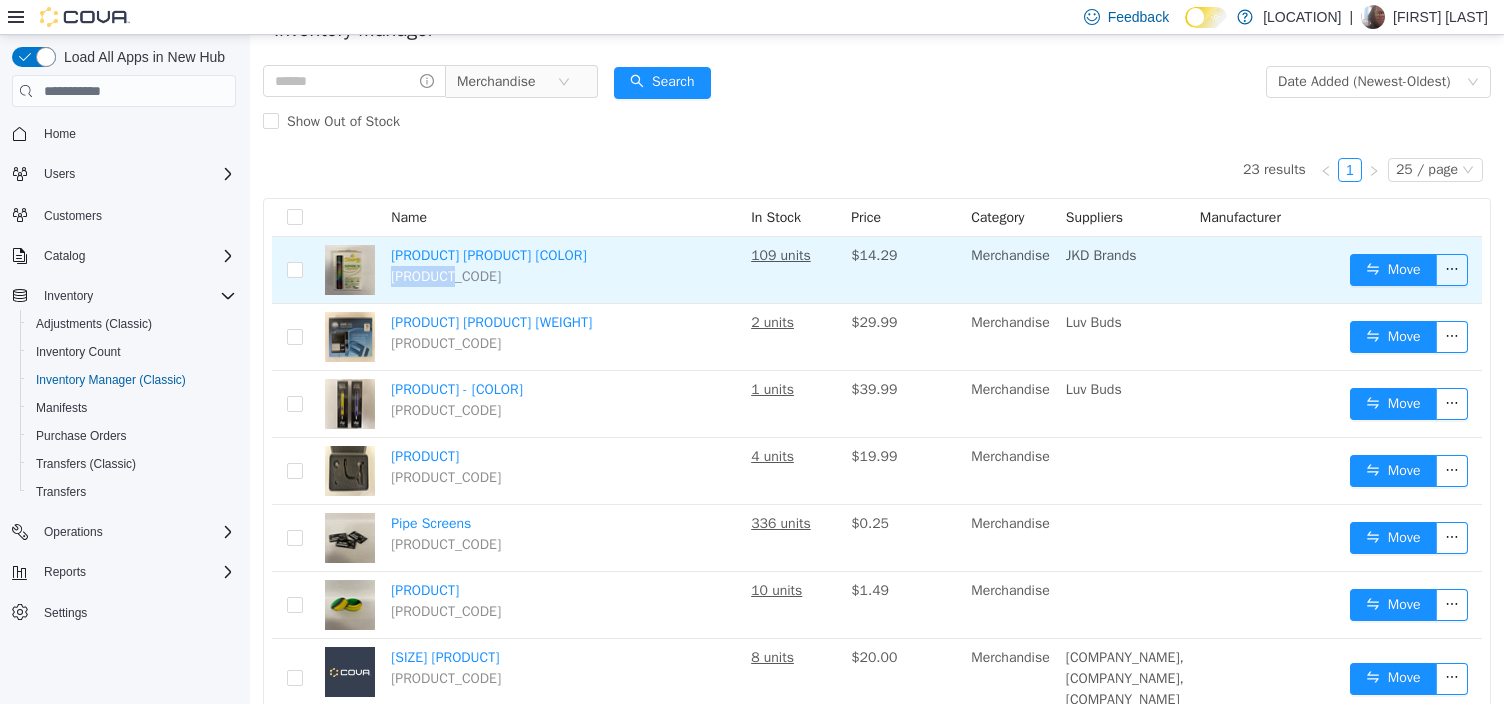 drag, startPoint x: 482, startPoint y: 278, endPoint x: 407, endPoint y: 278, distance: 75 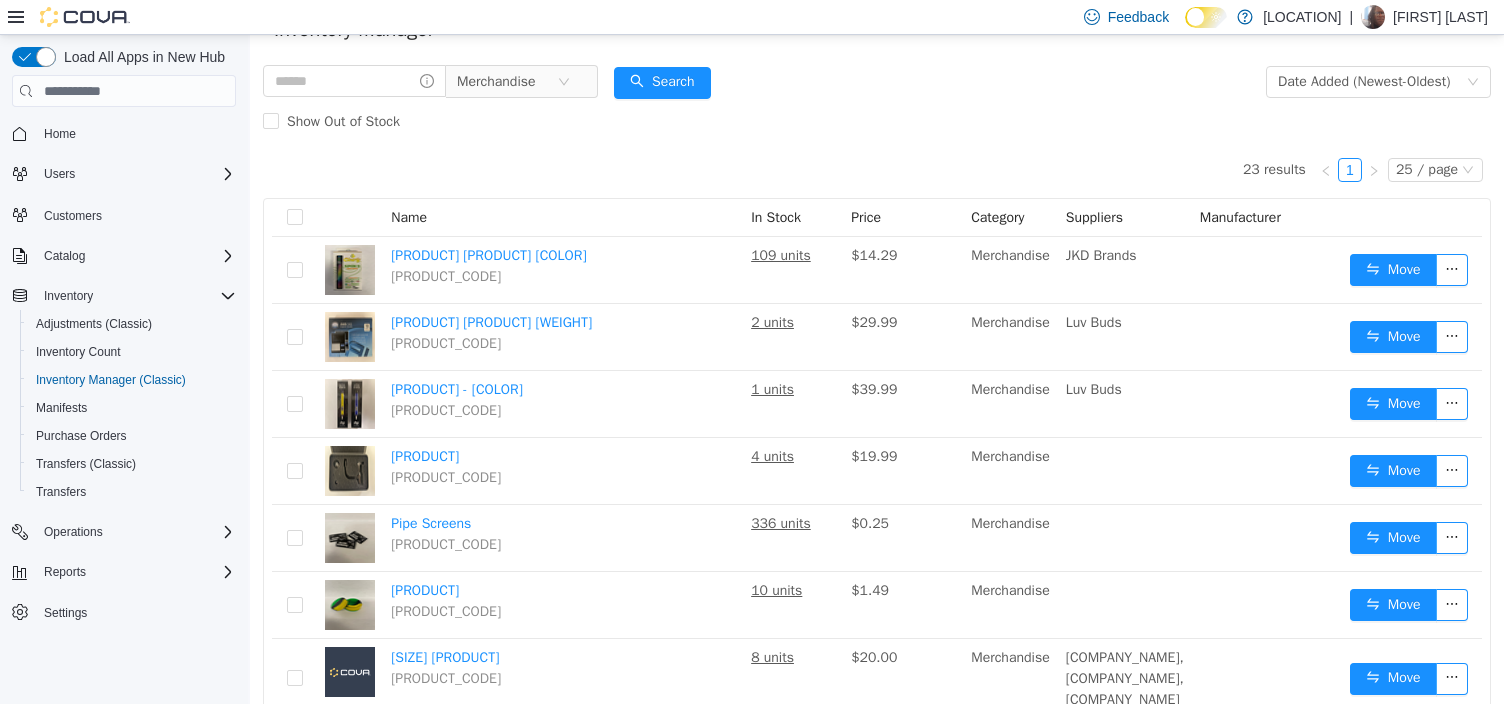 click on "Name" at bounding box center (563, 218) 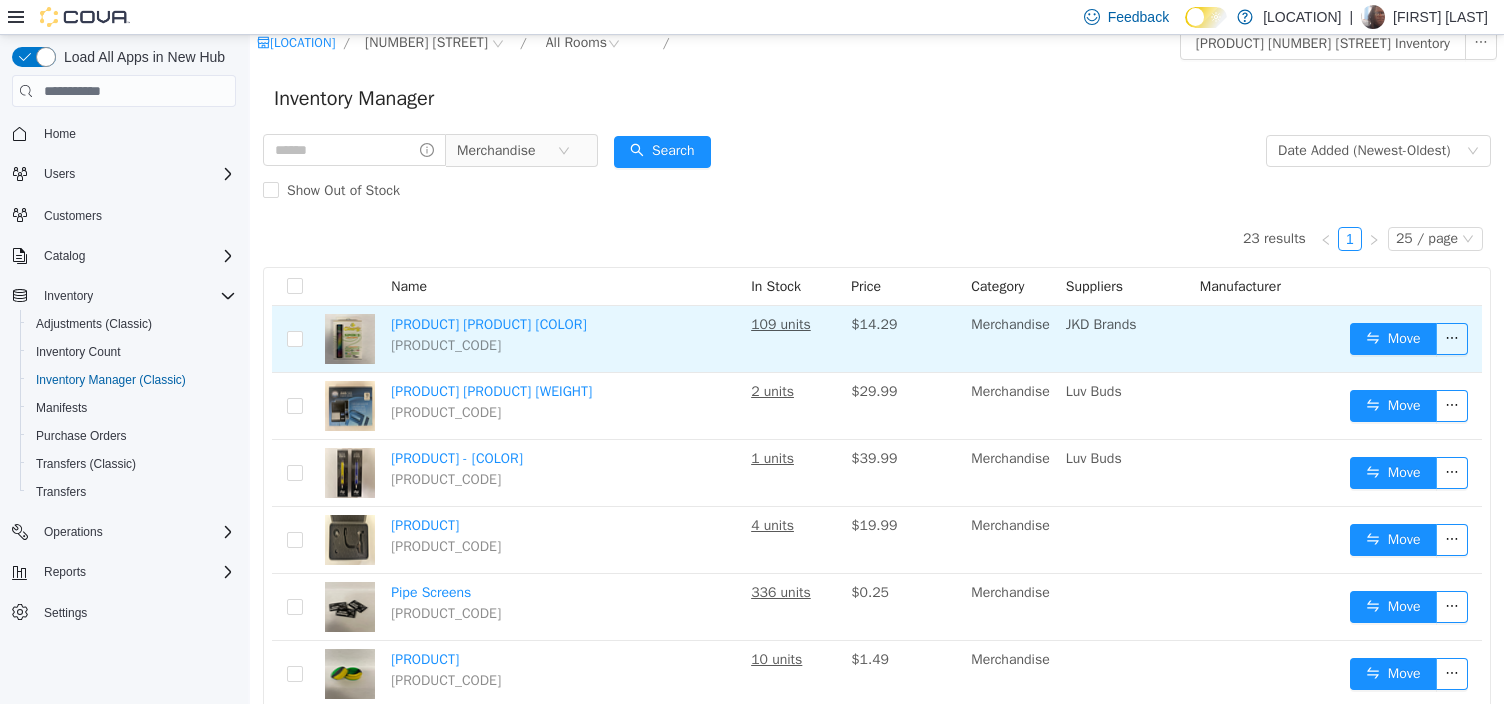 scroll, scrollTop: 0, scrollLeft: 0, axis: both 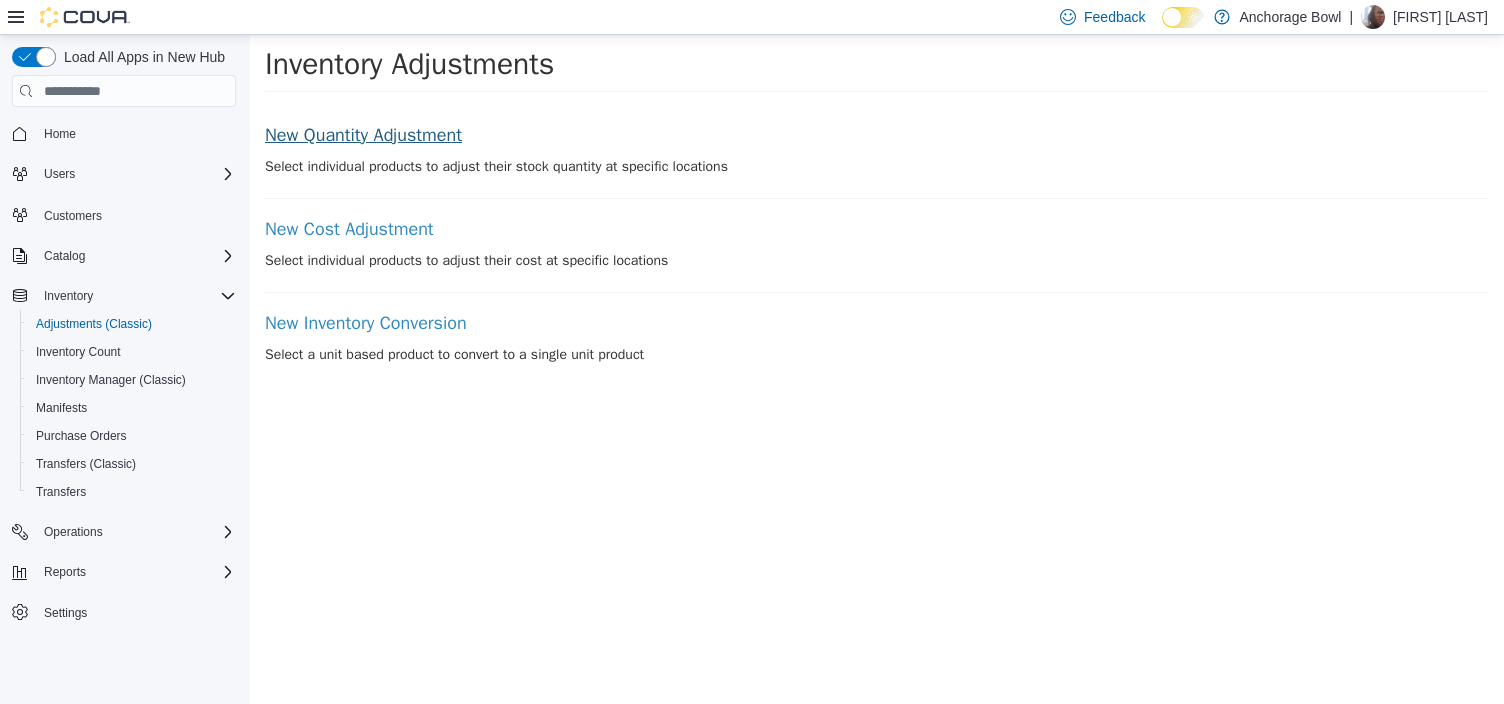 click on "New Quantity Adjustment Select individual products to adjust their stock quantity at specific locations New Cost Adjustment Select individual products to adjust their cost at specific locations New Inventory Conversion Select a unit based product to convert to a single unit product" at bounding box center (877, 240) 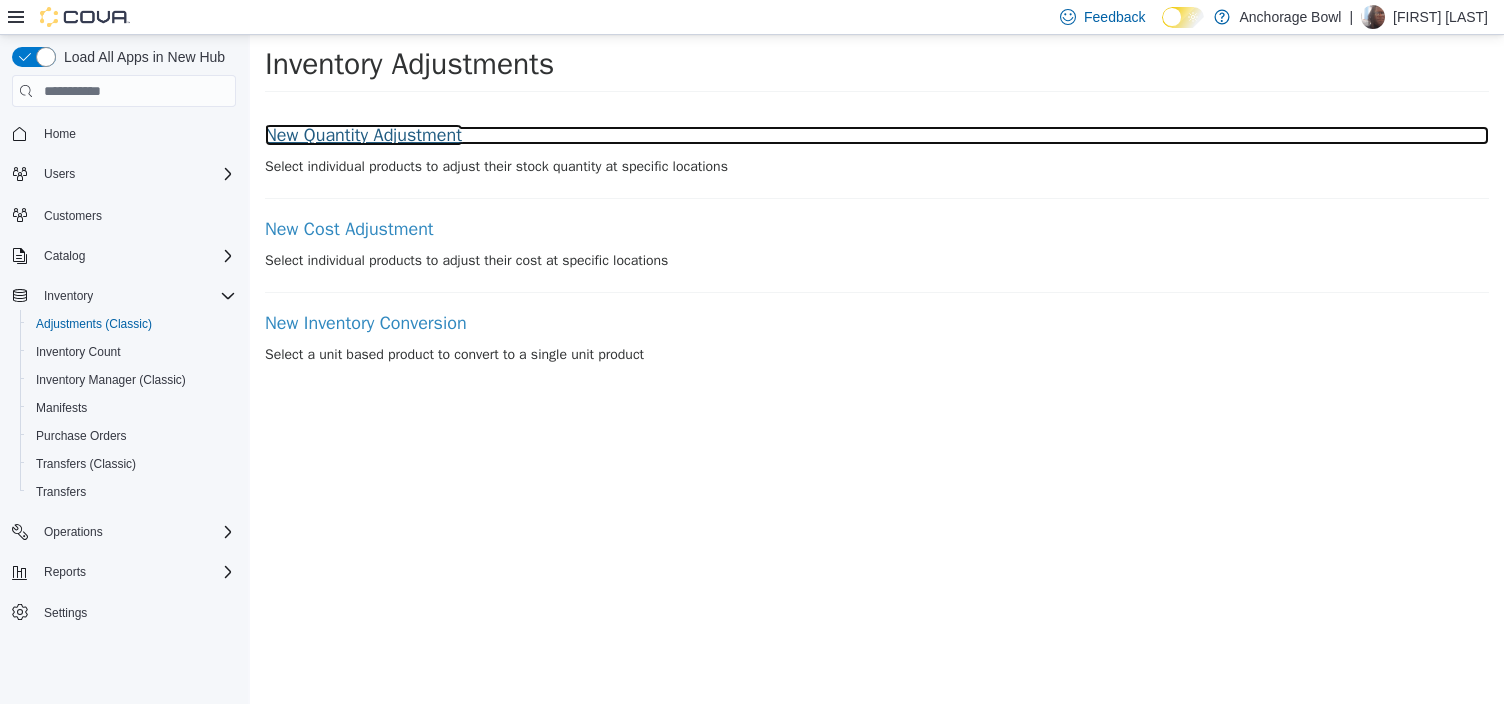 click on "New Quantity Adjustment" at bounding box center (877, 136) 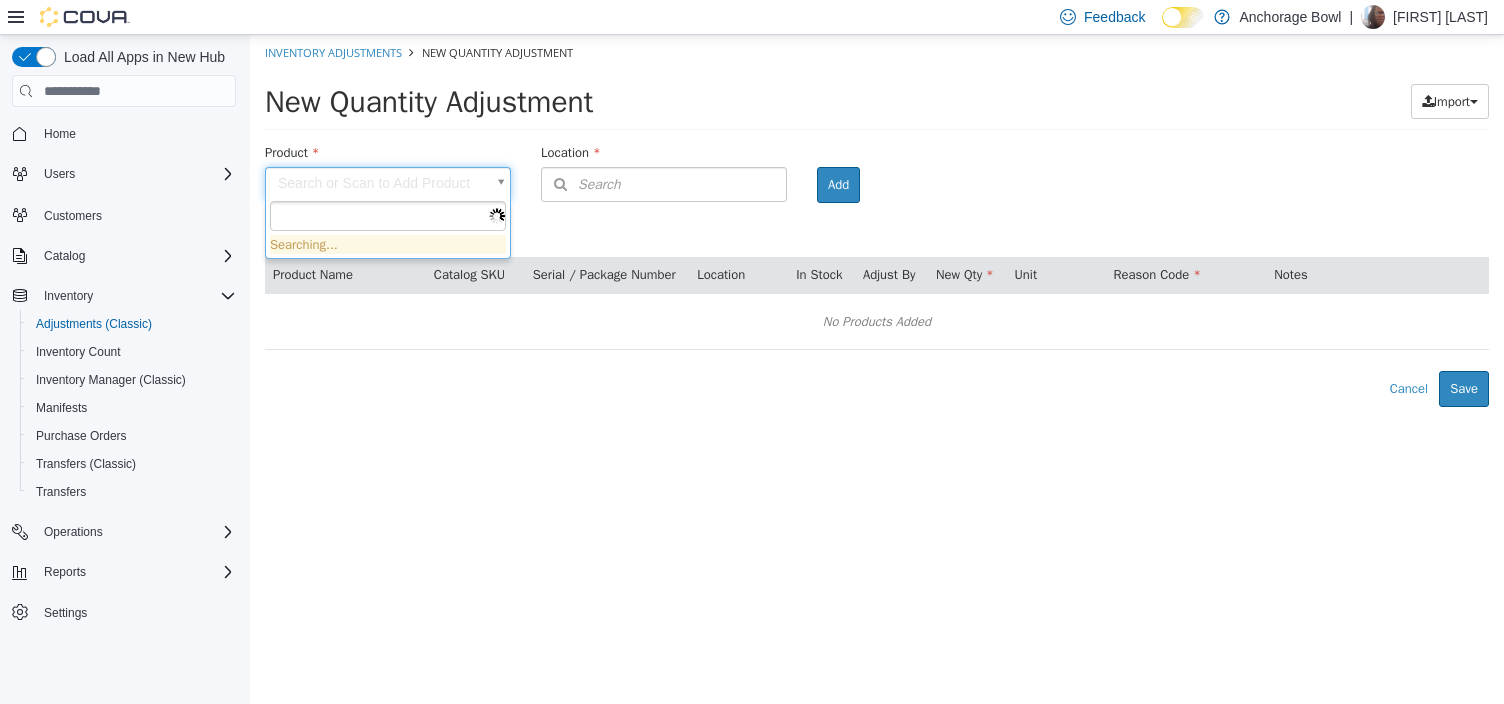 click on "×
Inventory Adjustments
New Quantity Adjustment
New Quantity Adjustment
Import  Inventory Export (.CSV) Package List (.TXT)
Product     Search or Scan to Add Product     Location Search Type 3 or more characters or browse       [CITY]     (1)         [ADDRESS]         Room   Add Products  ( 0 ) Product Name Catalog SKU Serial / Package Number Location In Stock Adjust By New Qty Unit Reason Code Notes No Products Added Error saving adjustment please resolve the errors above. Cancel Save
Searching..." at bounding box center [877, 221] 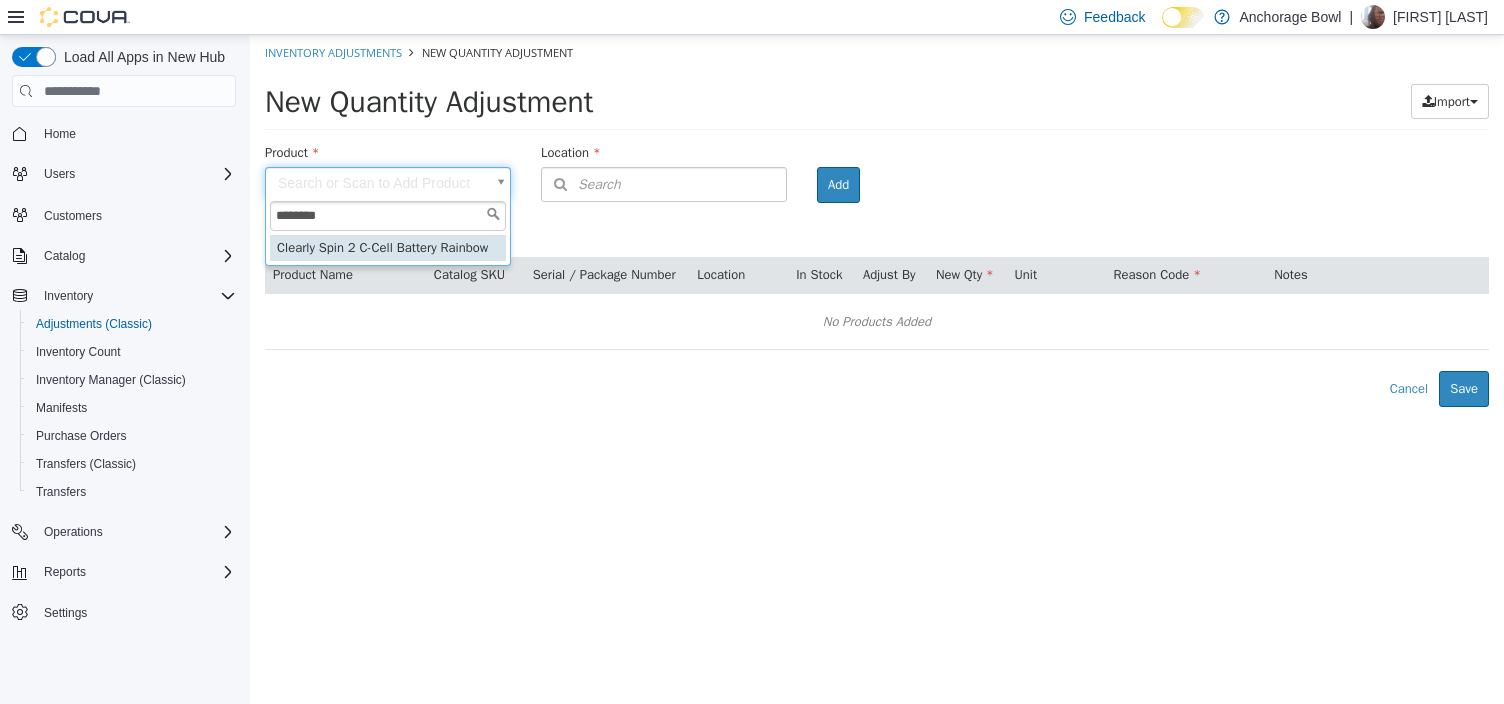 type on "********" 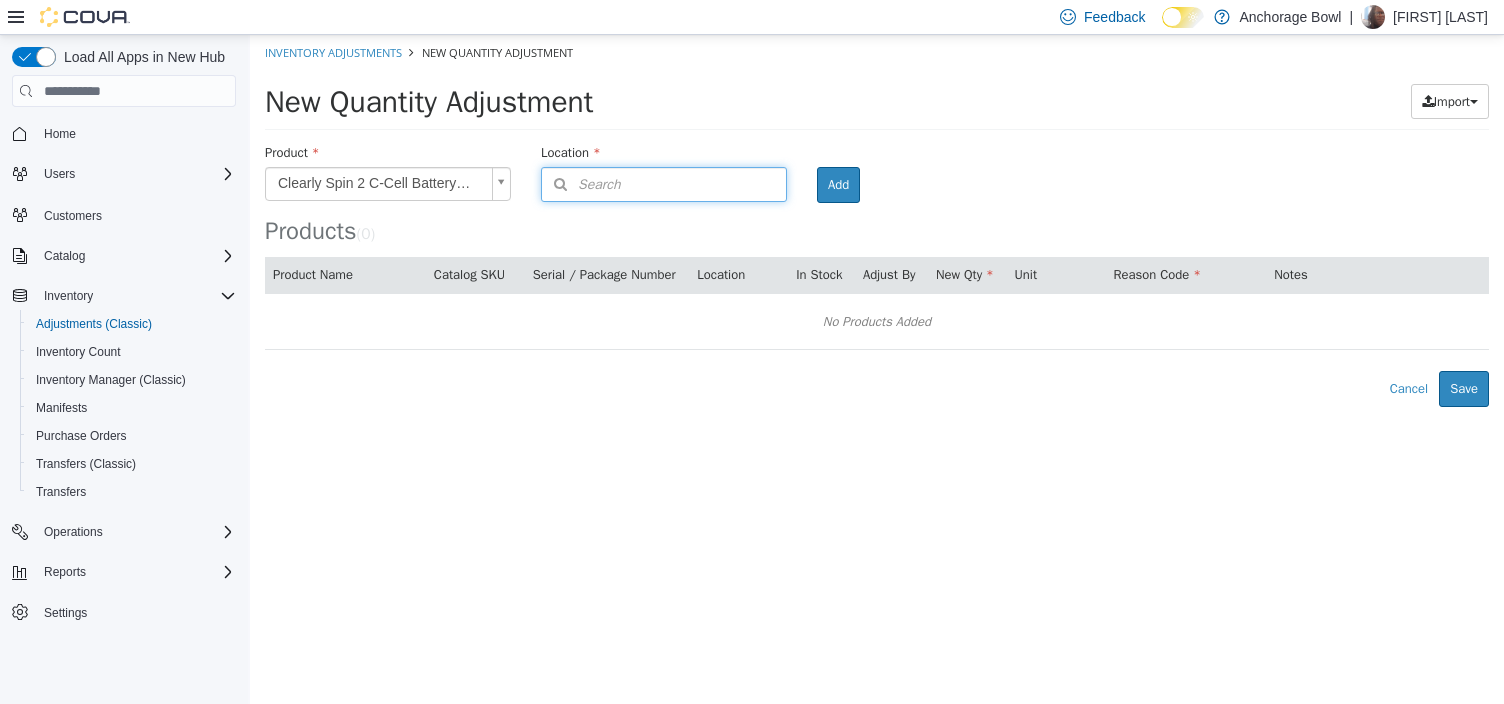 click on "Search" at bounding box center (581, 184) 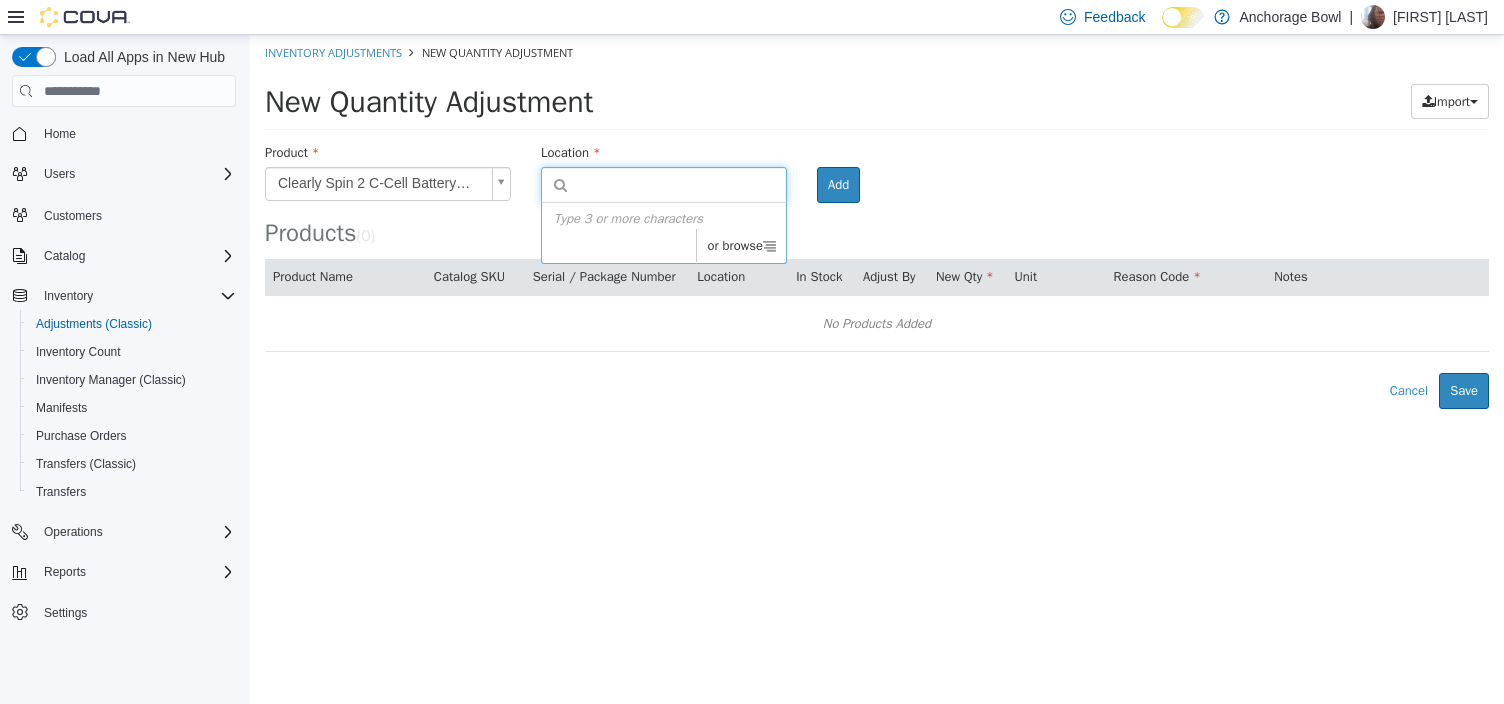 click on "or browse" at bounding box center [741, 246] 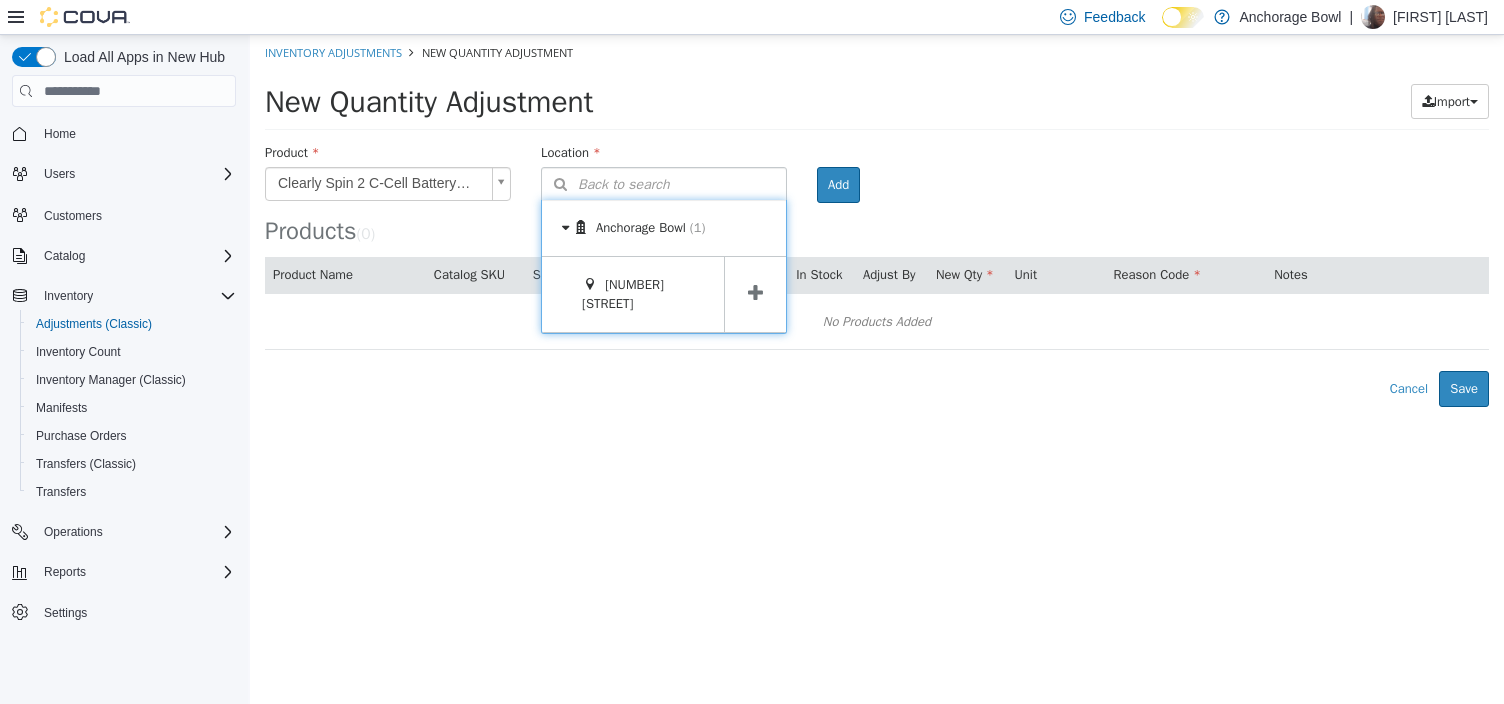 drag, startPoint x: 755, startPoint y: 286, endPoint x: 825, endPoint y: 238, distance: 84.87638 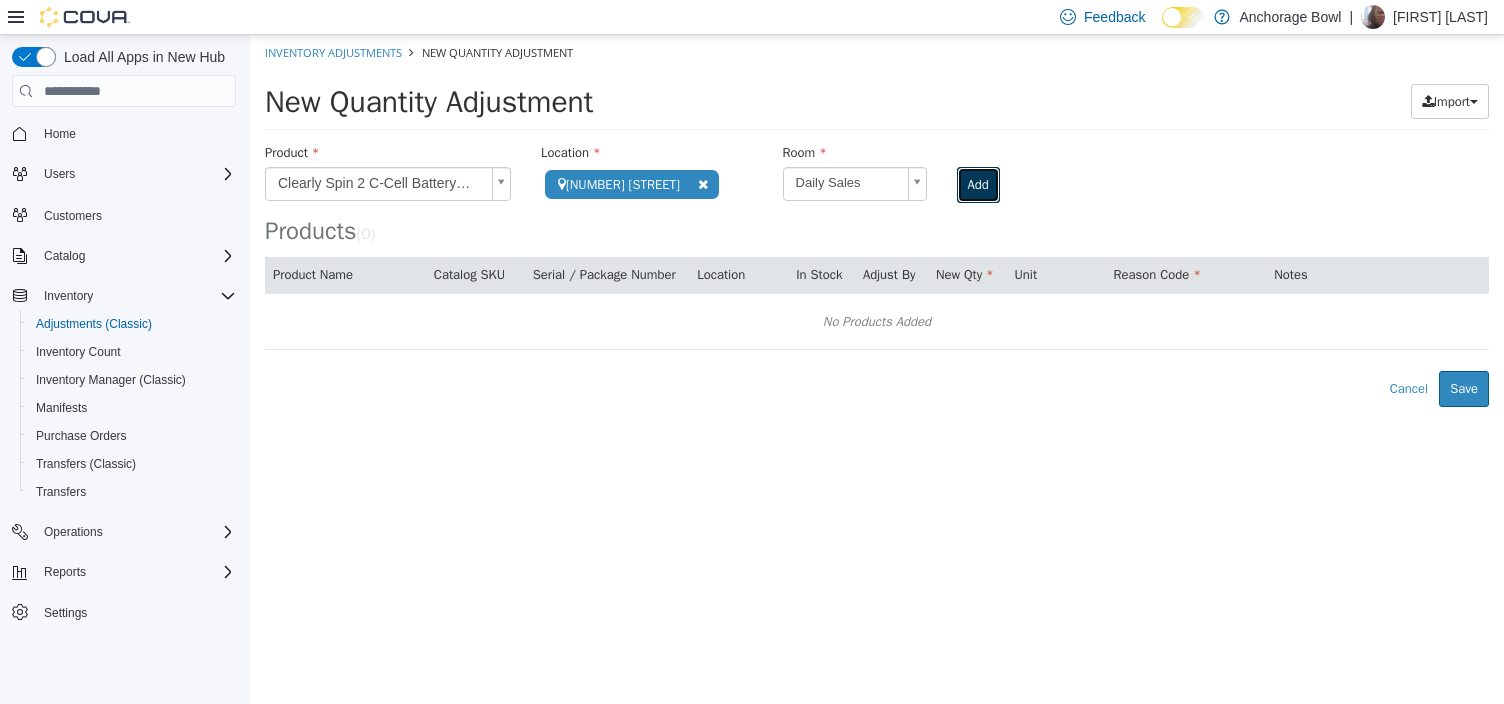 click on "Add" at bounding box center (978, 185) 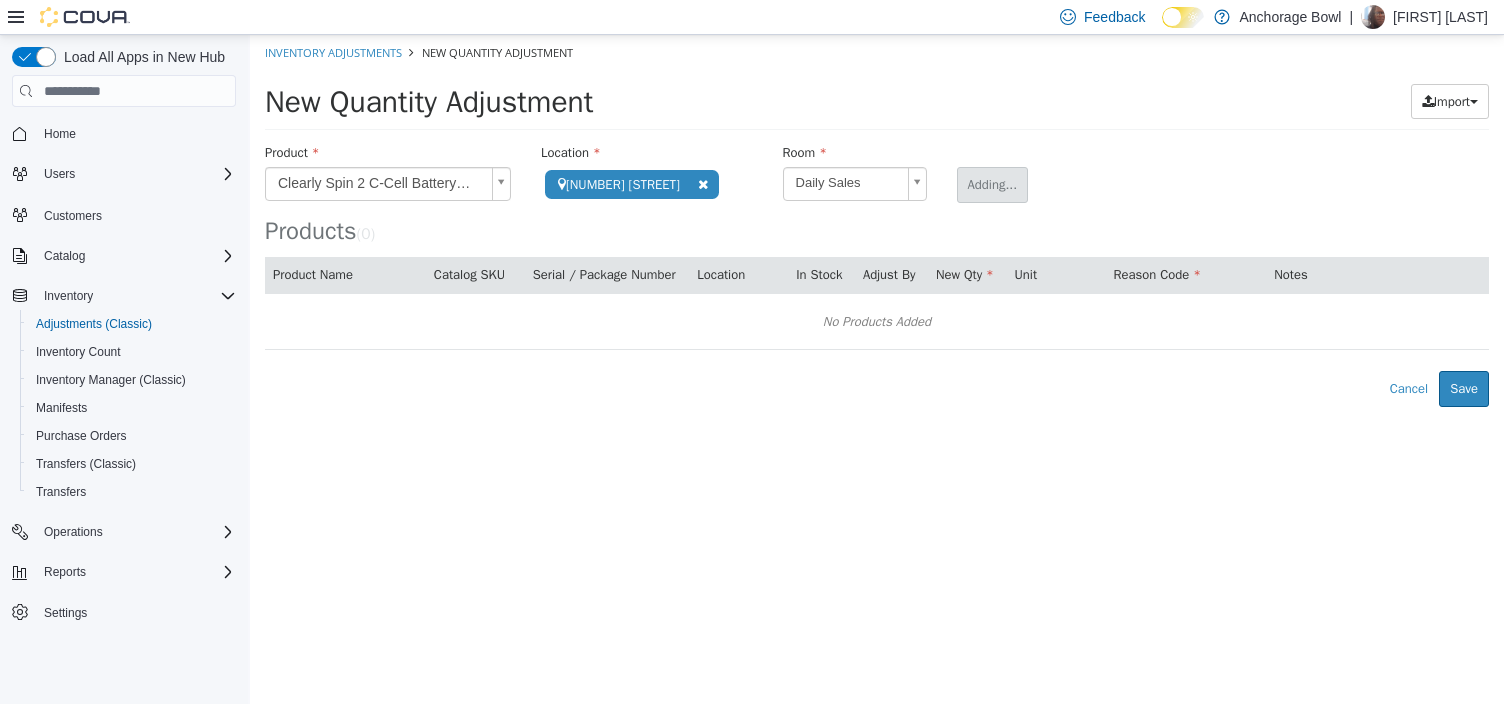 type 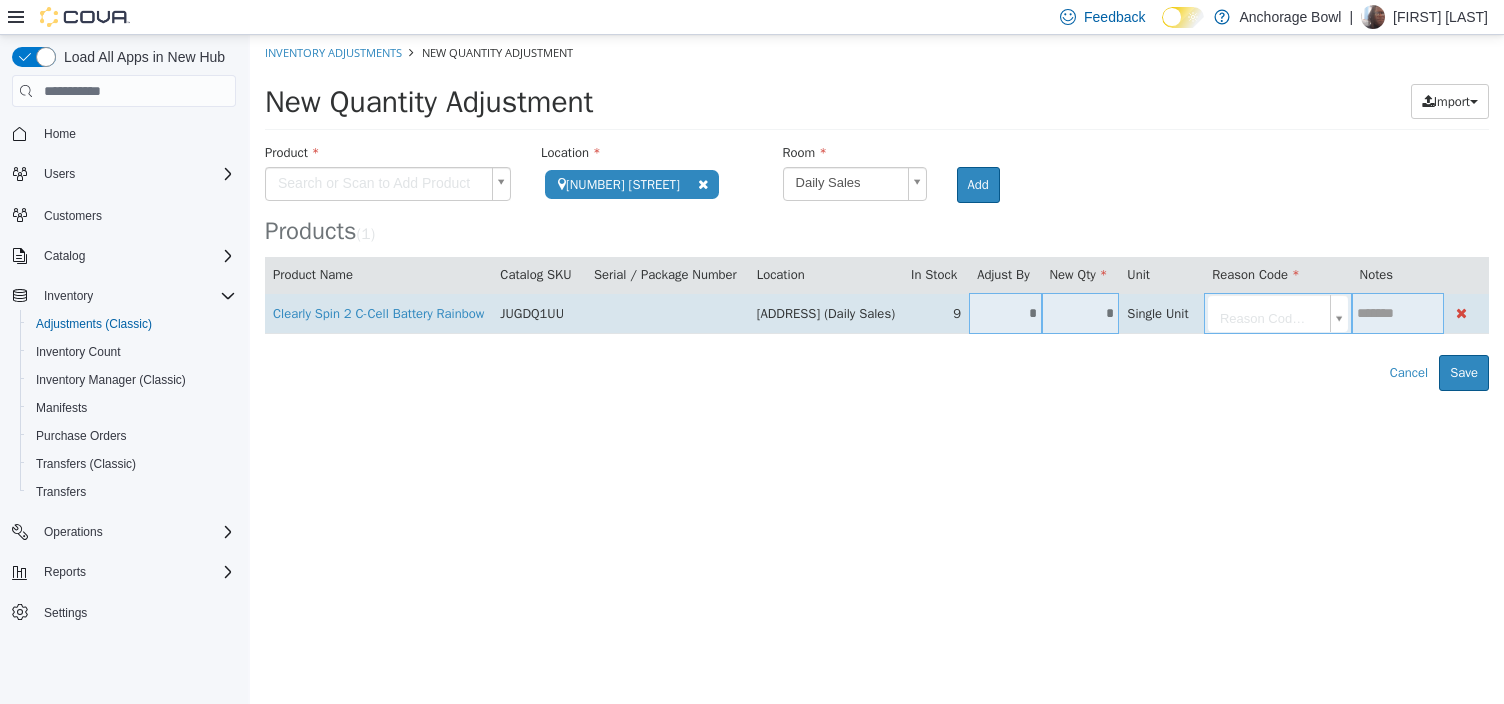 click on "*" at bounding box center (1081, 313) 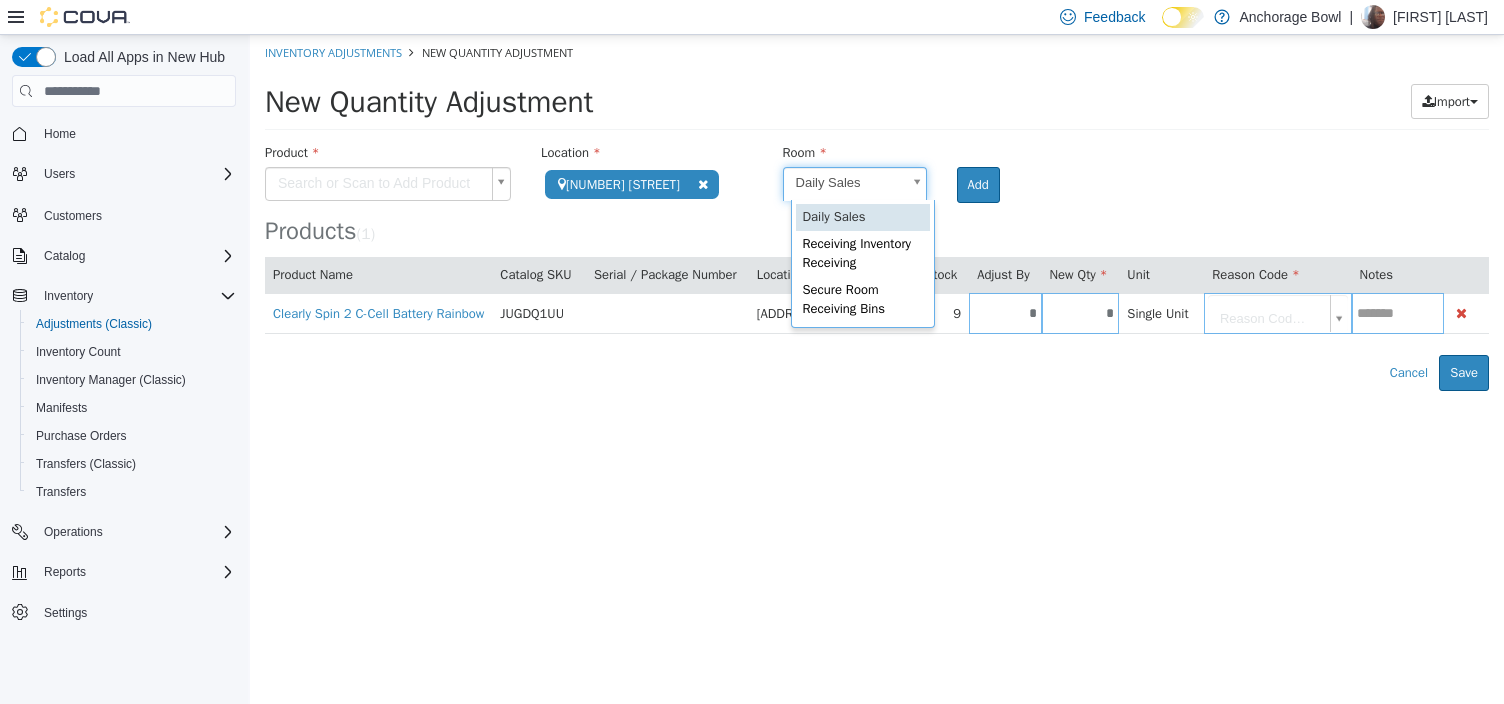 click on "**********" at bounding box center (877, 213) 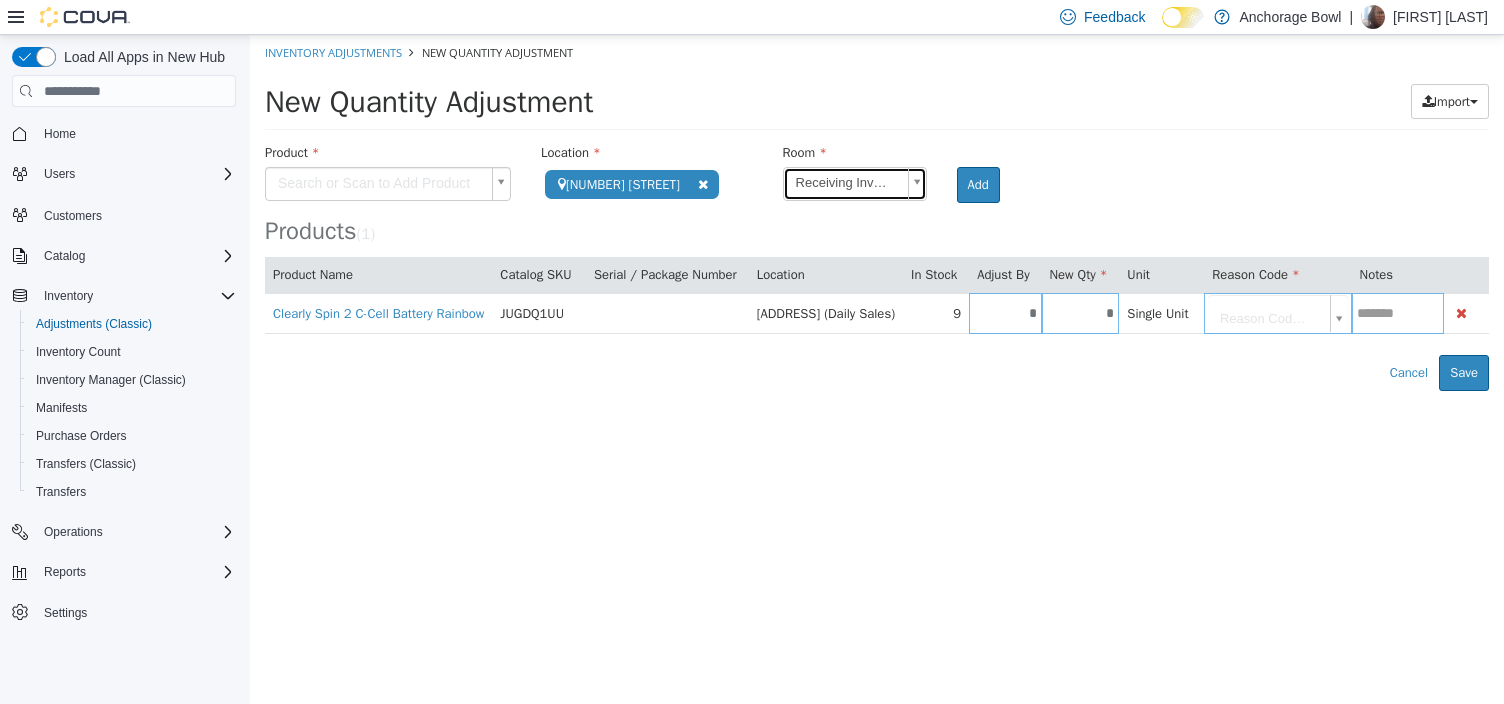 scroll, scrollTop: 0, scrollLeft: 0, axis: both 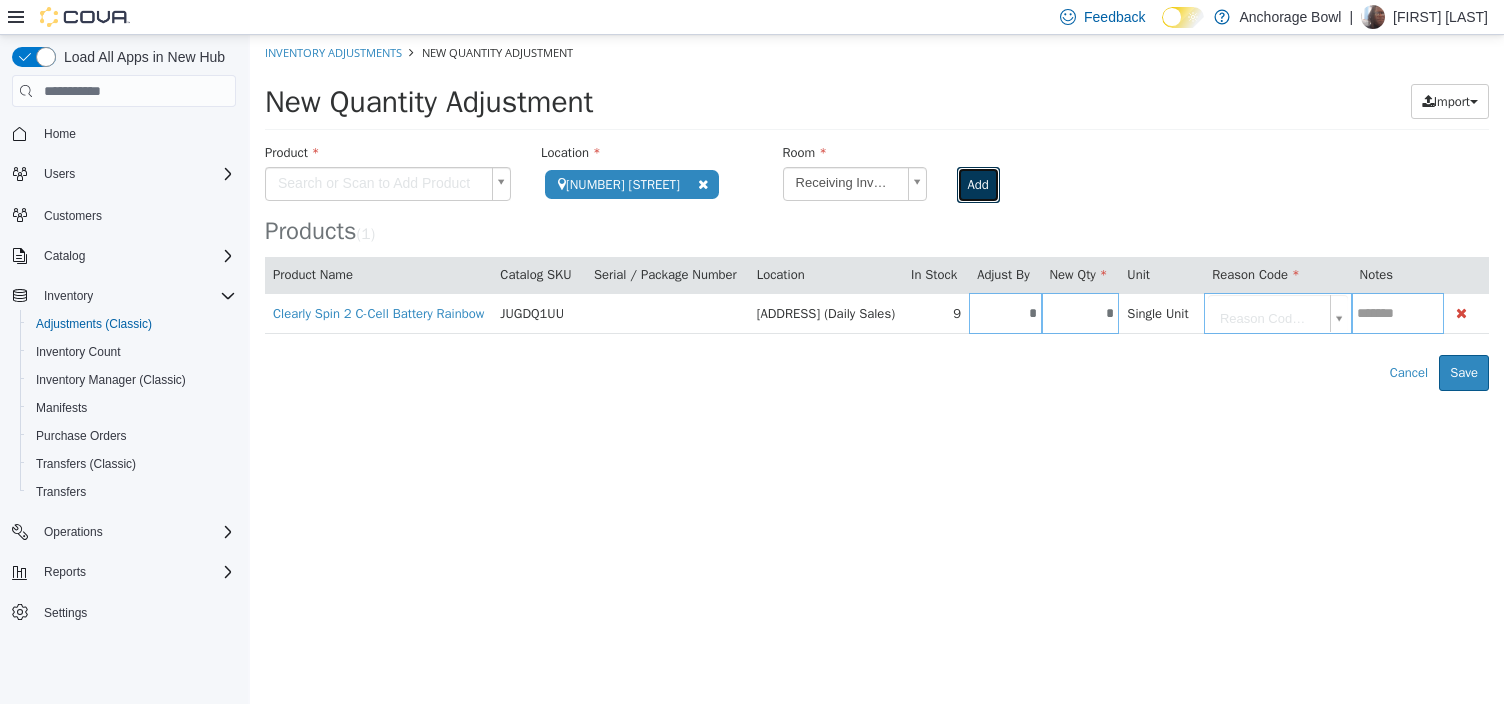 click on "Add" at bounding box center [978, 185] 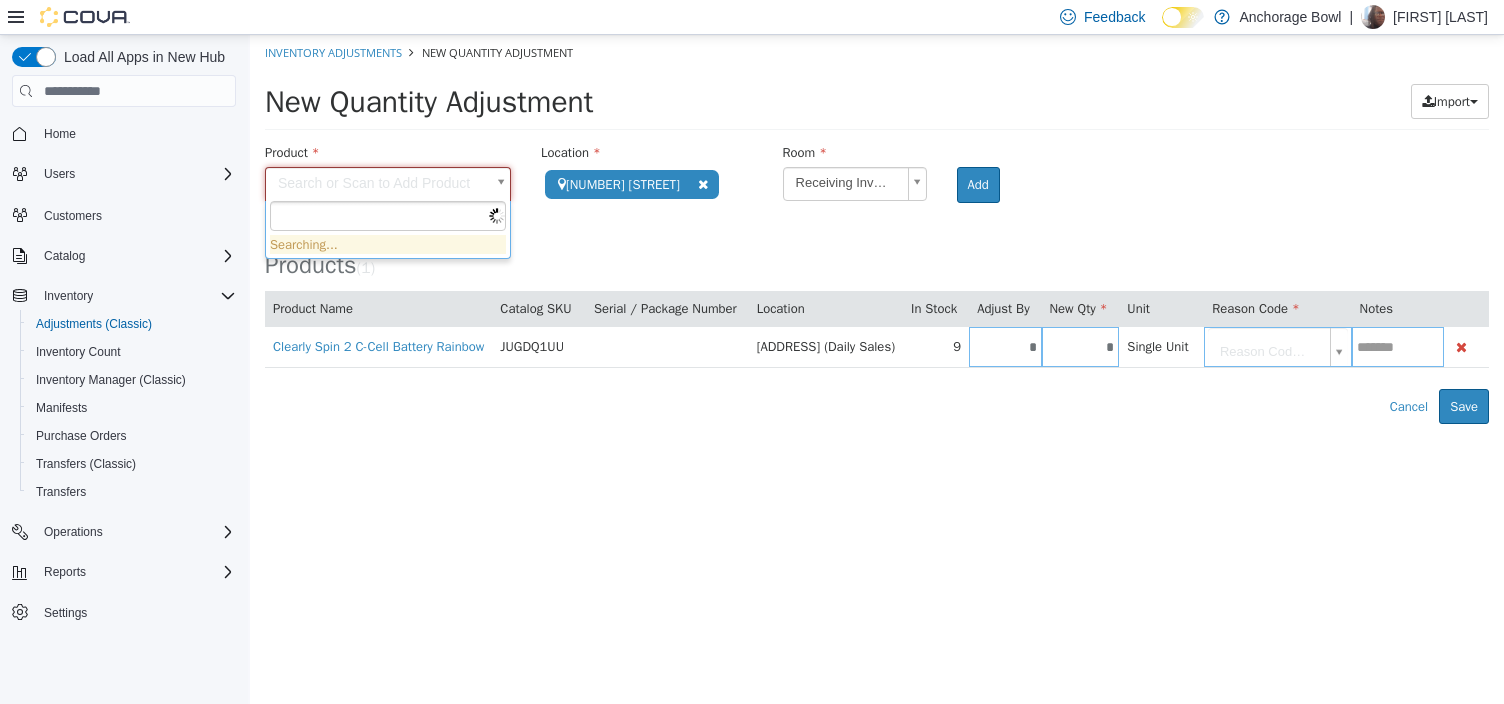 click on "**********" at bounding box center (877, 229) 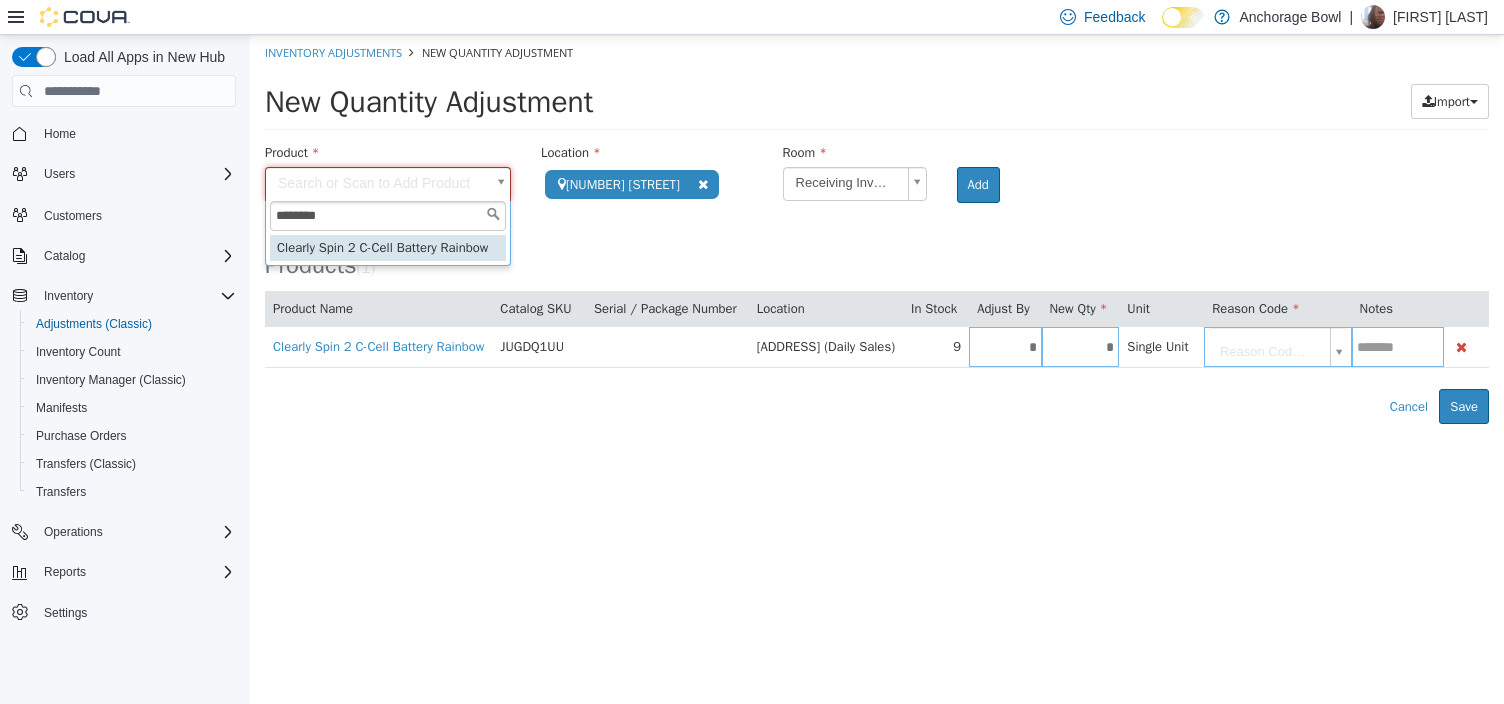 type on "********" 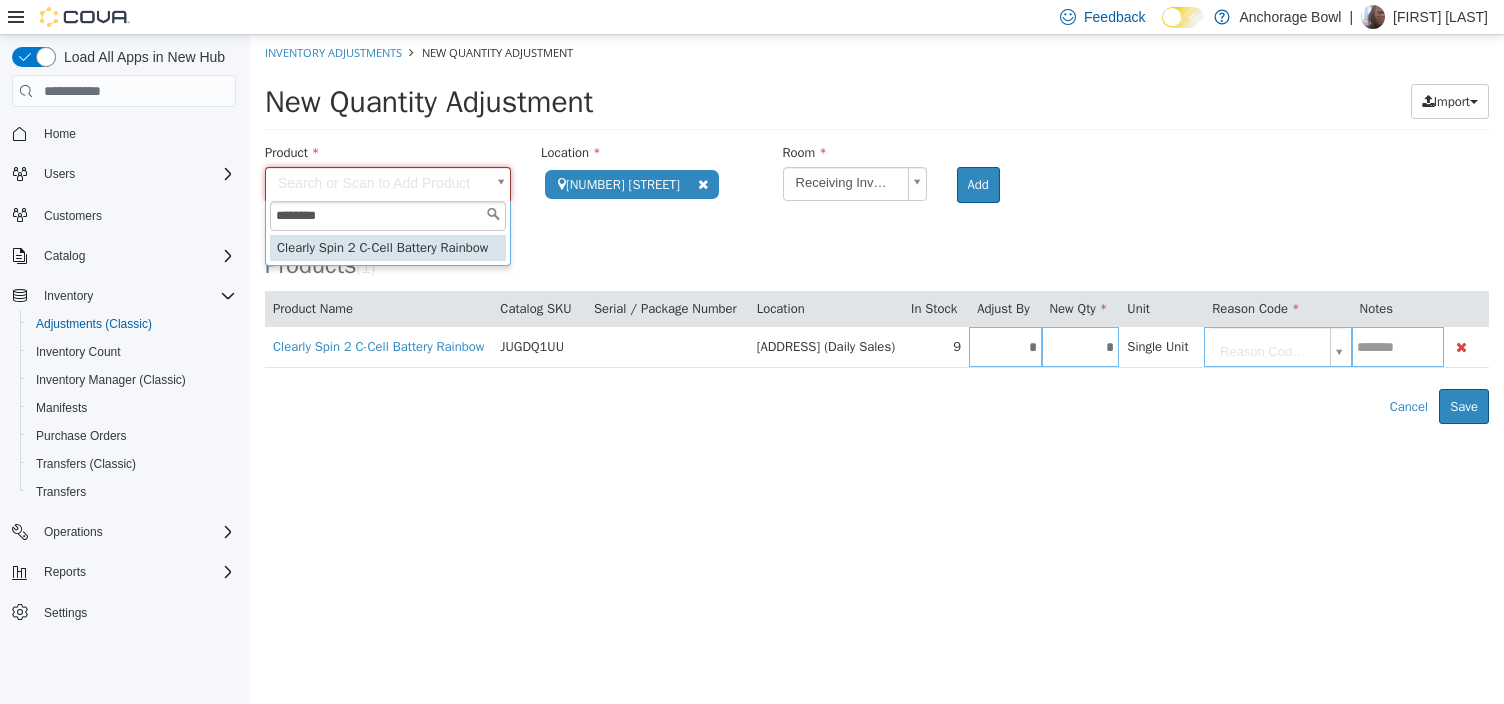 type on "**********" 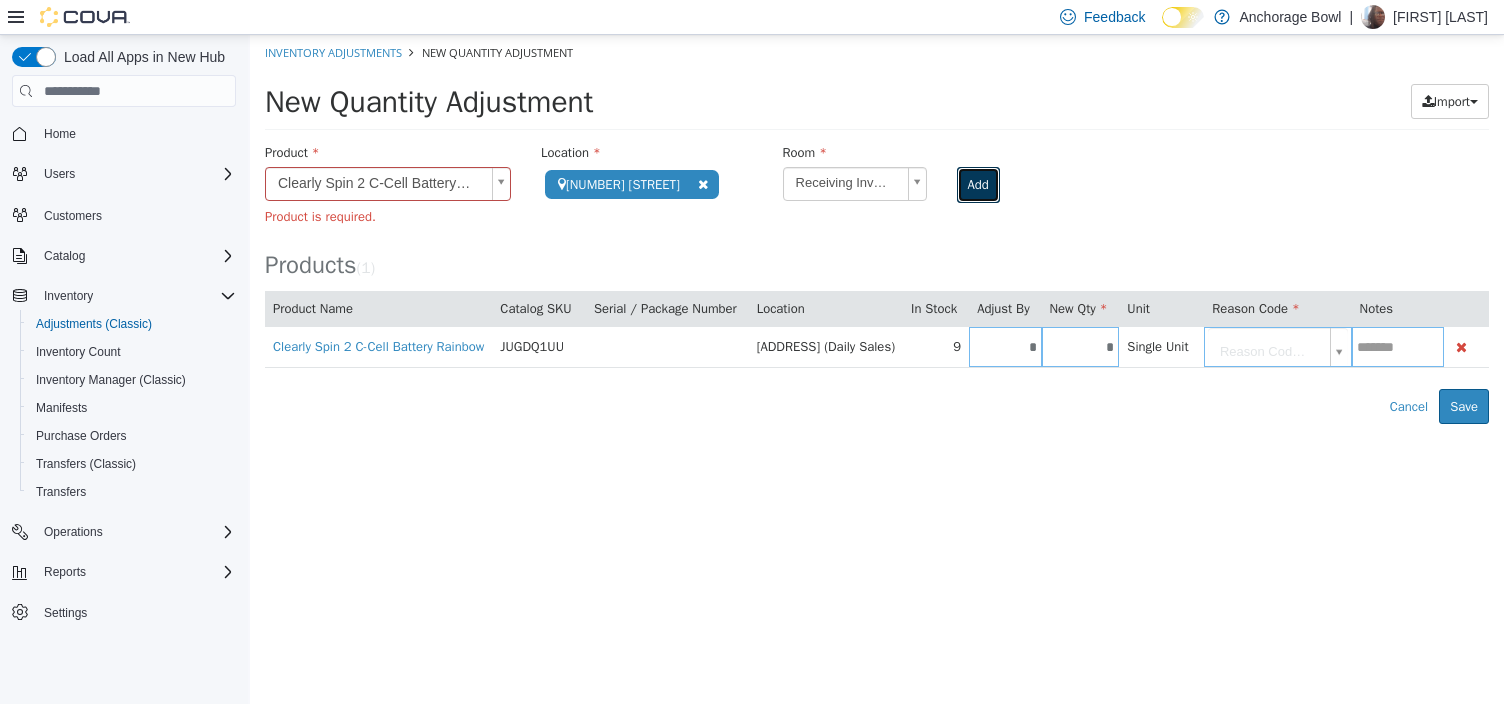 click on "Add" at bounding box center (978, 185) 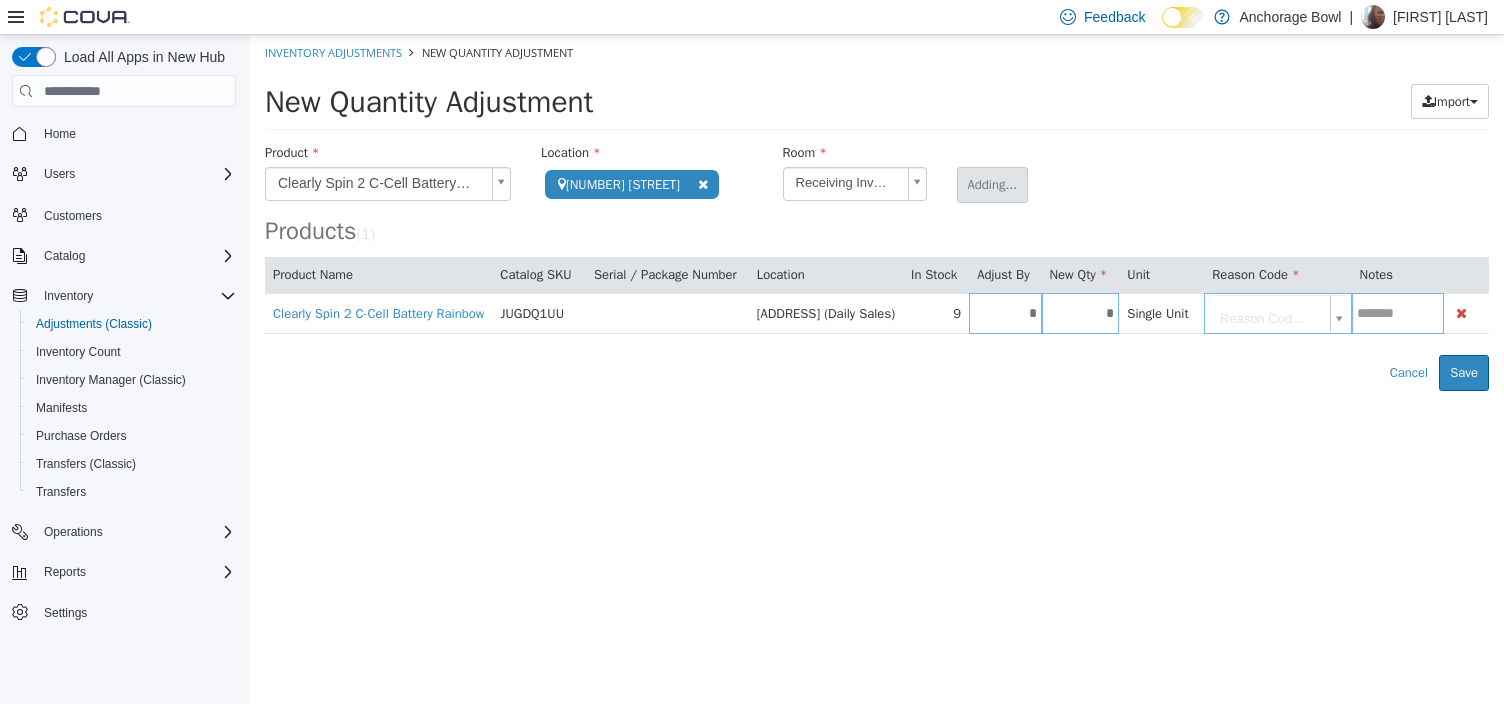type 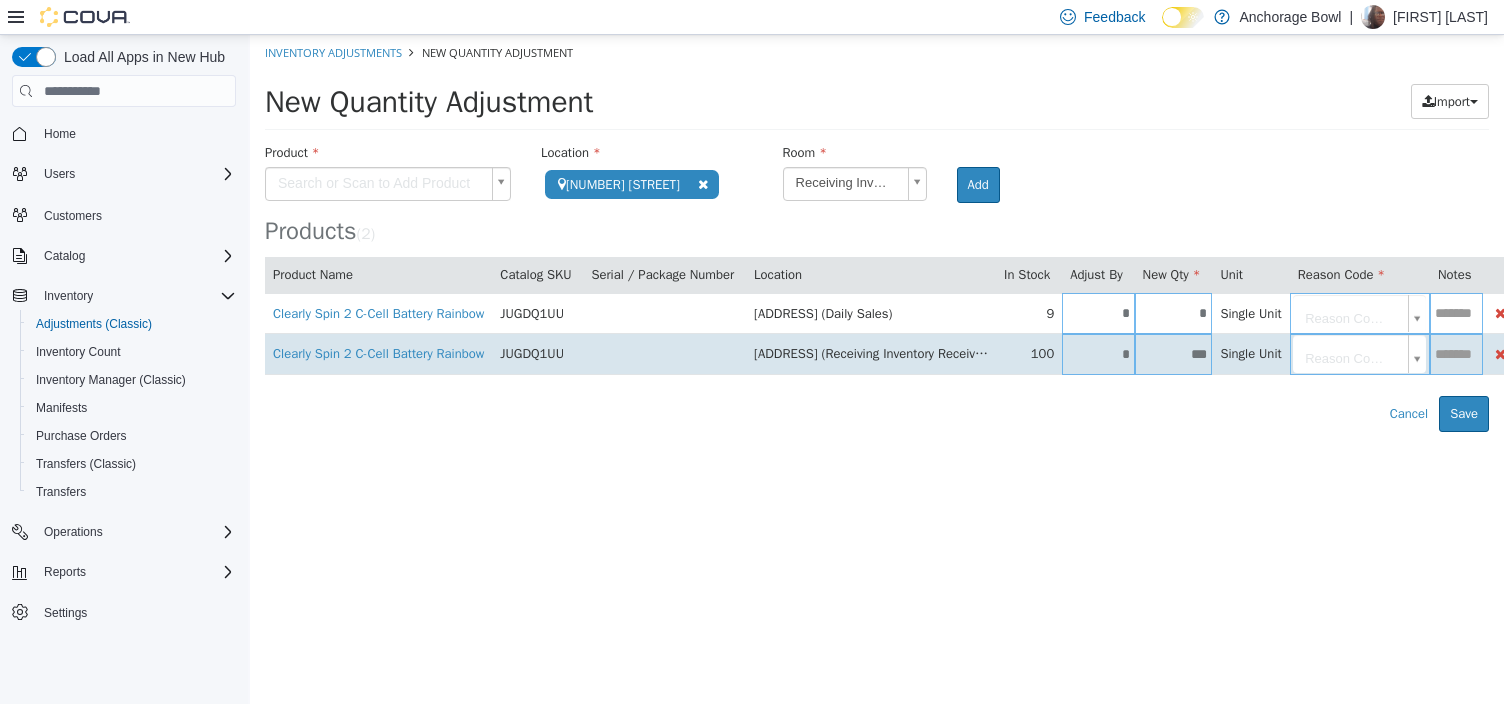 click on "***" at bounding box center (1174, 354) 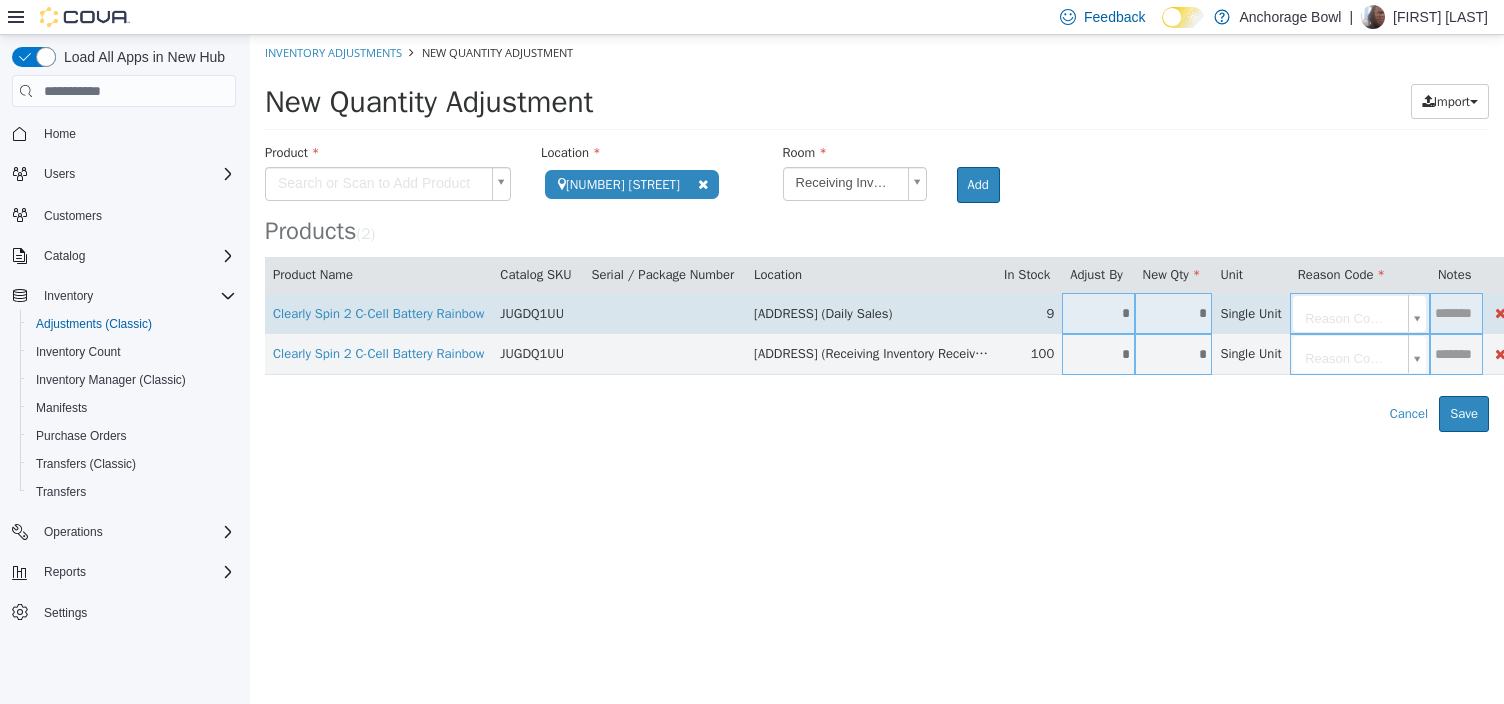type on "*" 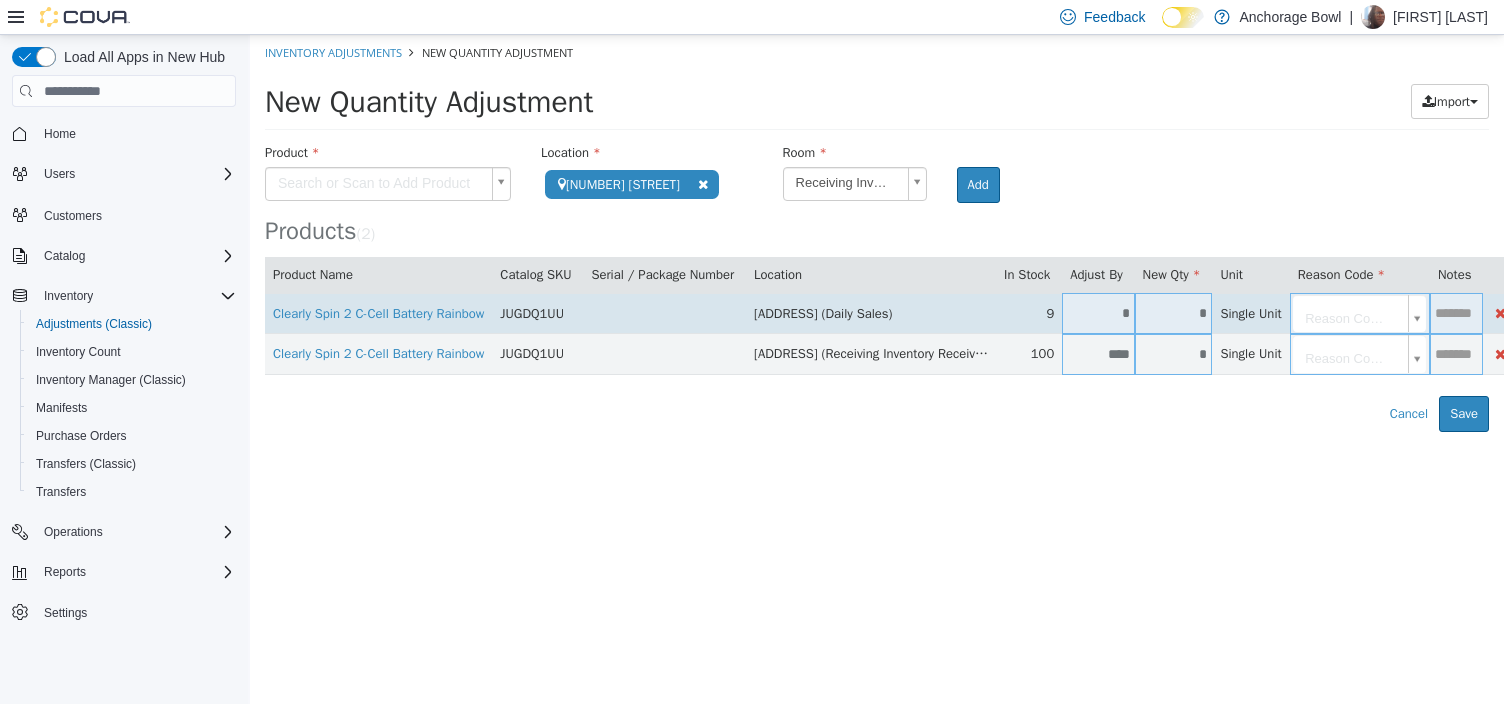click on "*" at bounding box center [1174, 313] 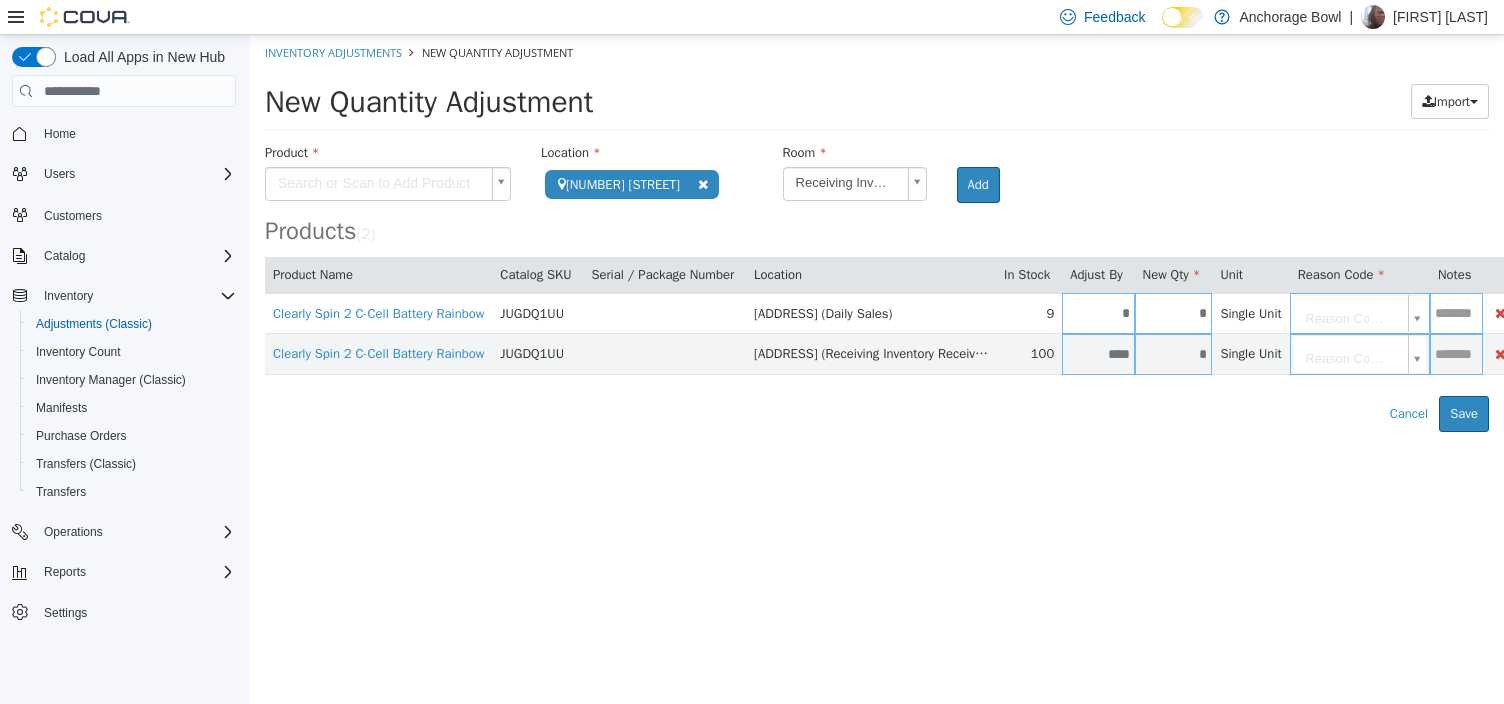 type on "**" 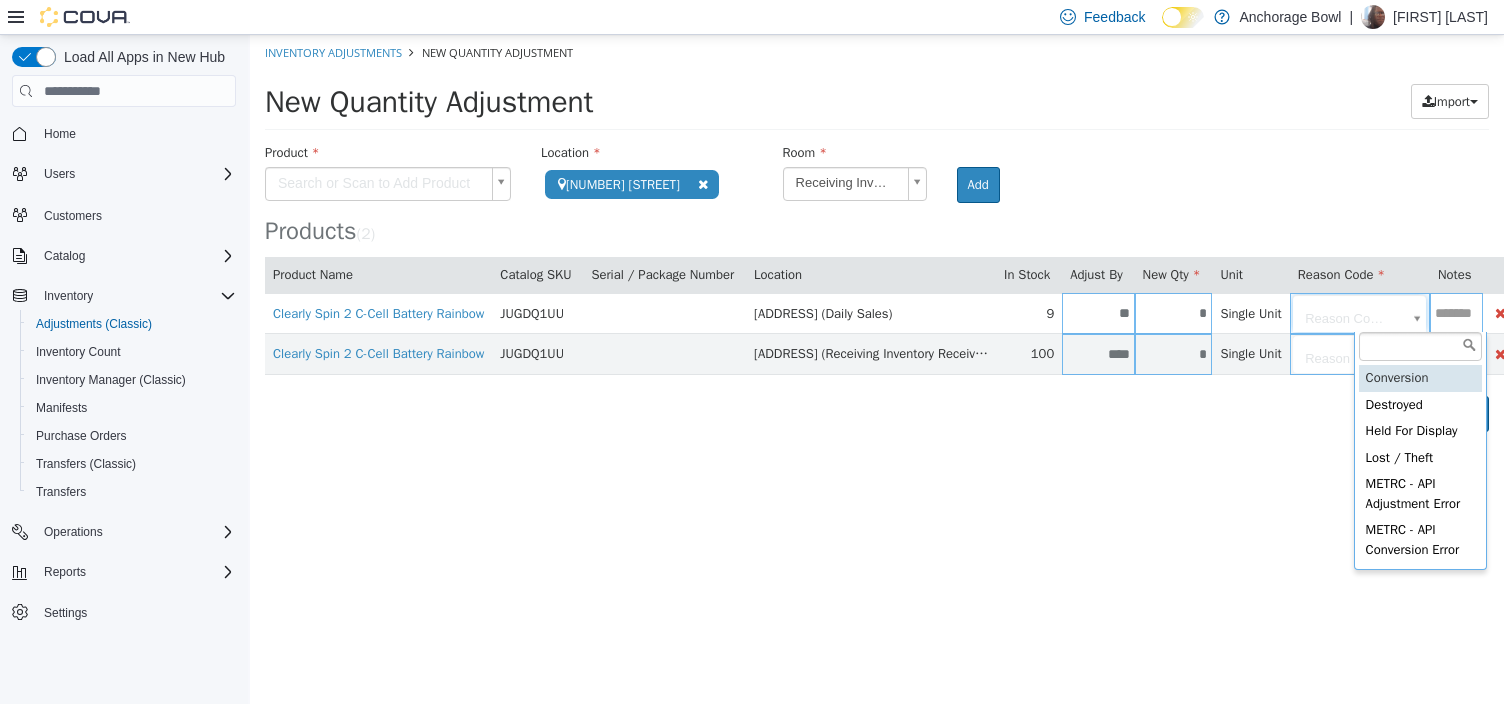click on "**********" at bounding box center (877, 233) 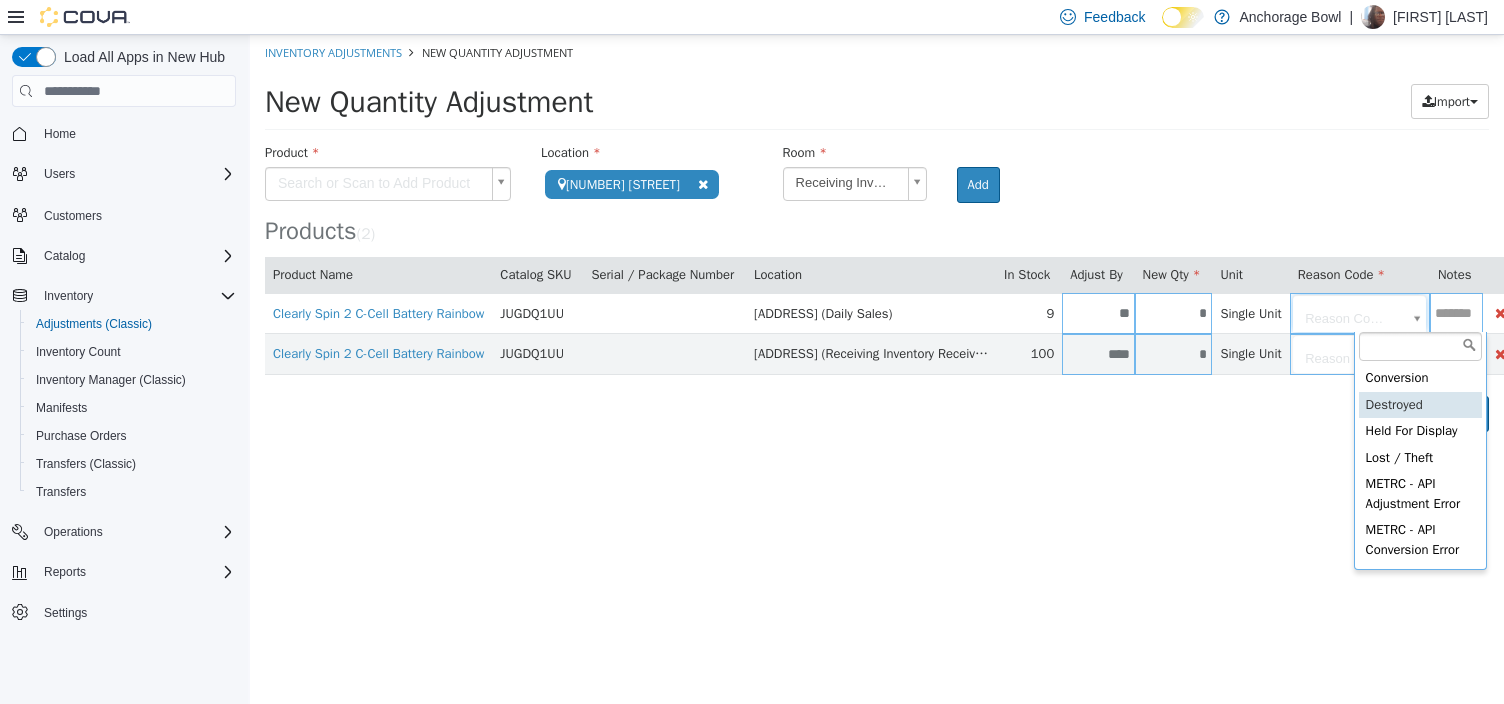 type on "**********" 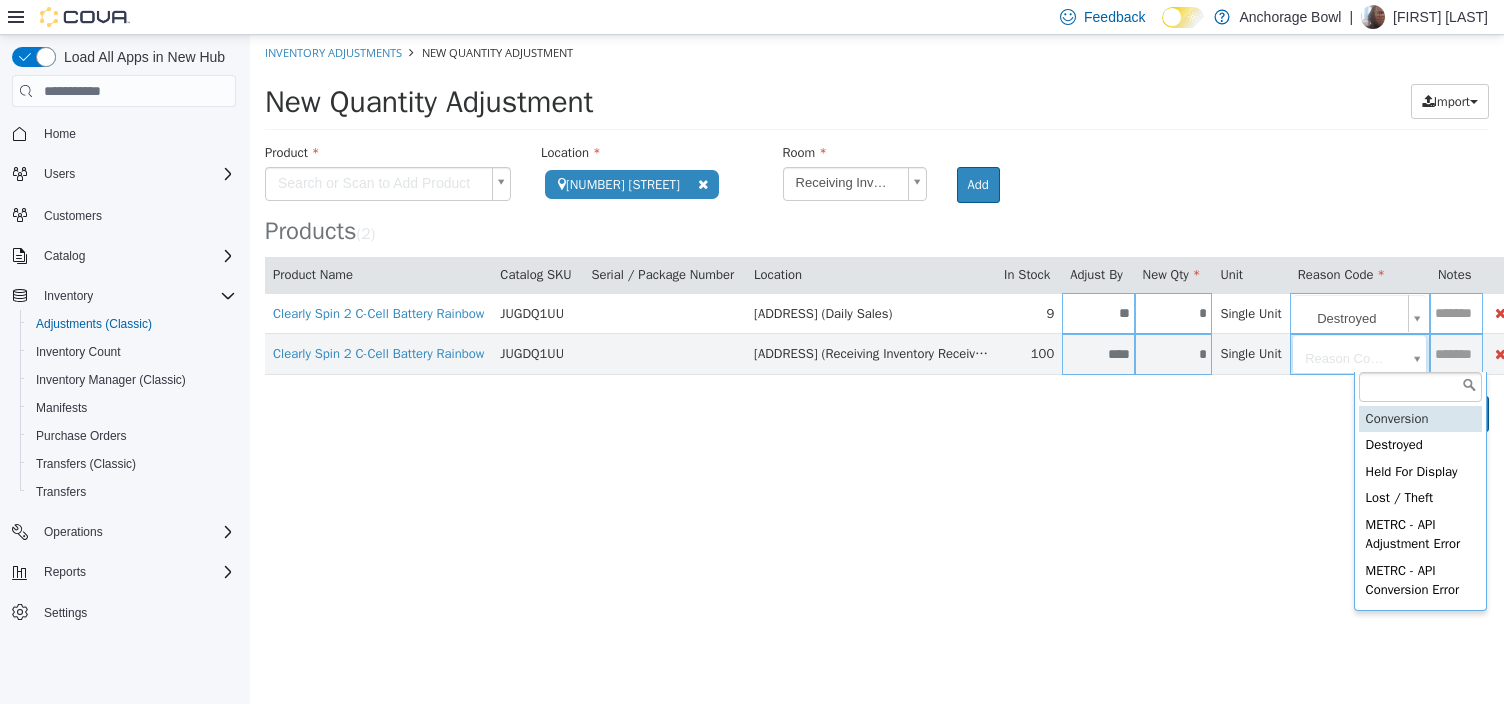 click on "**********" at bounding box center [877, 233] 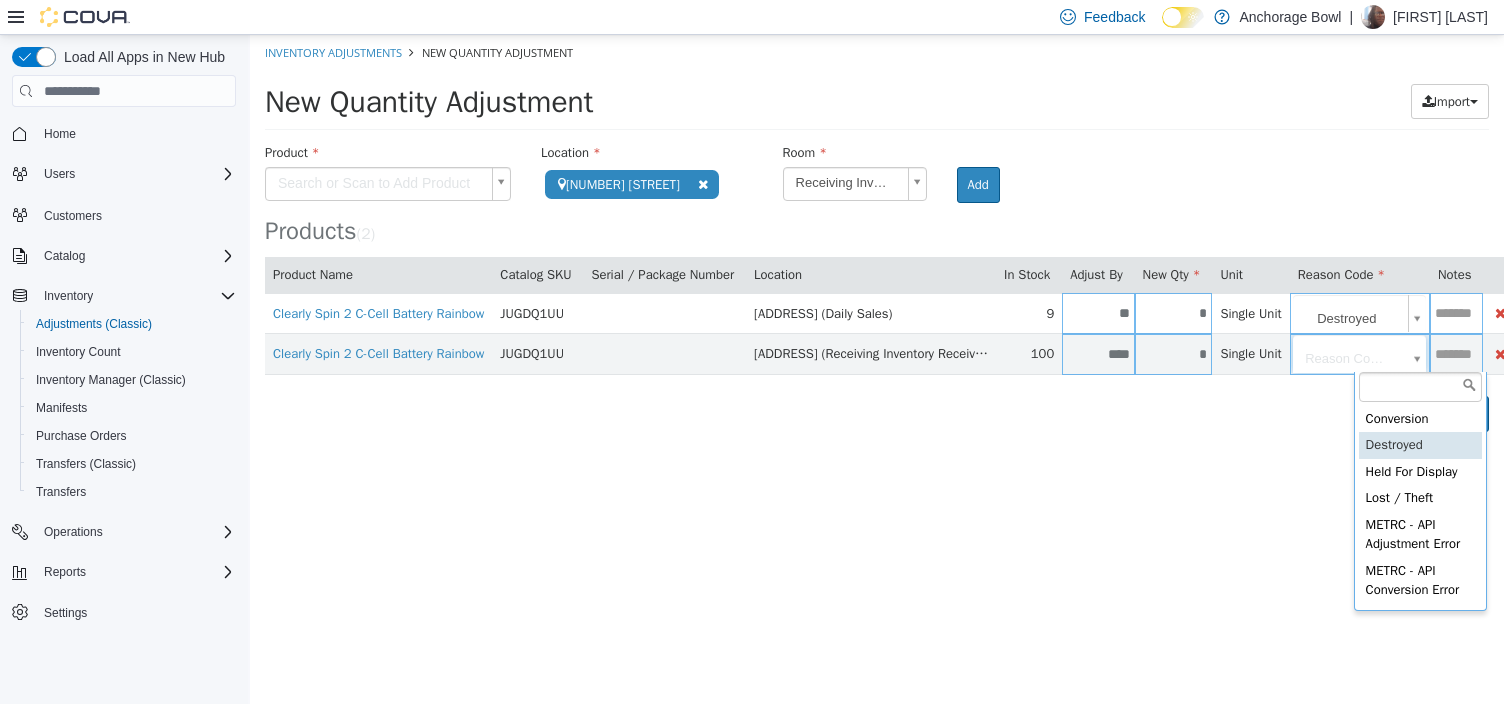 type on "**********" 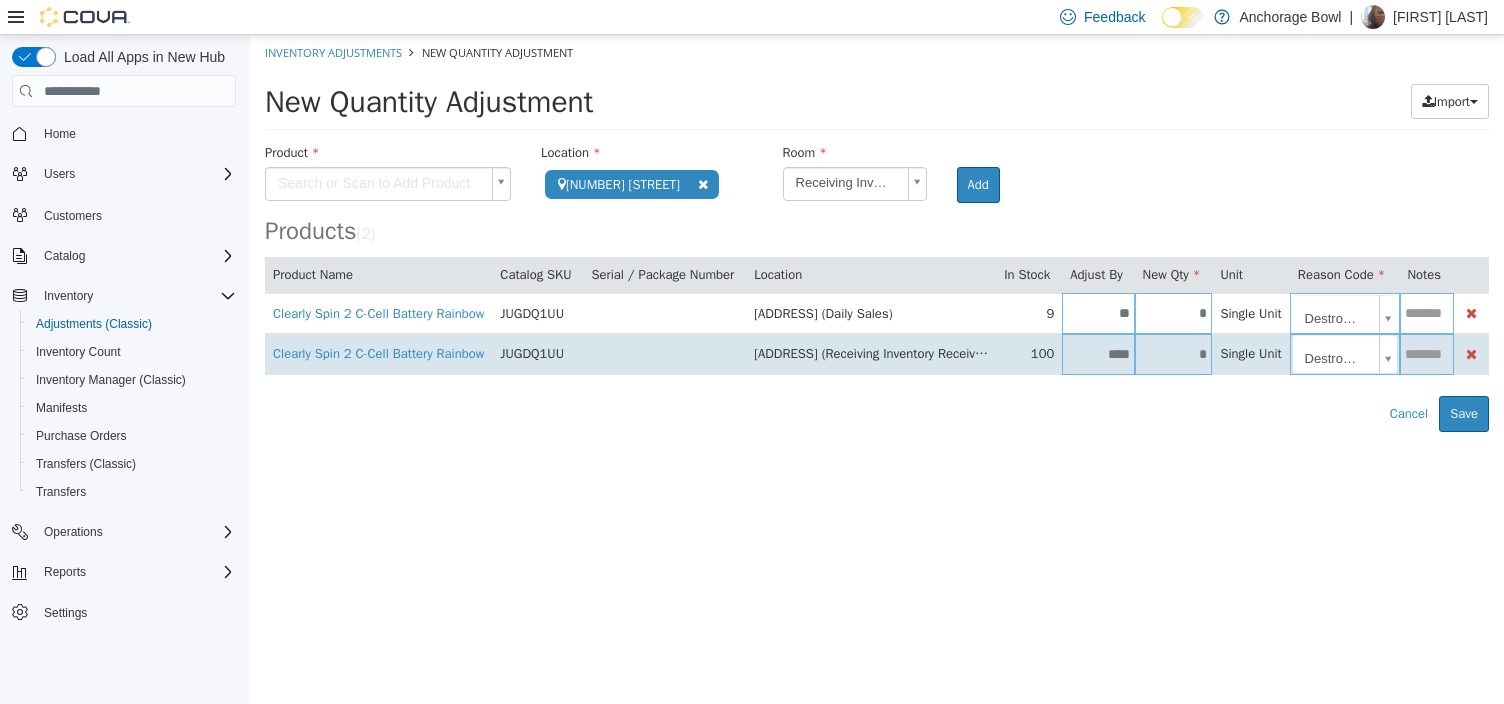 click at bounding box center [1427, 354] 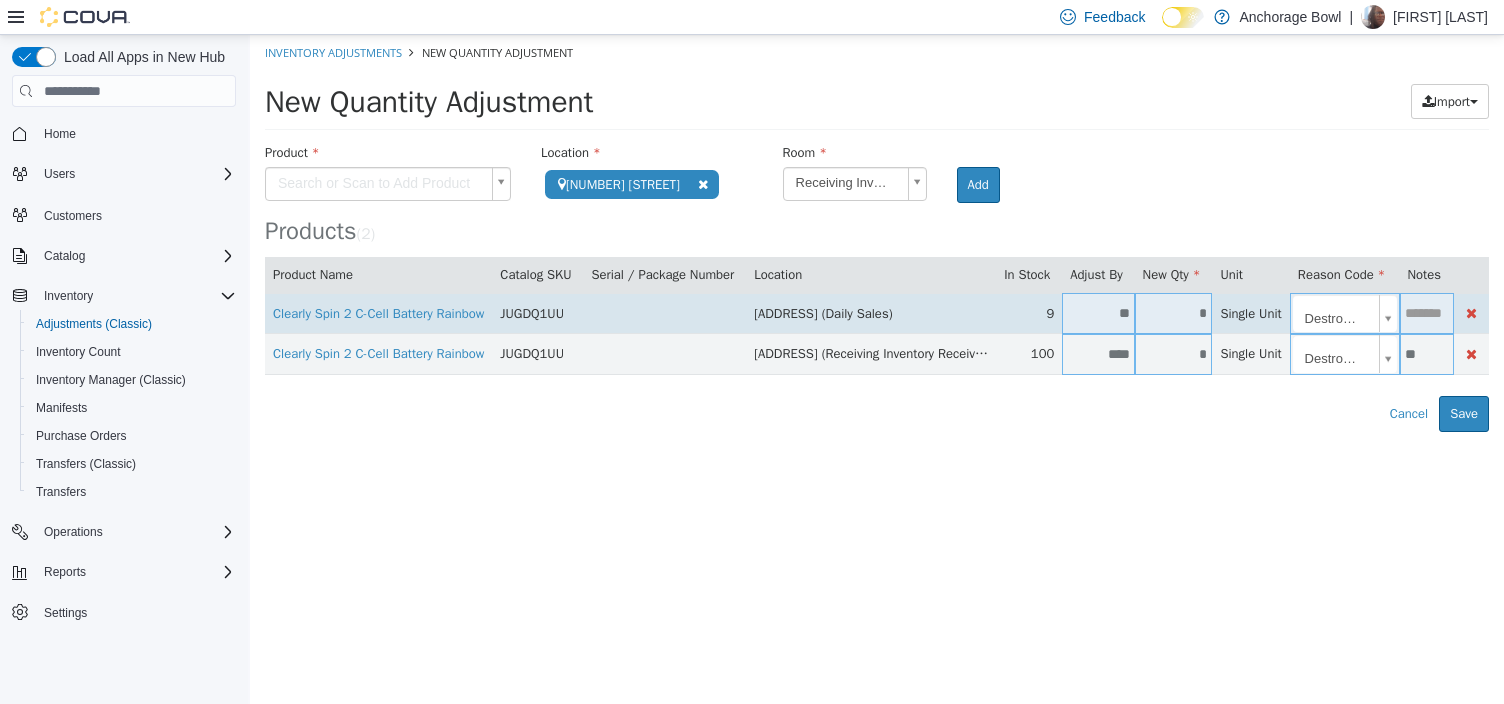 type on "**" 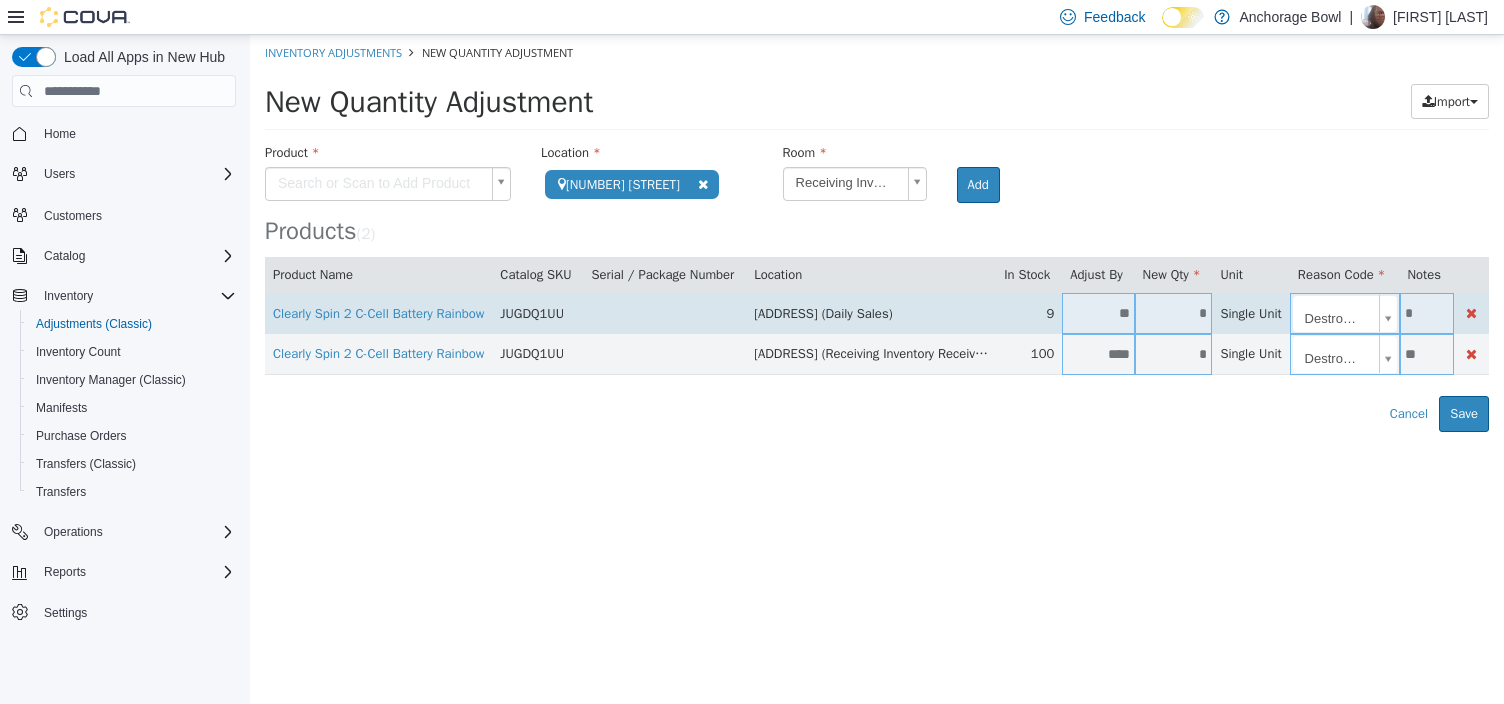 click on "*" at bounding box center (1427, 313) 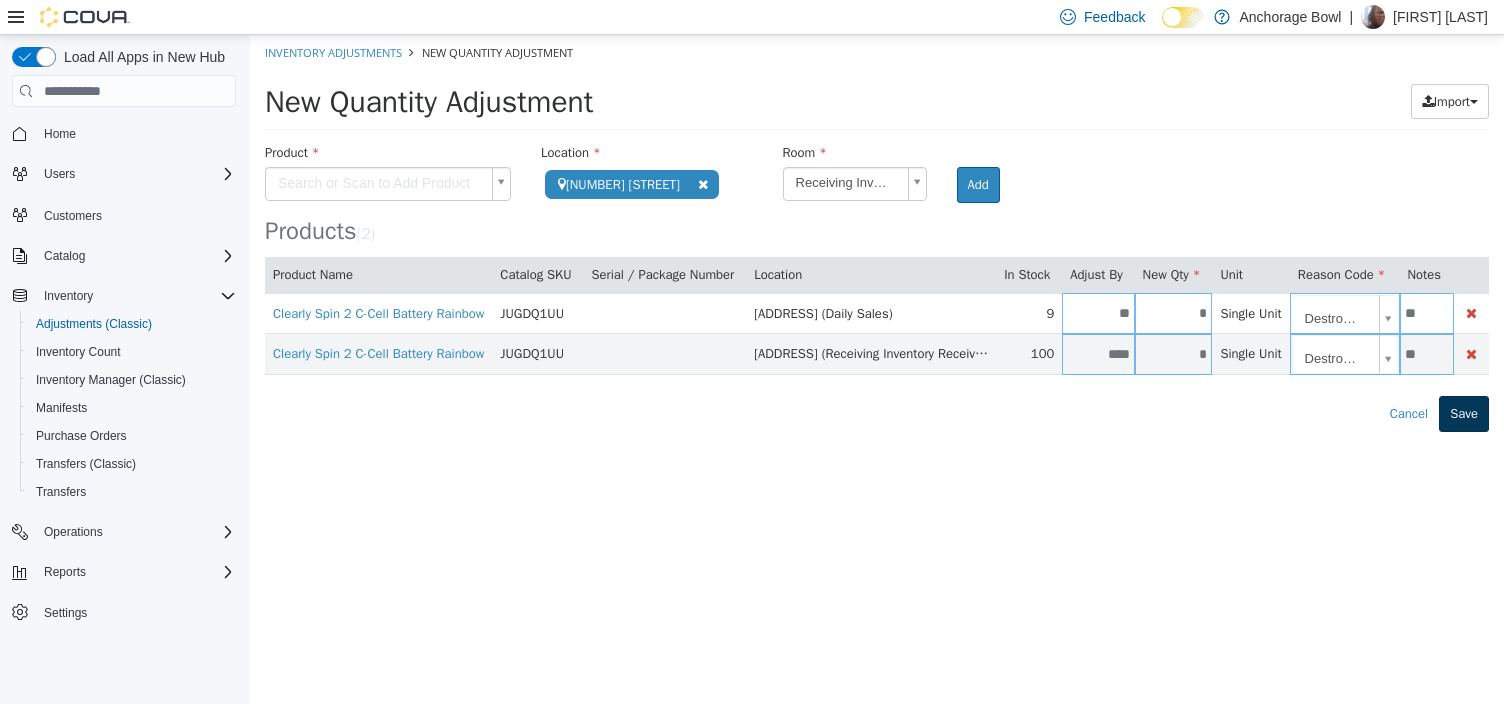 type on "**" 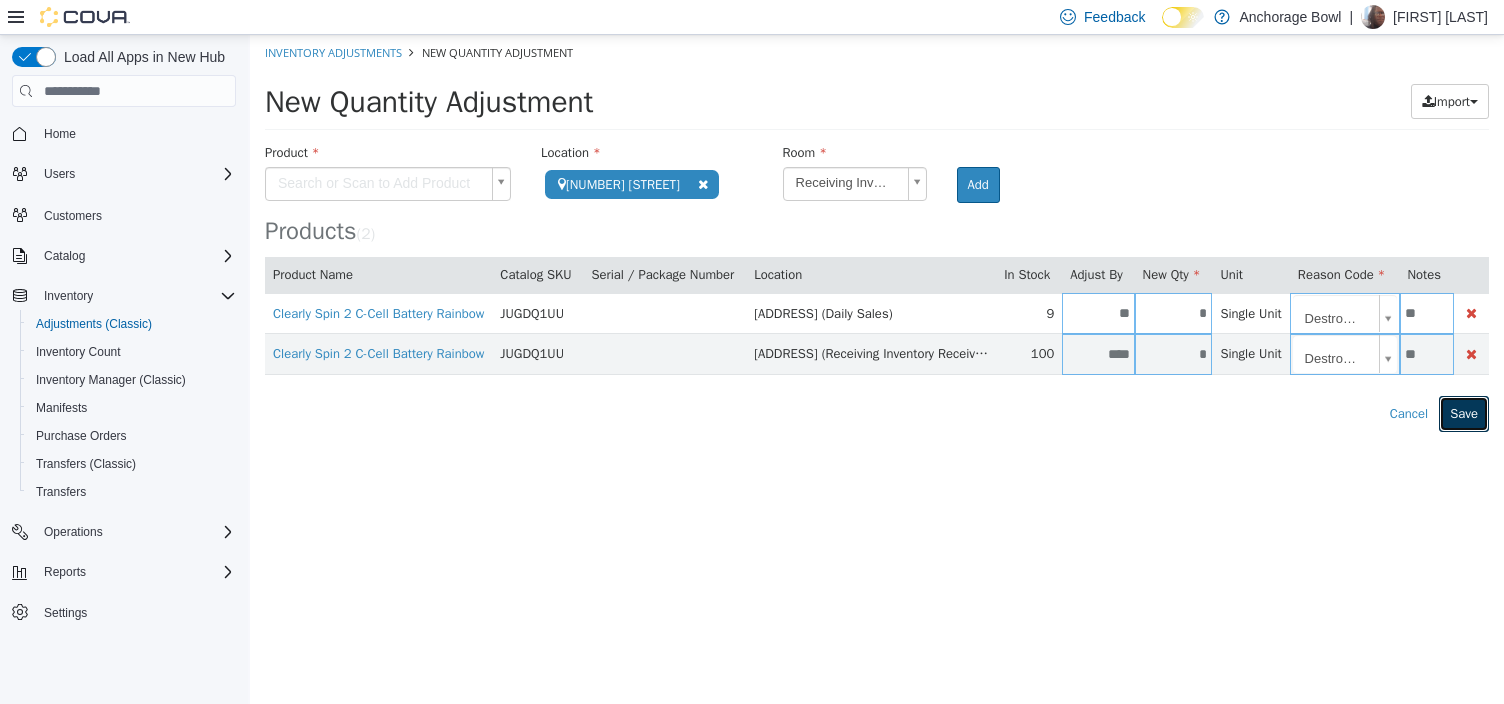 click on "Save" at bounding box center [1464, 414] 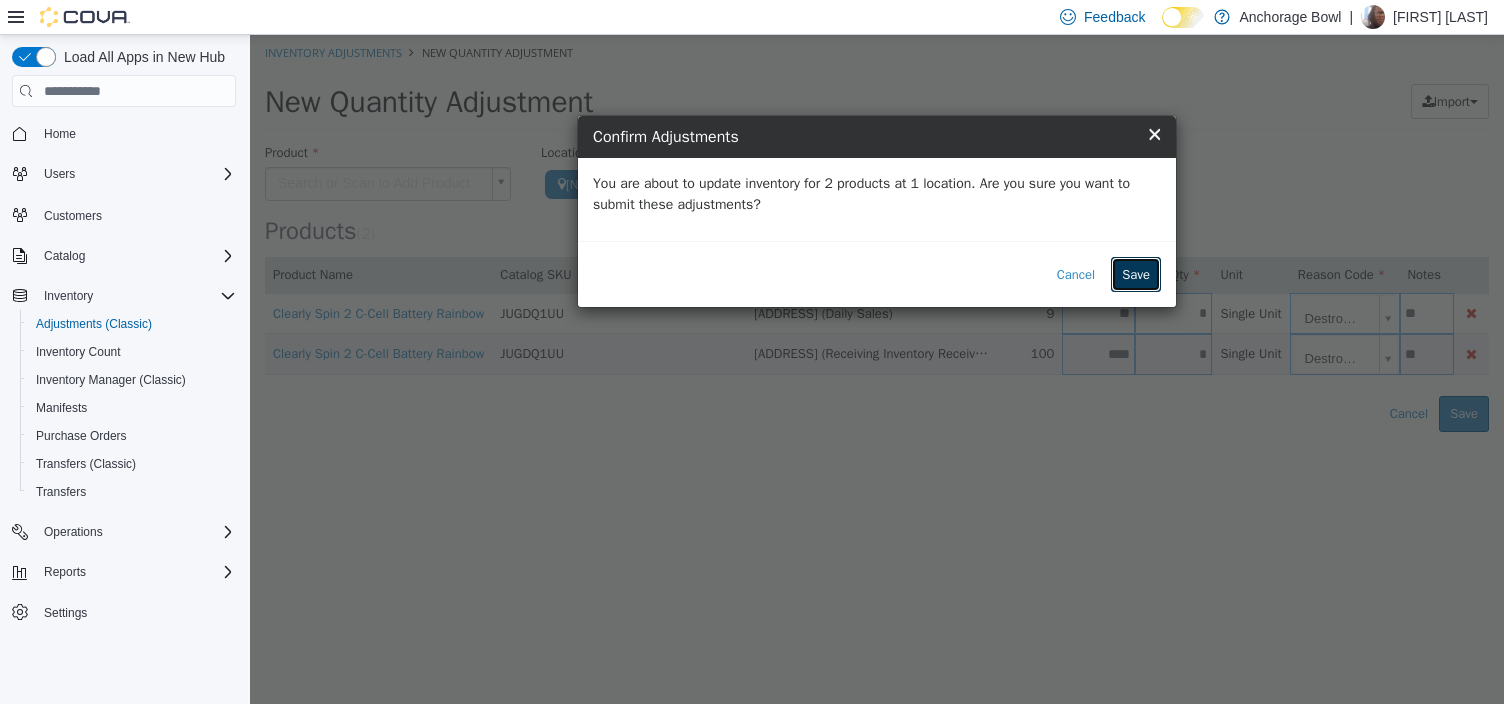click on "Save" at bounding box center (1136, 275) 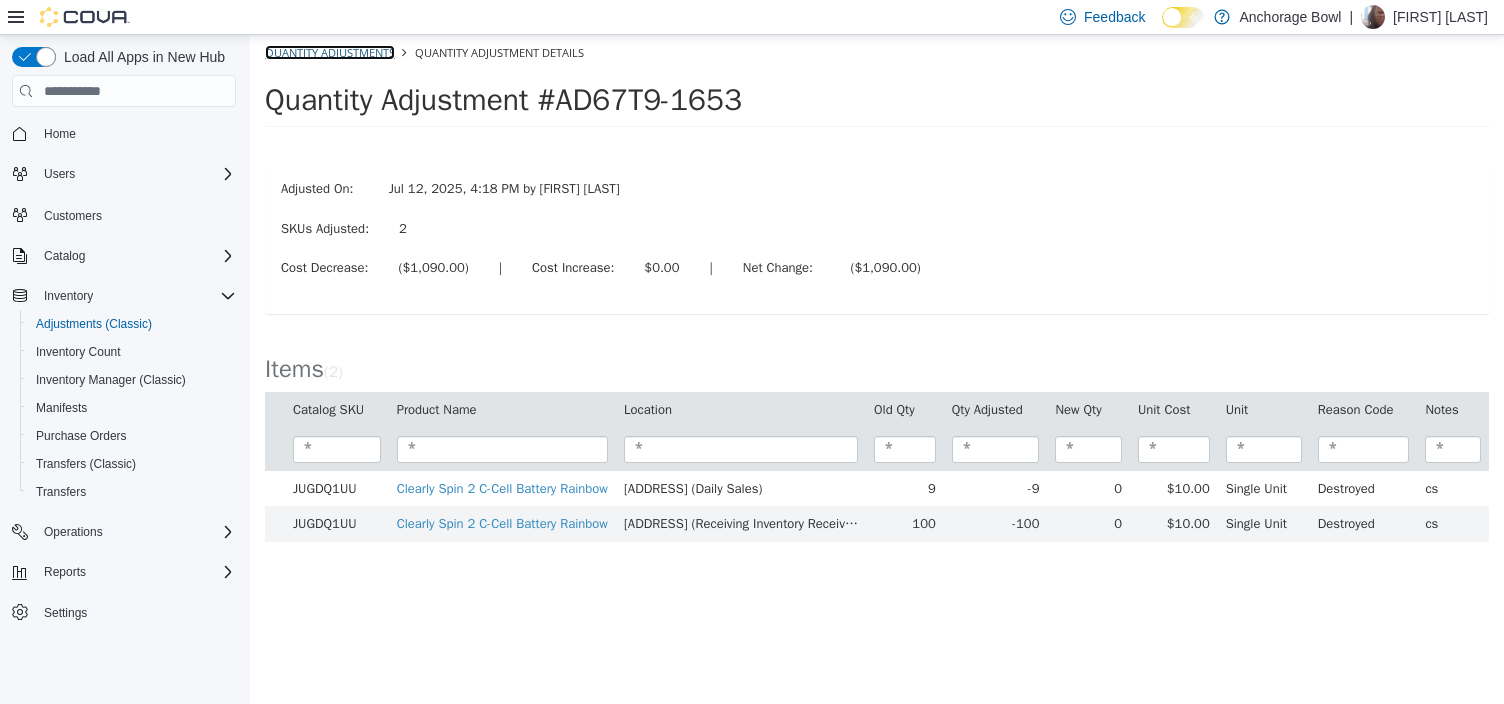 click on "Quantity Adjustments" at bounding box center (330, 52) 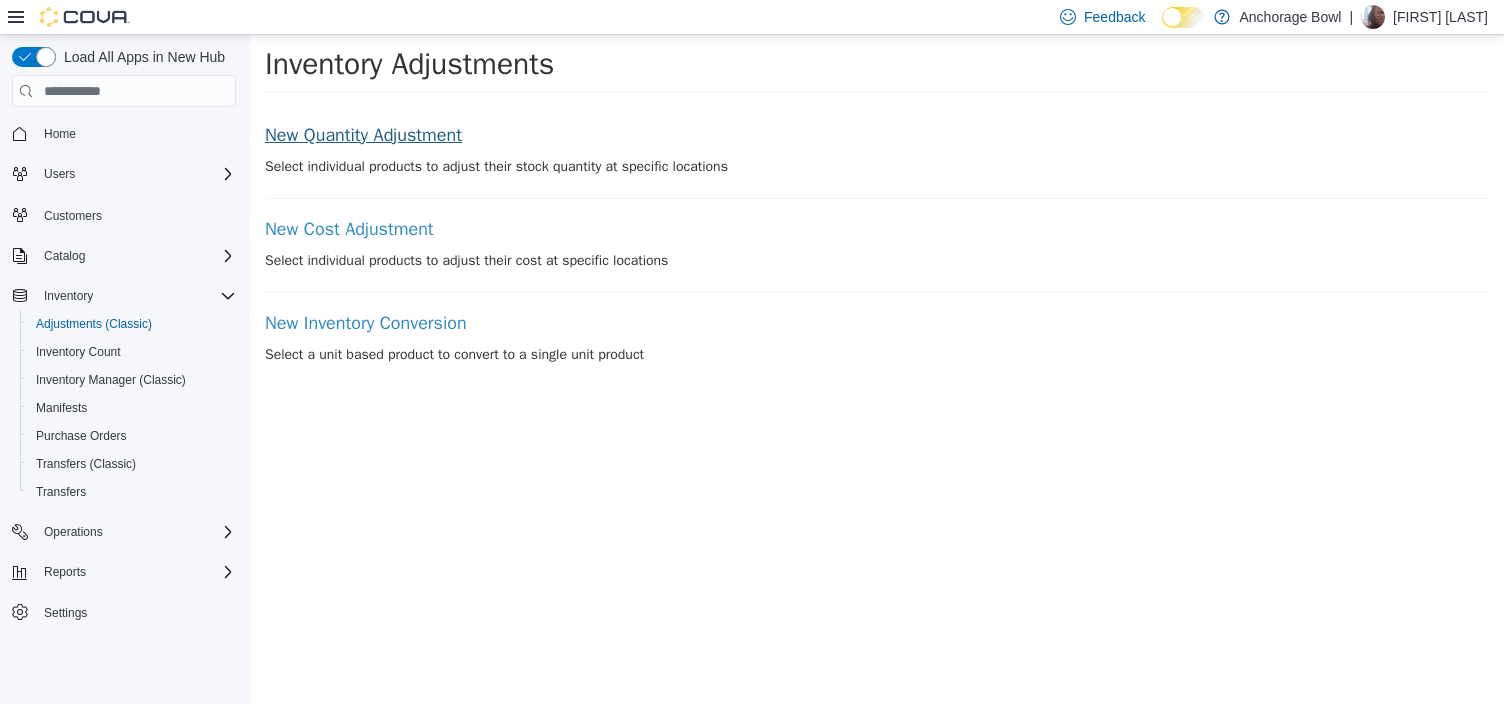 click on "New Quantity Adjustment Select individual products to adjust their stock quantity at specific locations" at bounding box center (877, 162) 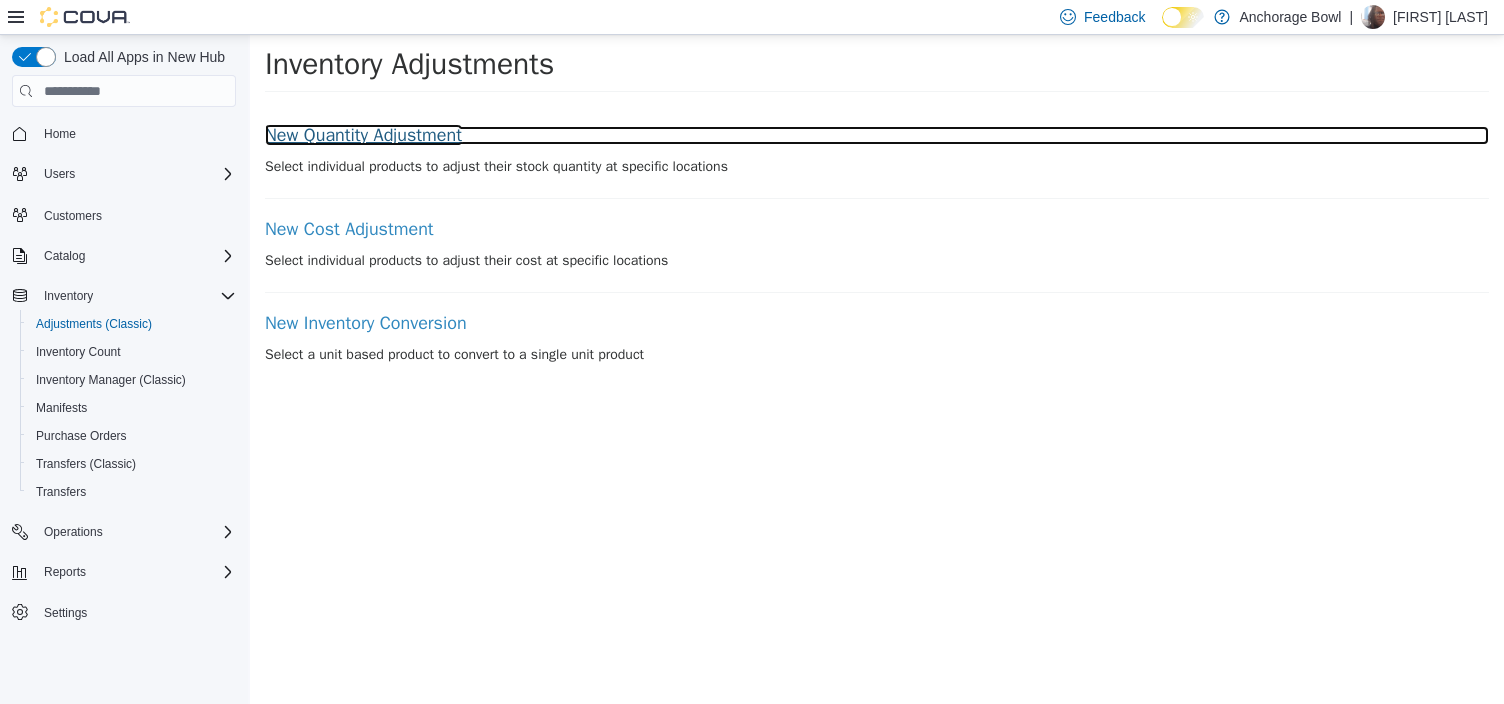 click on "New Quantity Adjustment" at bounding box center (877, 136) 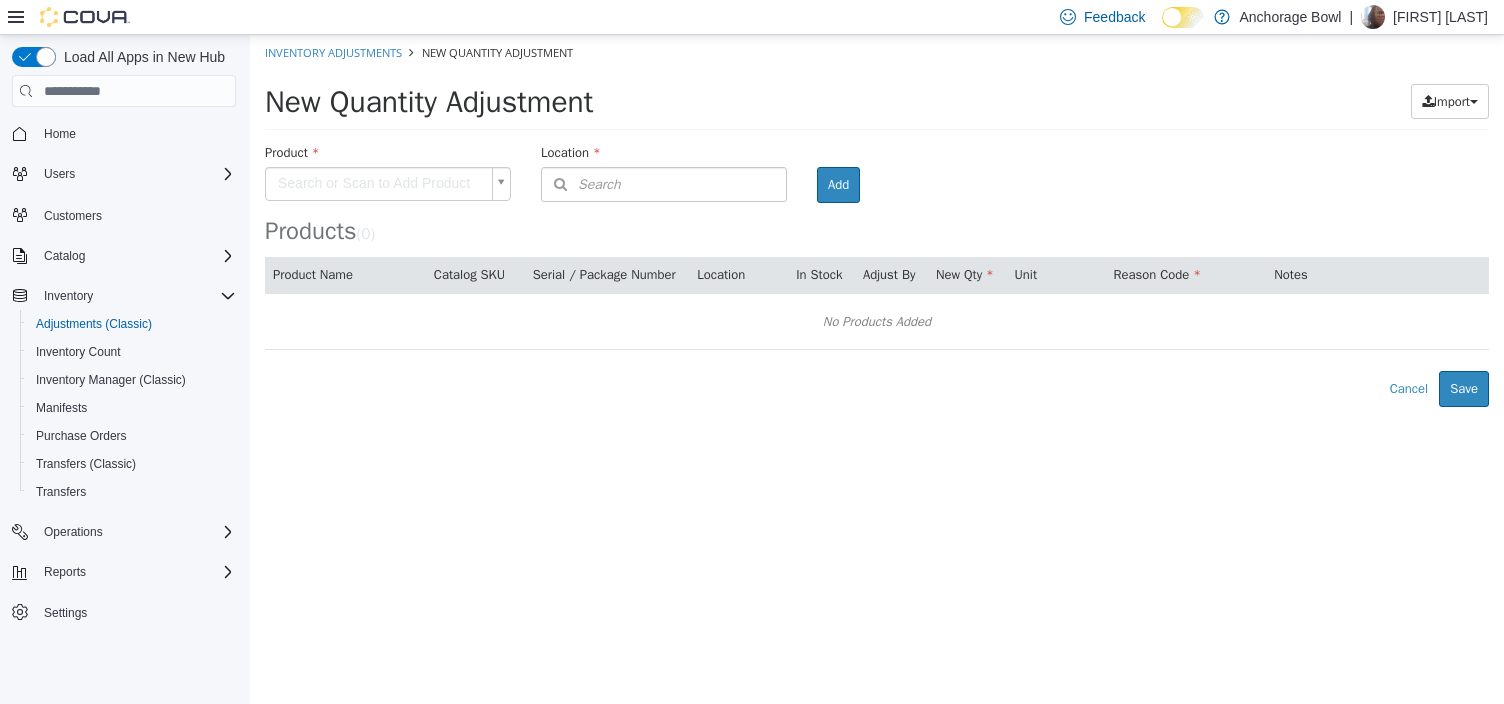 click on "×
The adjustment request was successfully processed.
Inventory Adjustments
New Quantity Adjustment
New Quantity Adjustment
Import  Inventory Export (.CSV) Package List (.TXT)
Product     Search or Scan to Add Product                             Location Search Type 3 or more characters or browse       Anchorage Bowl     (1)         4000 Spenard Rd         Room   Add Products  ( 0 ) Product Name Catalog SKU Serial / Package Number Location In Stock Adjust By New Qty Unit Reason Code Notes No Products Added Error saving adjustment please resolve the errors above. Cancel Save" at bounding box center [877, 221] 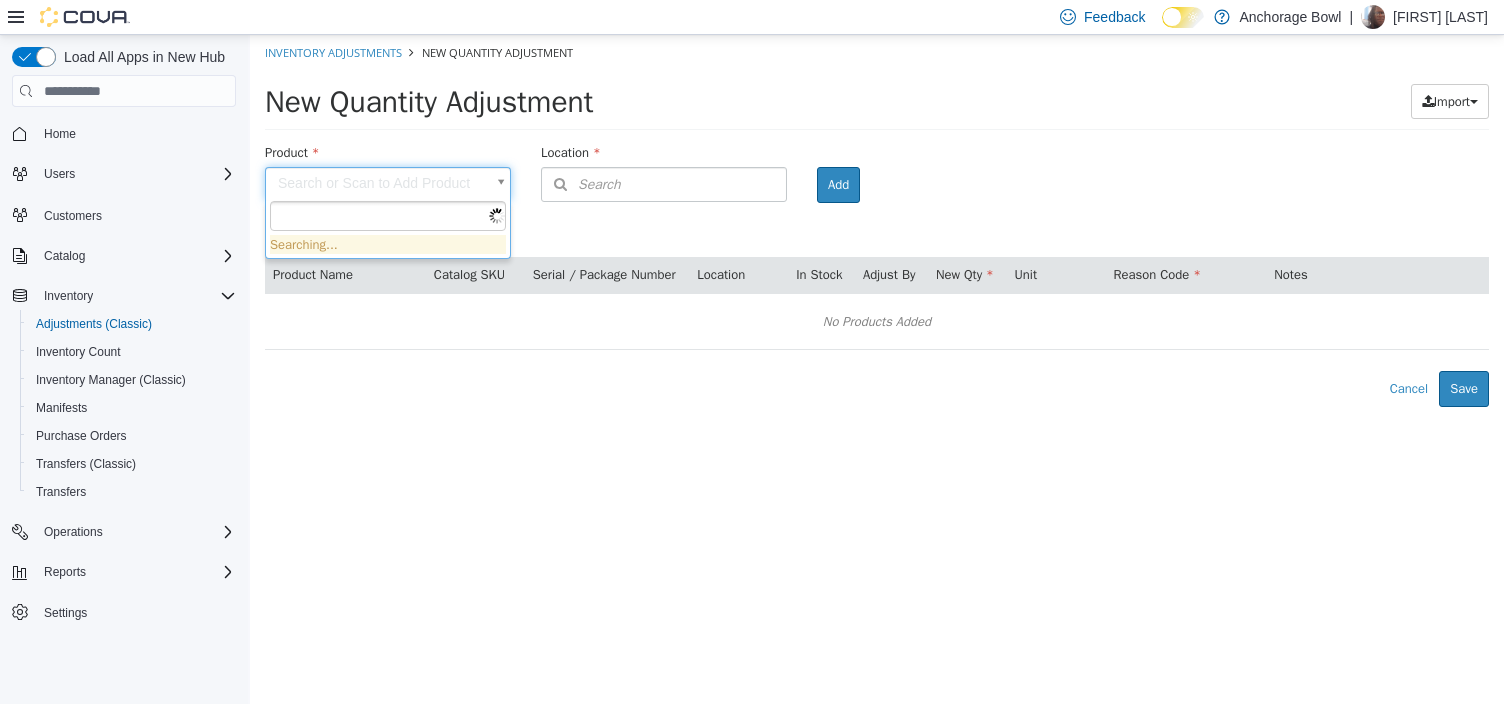 click at bounding box center (388, 216) 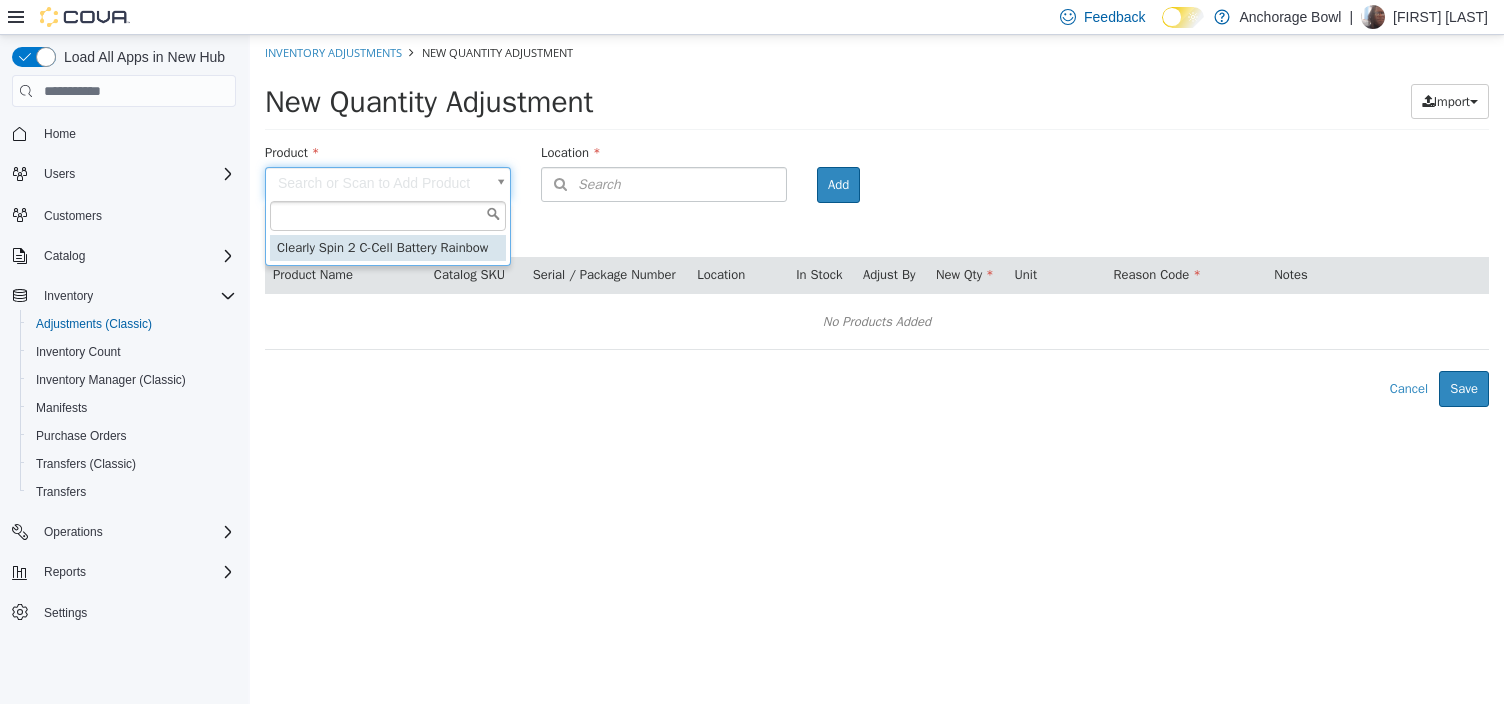 click on "×
The adjustment request was successfully processed.
Inventory Adjustments
New Quantity Adjustment
New Quantity Adjustment
Import  Inventory Export (.CSV) Package List (.TXT)
Product     Search or Scan to Add Product     Location Search Type 3 or more characters or browse       Anchorage Bowl     (1)         4000 Spenard Rd         Room   Add Products  ( 0 ) Product Name Catalog SKU Serial / Package Number Location In Stock Adjust By New Qty Unit Reason Code Notes No Products Added Error saving adjustment please resolve the errors above. Cancel Save
Clearly Spin 2 C-Cell Battery Rainbow" at bounding box center [877, 221] 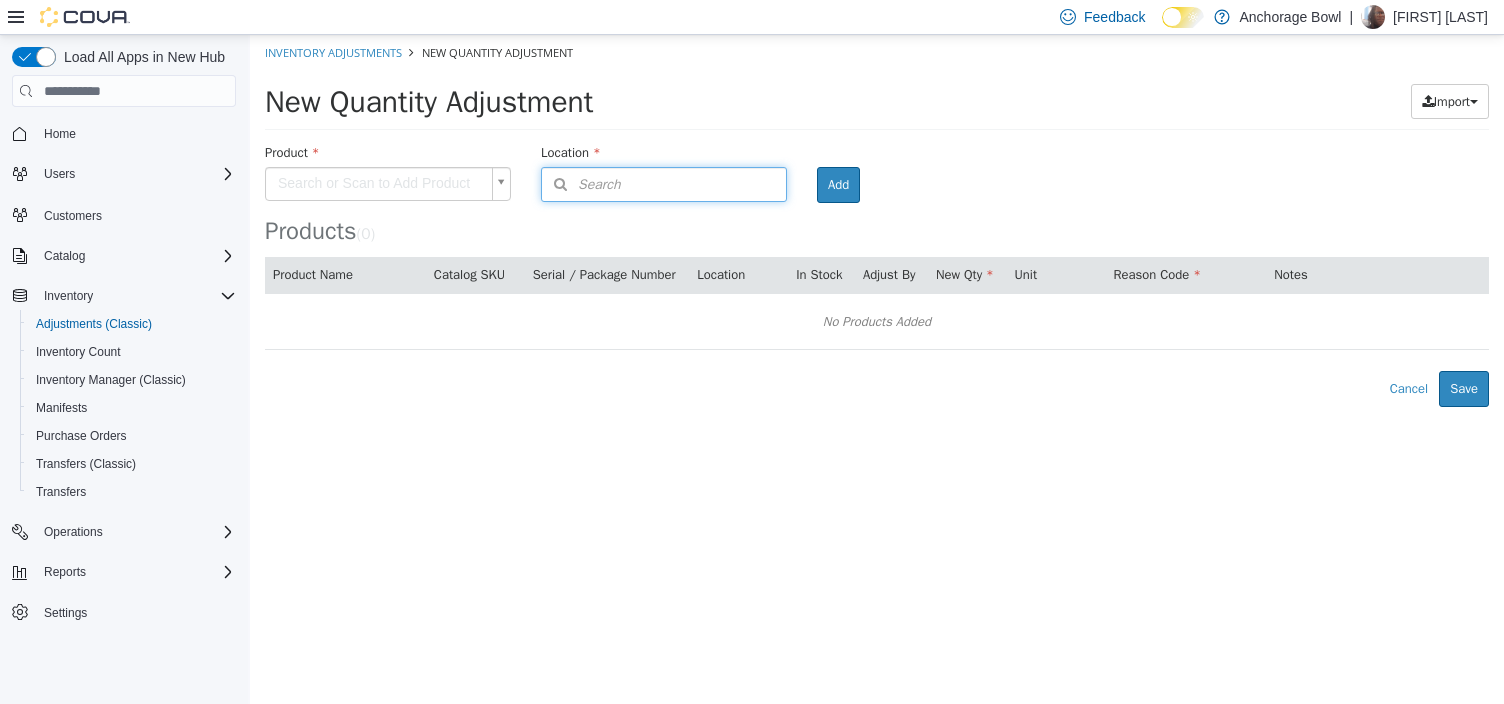 click on "Search" at bounding box center [664, 184] 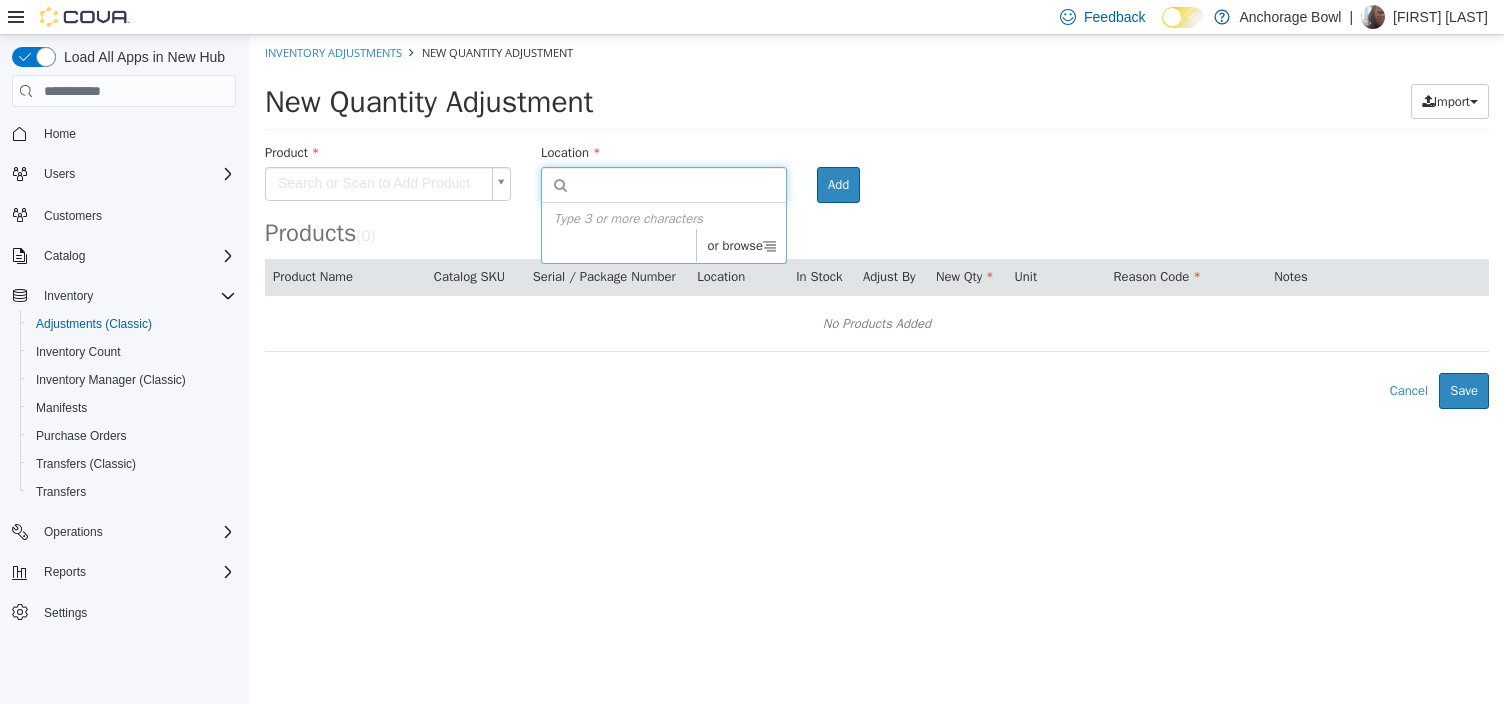 click on "×
The adjustment request was successfully processed.
Inventory Adjustments
New Quantity Adjustment
New Quantity Adjustment
Import  Inventory Export (.CSV) Package List (.TXT)
Product     Search or Scan to Add Product     Location Search Type 3 or more characters or browse       Anchorage Bowl     (1)         4000 Spenard Rd         Room   Add Products  ( 0 ) Product Name Catalog SKU Serial / Package Number Location In Stock Adjust By New Qty Unit Reason Code Notes No Products Added Error saving adjustment please resolve the errors above. Cancel Save" at bounding box center (877, 222) 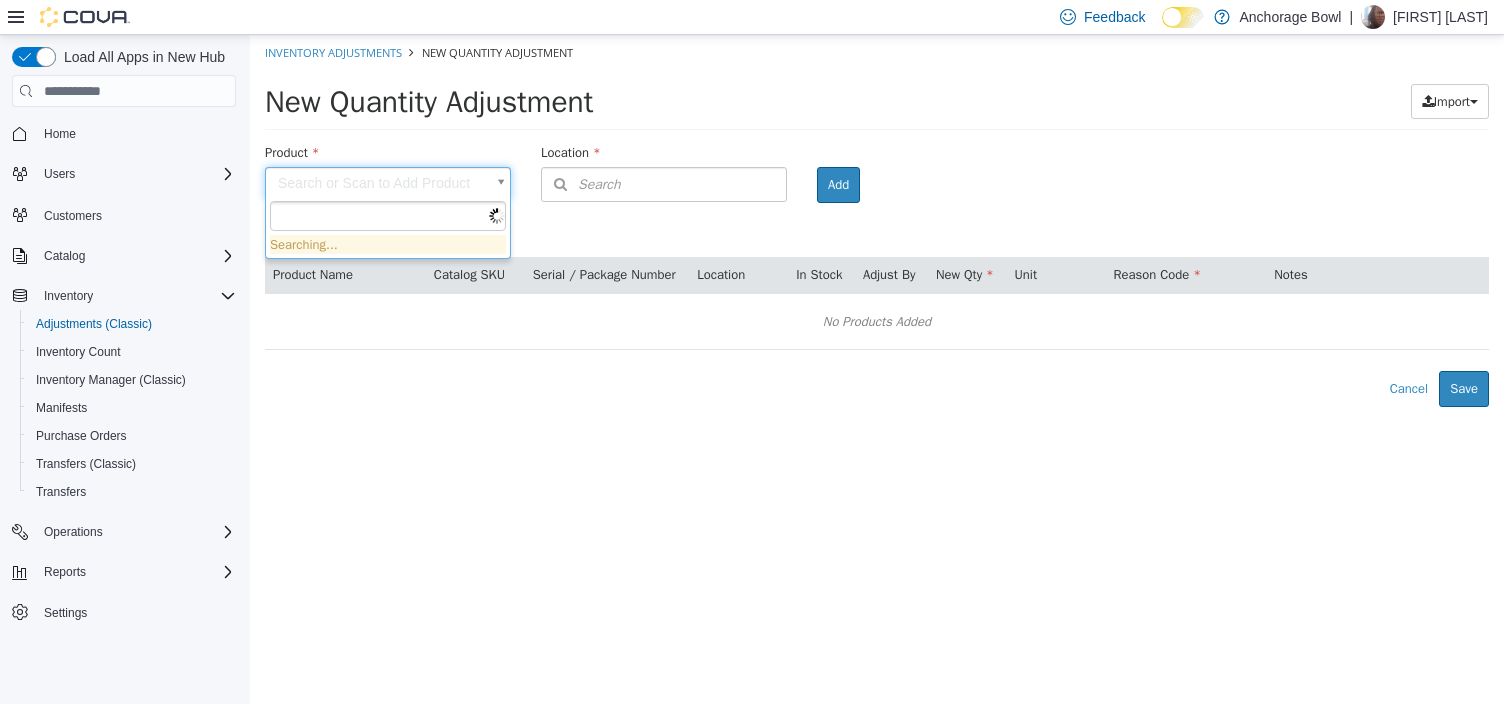 click at bounding box center (388, 216) 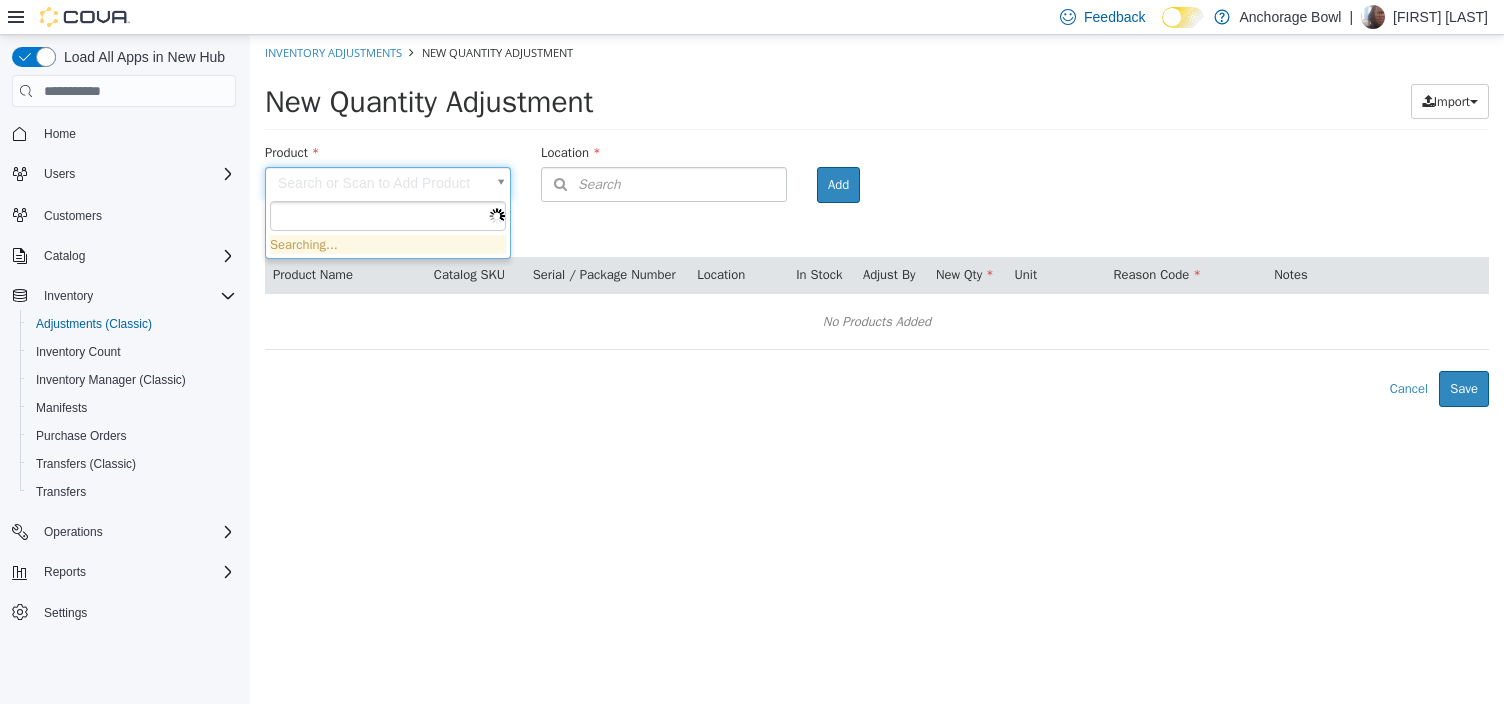 paste on "********" 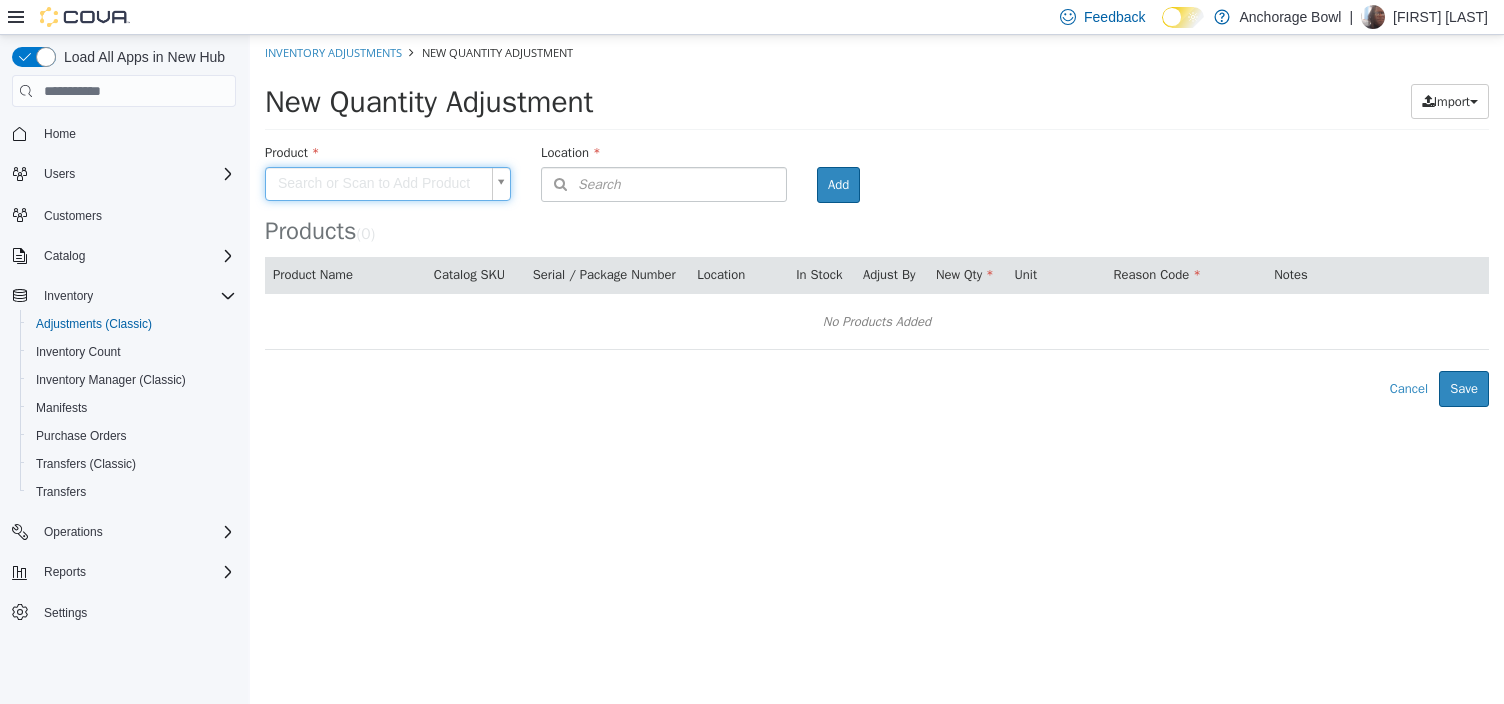 drag, startPoint x: 584, startPoint y: 223, endPoint x: 574, endPoint y: 222, distance: 10.049875 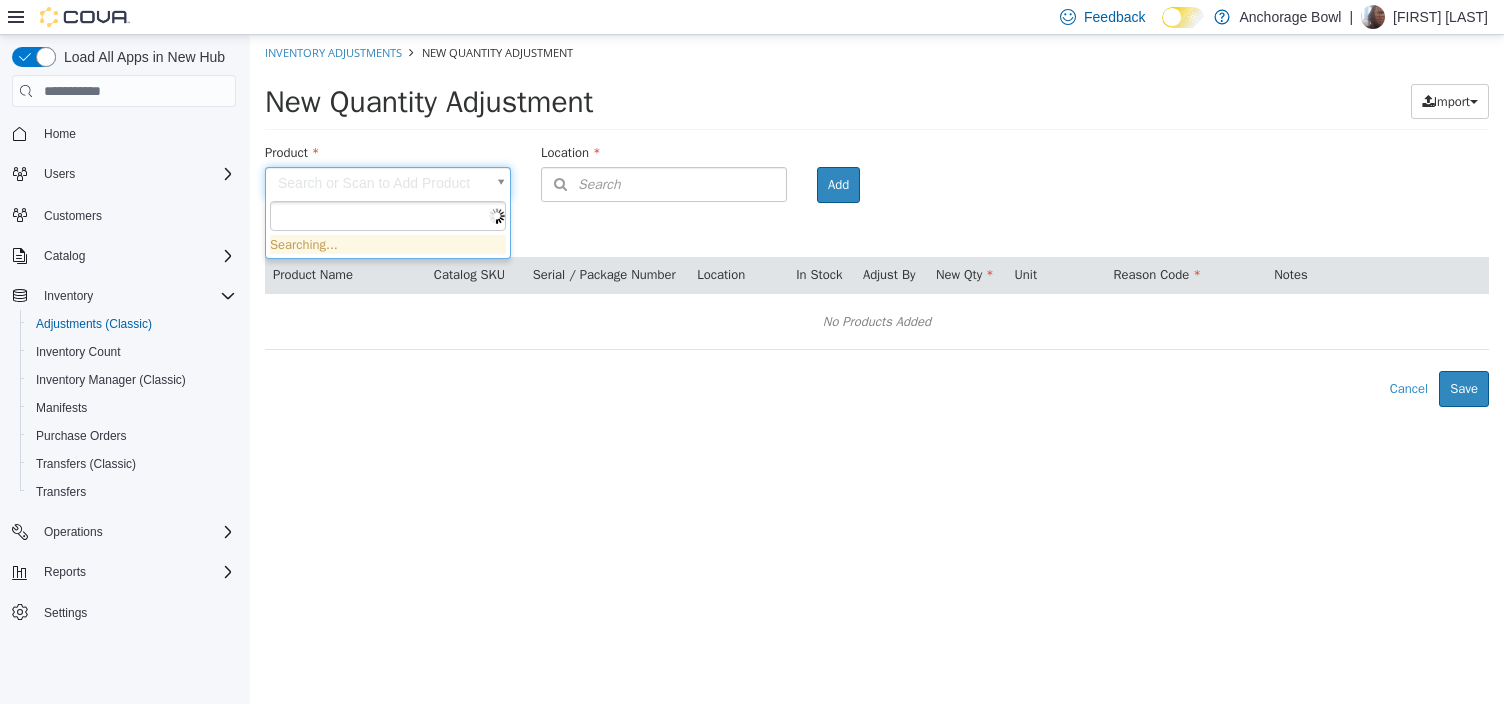 click on "×
The adjustment request was successfully processed.
Inventory Adjustments
New Quantity Adjustment
New Quantity Adjustment
Import  Inventory Export (.CSV) Package List (.TXT)
Product     Search or Scan to Add Product     Location Search Type 3 or more characters or browse       Anchorage Bowl     (1)         4000 Spenard Rd         Room   Add Products  ( 0 ) Product Name Catalog SKU Serial / Package Number Location In Stock Adjust By New Qty Unit Reason Code Notes No Products Added Error saving adjustment please resolve the errors above. Cancel Save
Searching..." at bounding box center [877, 221] 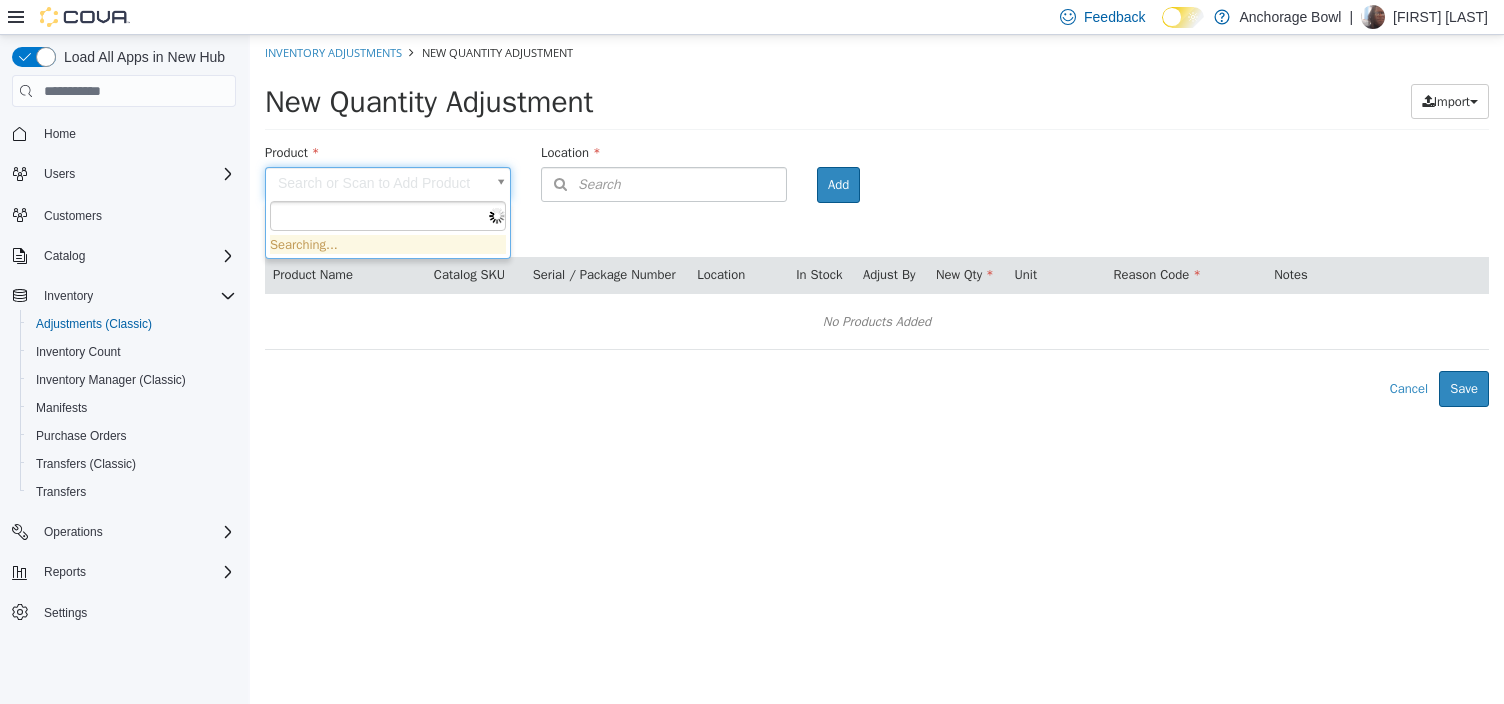 paste on "********" 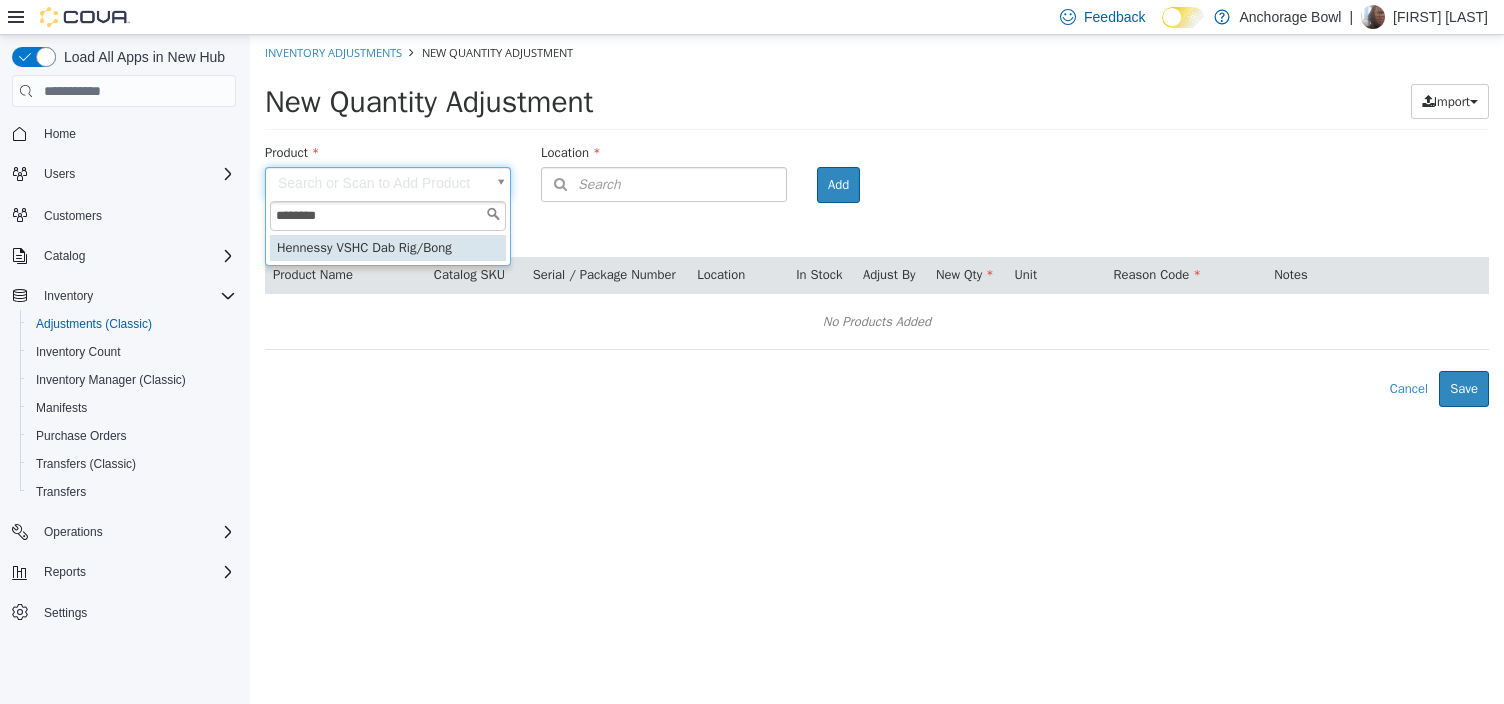 type on "********" 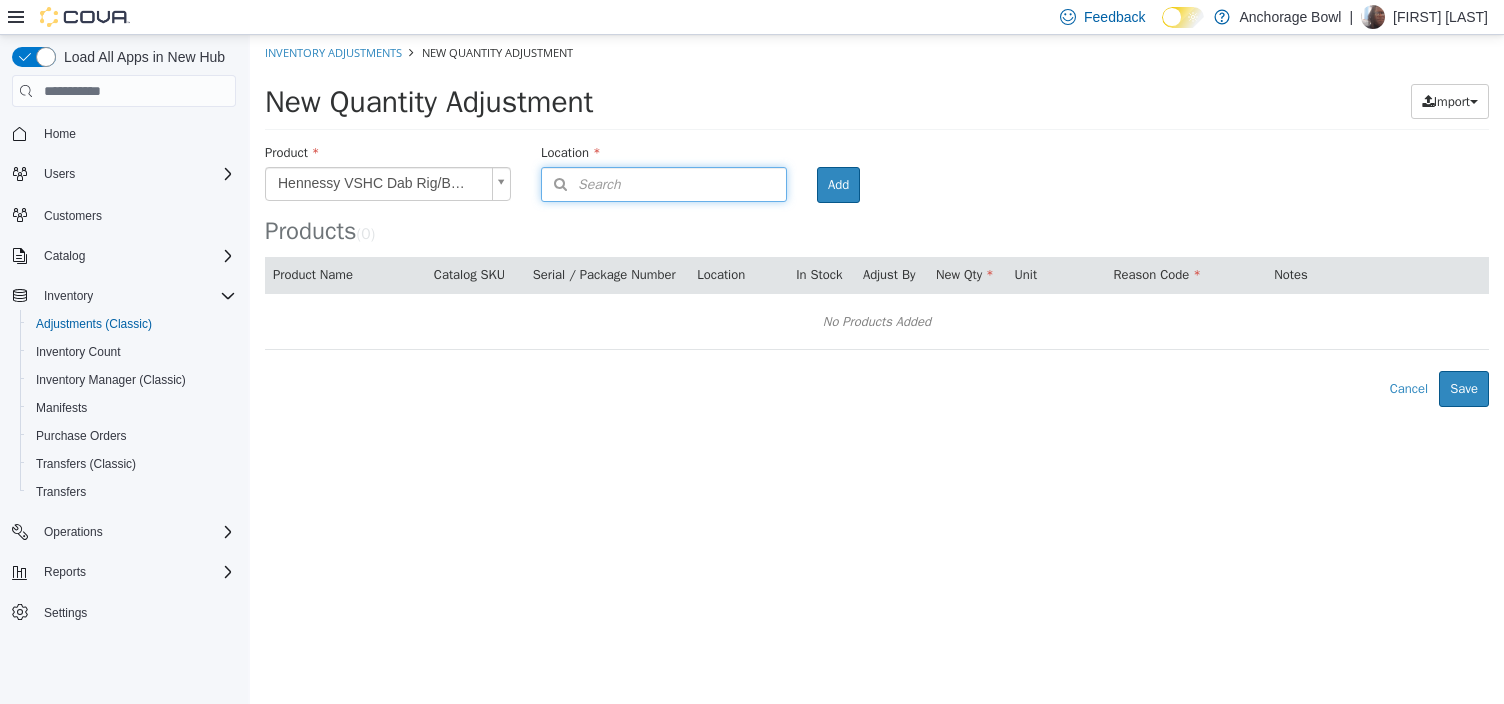 click on "Search" at bounding box center [664, 184] 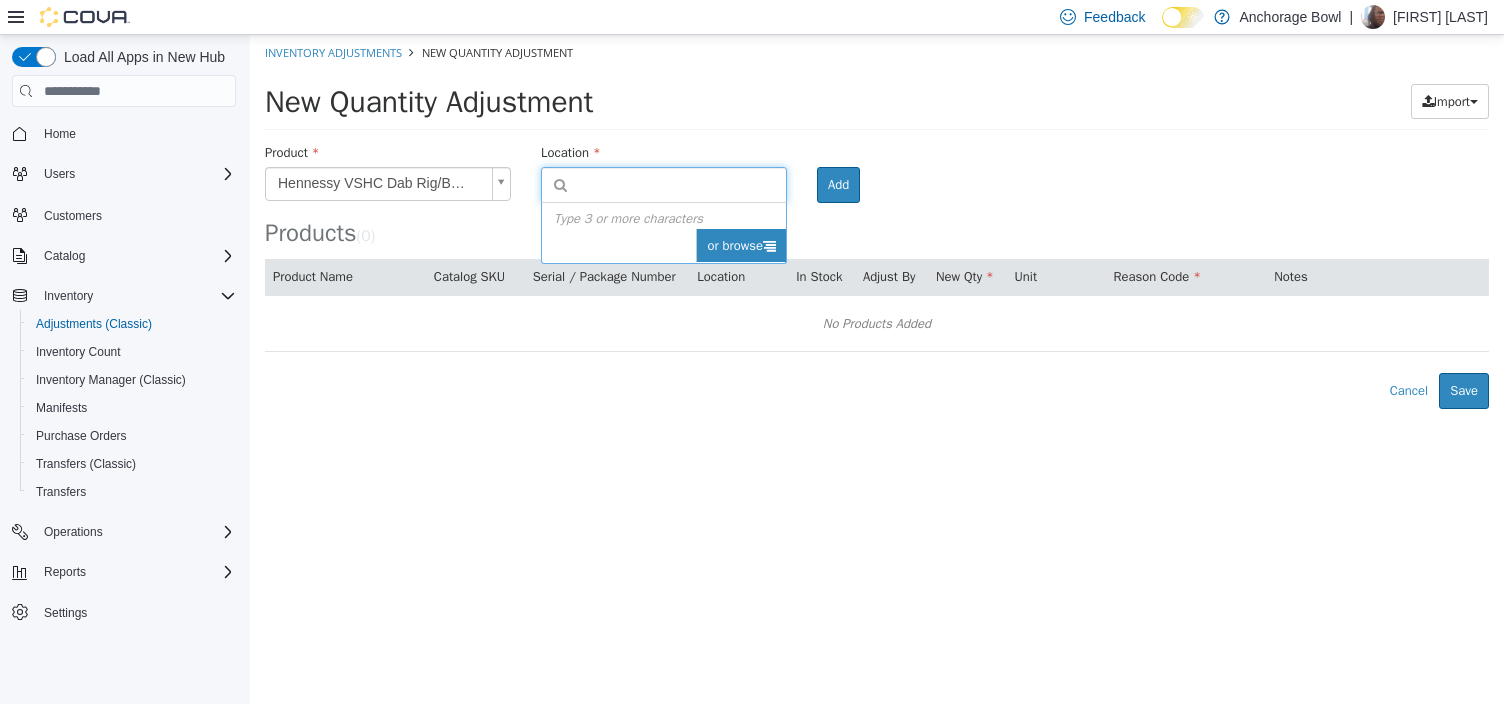 click on "or browse" at bounding box center [741, 246] 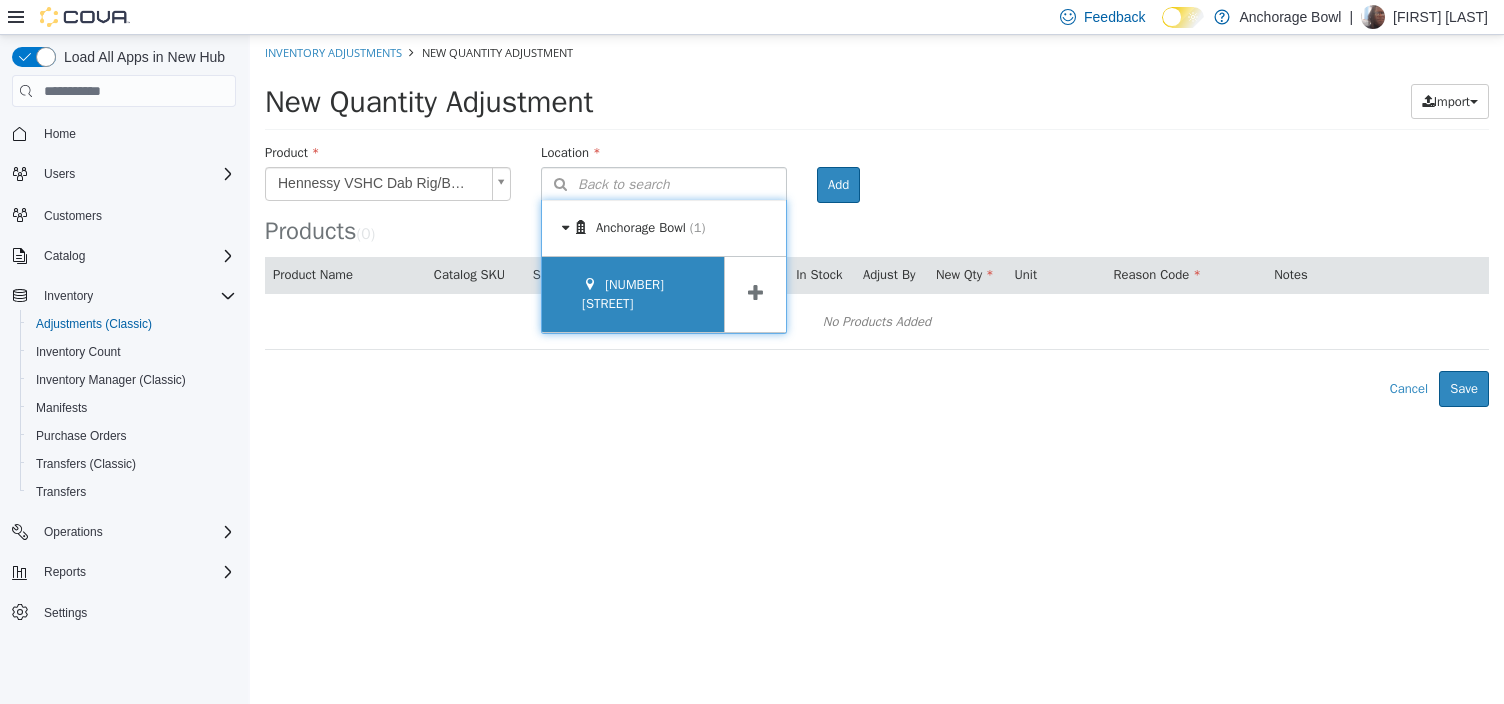 click on "[NUMBER] [STREET]" at bounding box center [633, 294] 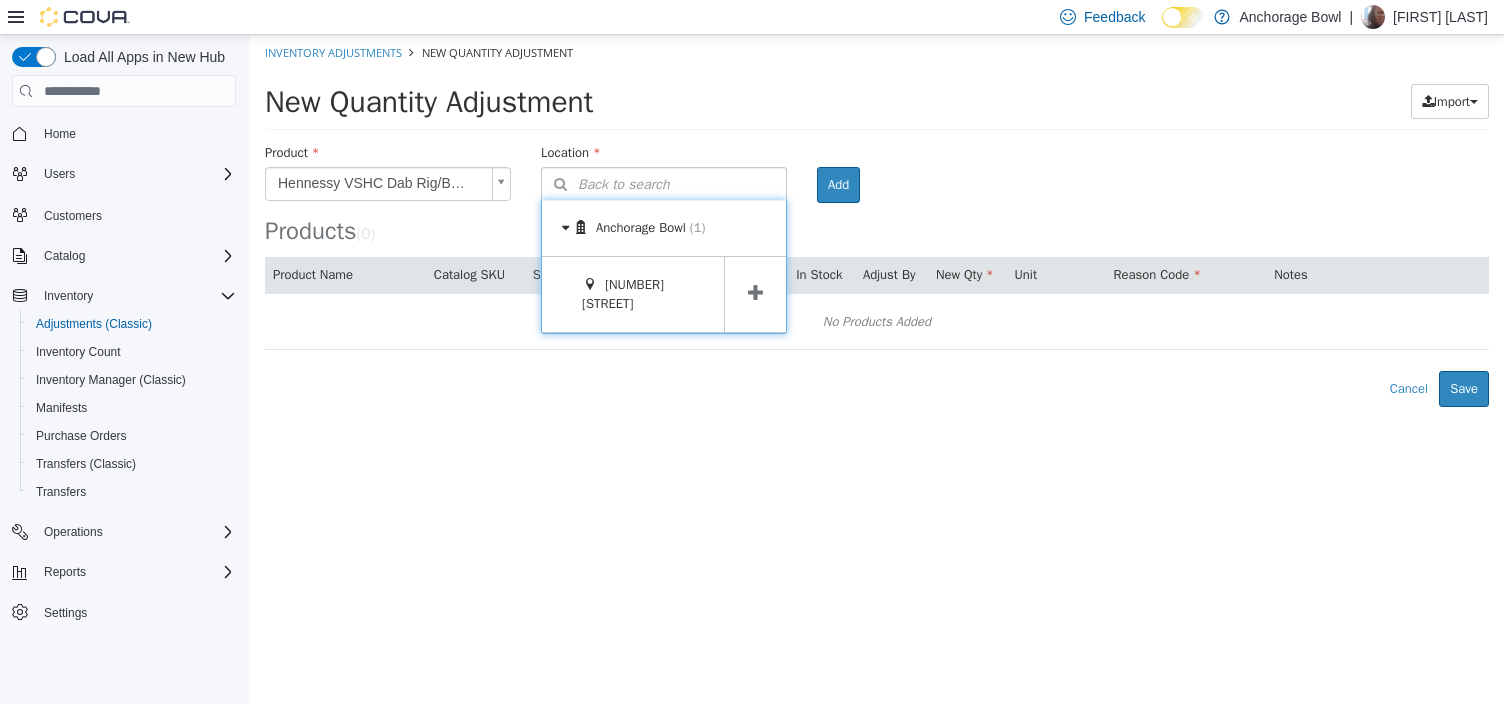 drag, startPoint x: 731, startPoint y: 294, endPoint x: 747, endPoint y: 283, distance: 19.416489 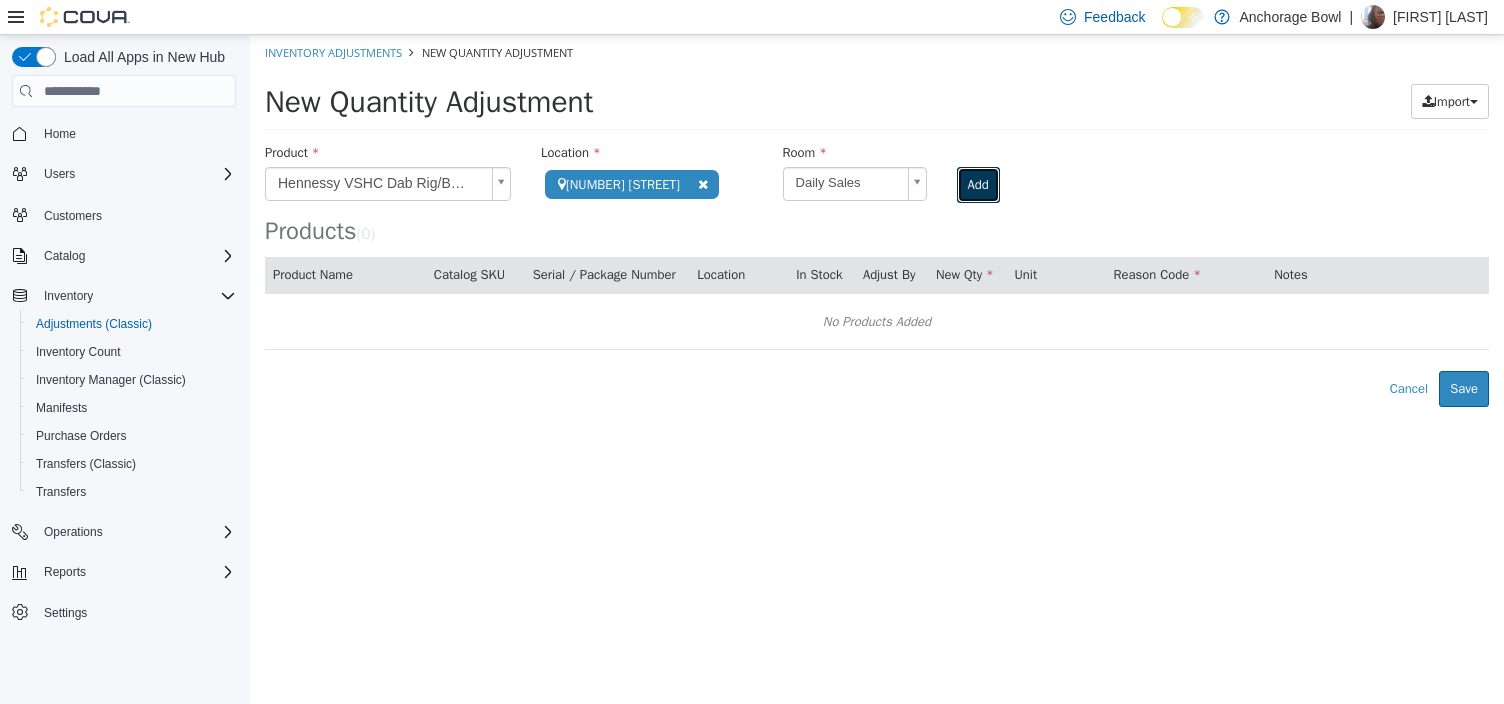 click on "Add" at bounding box center (978, 185) 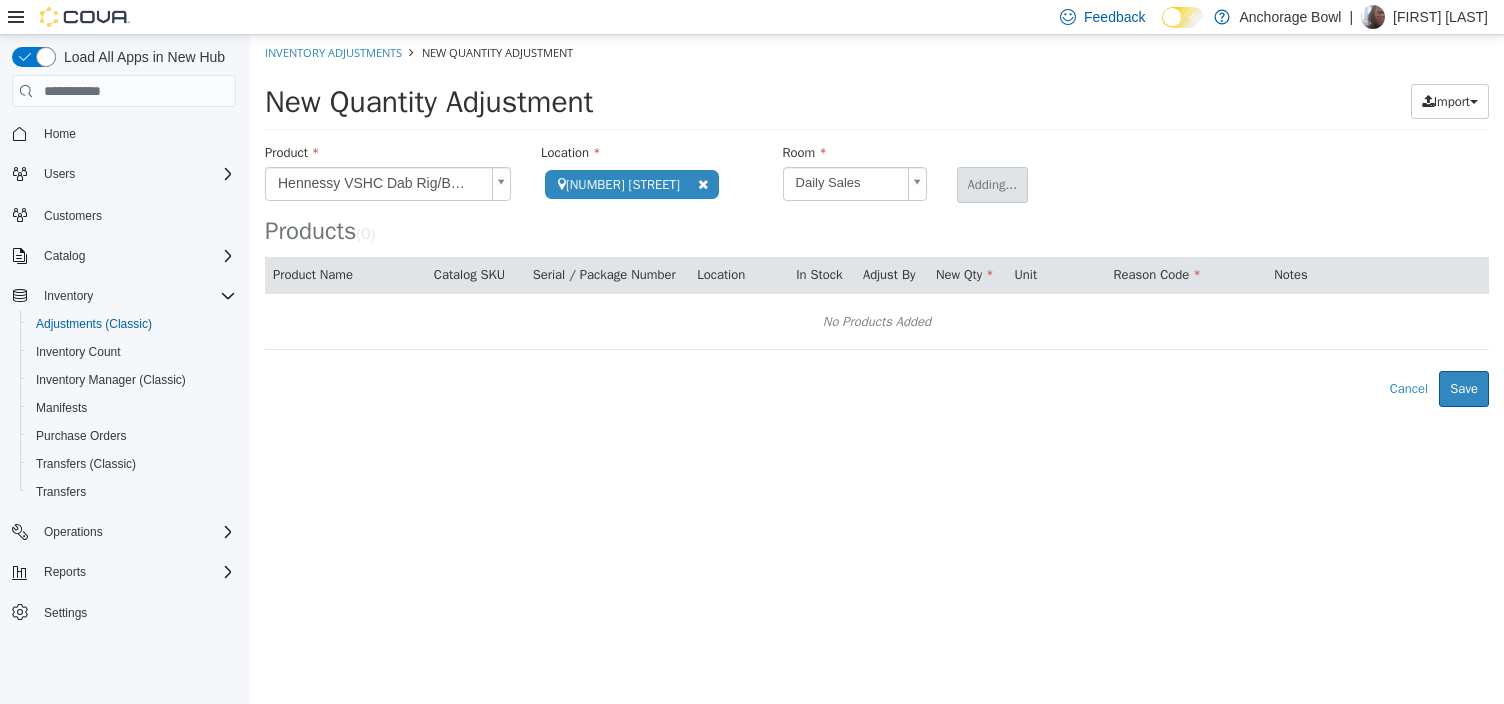 type 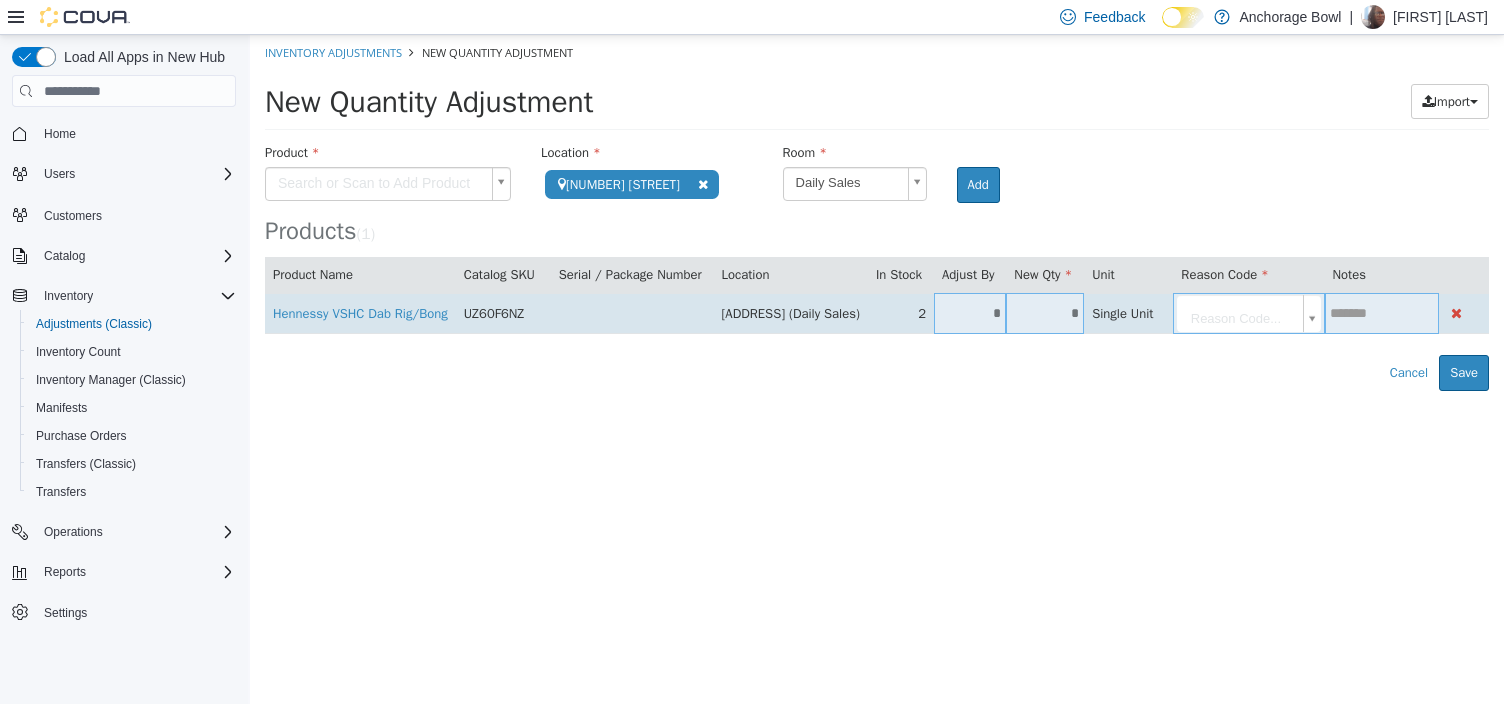 click on "*" at bounding box center [1045, 313] 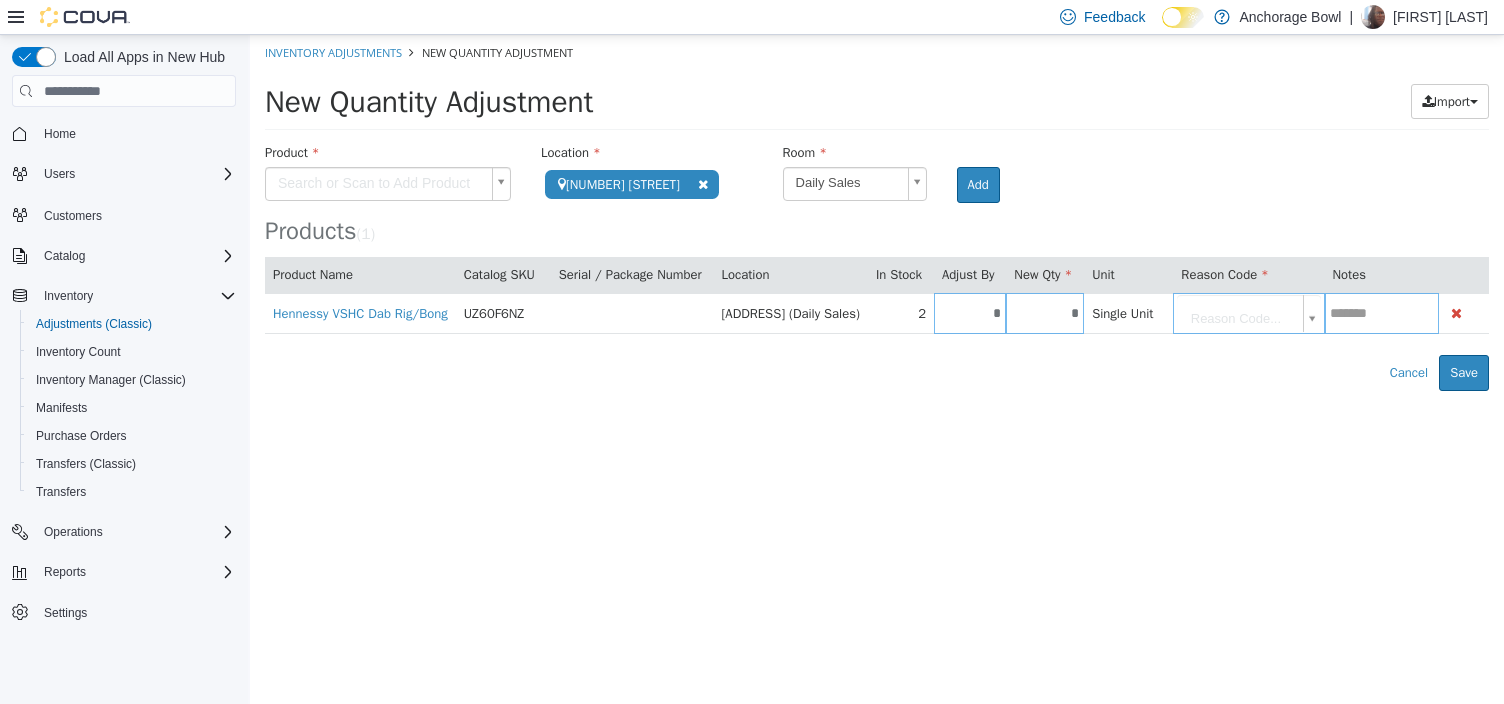 type on "*" 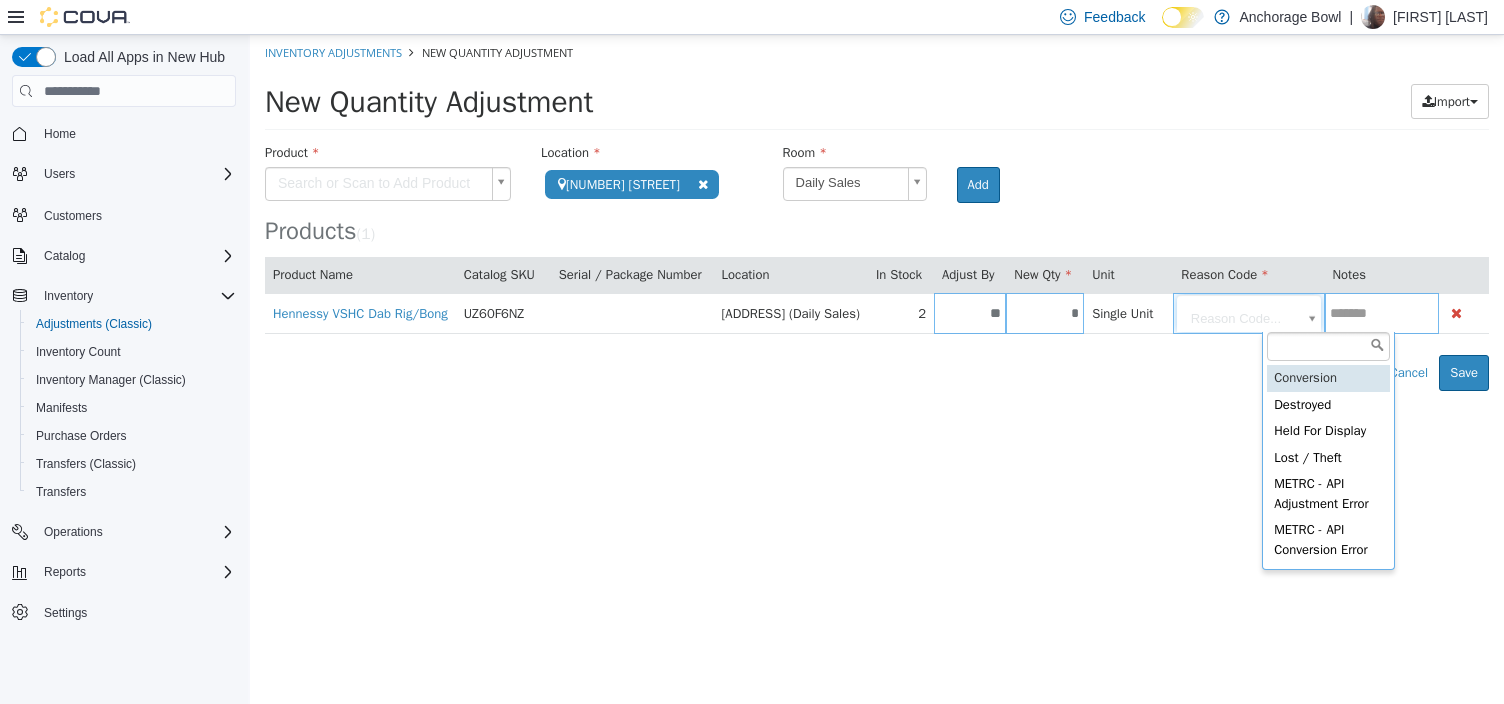 click on "**********" at bounding box center [877, 213] 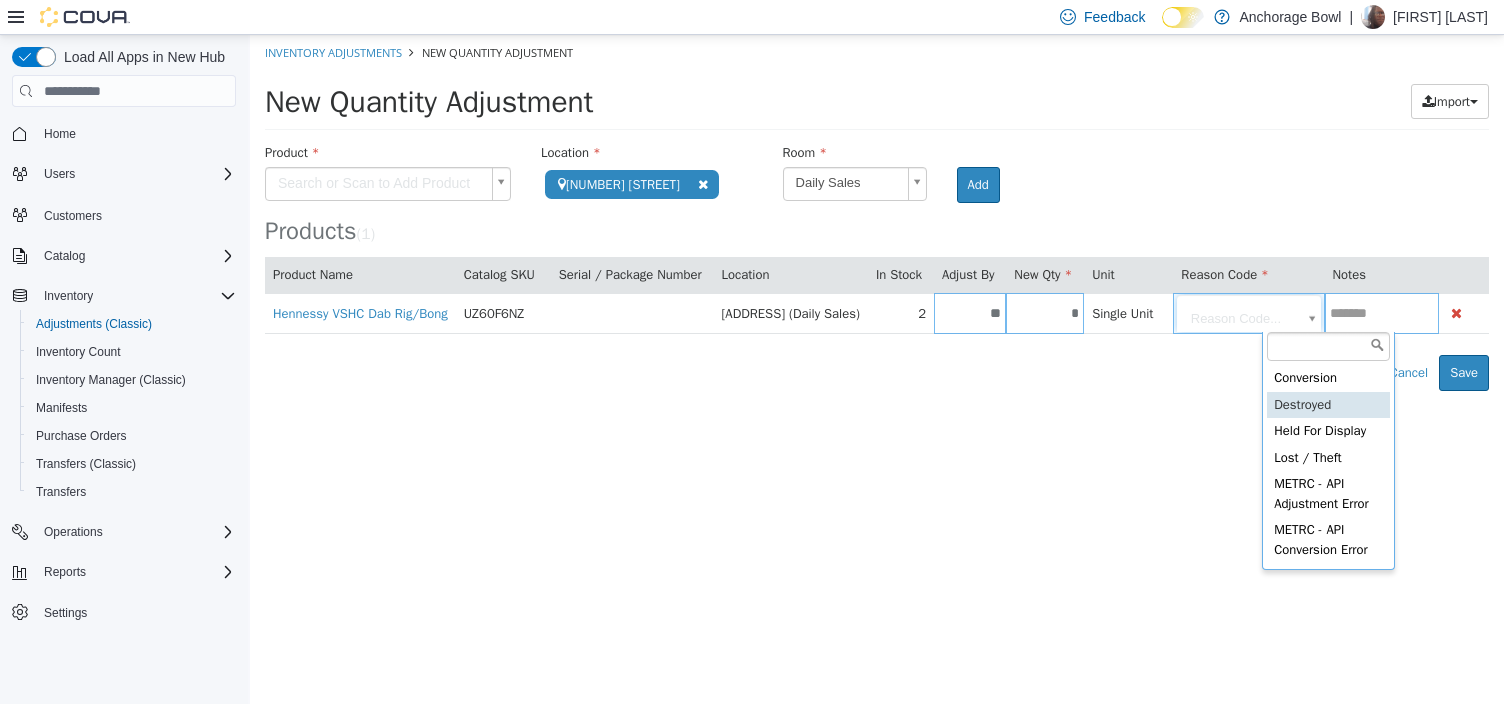 type on "**********" 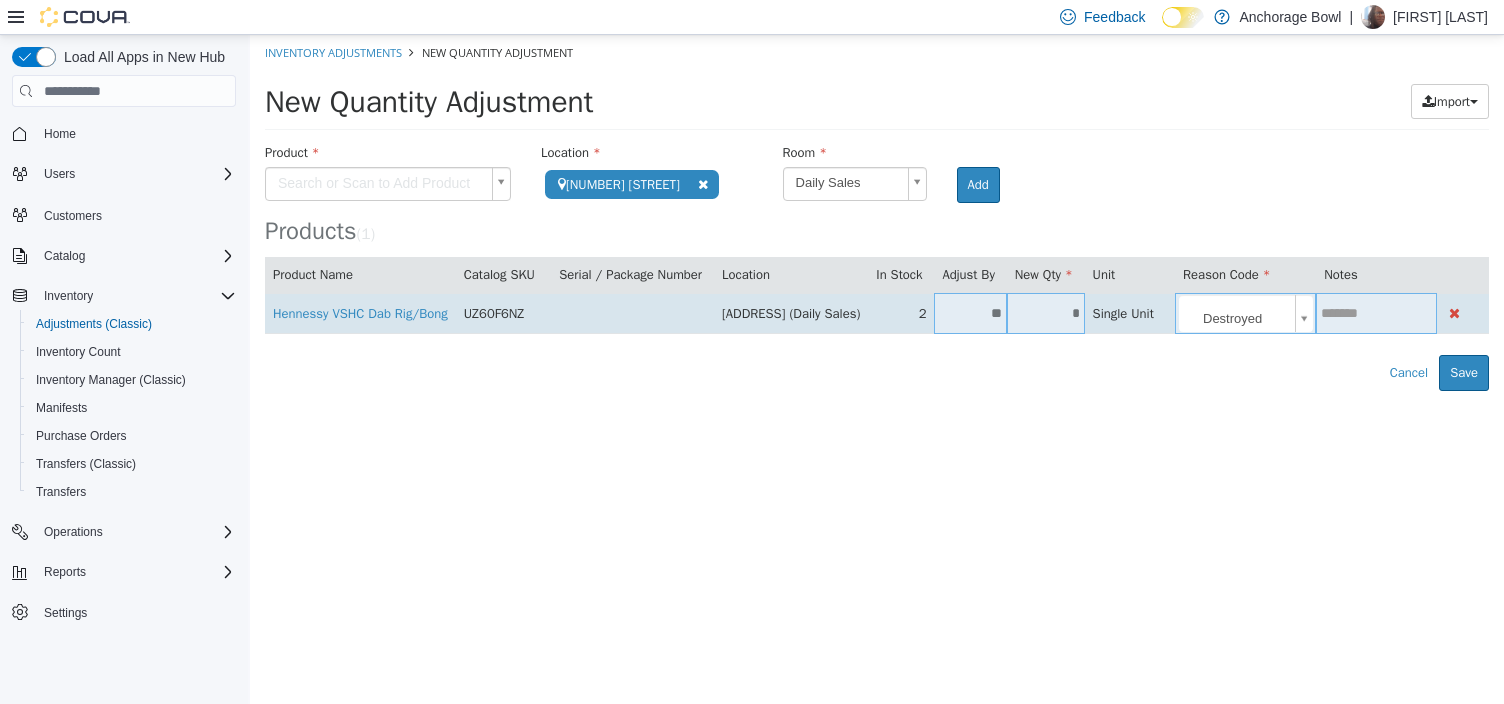 click at bounding box center (1376, 313) 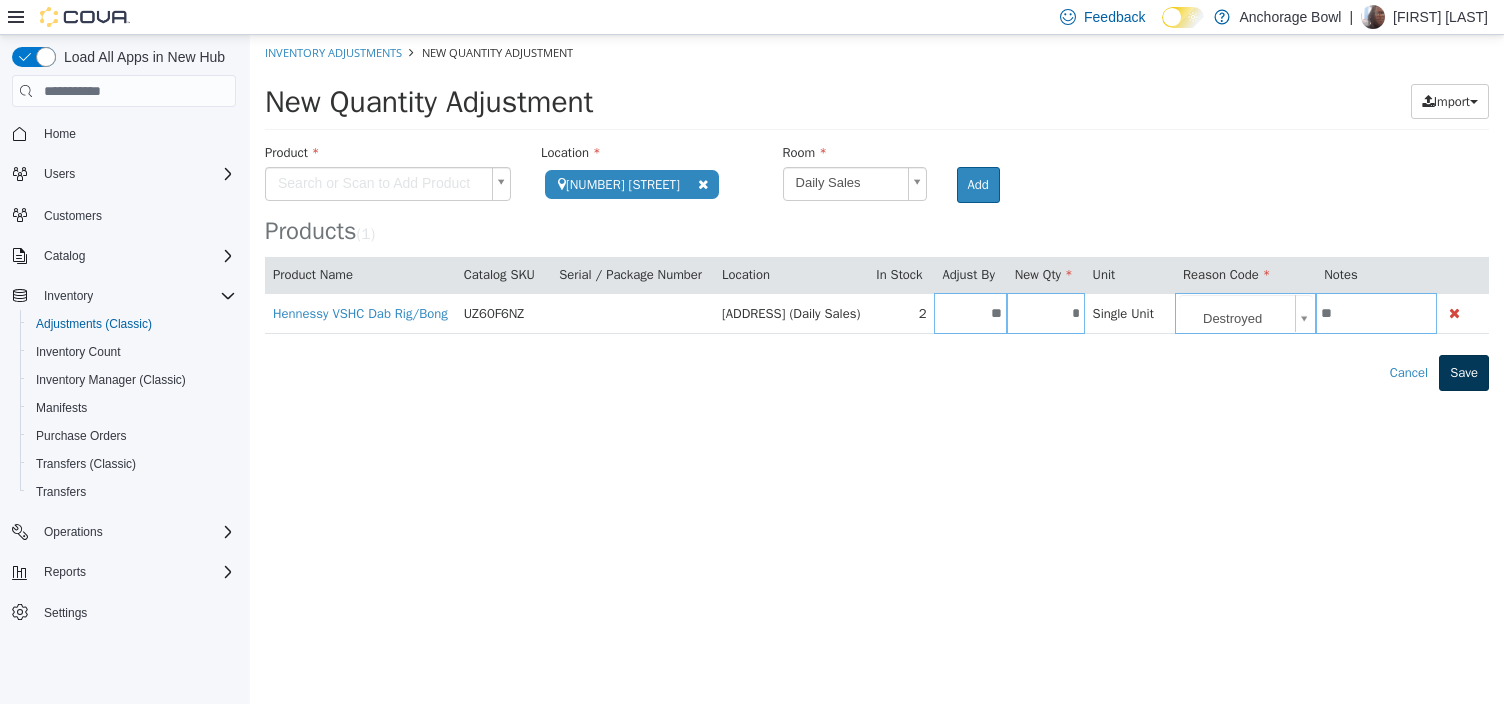 type on "**" 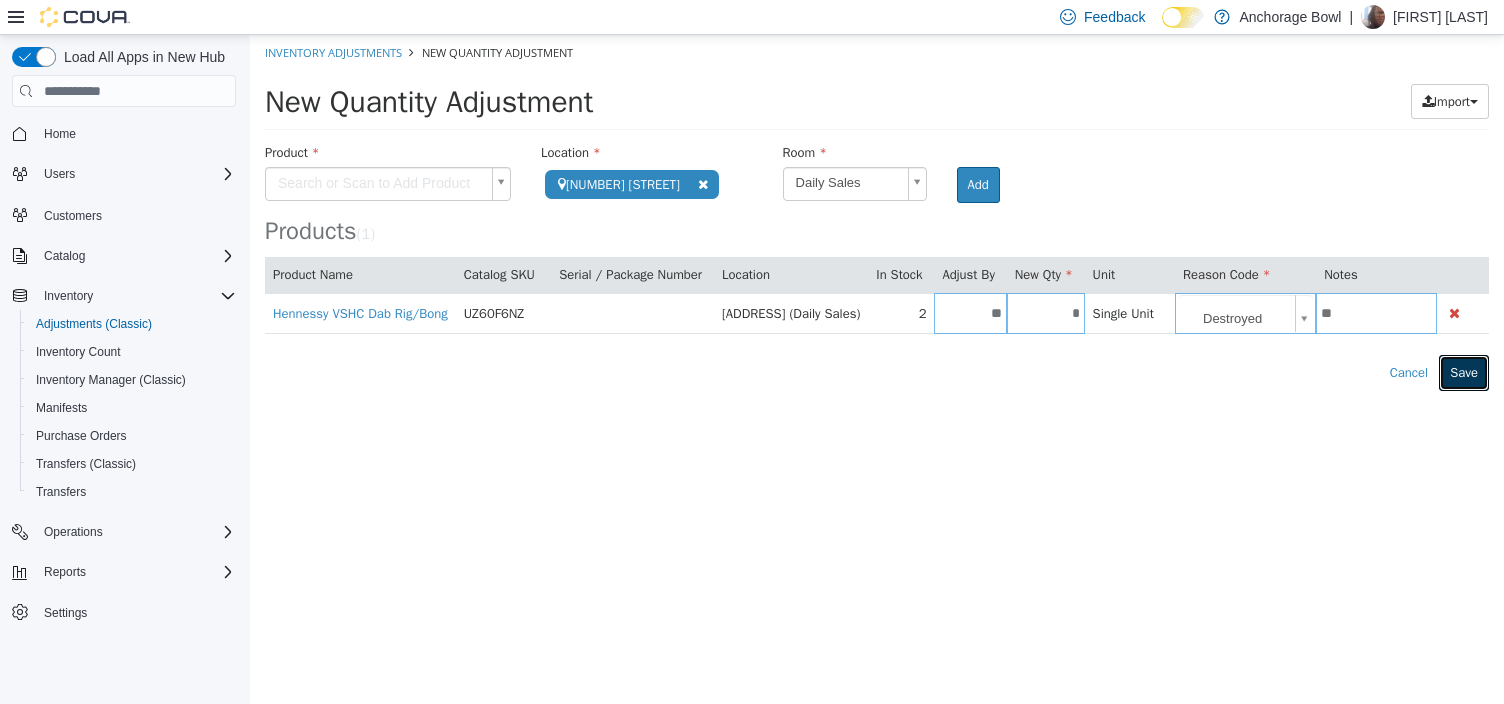 click on "Save" at bounding box center [1464, 373] 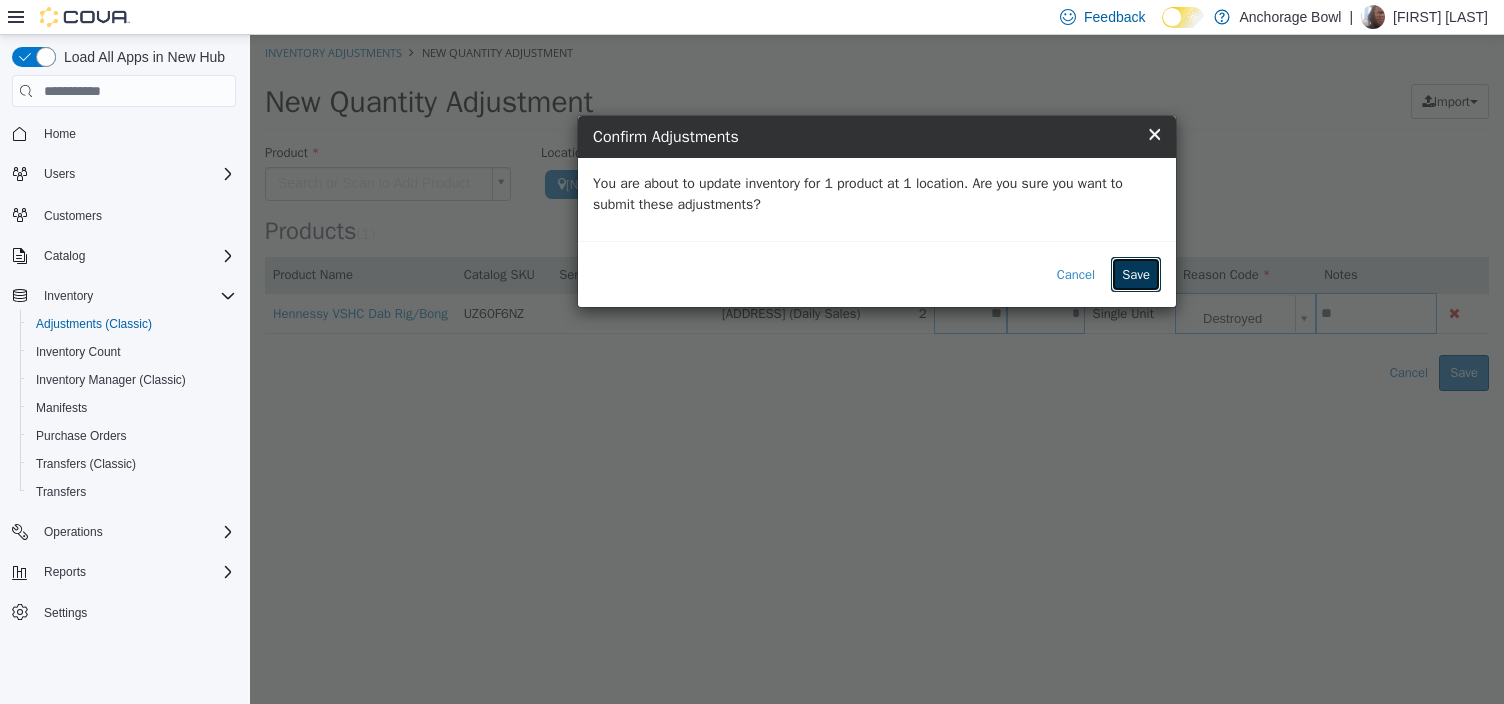 click on "Save" at bounding box center [1136, 275] 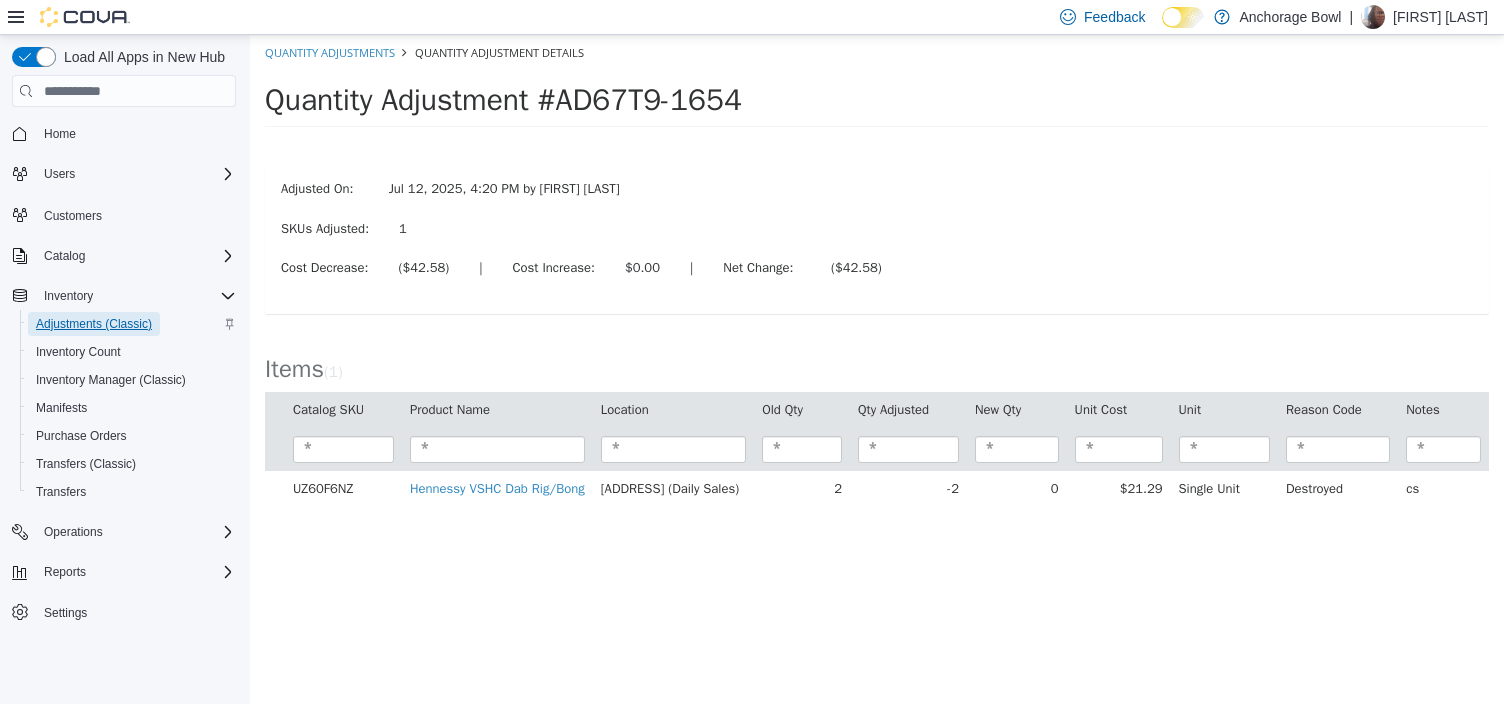 click on "Adjustments (Classic)" at bounding box center (94, 324) 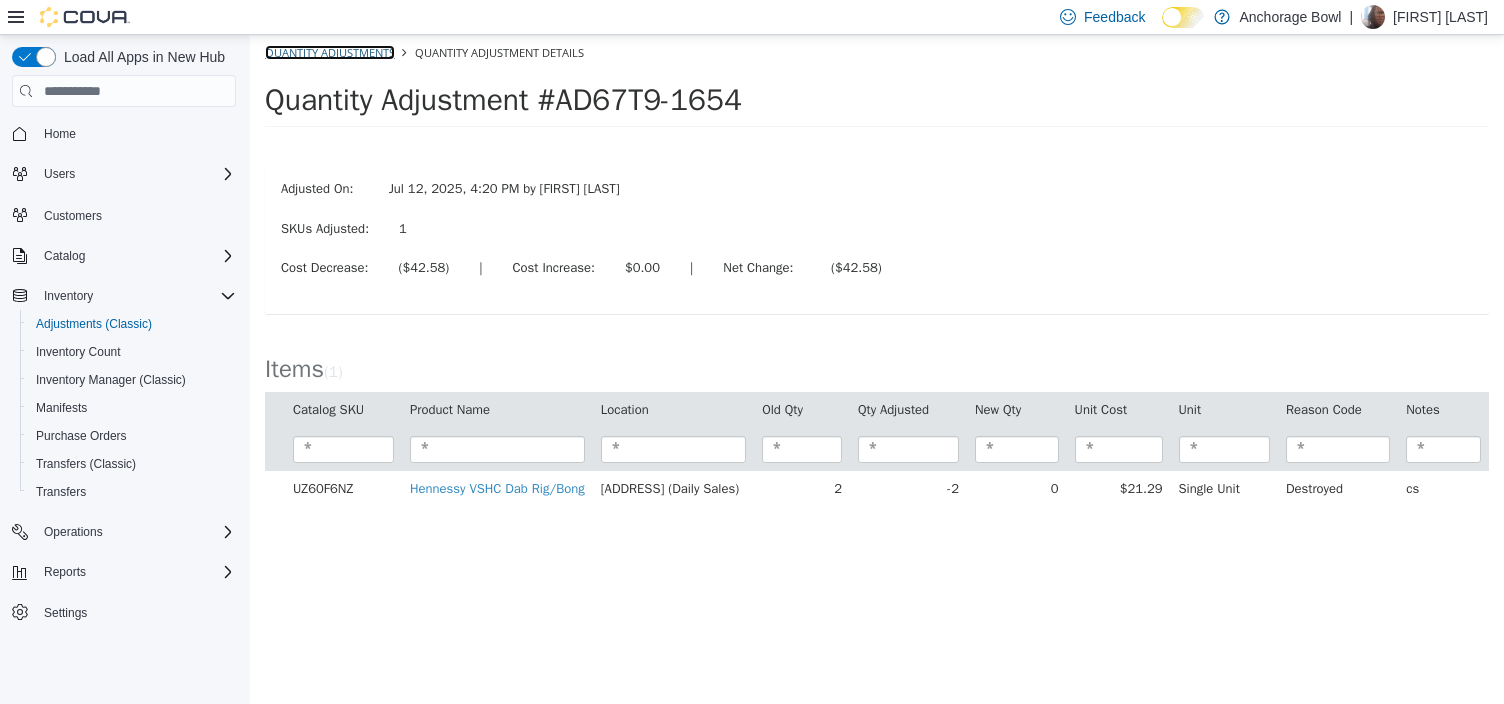 click on "Quantity Adjustments" at bounding box center [330, 52] 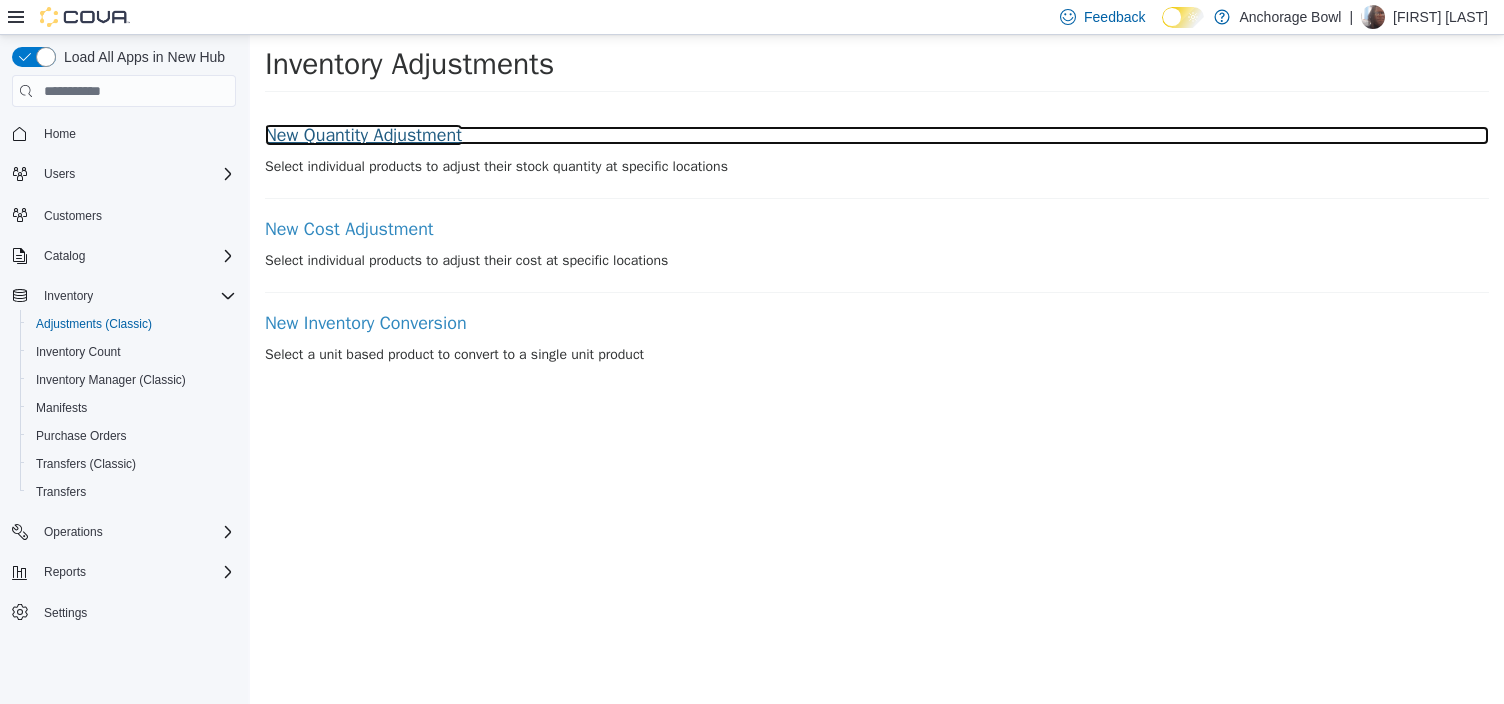 click on "New Quantity Adjustment" at bounding box center [877, 136] 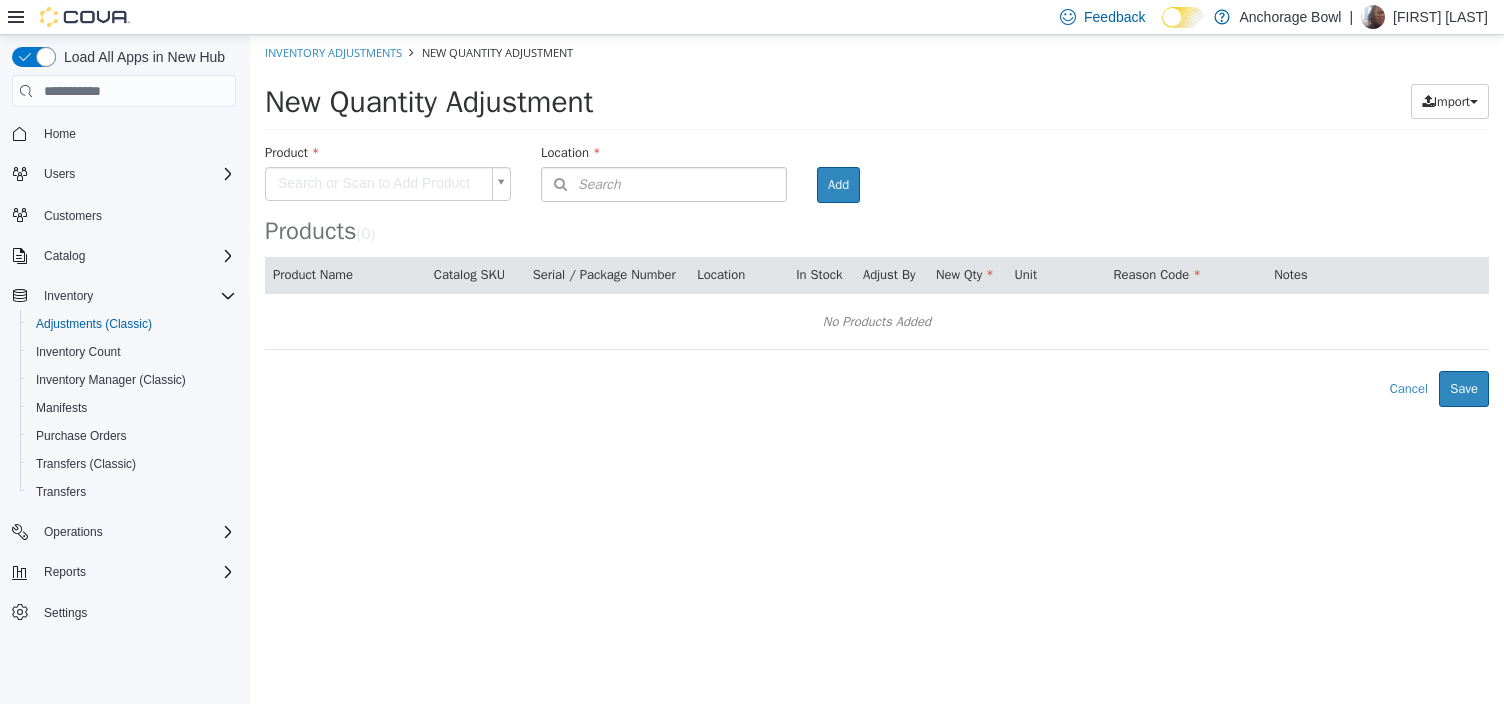 click on "×
The adjustment request was successfully processed.
Inventory Adjustments
New Quantity Adjustment
New Quantity Adjustment
Import  Inventory Export (.CSV) Package List (.TXT)
Product     Search or Scan to Add Product                             Location Search Type 3 or more characters or browse       Anchorage Bowl     (1)         4000 Spenard Rd         Room   Add Products  ( 0 ) Product Name Catalog SKU Serial / Package Number Location In Stock Adjust By New Qty Unit Reason Code Notes No Products Added Error saving adjustment please resolve the errors above. Cancel Save" at bounding box center [877, 221] 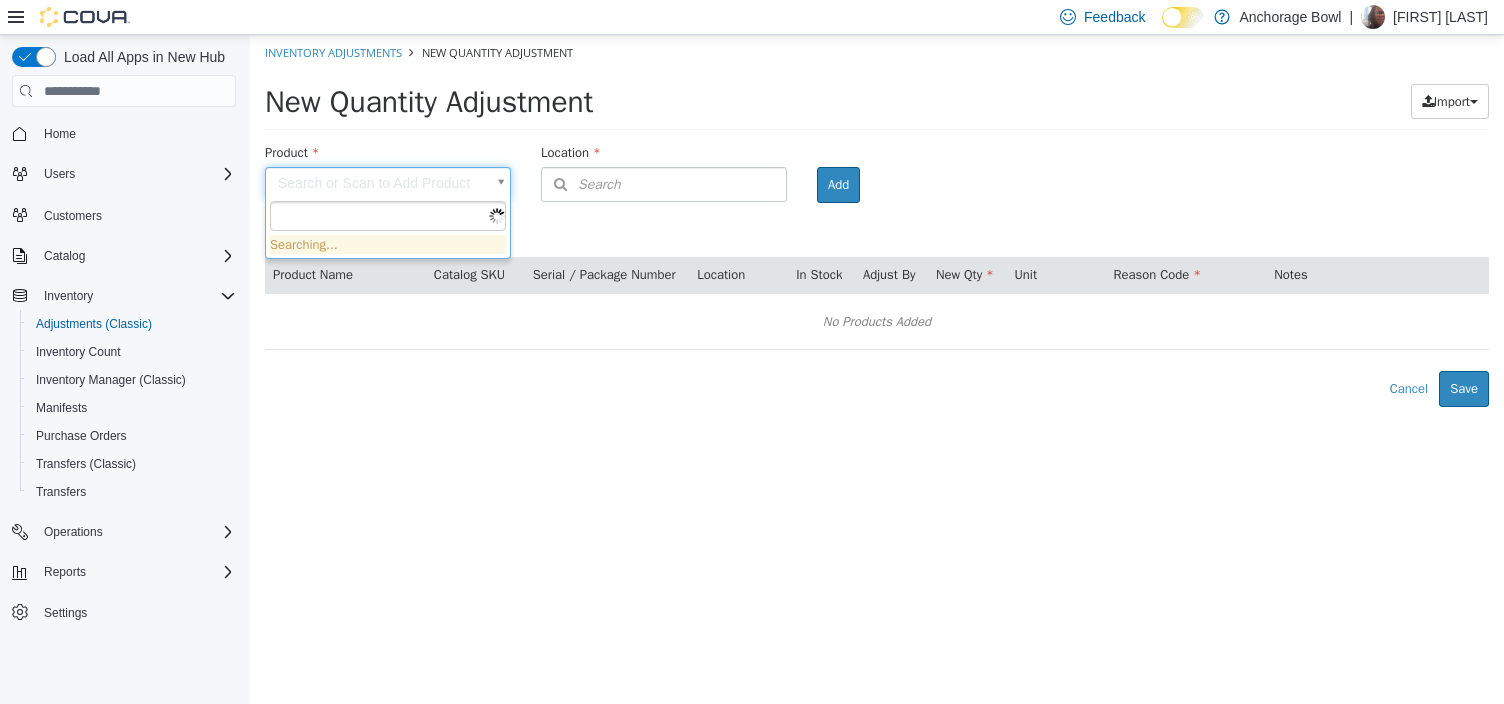 click at bounding box center (388, 216) 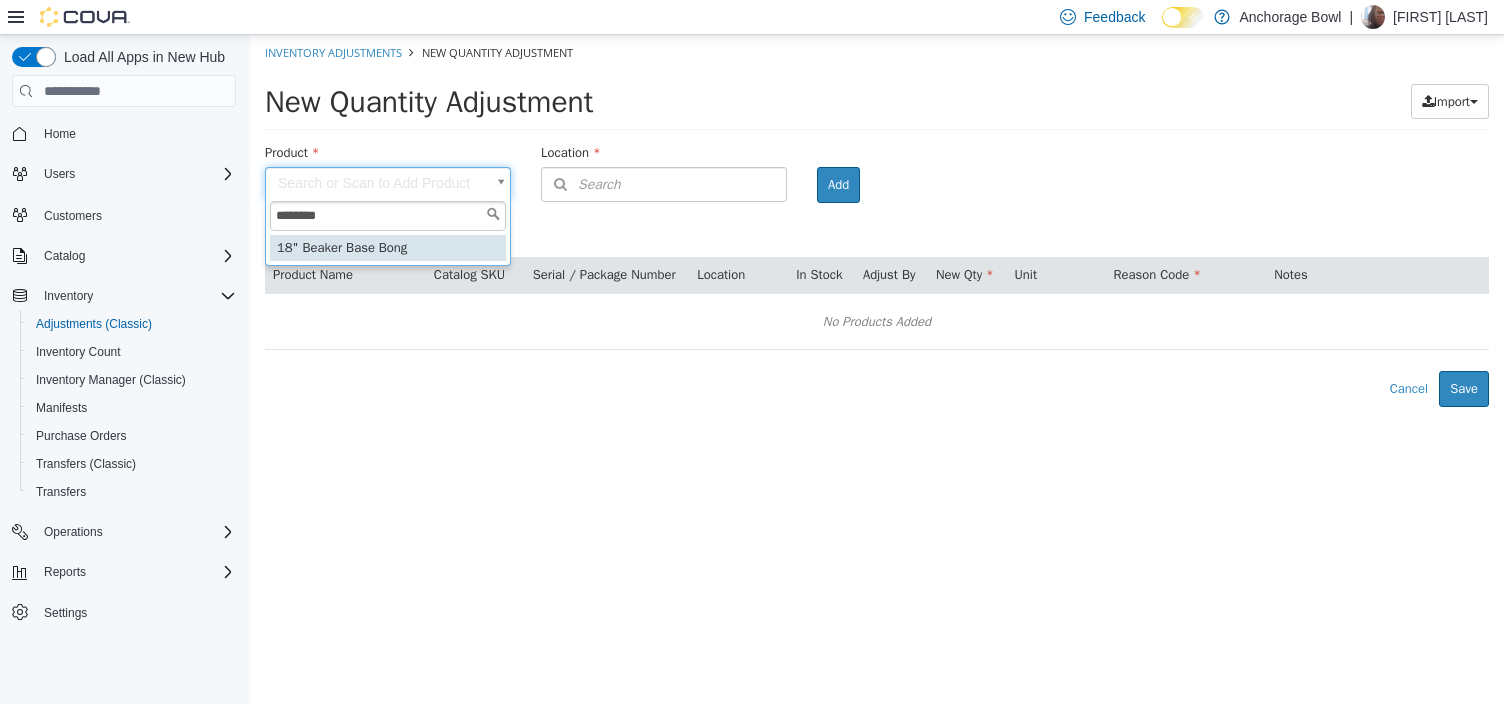 type on "********" 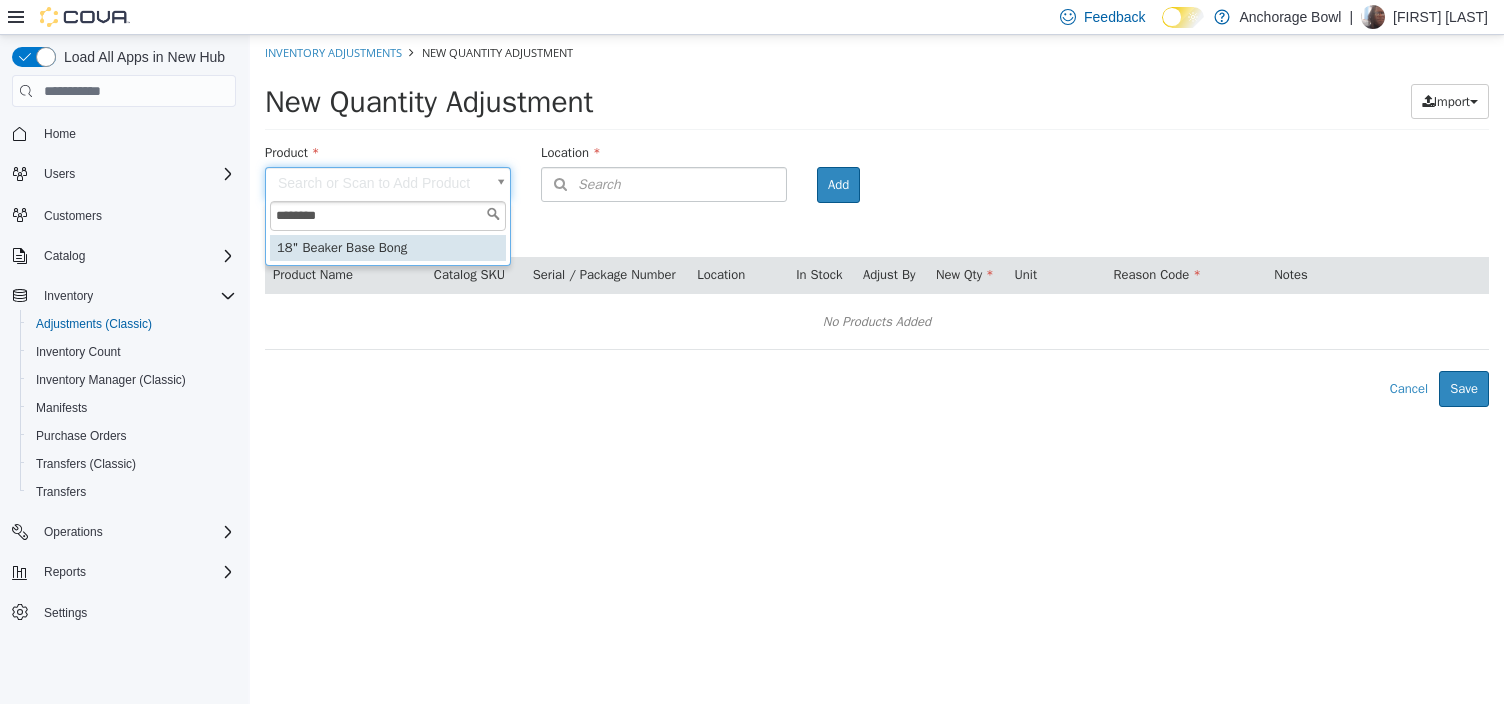 type on "**********" 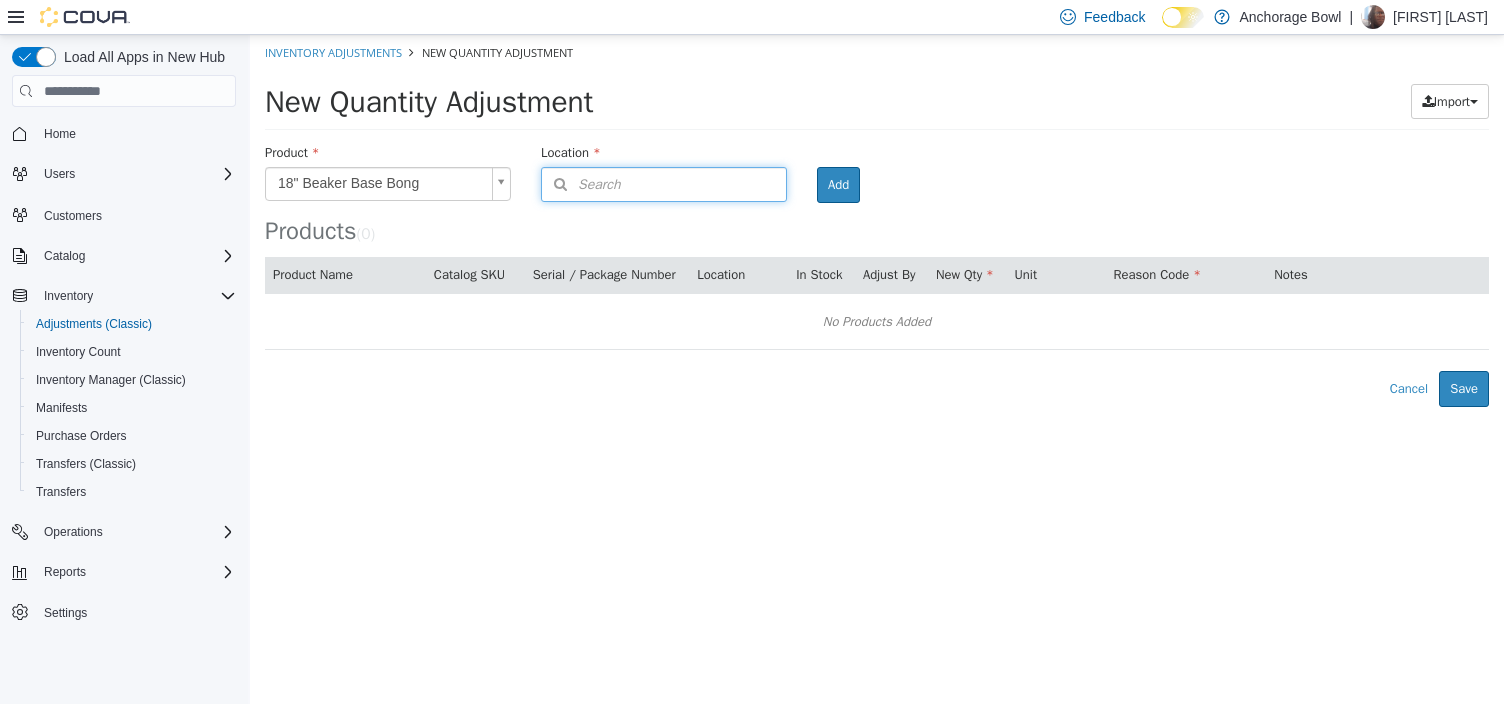 drag, startPoint x: 676, startPoint y: 190, endPoint x: 671, endPoint y: 233, distance: 43.289722 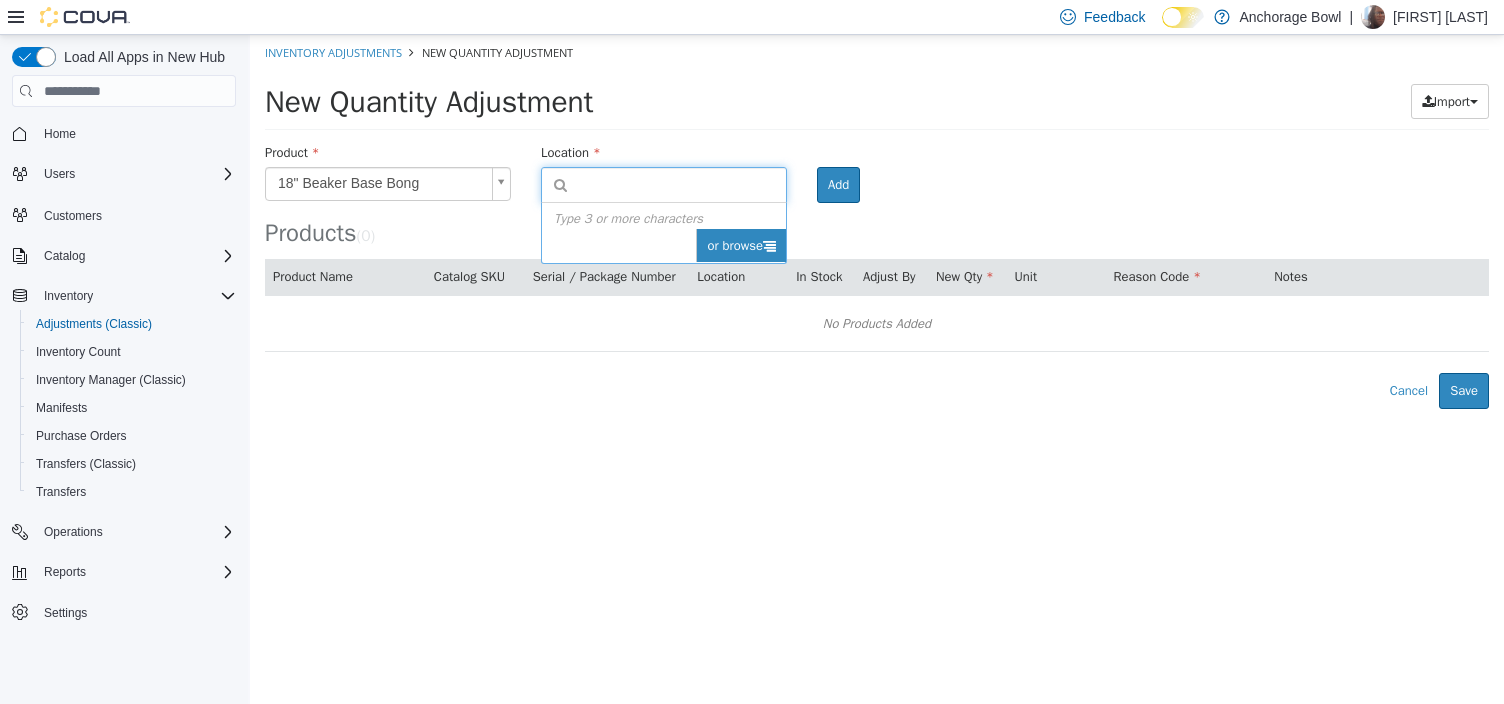 click on "or browse" at bounding box center [741, 246] 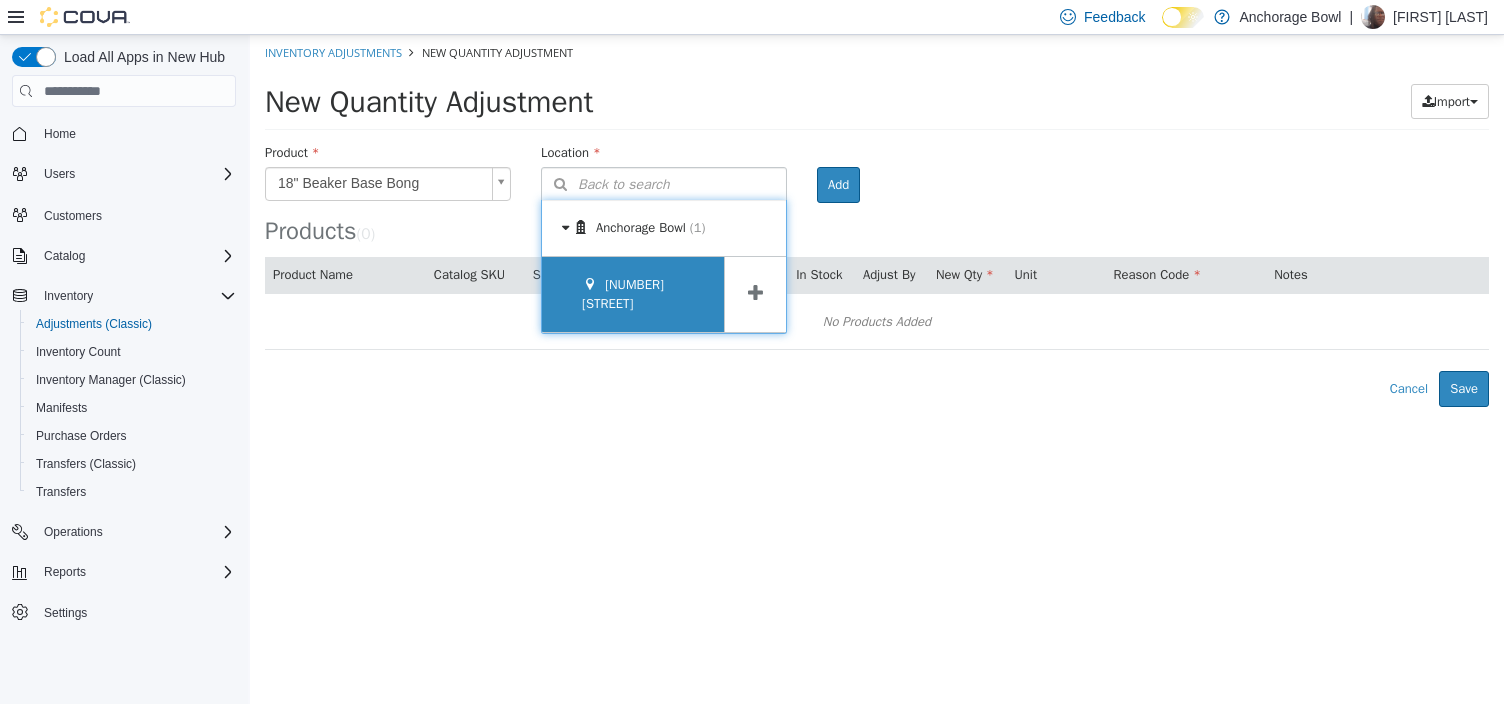 click on "[NUMBER] [STREET]" at bounding box center [623, 294] 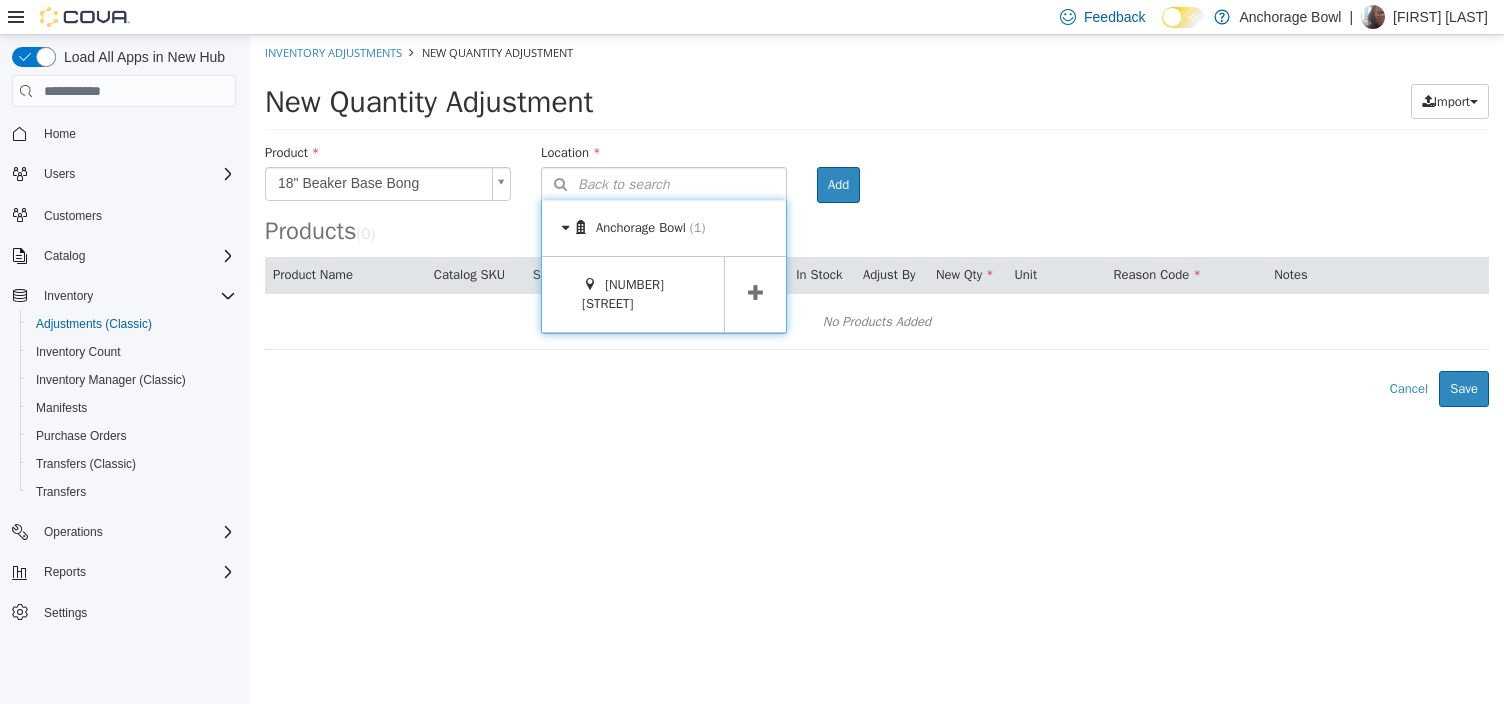 click at bounding box center (755, 294) 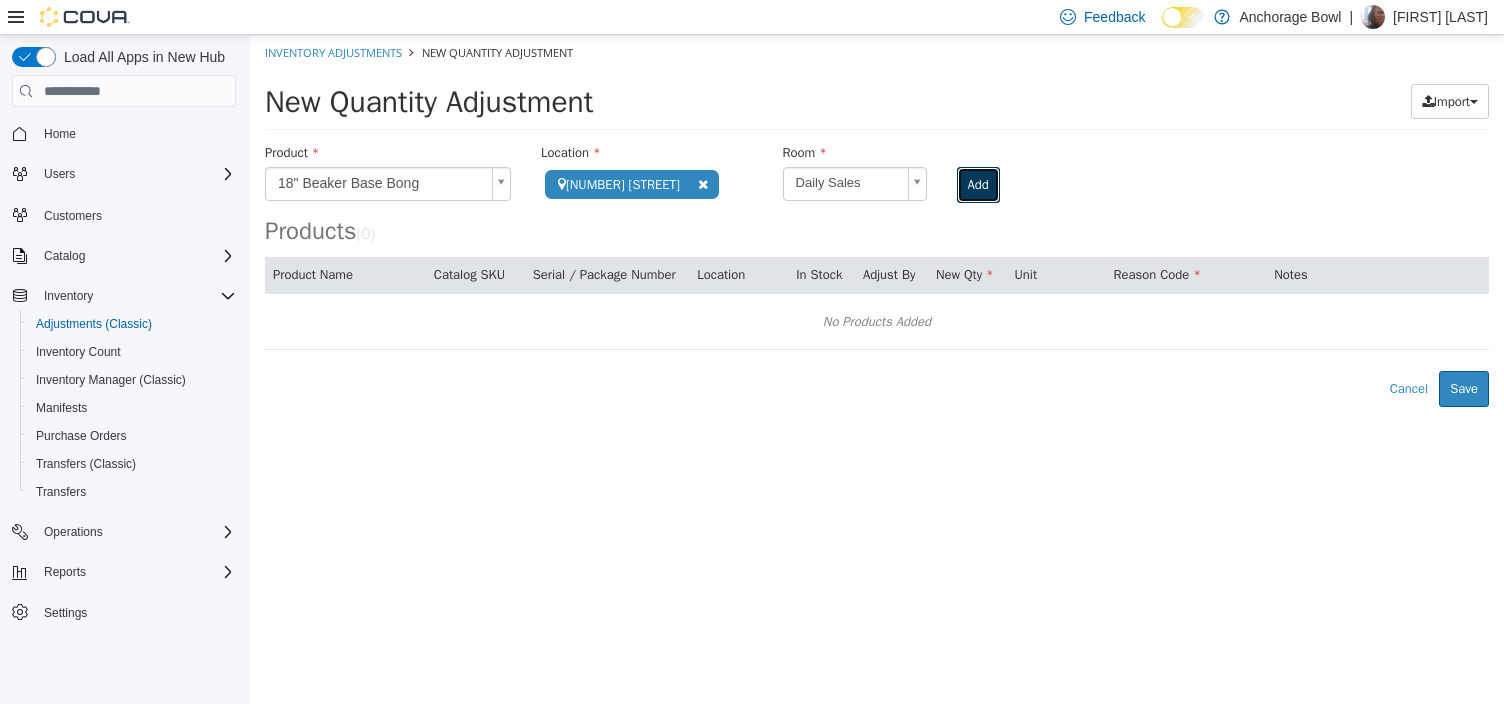 click on "Add" at bounding box center [978, 185] 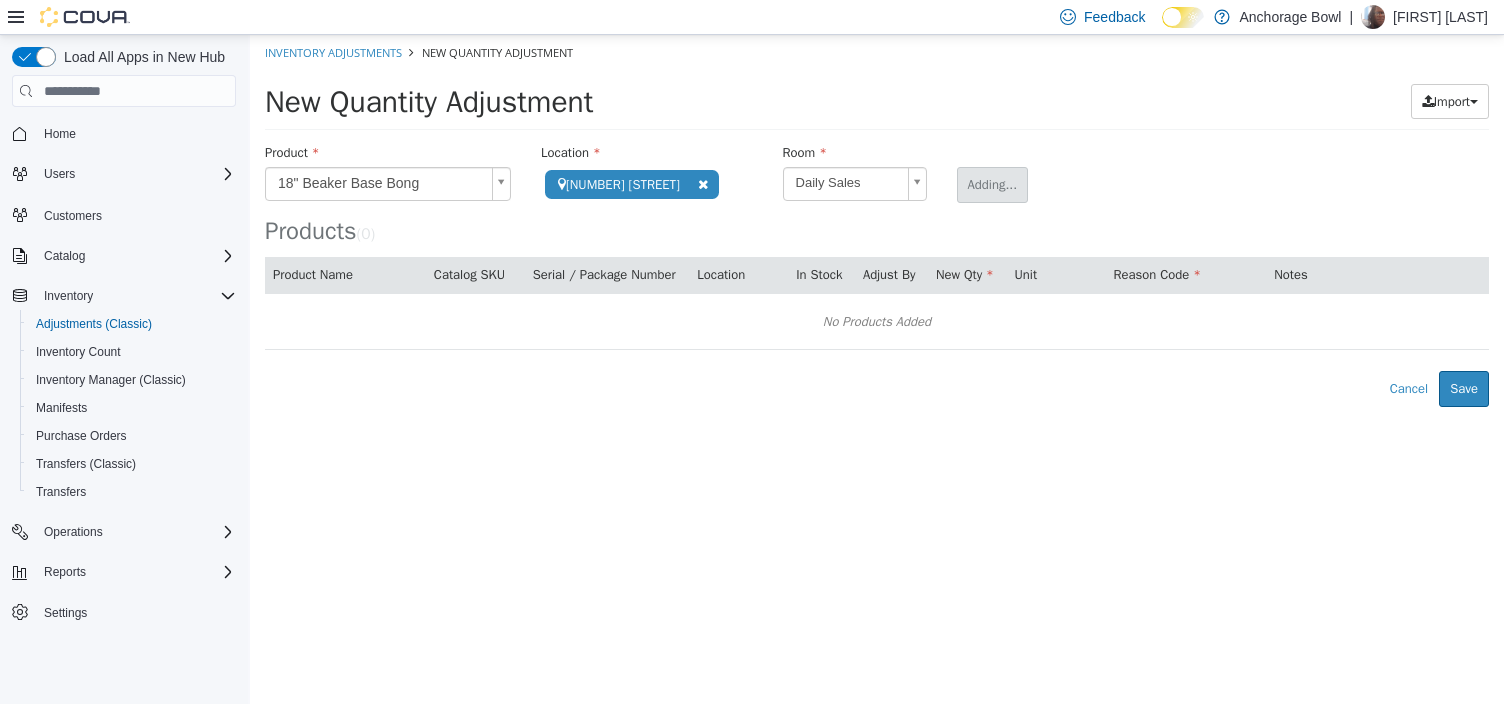 type 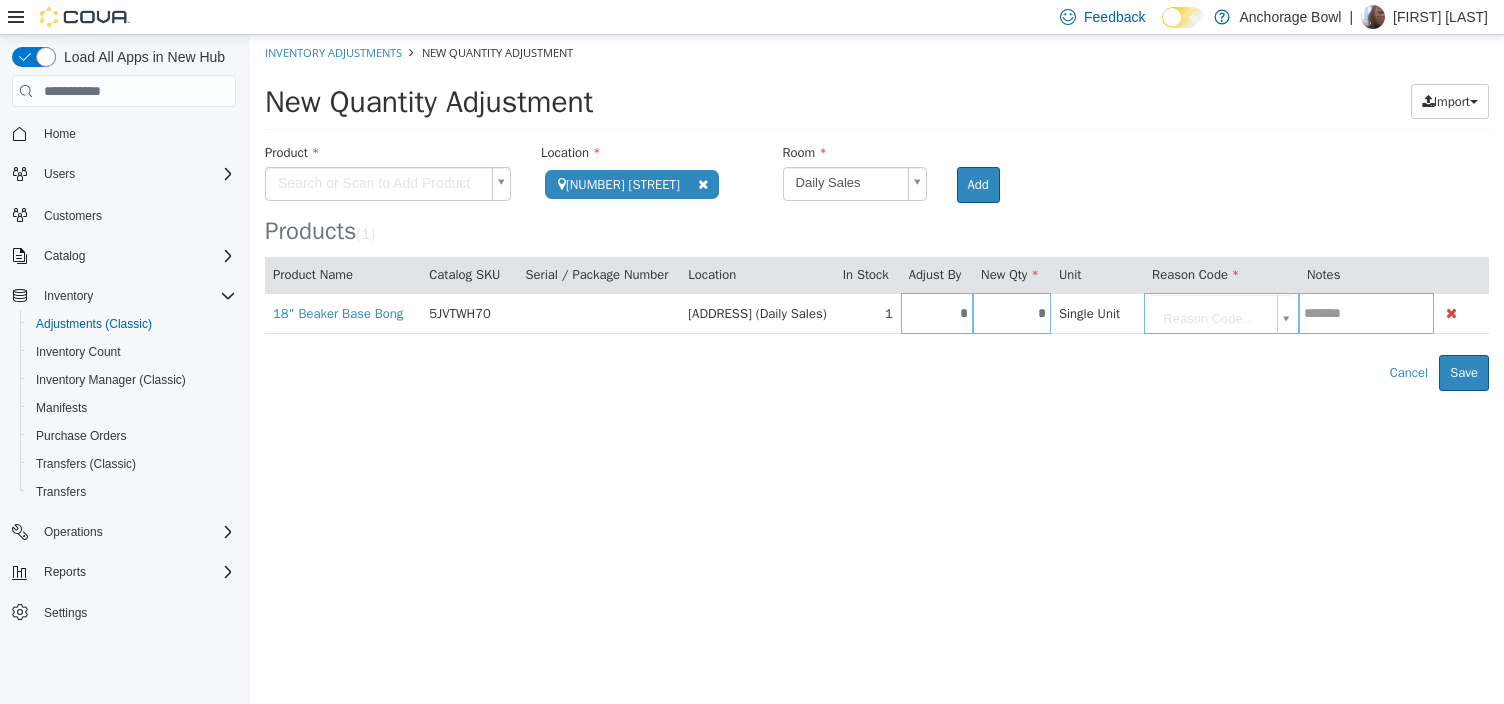 click on "**********" at bounding box center (877, 213) 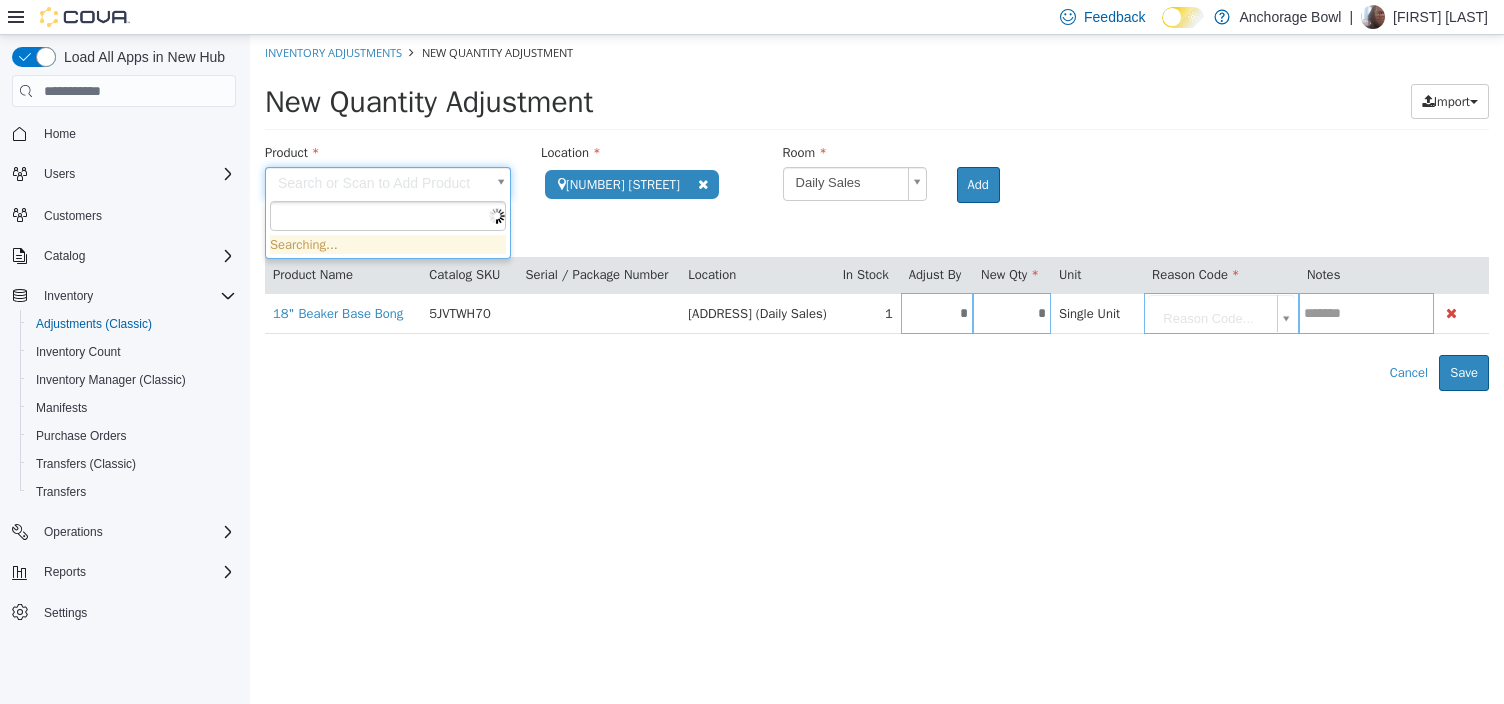 click at bounding box center (388, 216) 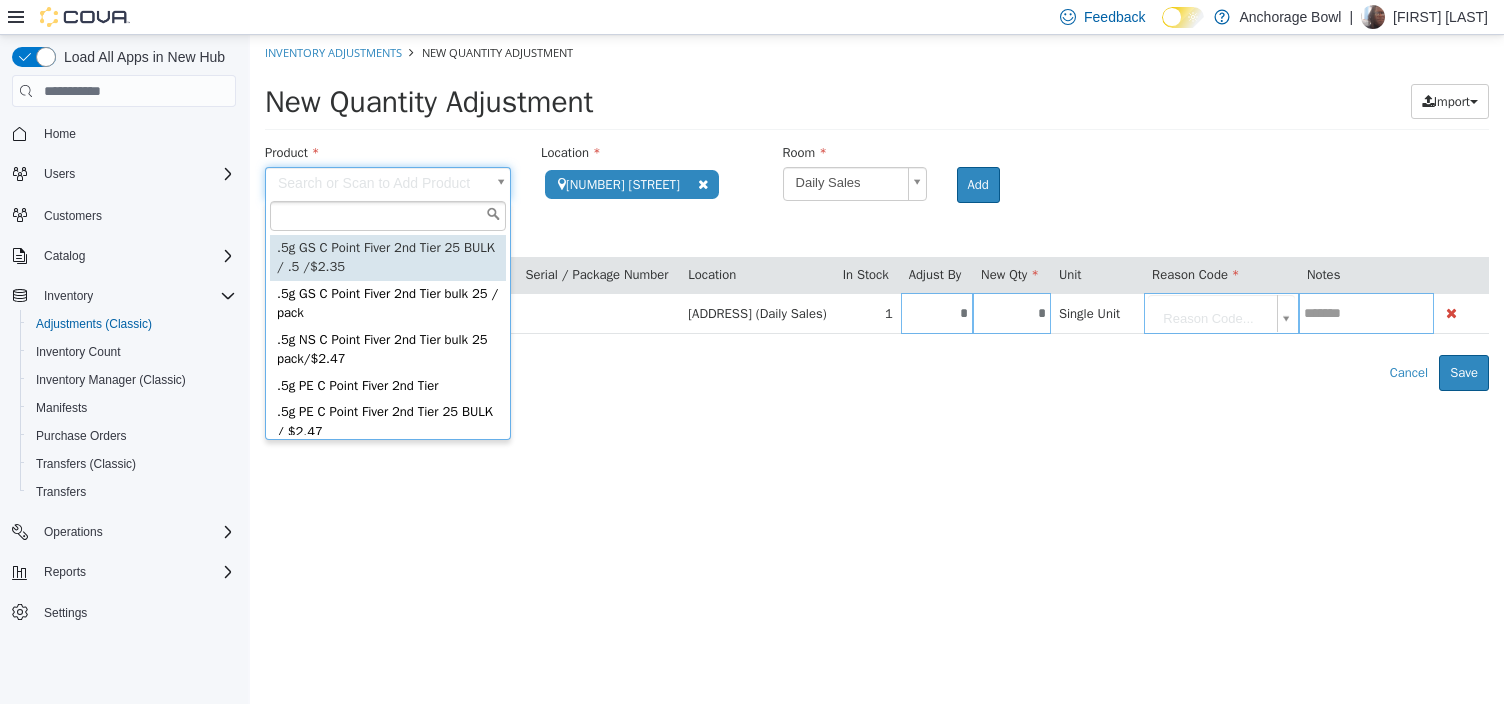 paste on "********" 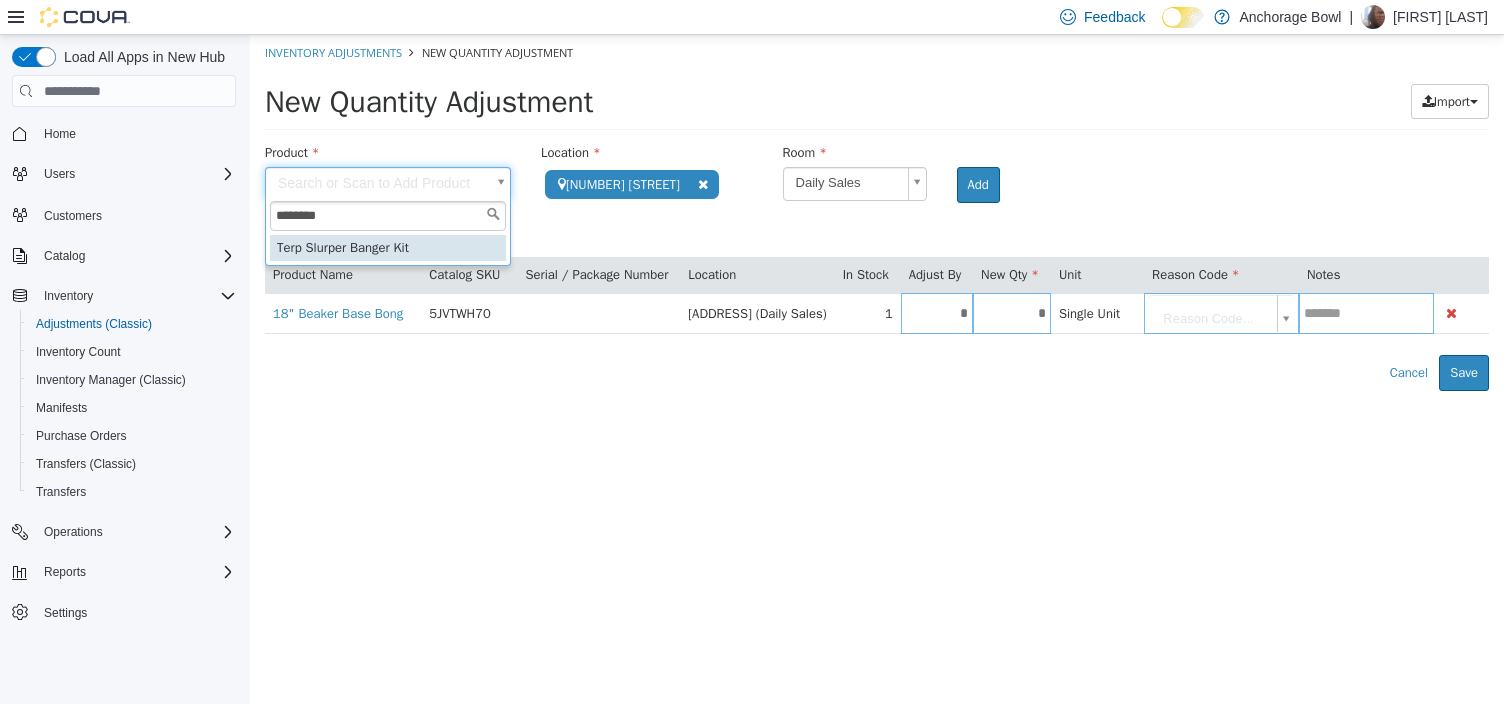 type on "********" 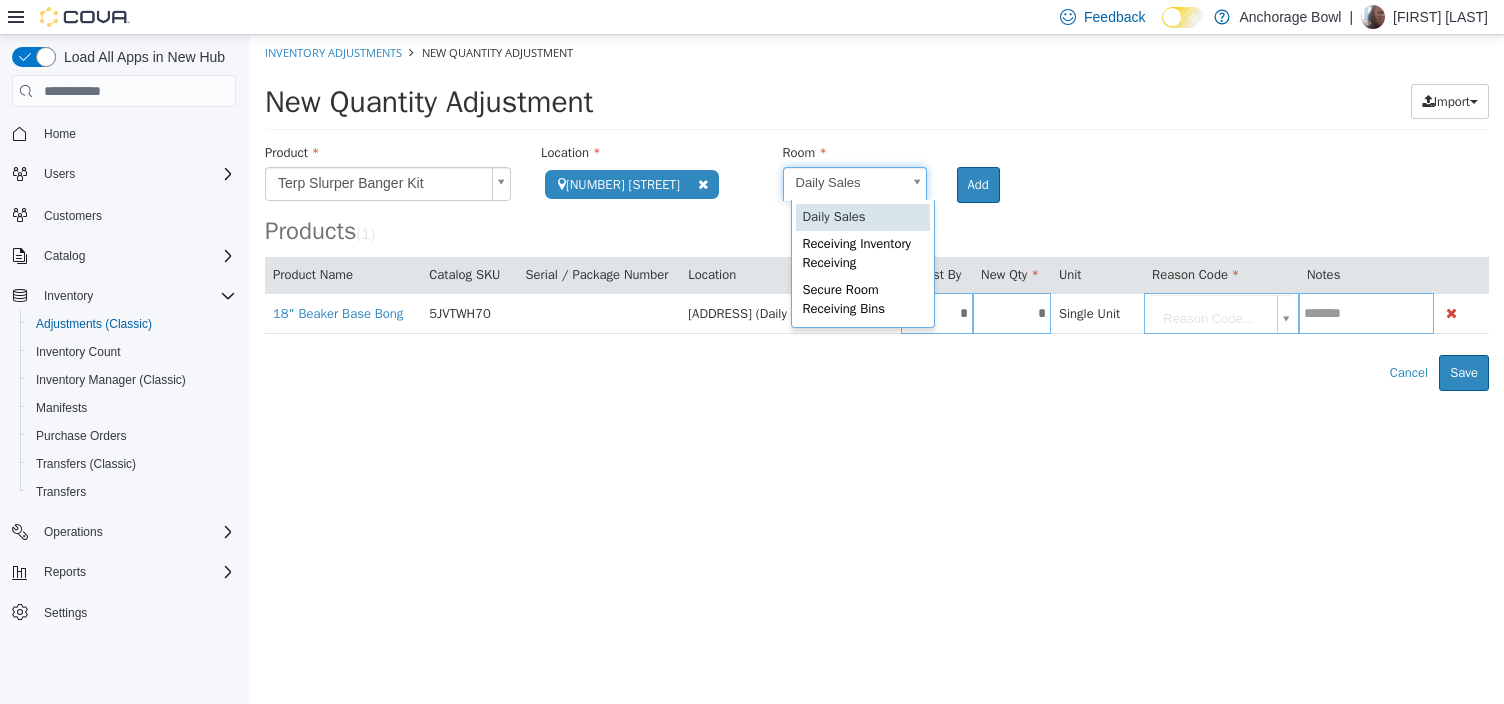 click on "**********" at bounding box center [877, 213] 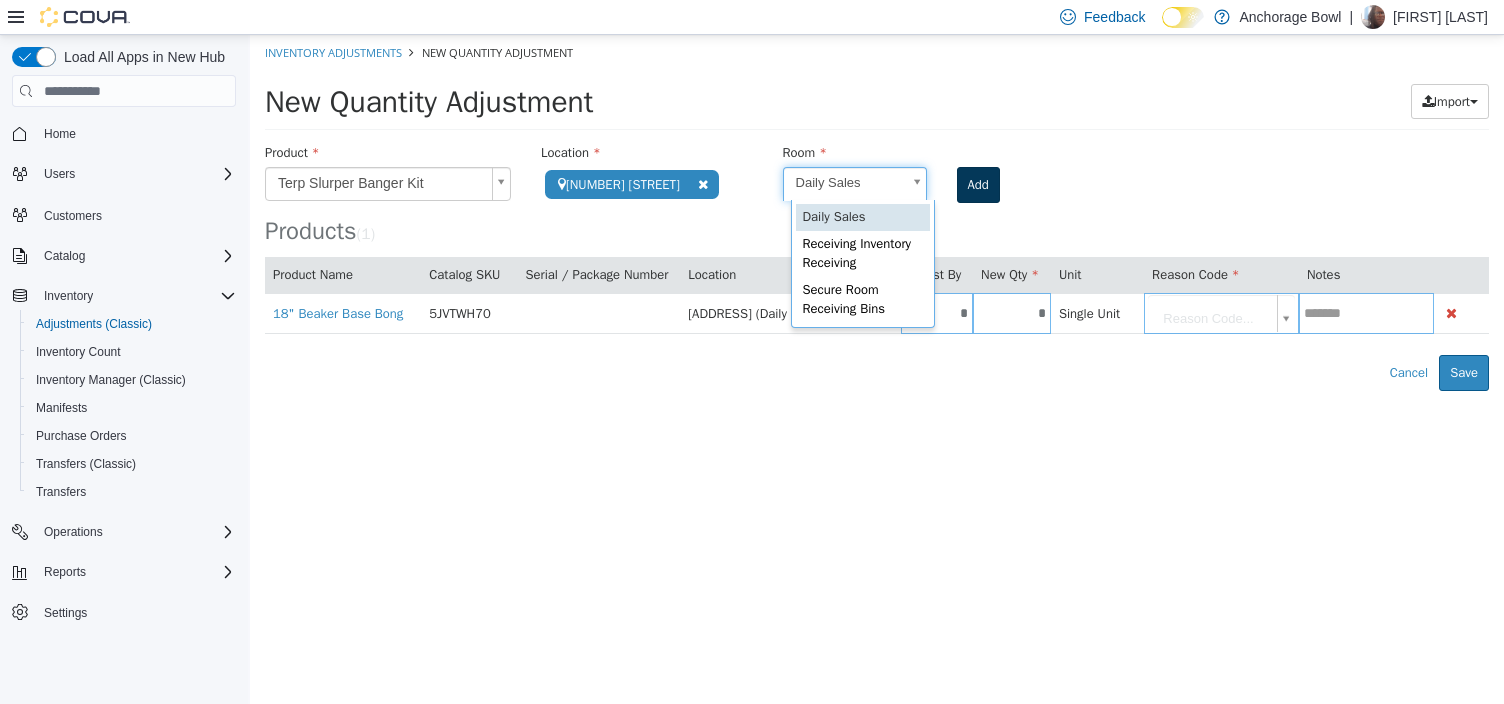 click on "**********" at bounding box center (877, 213) 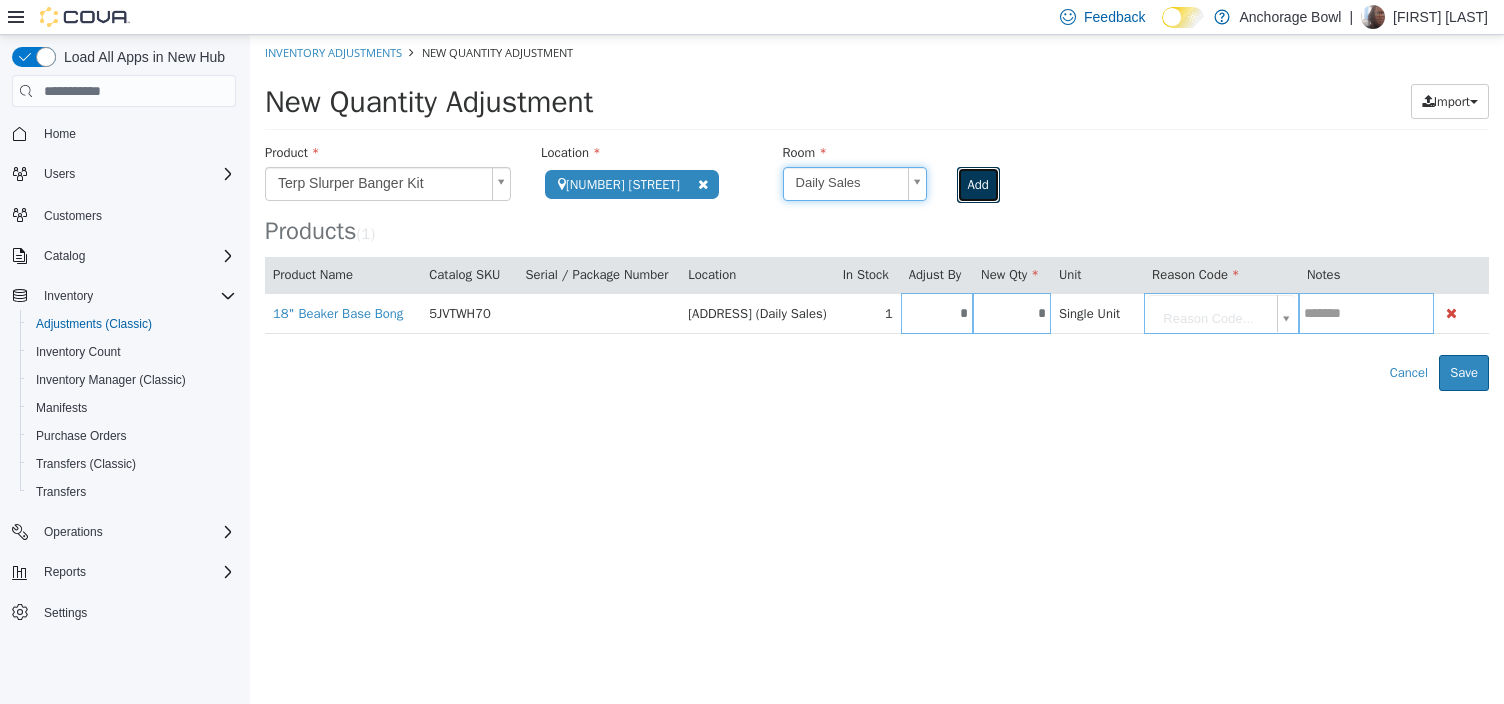 click on "Add" at bounding box center [978, 185] 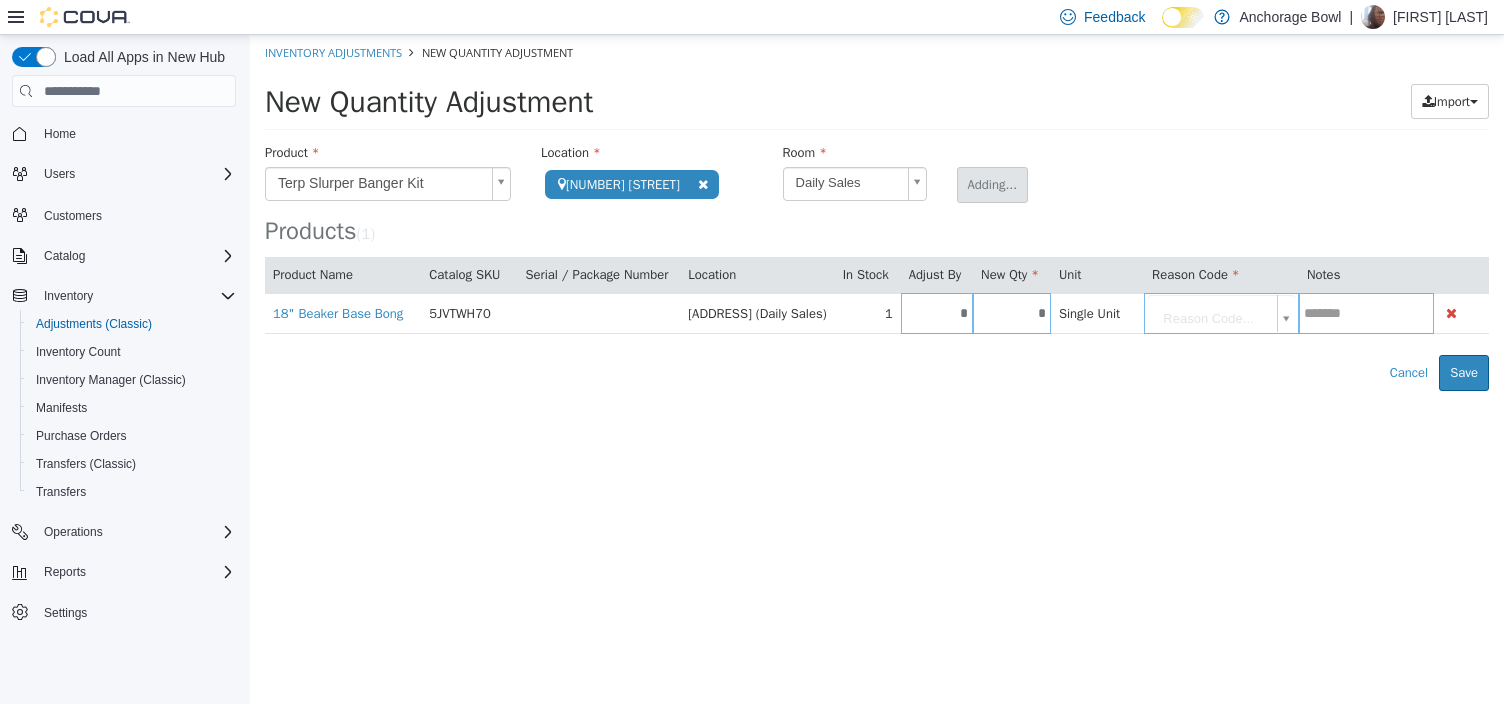type 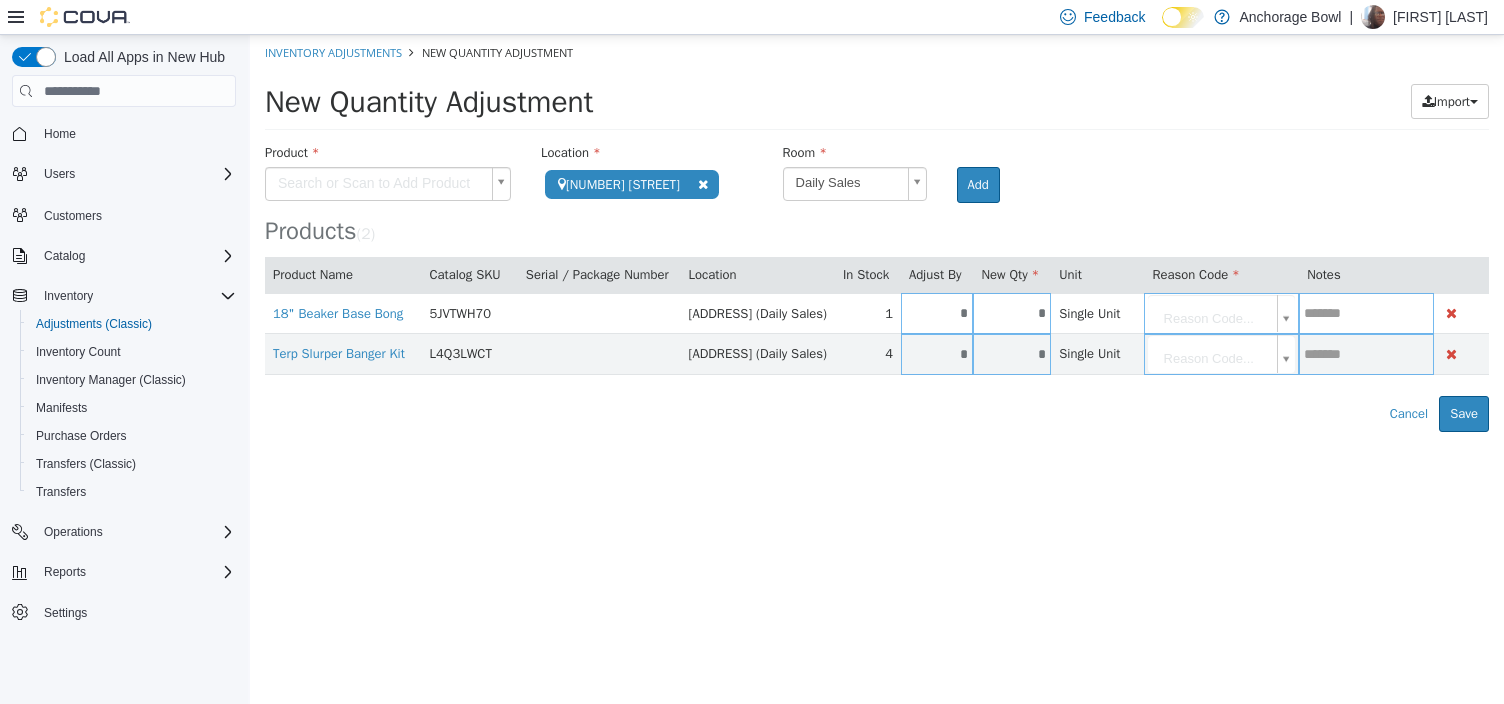 click on "**********" at bounding box center (877, 233) 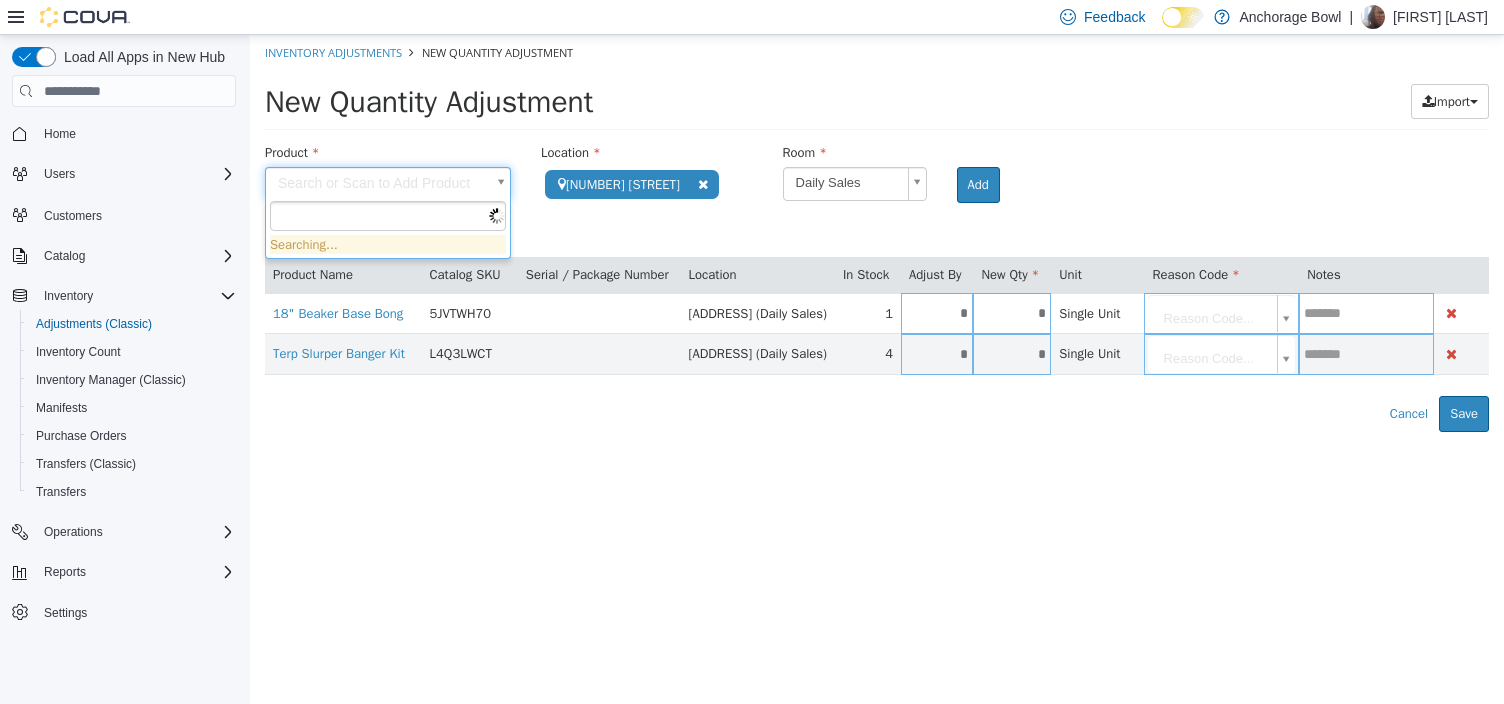 click at bounding box center [388, 216] 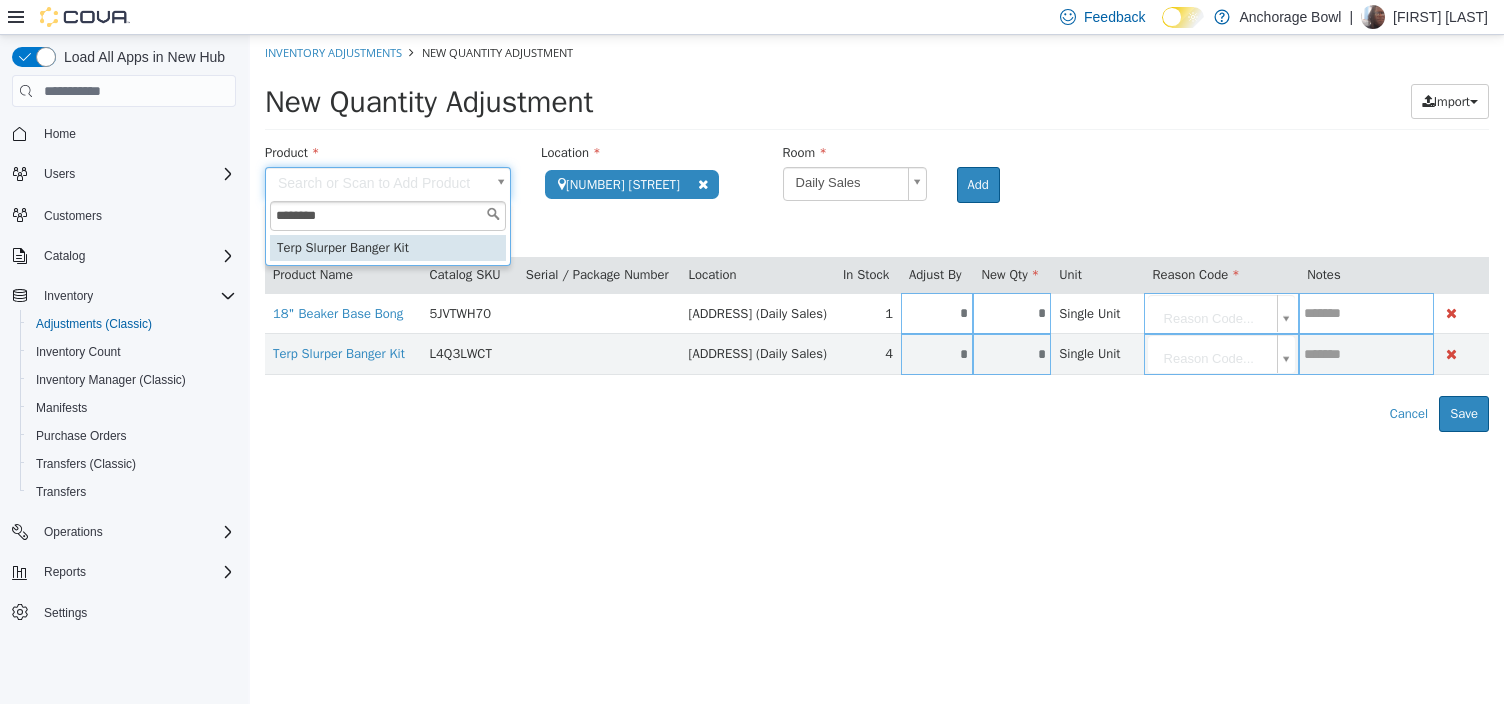 type on "********" 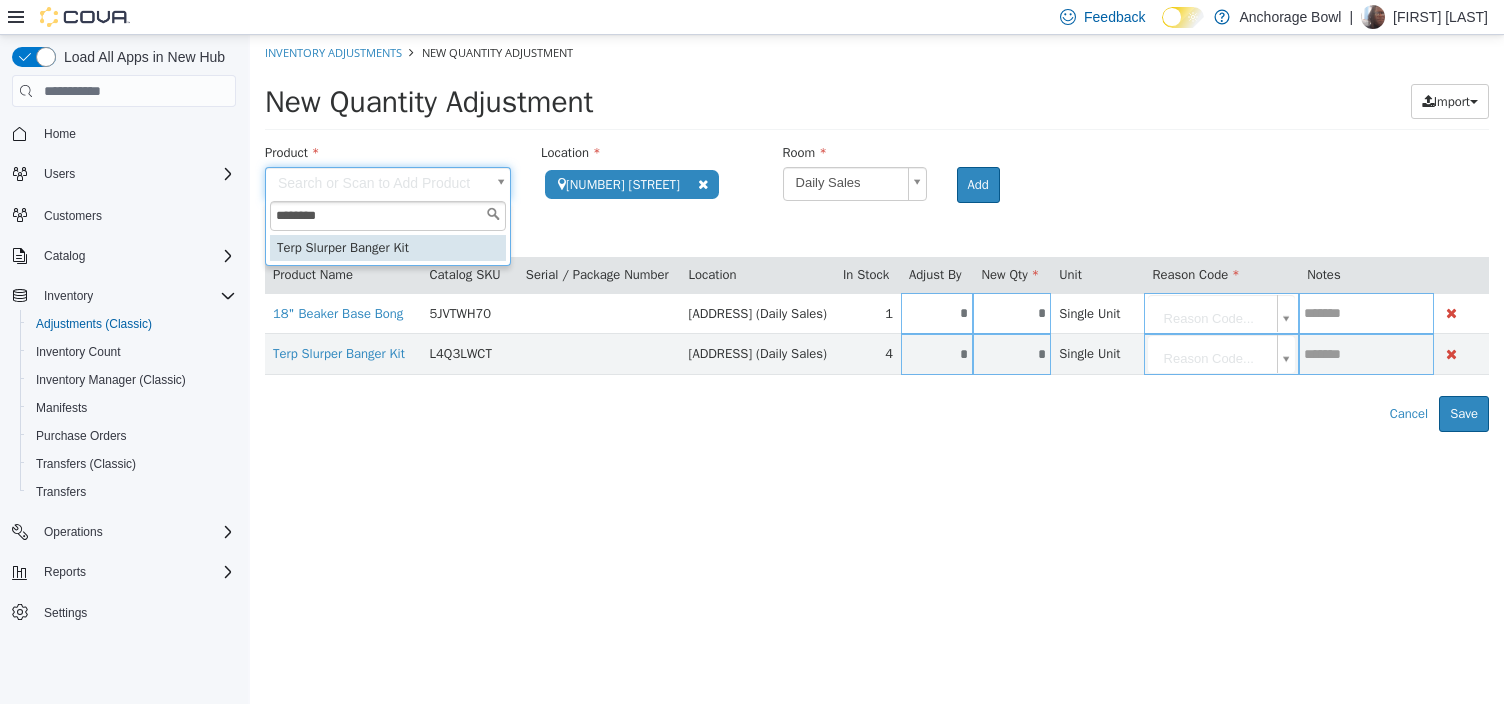 type on "**********" 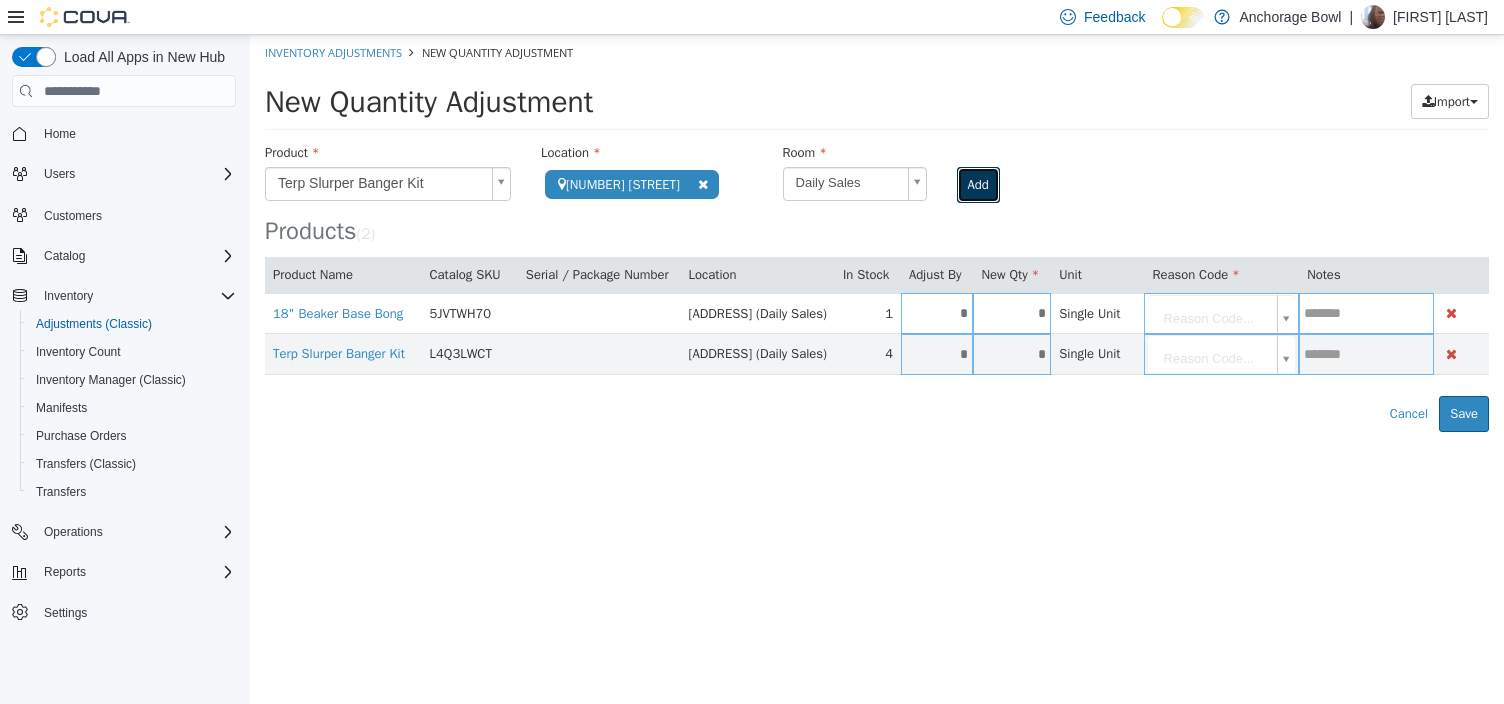 click on "Add" at bounding box center [978, 185] 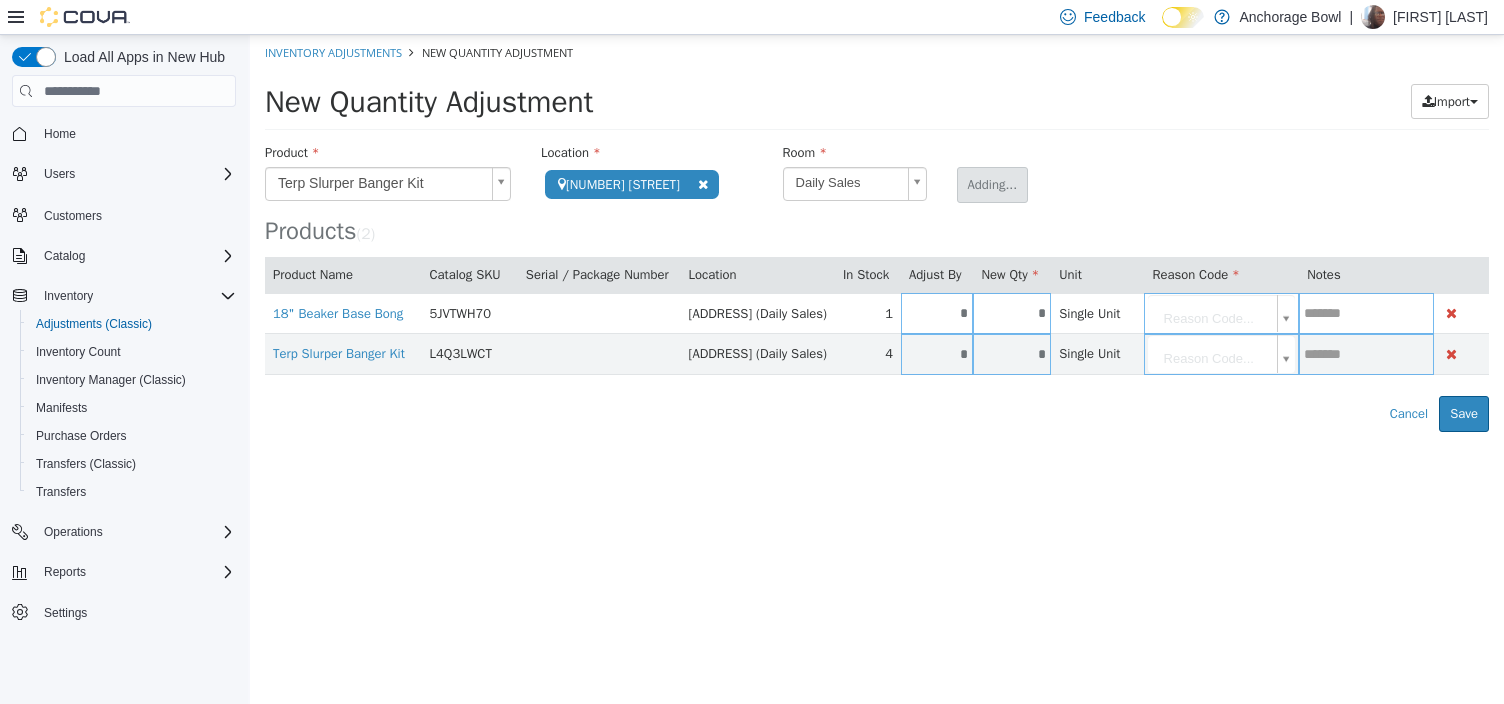 type 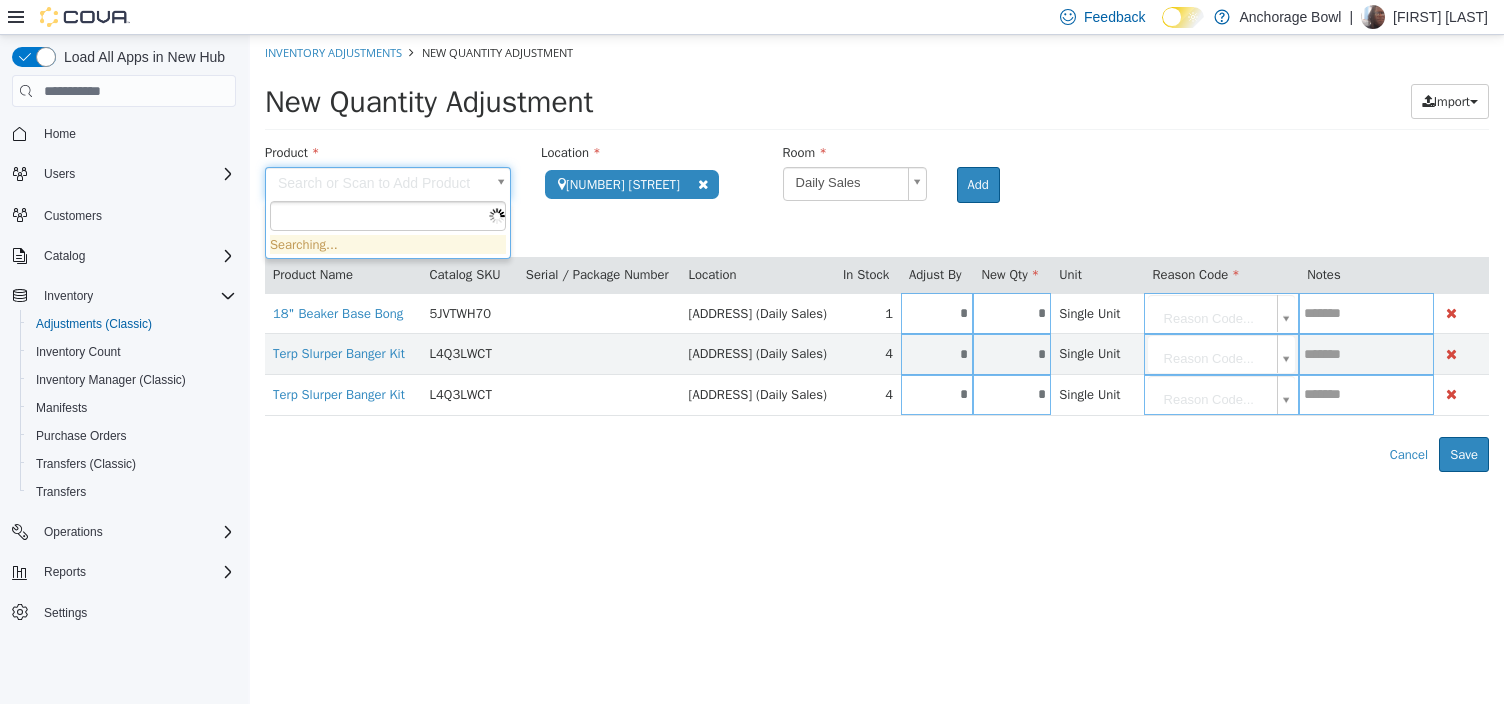 click on "**********" at bounding box center [877, 253] 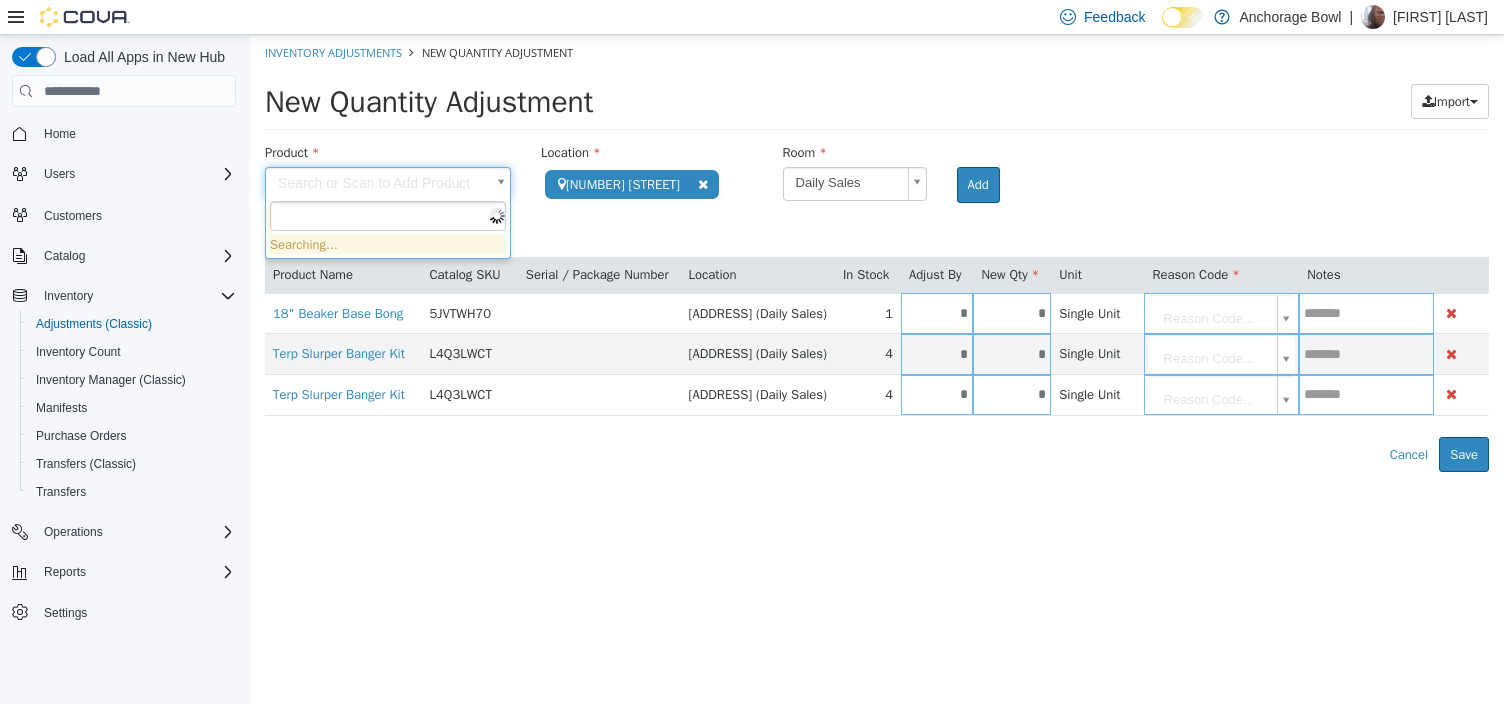 paste on "********" 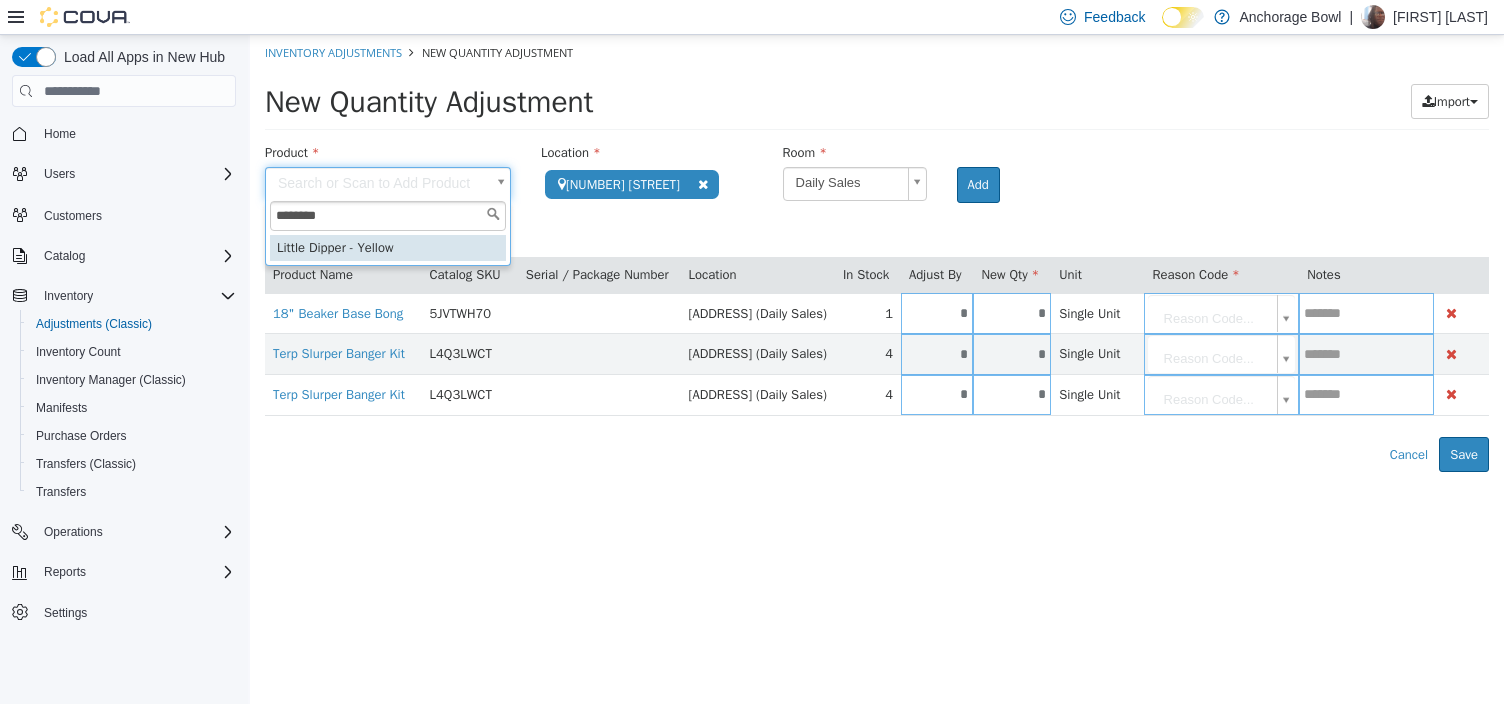 type on "********" 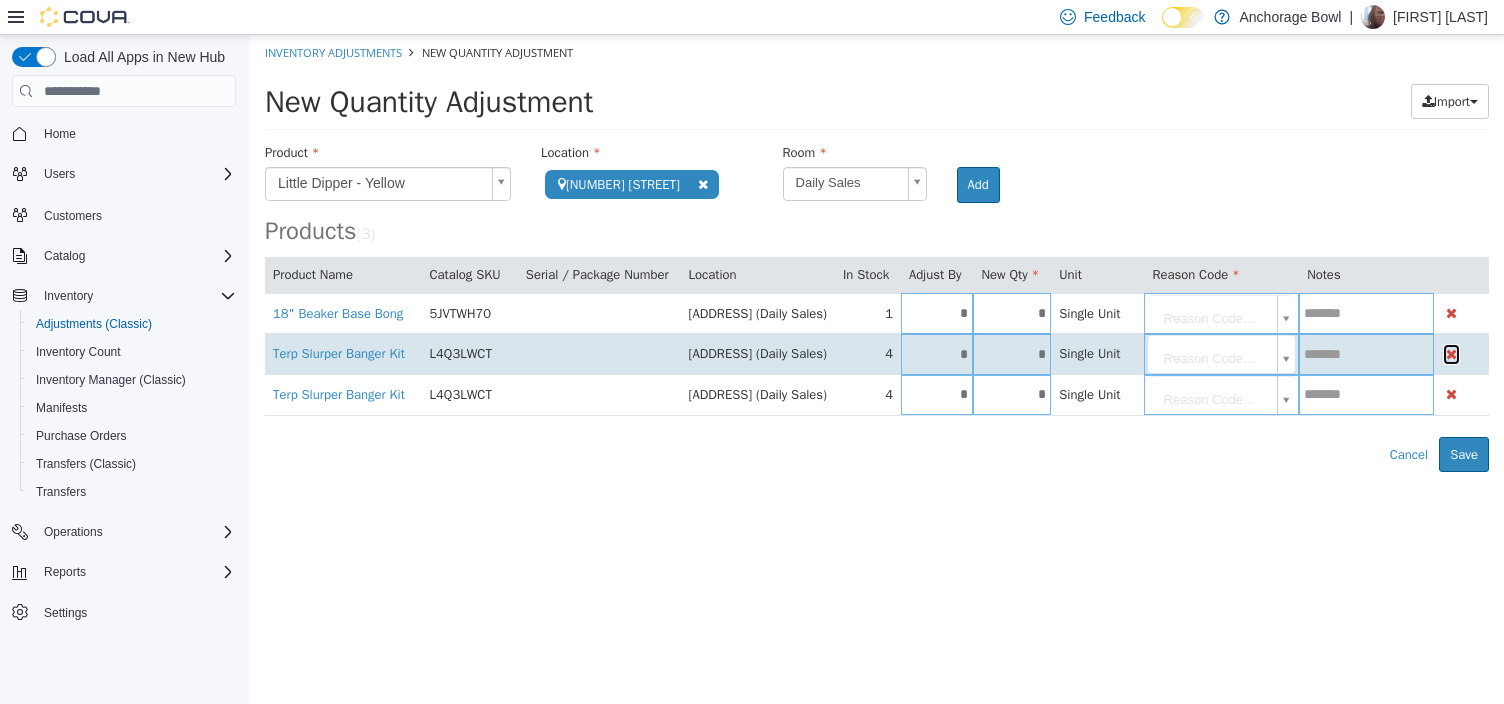 click at bounding box center [1451, 354] 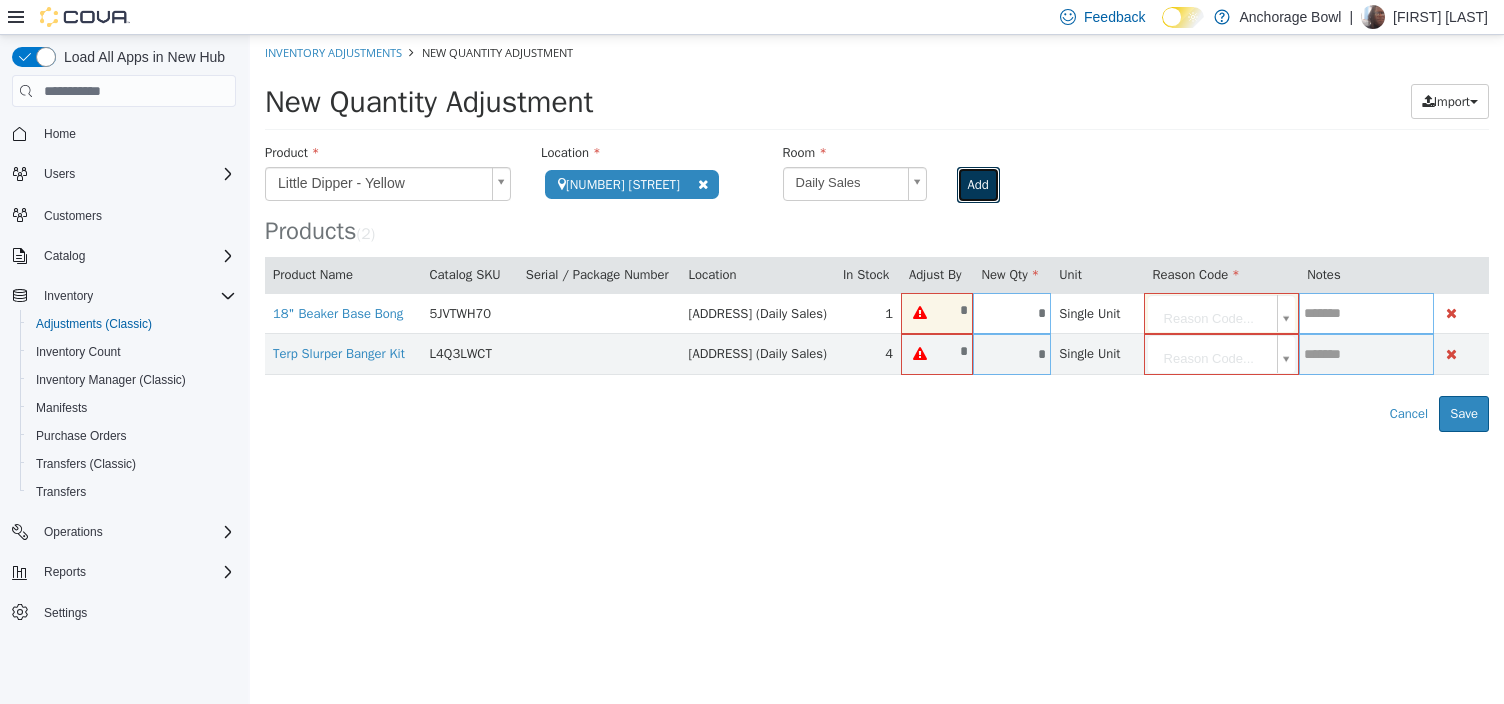 click on "Add" at bounding box center [978, 185] 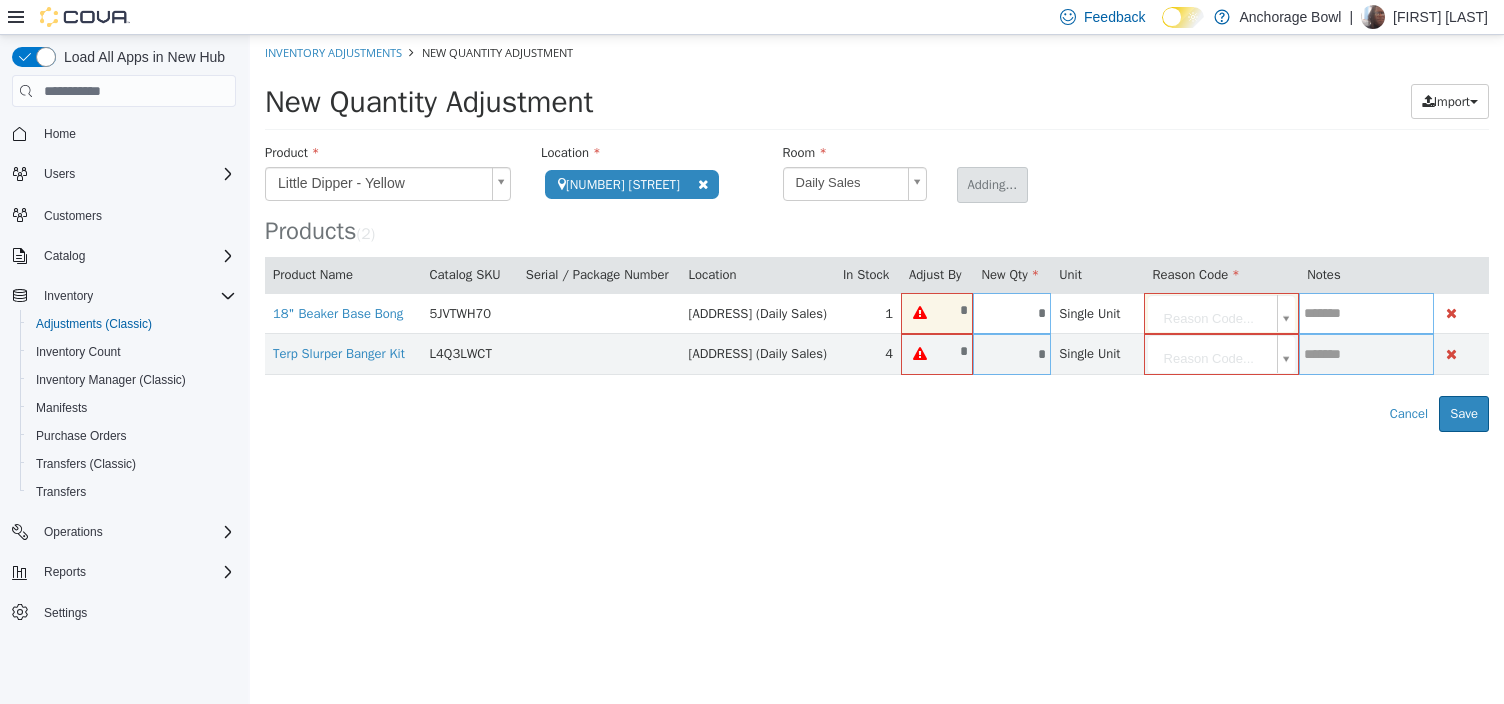 type 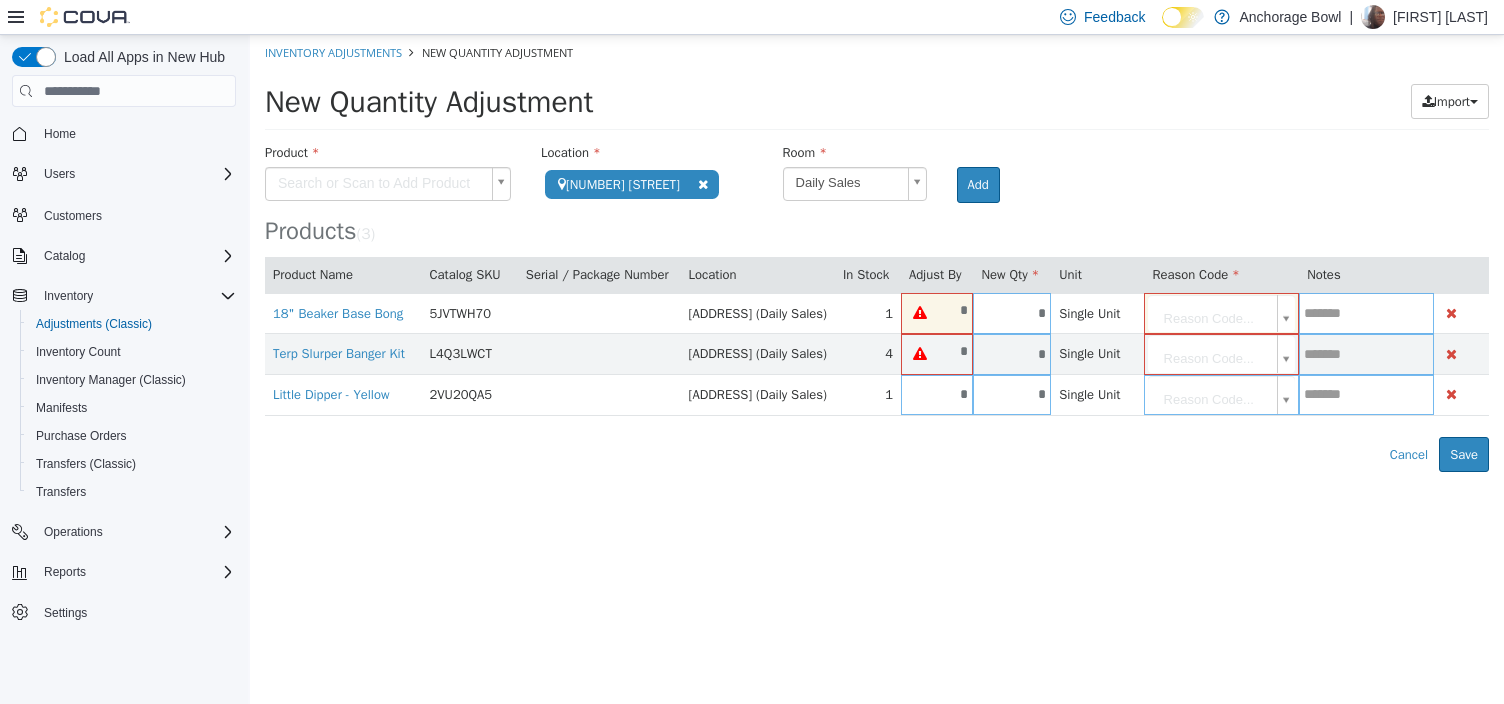 click on "**********" at bounding box center [877, 253] 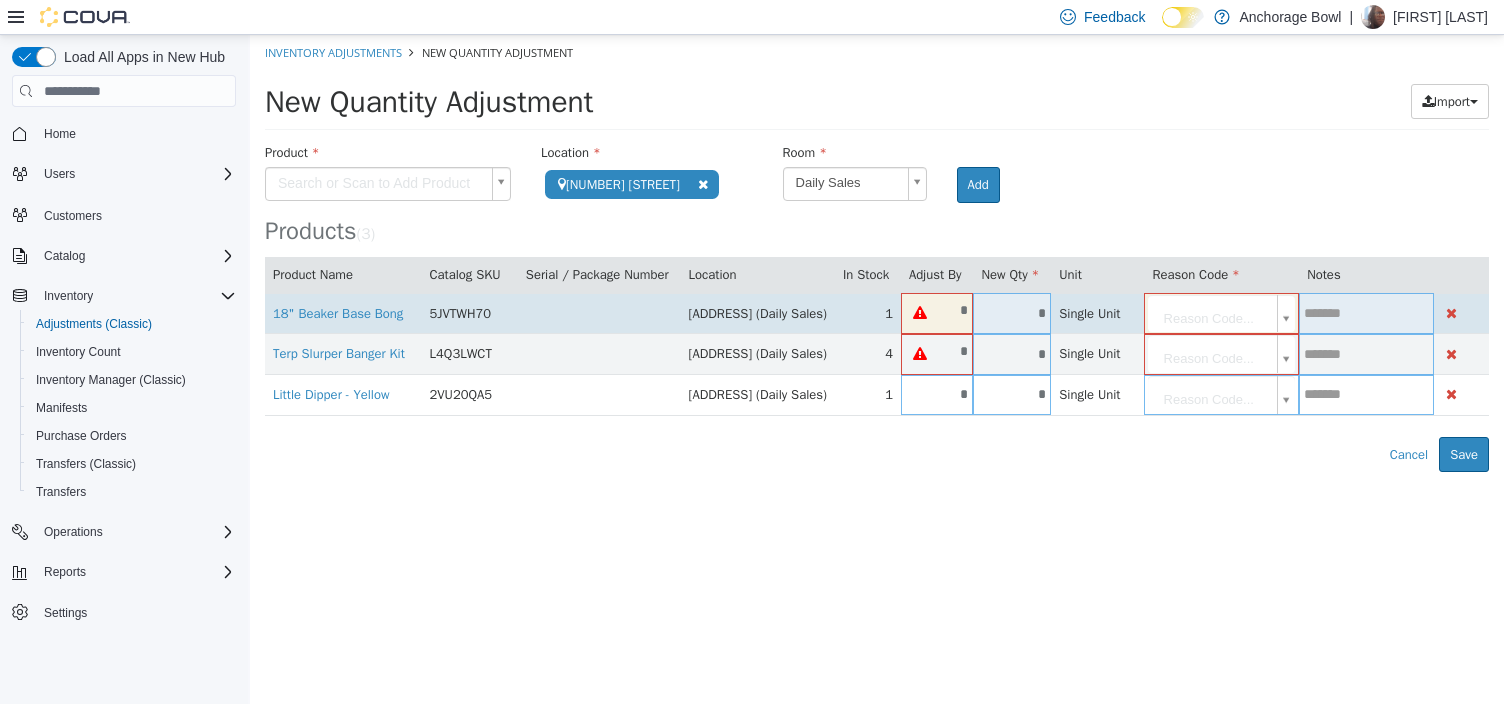 click on "*" at bounding box center [1012, 313] 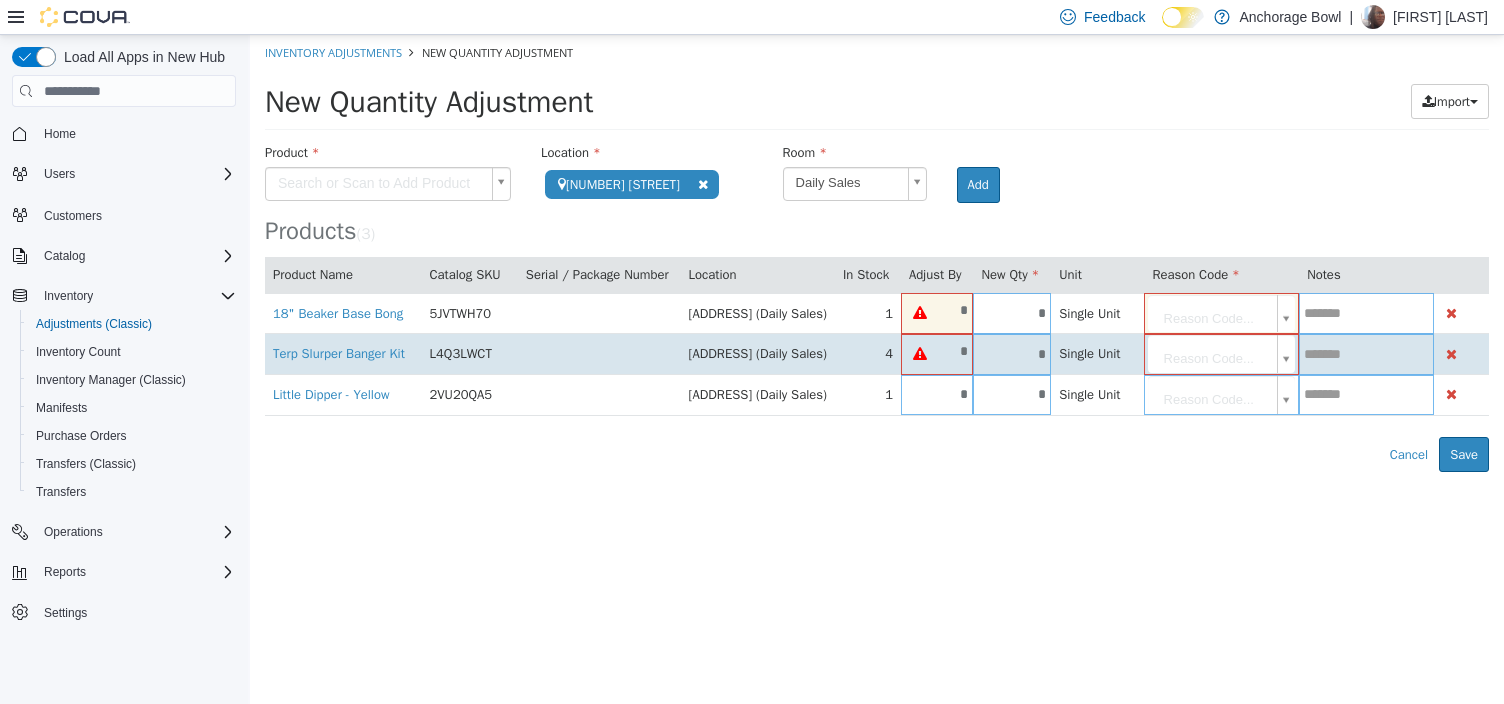type on "*" 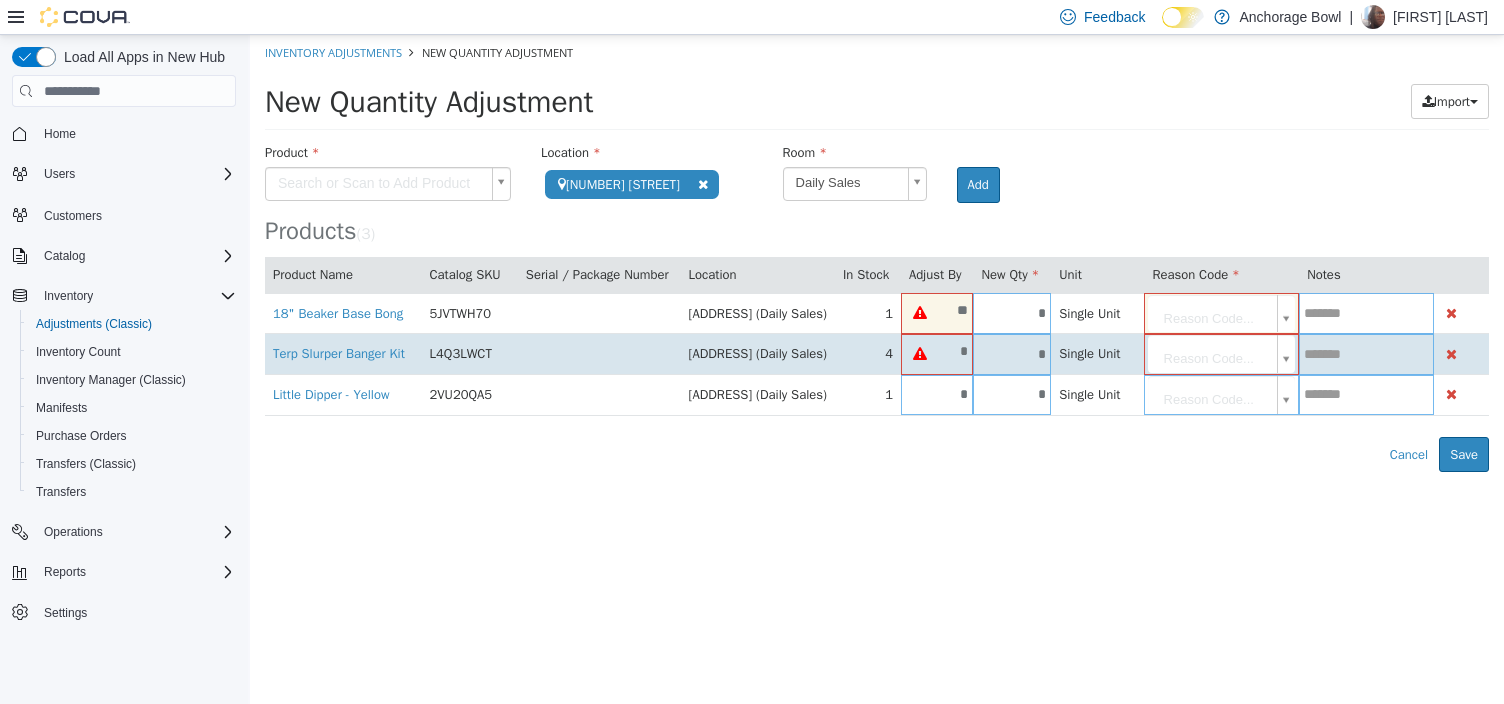 click on "*" at bounding box center [1012, 354] 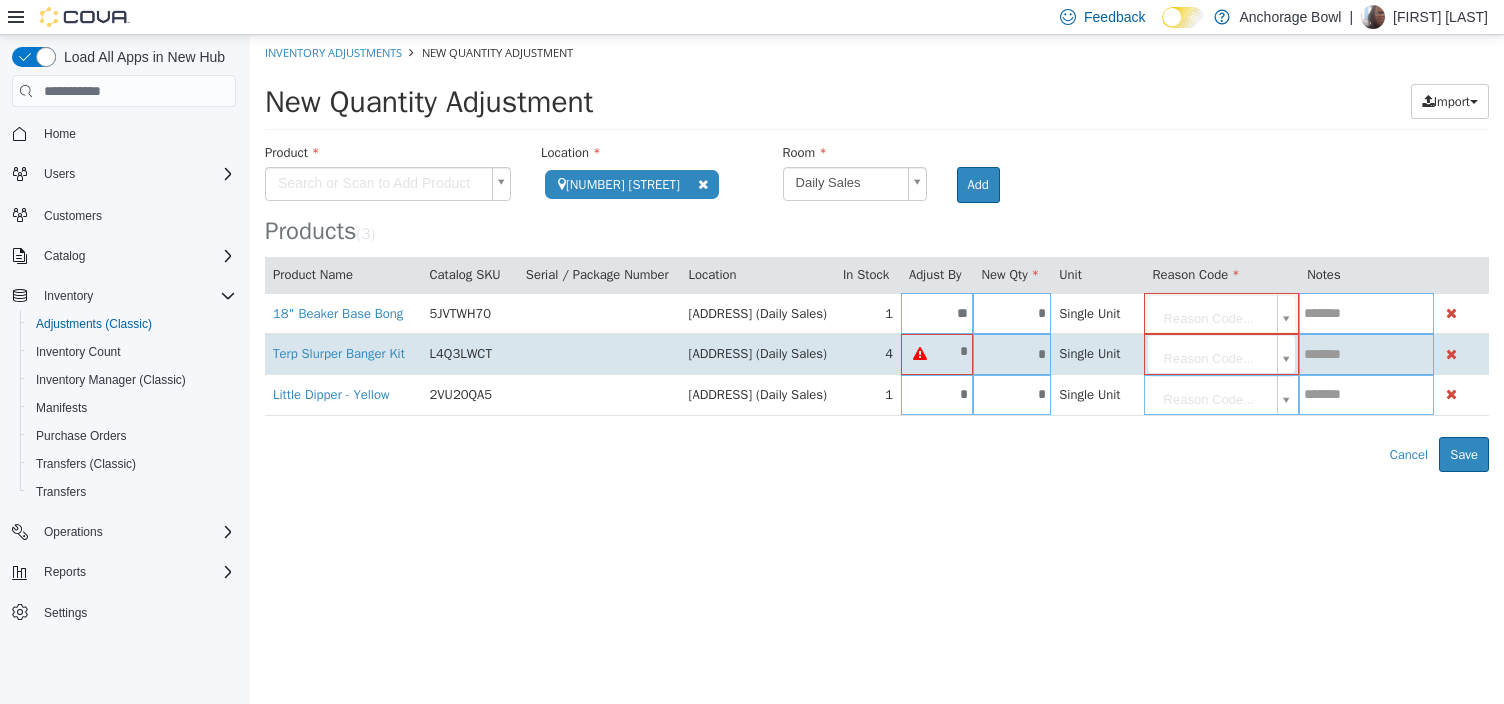 click on "*" at bounding box center (1012, 354) 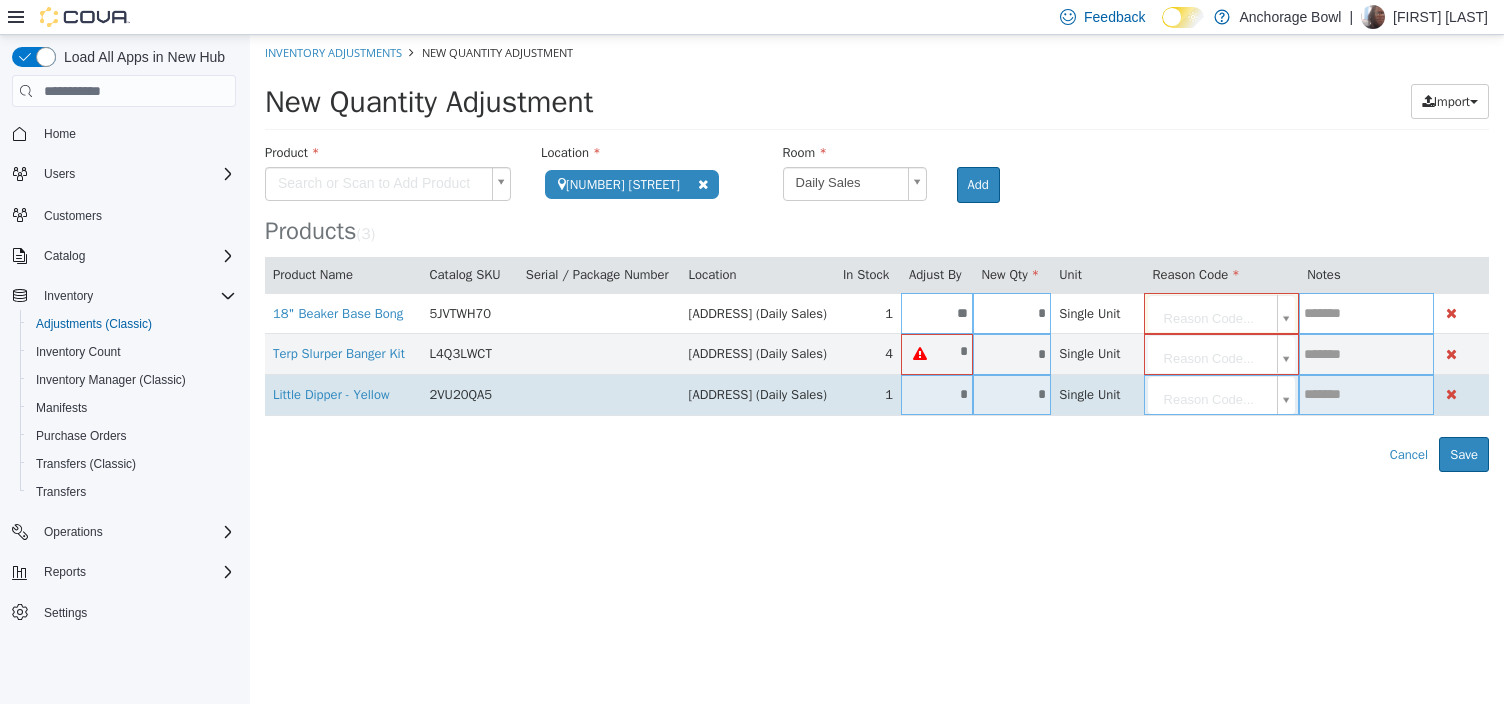 type on "*" 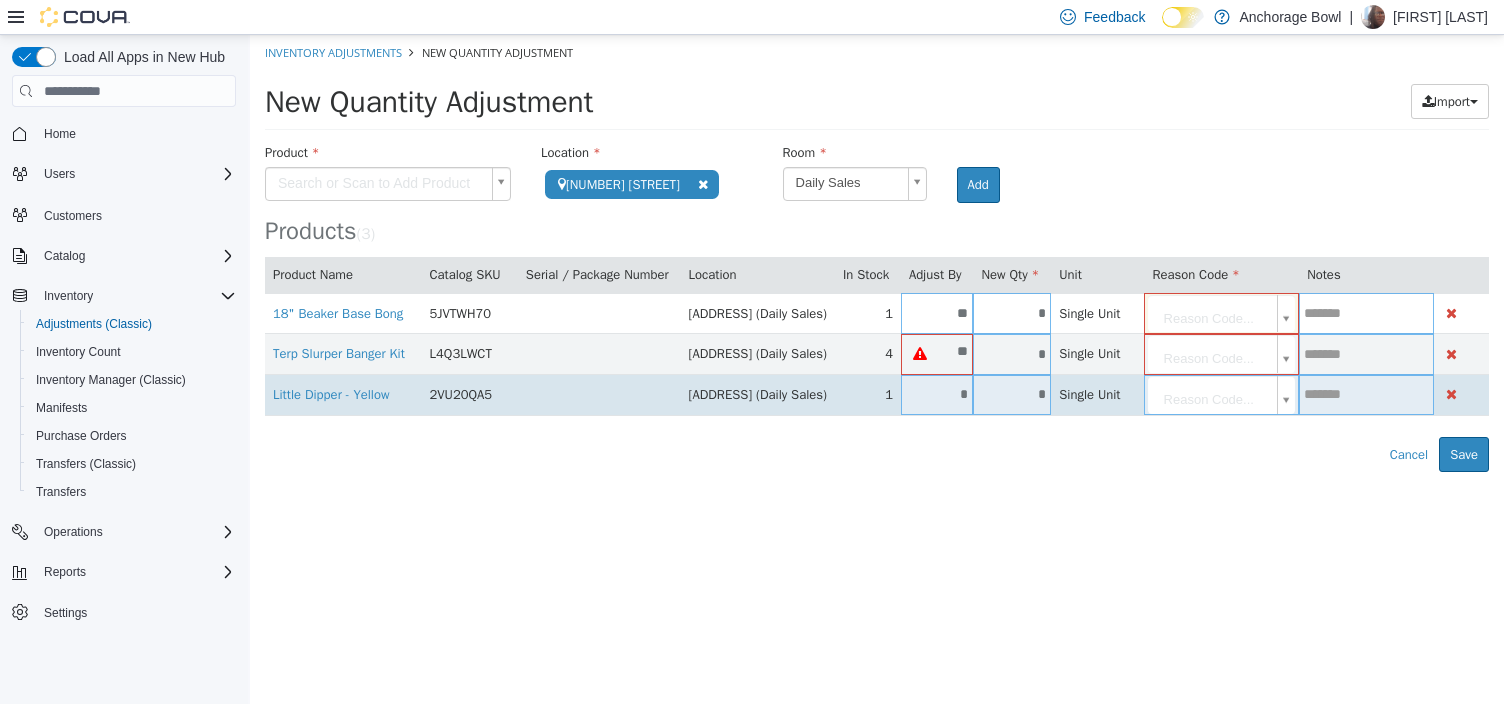 click on "*" at bounding box center (1012, 394) 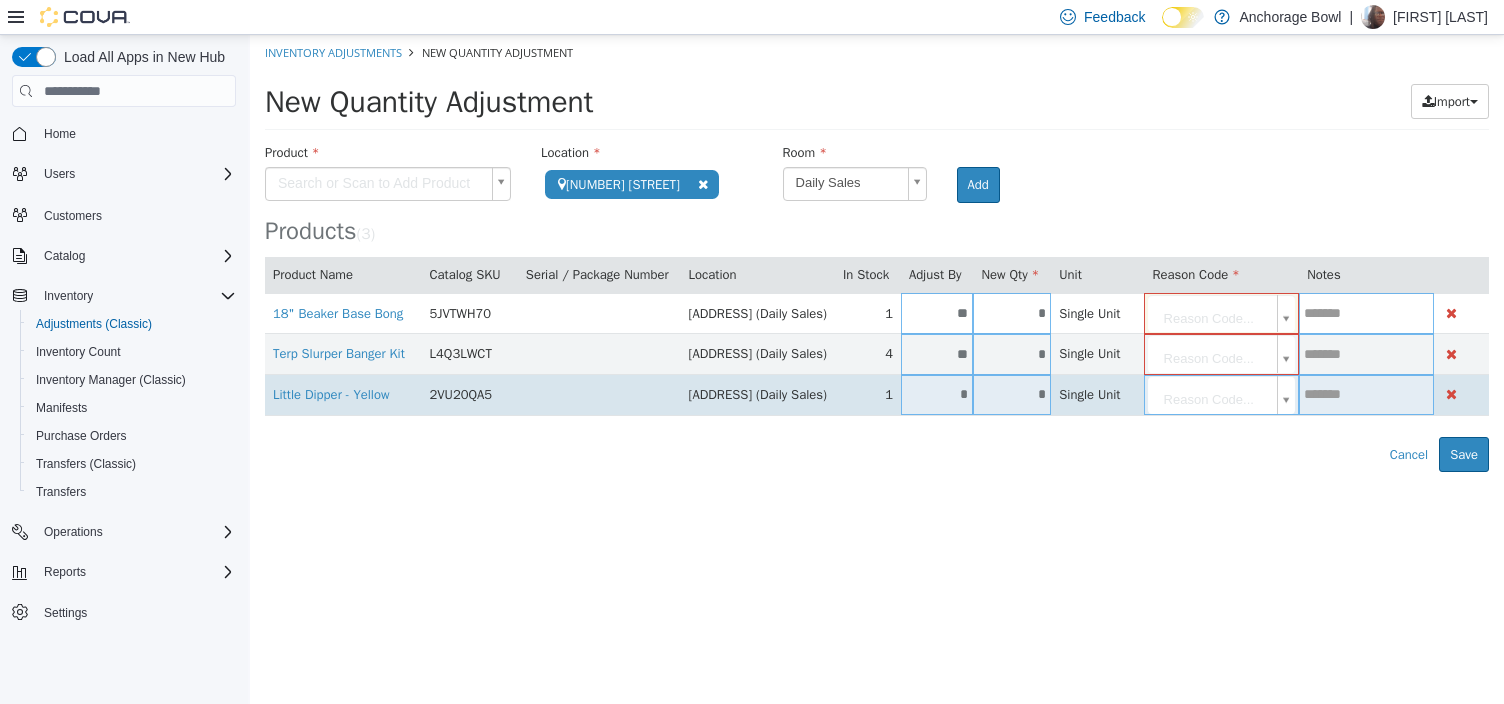 click on "*" at bounding box center [1012, 394] 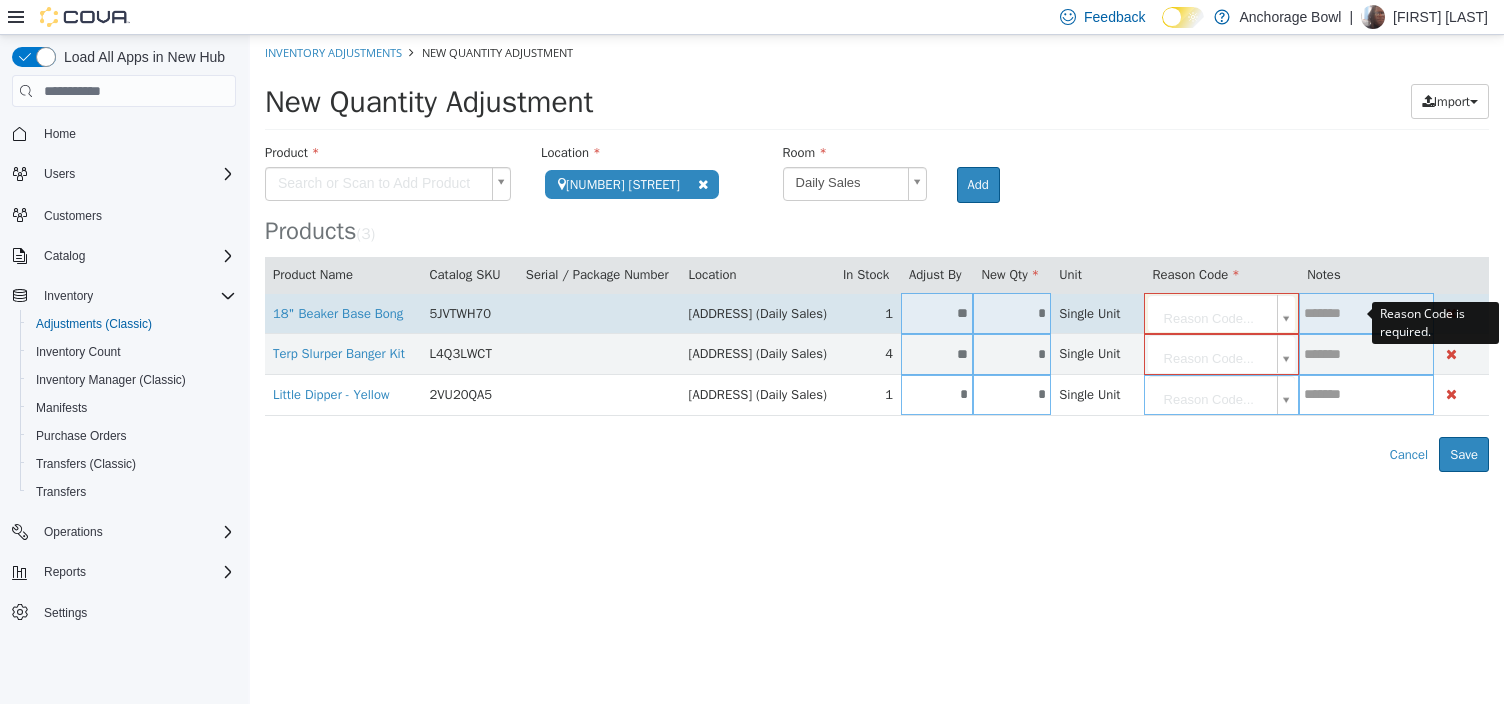 type on "*" 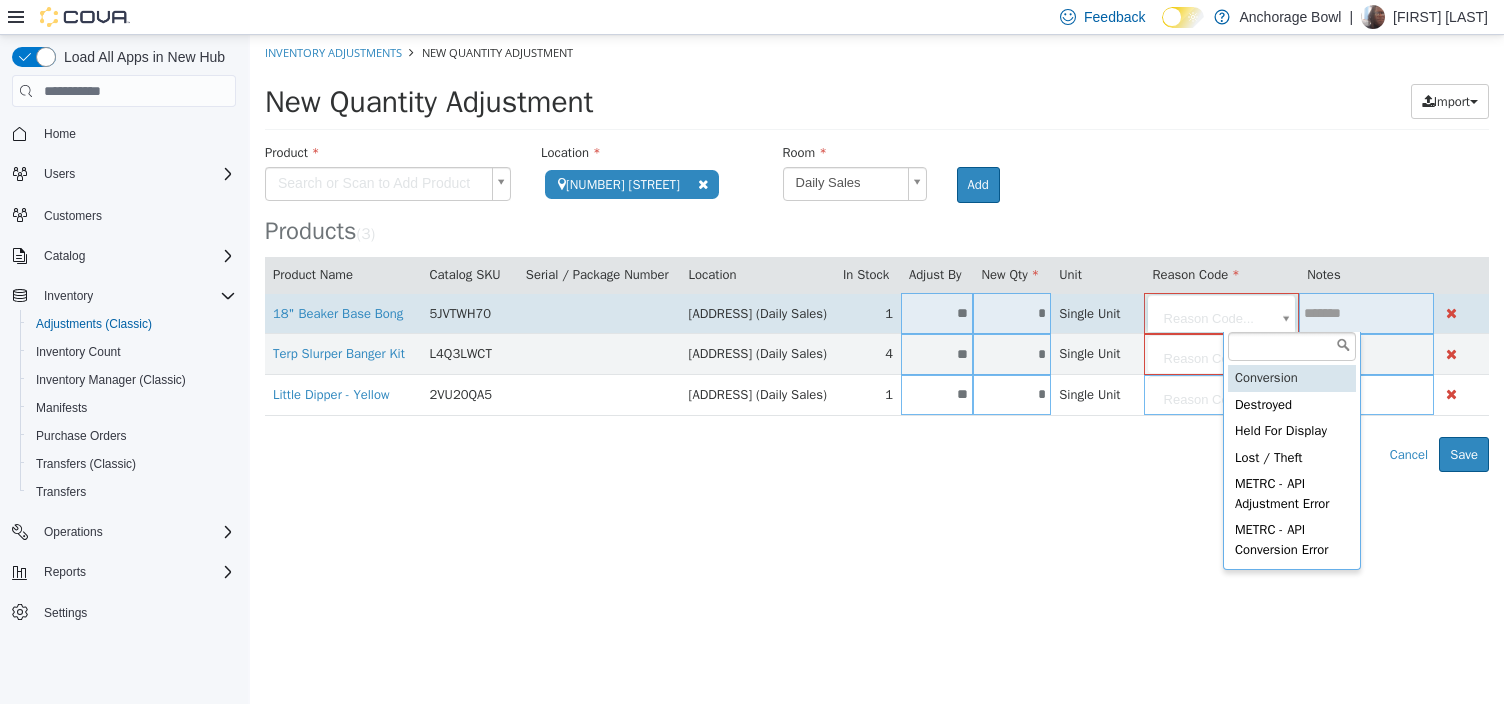 click on "**********" at bounding box center [877, 253] 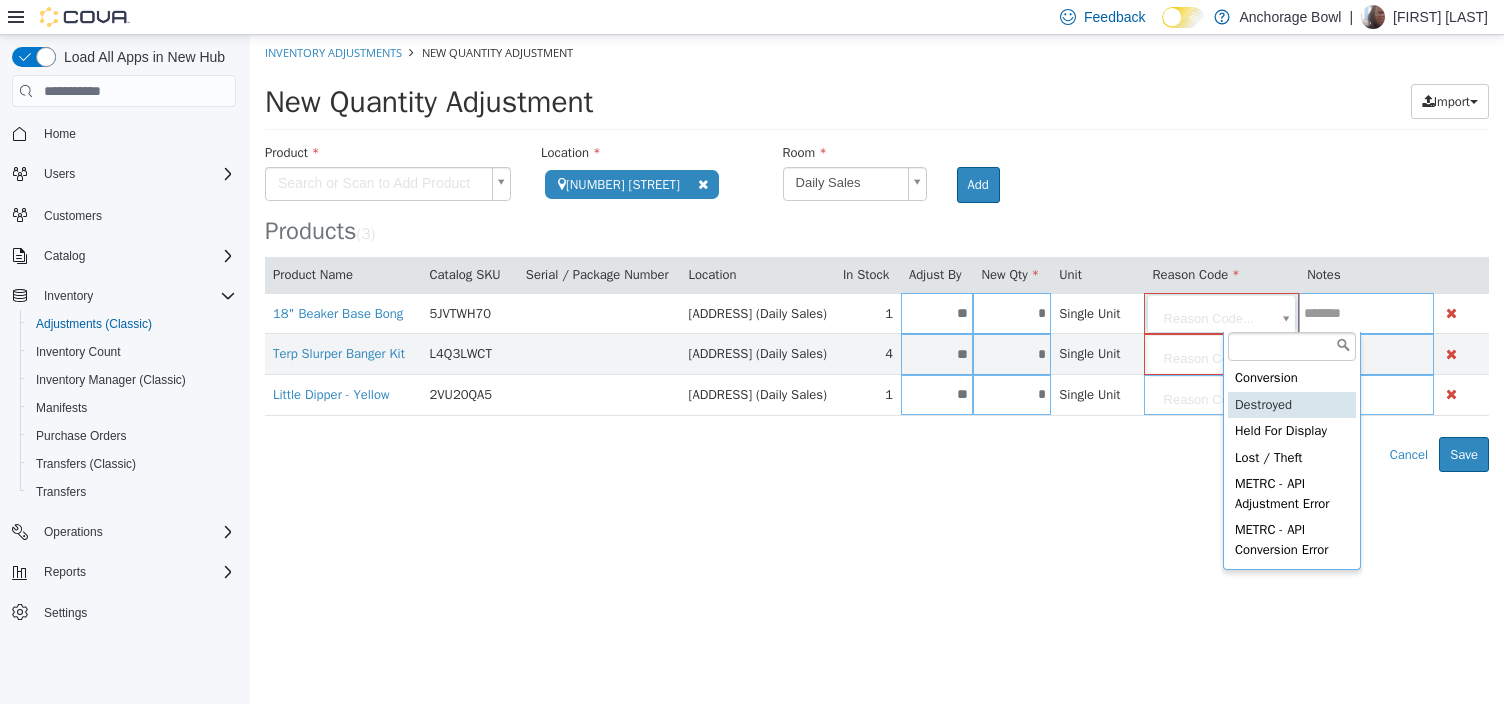 type on "**********" 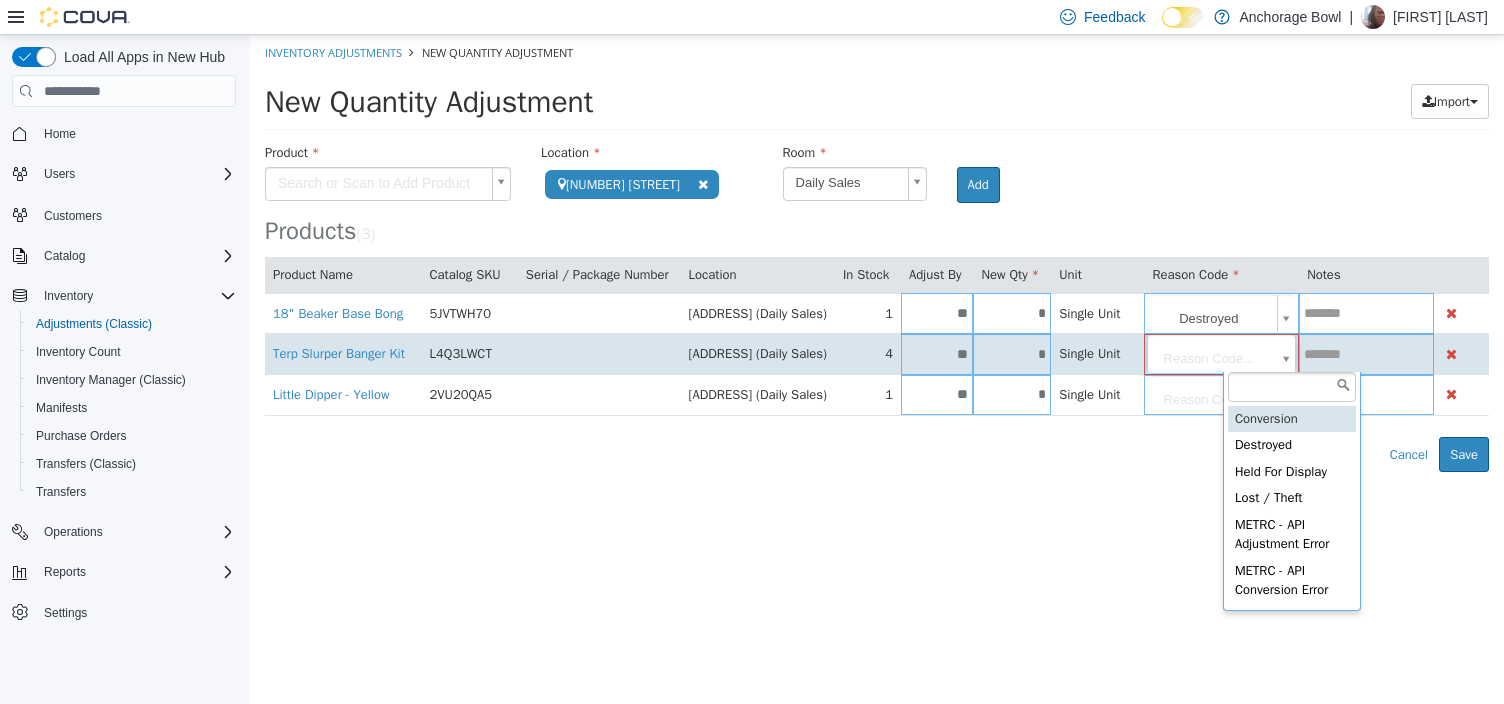 click on "**********" at bounding box center (877, 253) 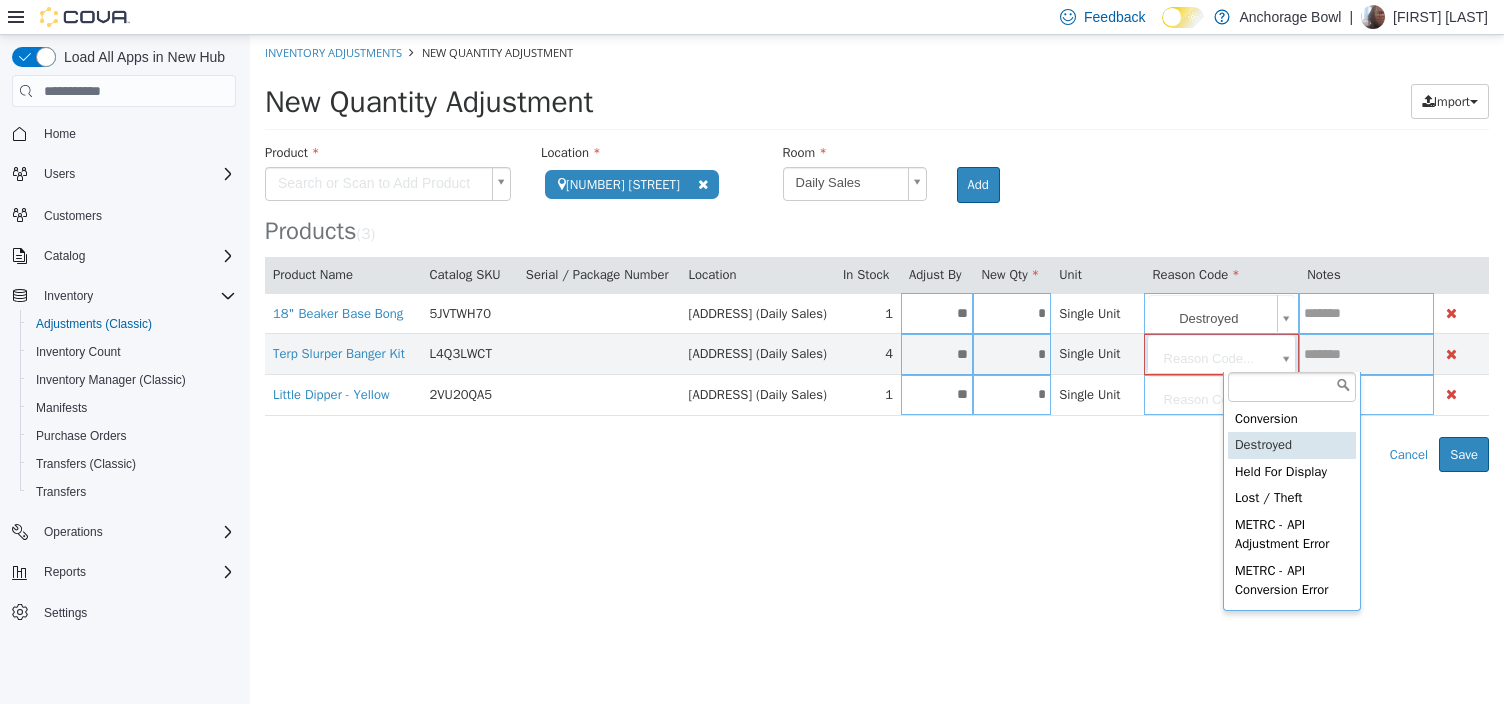 type on "**********" 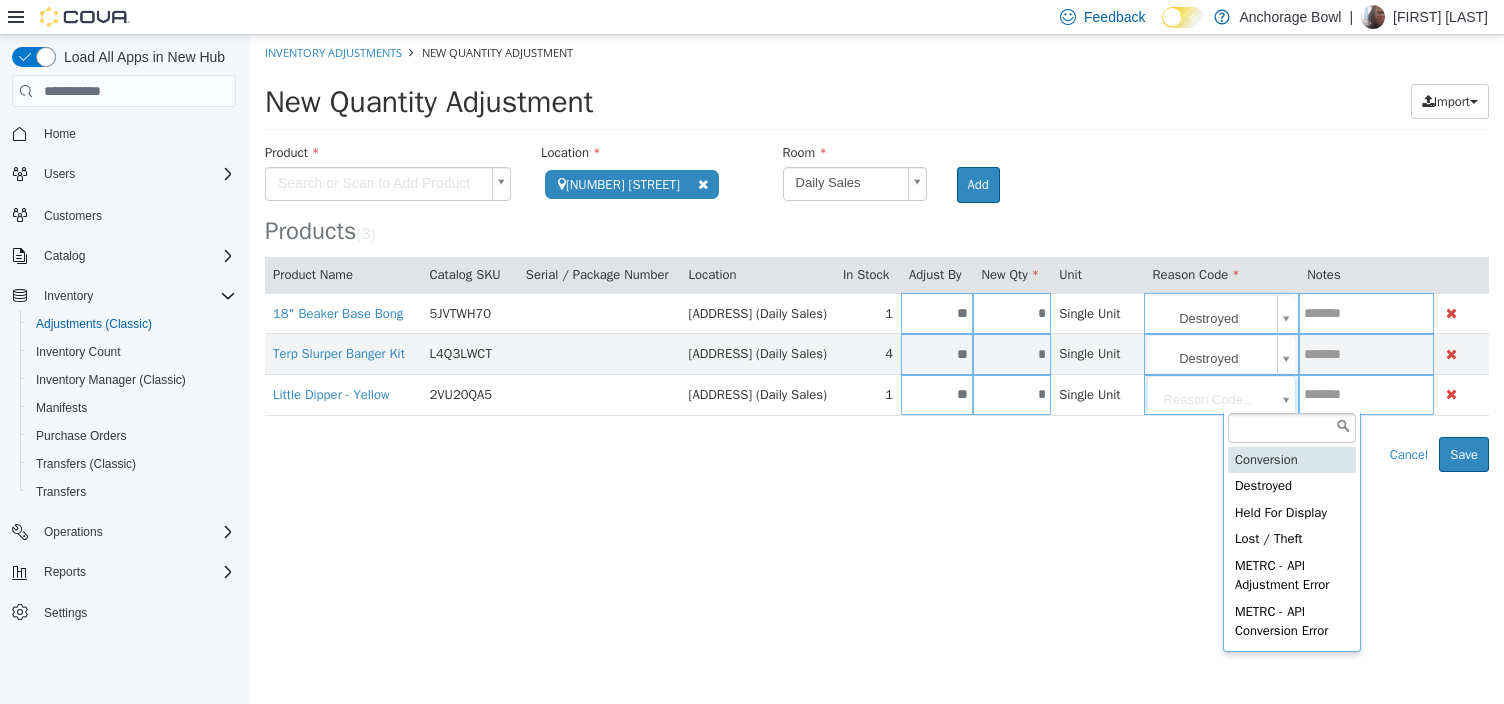 drag, startPoint x: 1304, startPoint y: 391, endPoint x: 1301, endPoint y: 417, distance: 26.172504 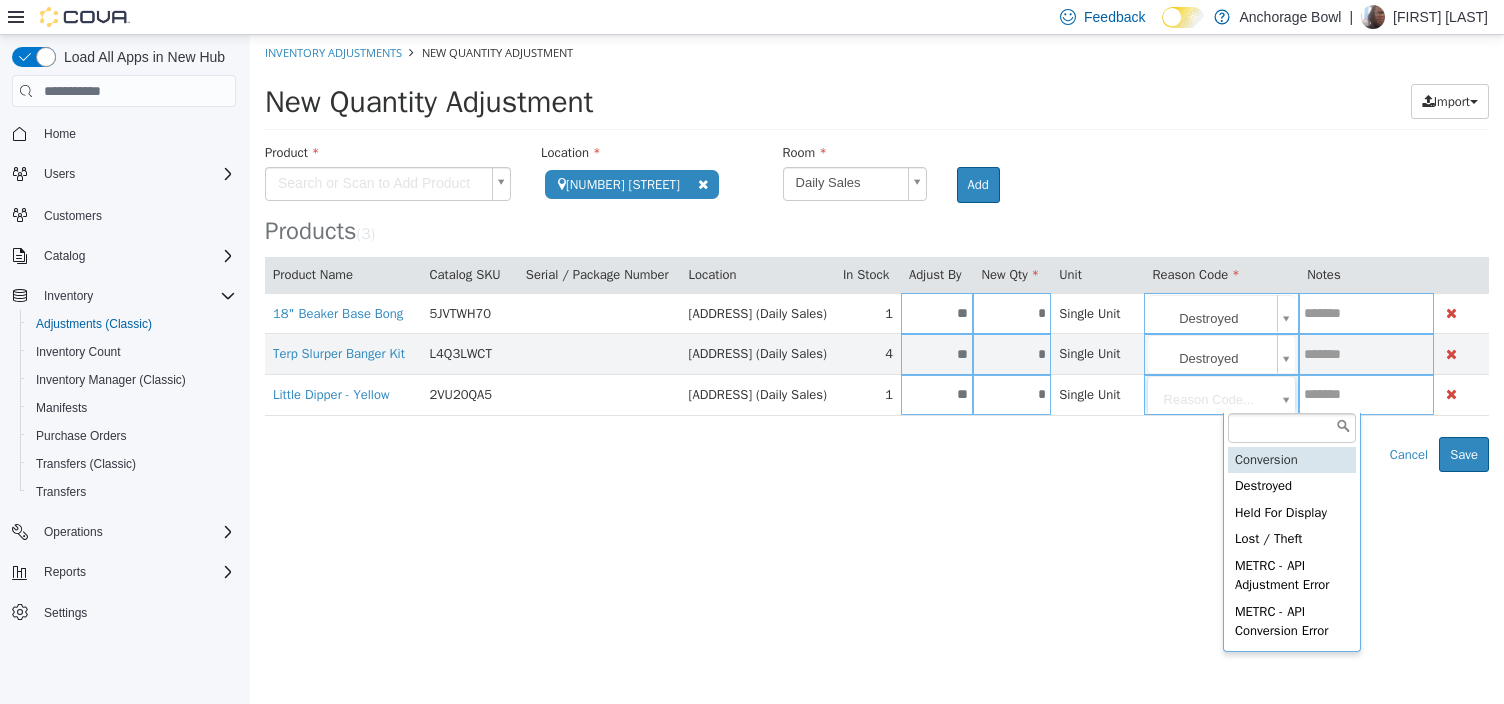 click on "**********" at bounding box center [877, 253] 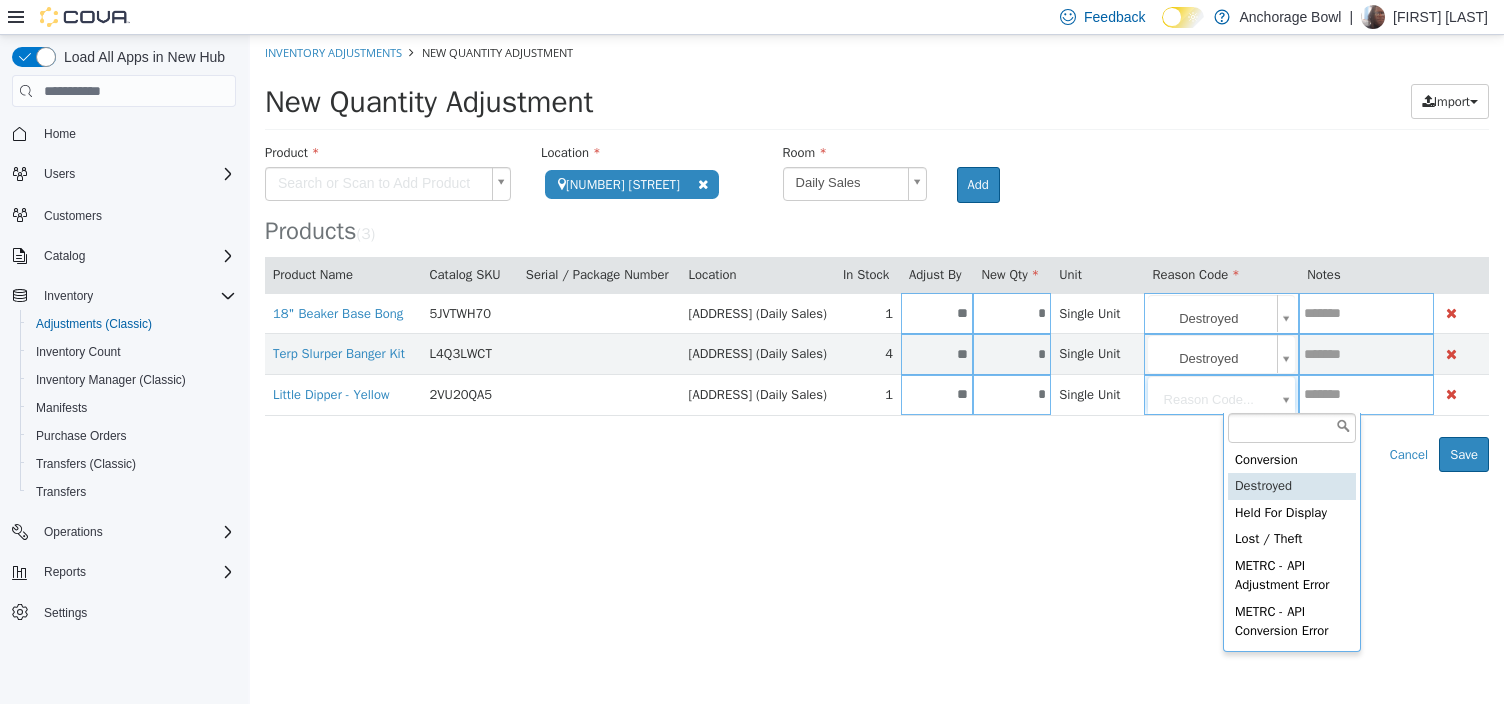 type on "**********" 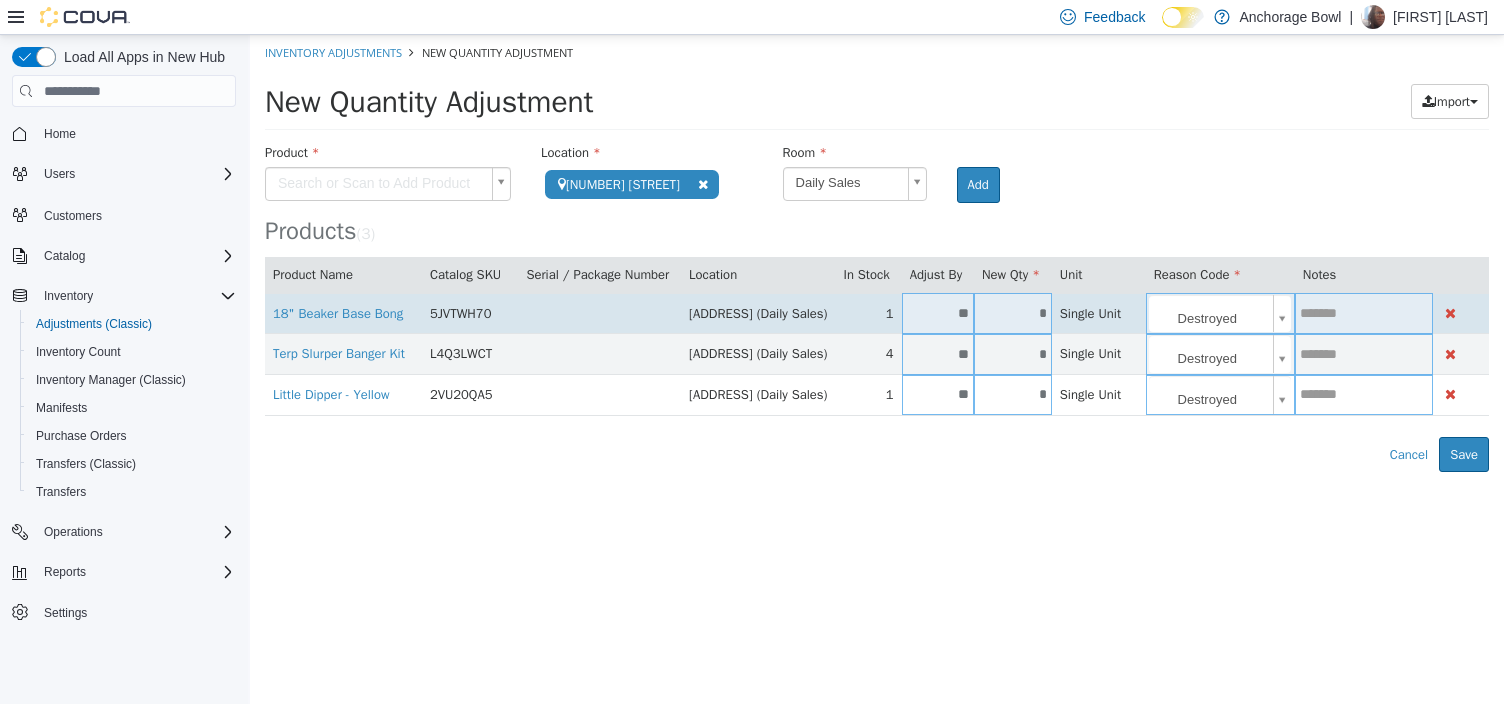 click at bounding box center (1364, 313) 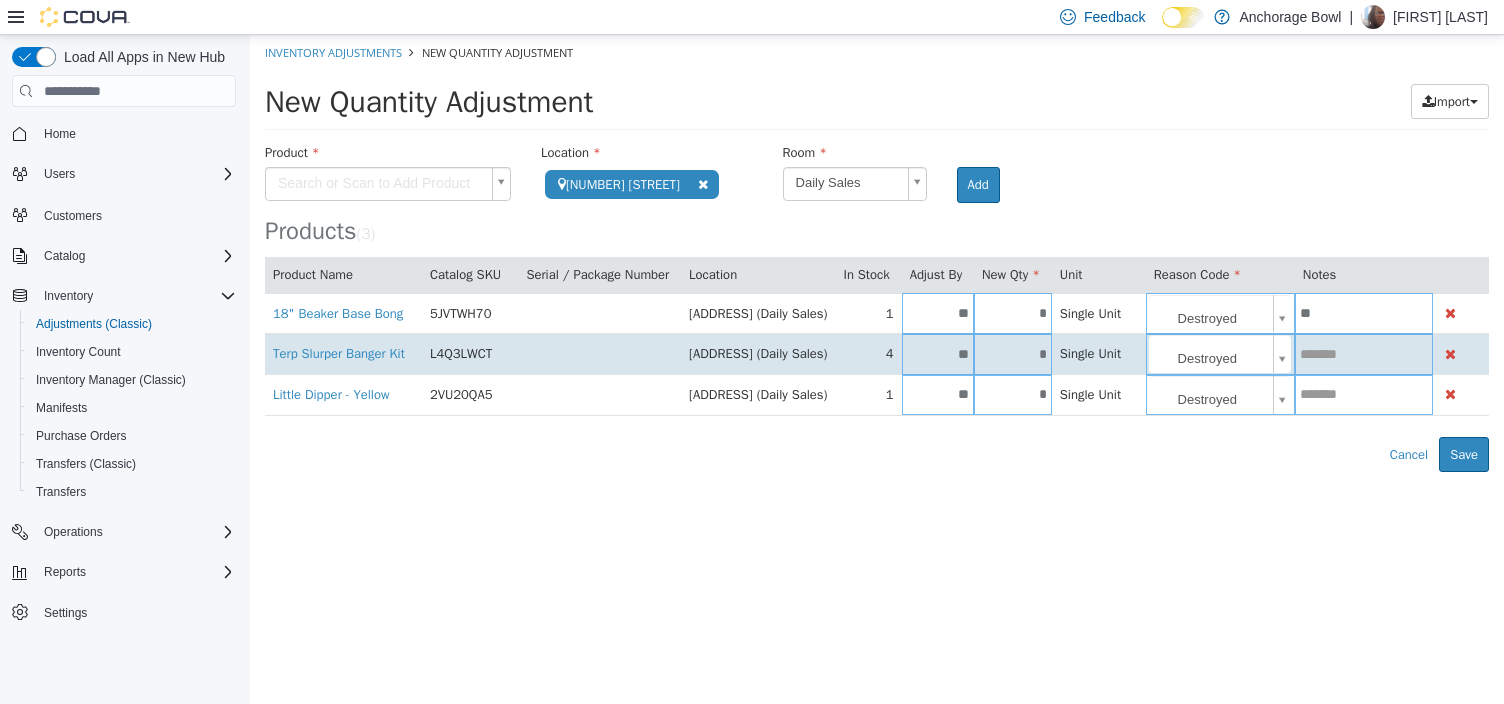 type on "**" 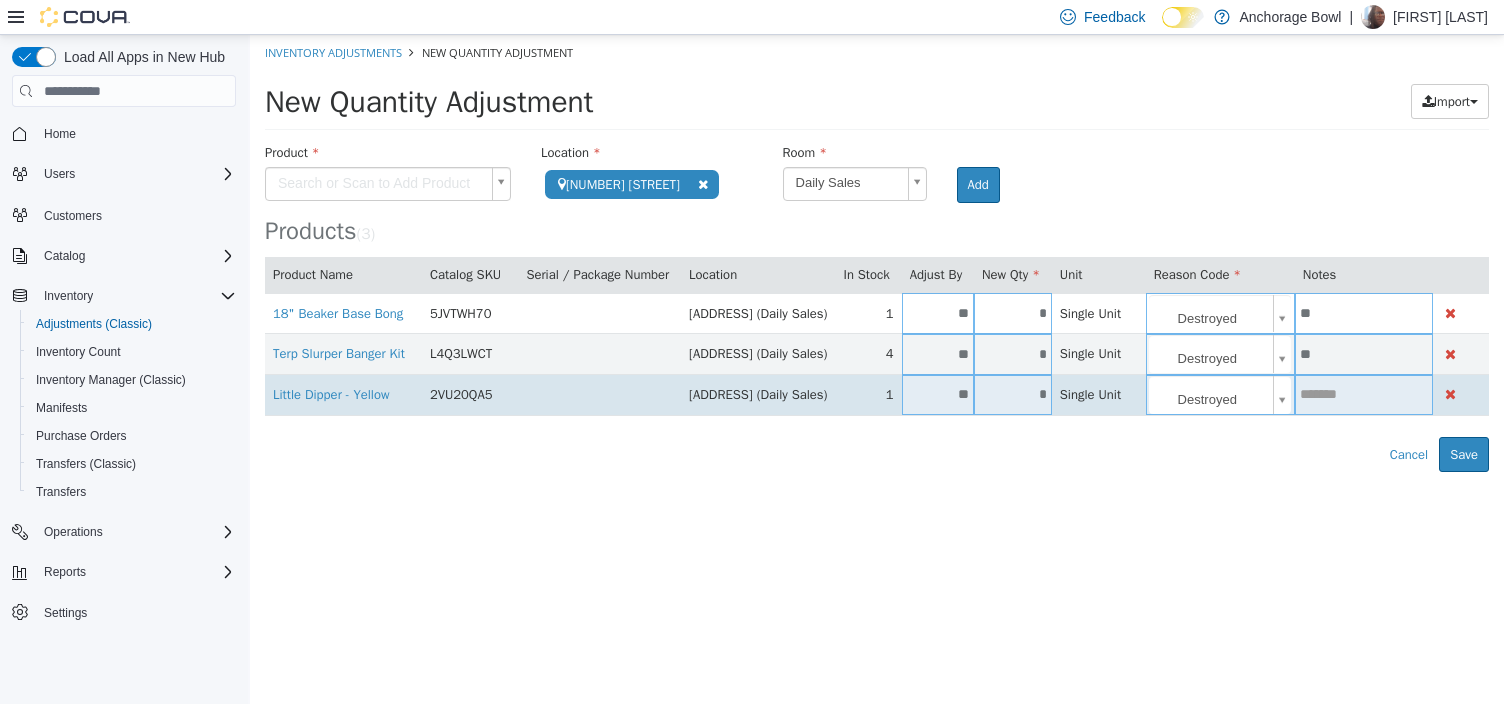type on "**" 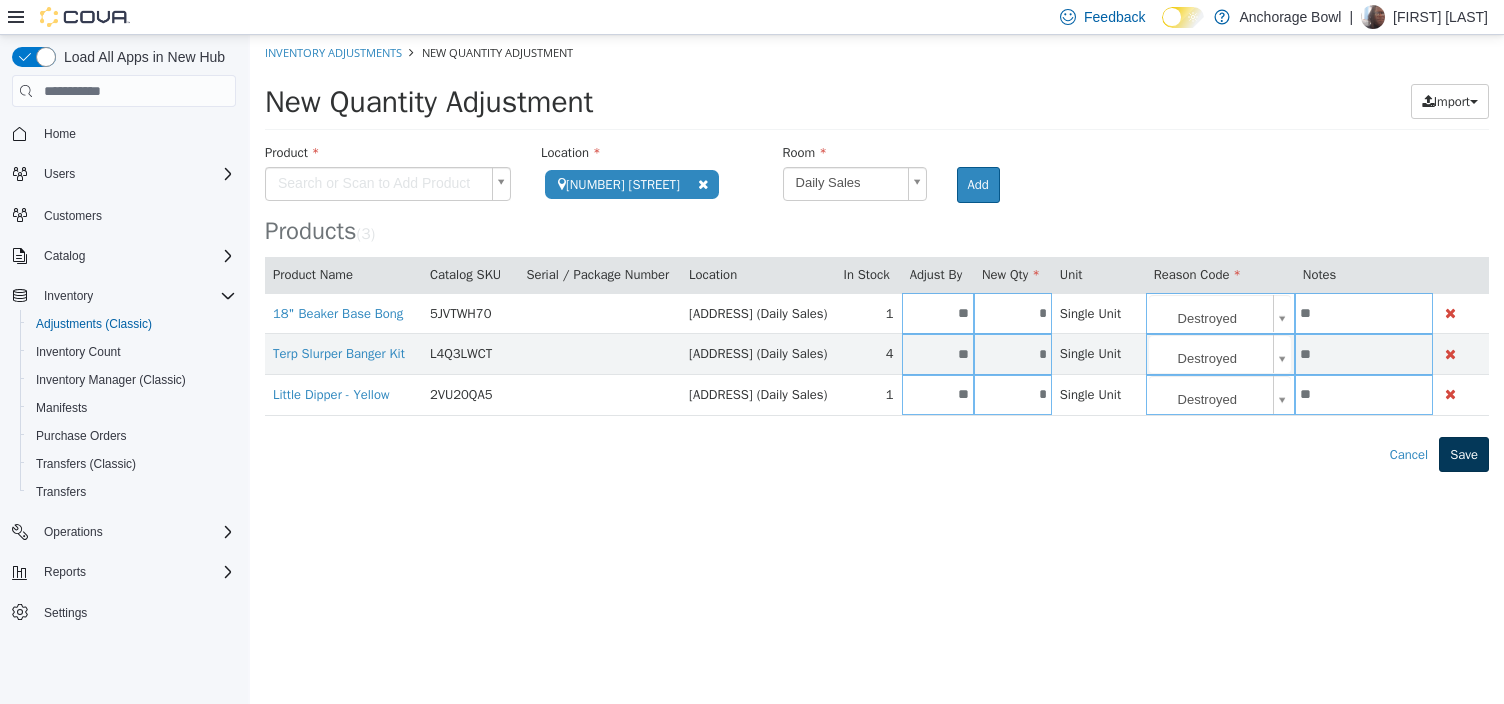 type on "**" 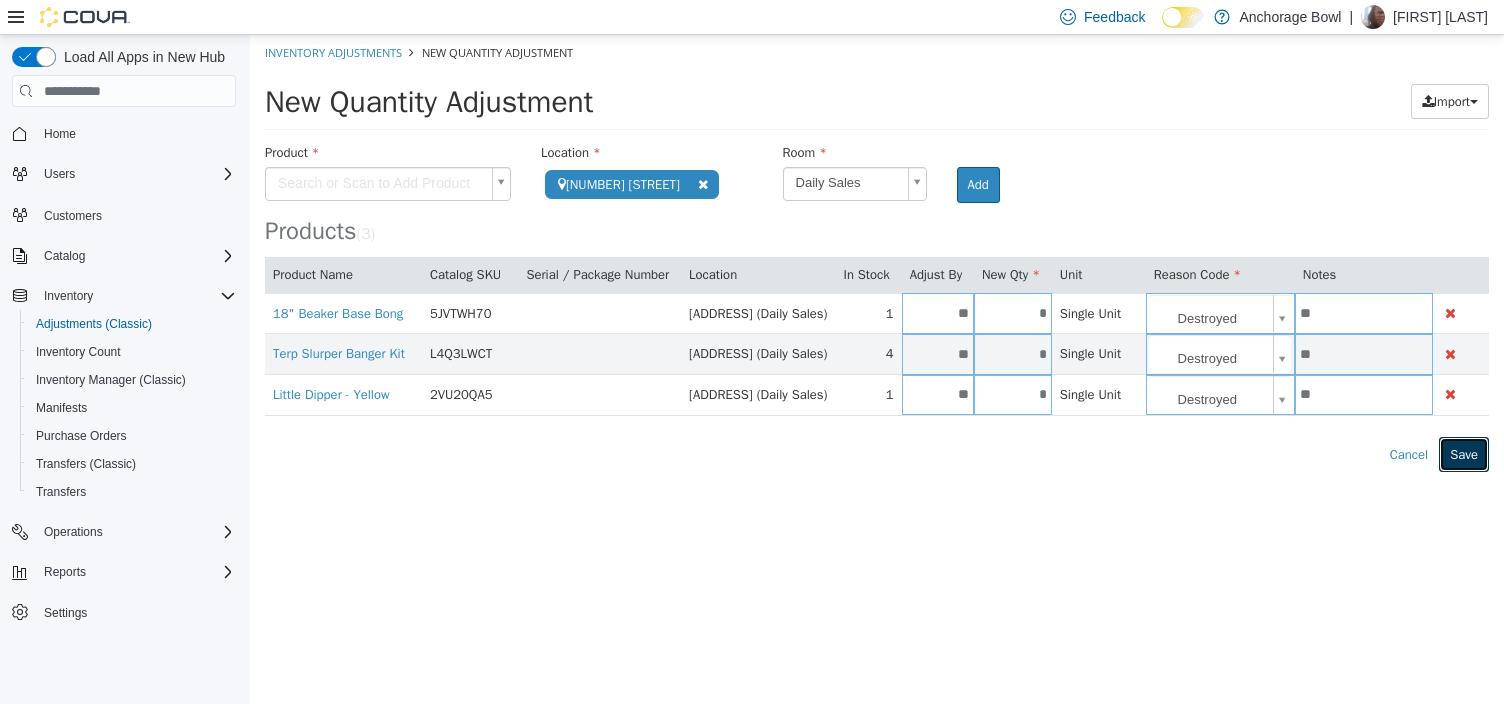click on "Save" at bounding box center (1464, 455) 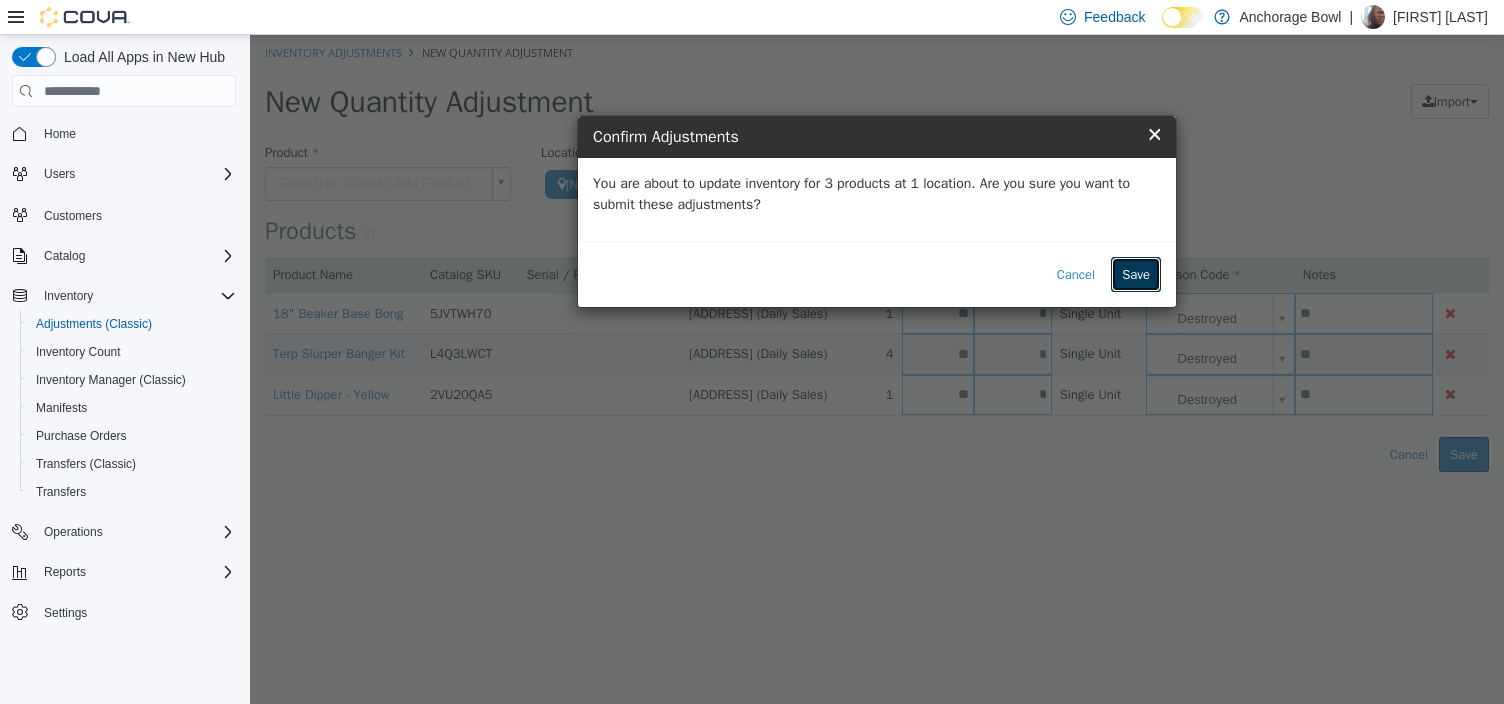 click on "Save" at bounding box center (1136, 275) 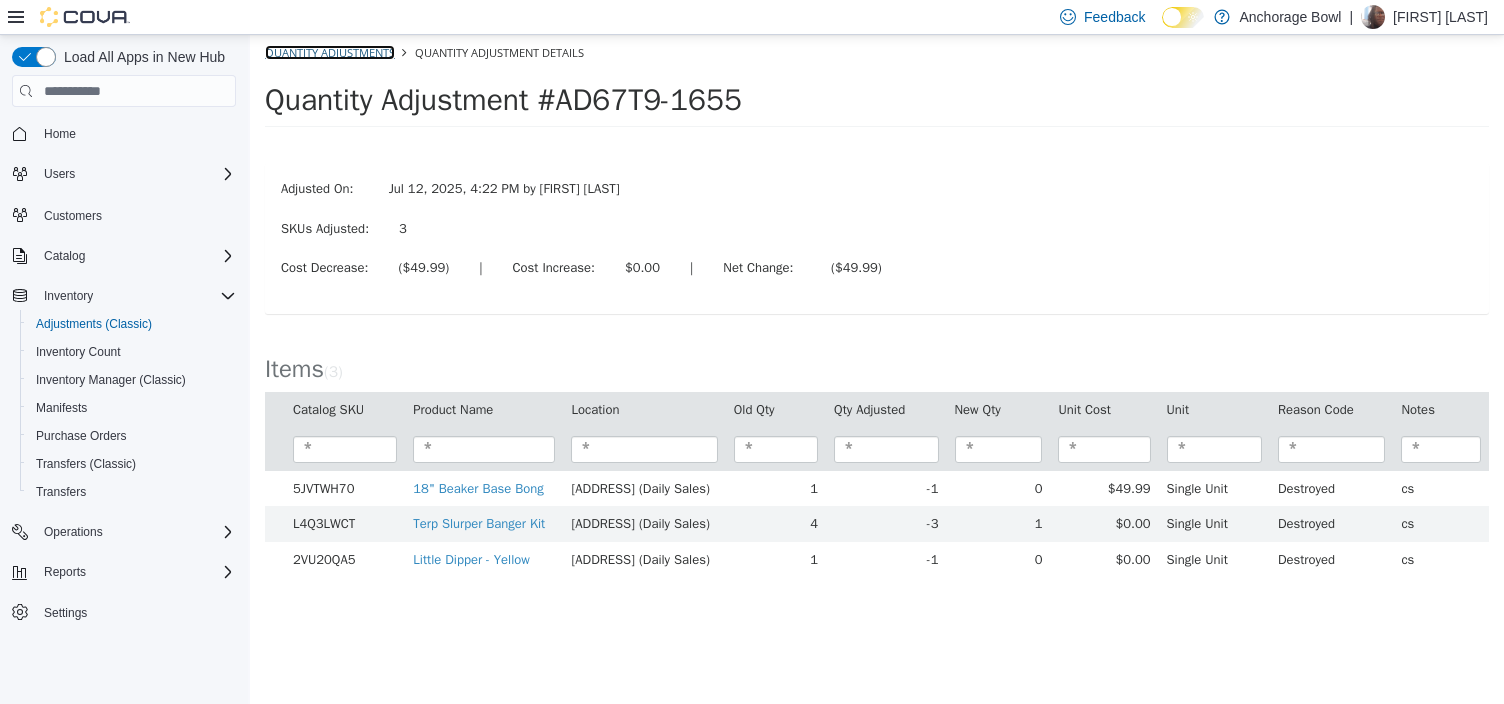 click on "Quantity Adjustments" at bounding box center (330, 52) 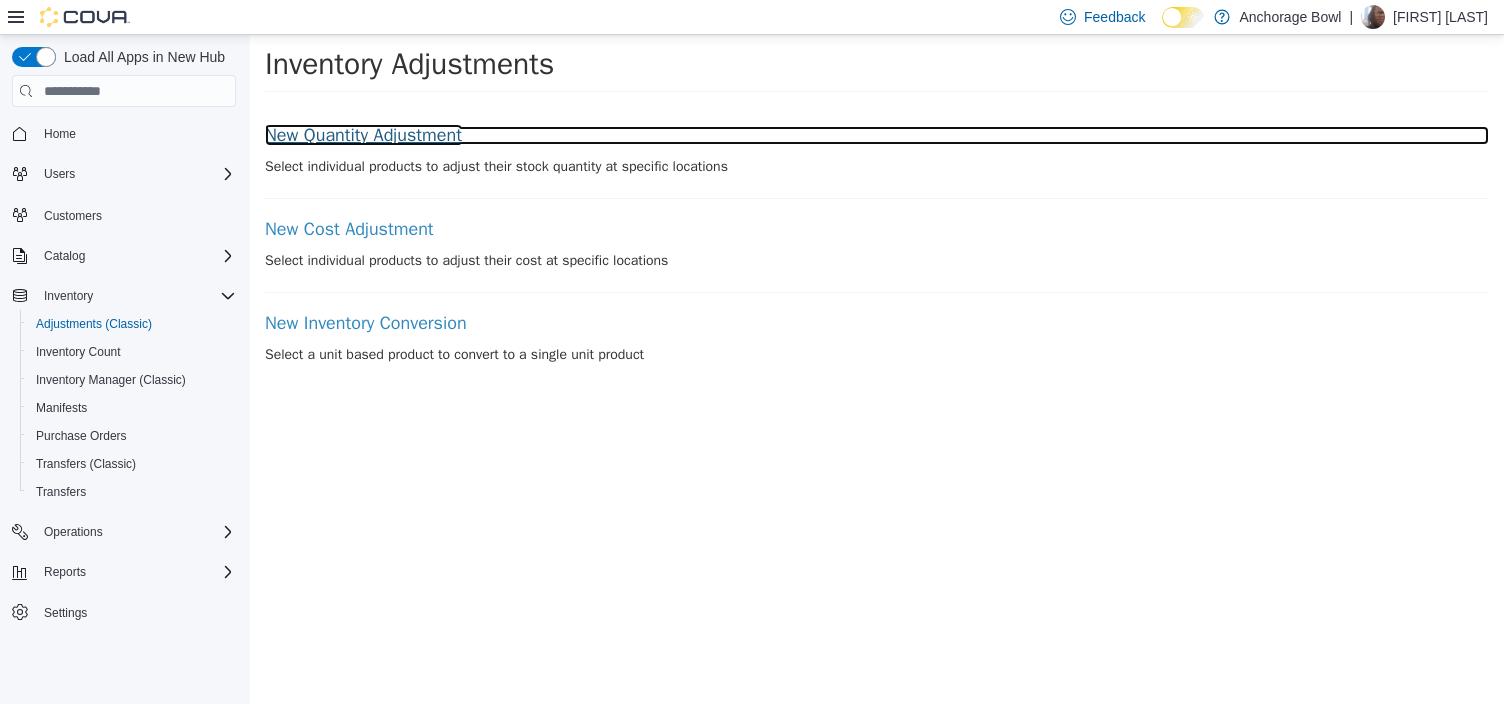 click on "New Quantity Adjustment" at bounding box center [877, 136] 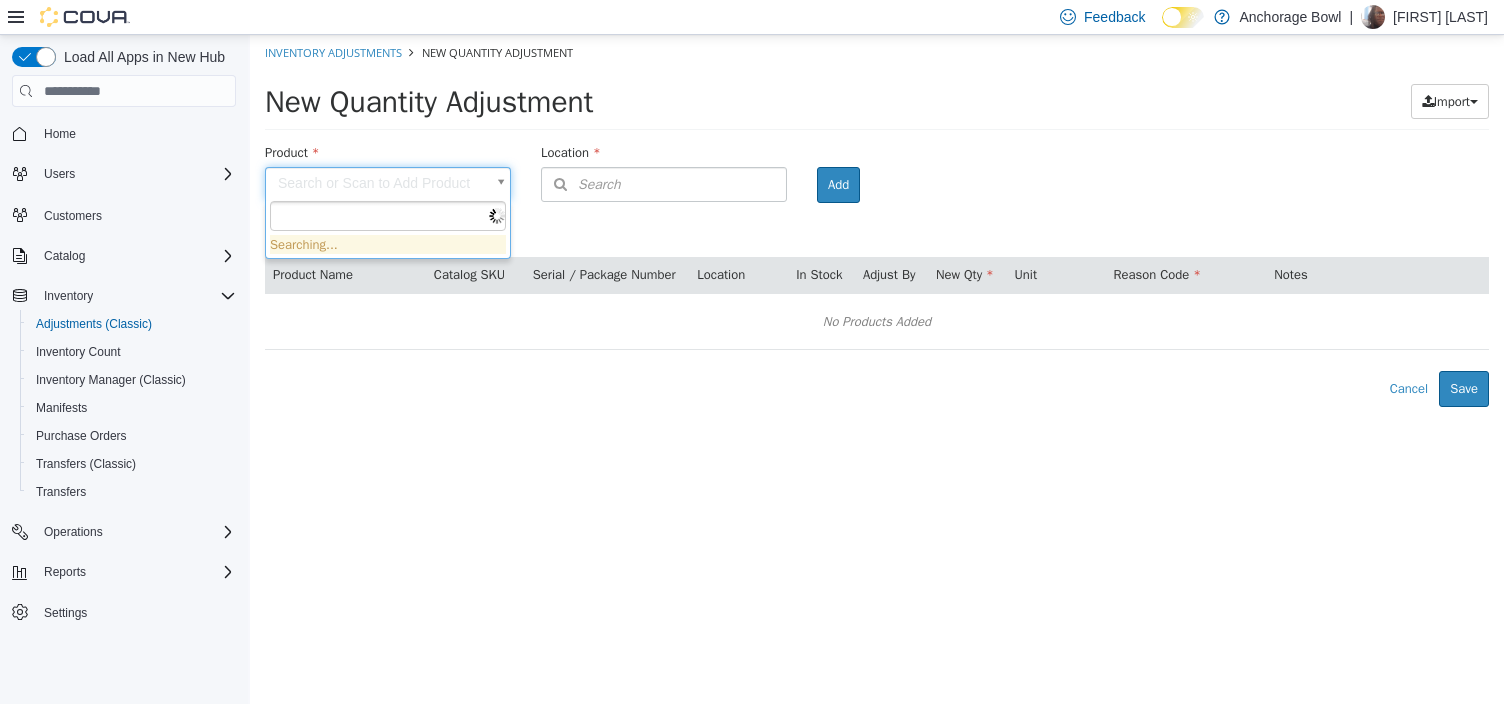 click on "×
The adjustment request was successfully processed.
Inventory Adjustments
New Quantity Adjustment
New Quantity Adjustment
Import  Inventory Export (.CSV) Package List (.TXT)
Product     Search or Scan to Add Product     Location Search Type 3 or more characters or browse       Anchorage Bowl     (1)         4000 Spenard Rd         Room   Add Products  ( 0 ) Product Name Catalog SKU Serial / Package Number Location In Stock Adjust By New Qty Unit Reason Code Notes No Products Added Error saving adjustment please resolve the errors above. Cancel Save
Searching..." at bounding box center (877, 221) 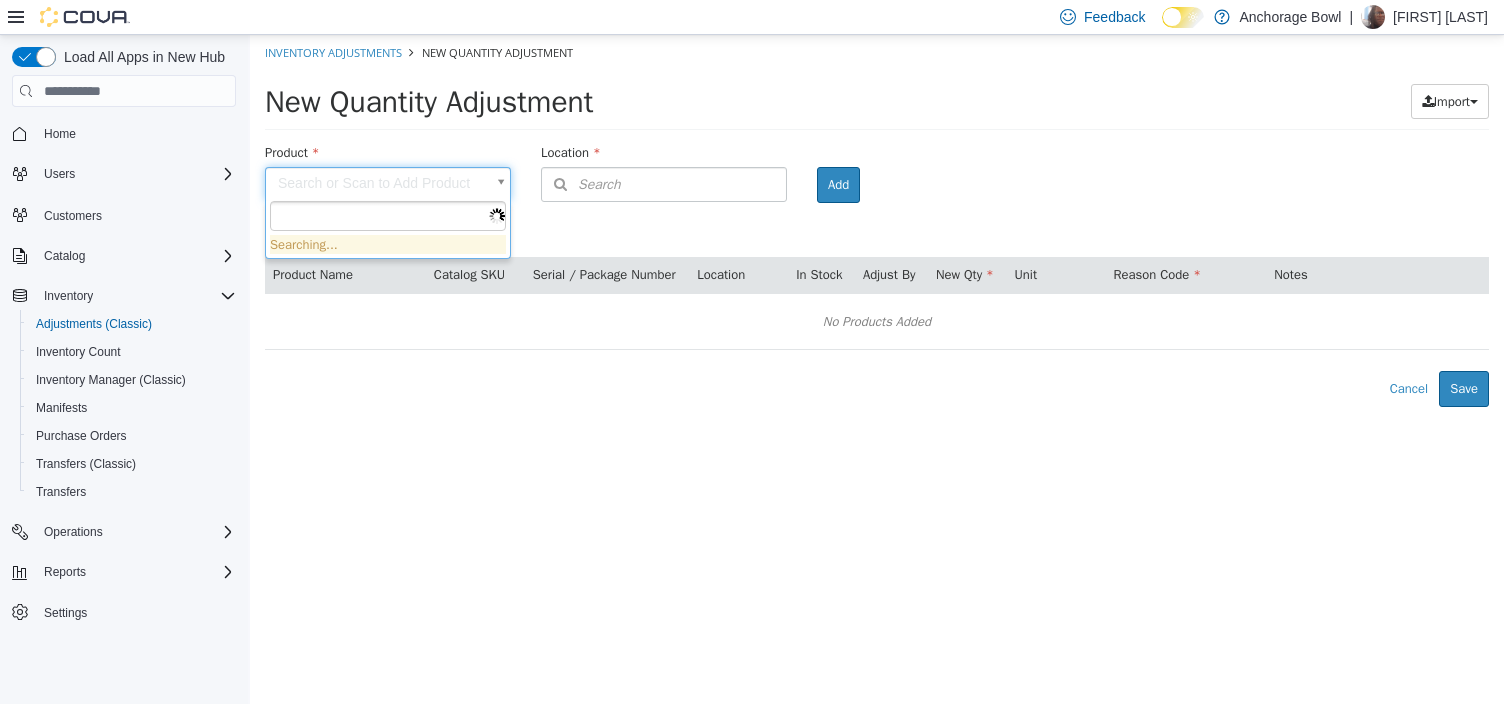 click at bounding box center [388, 216] 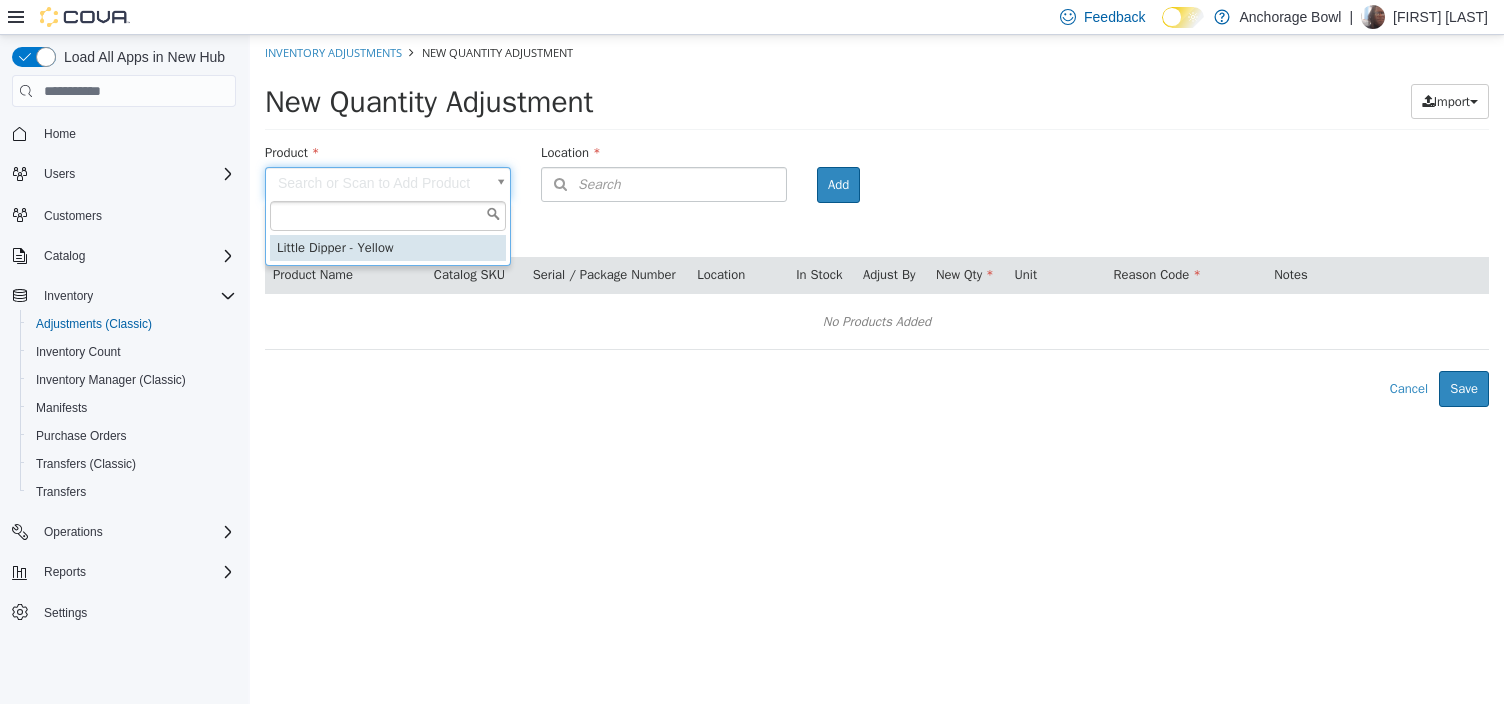 click on "×
The adjustment request was successfully processed.
Inventory Adjustments
New Quantity Adjustment
New Quantity Adjustment
Import  Inventory Export (.CSV) Package List (.TXT)
Product     Search or Scan to Add Product     Location Search Type 3 or more characters or browse       Anchorage Bowl     (1)         4000 Spenard Rd         Room   Add Products  ( 0 ) Product Name Catalog SKU Serial / Package Number Location In Stock Adjust By New Qty Unit Reason Code Notes No Products Added Error saving adjustment please resolve the errors above. Cancel Save
Little Dipper - Yellow" at bounding box center (877, 221) 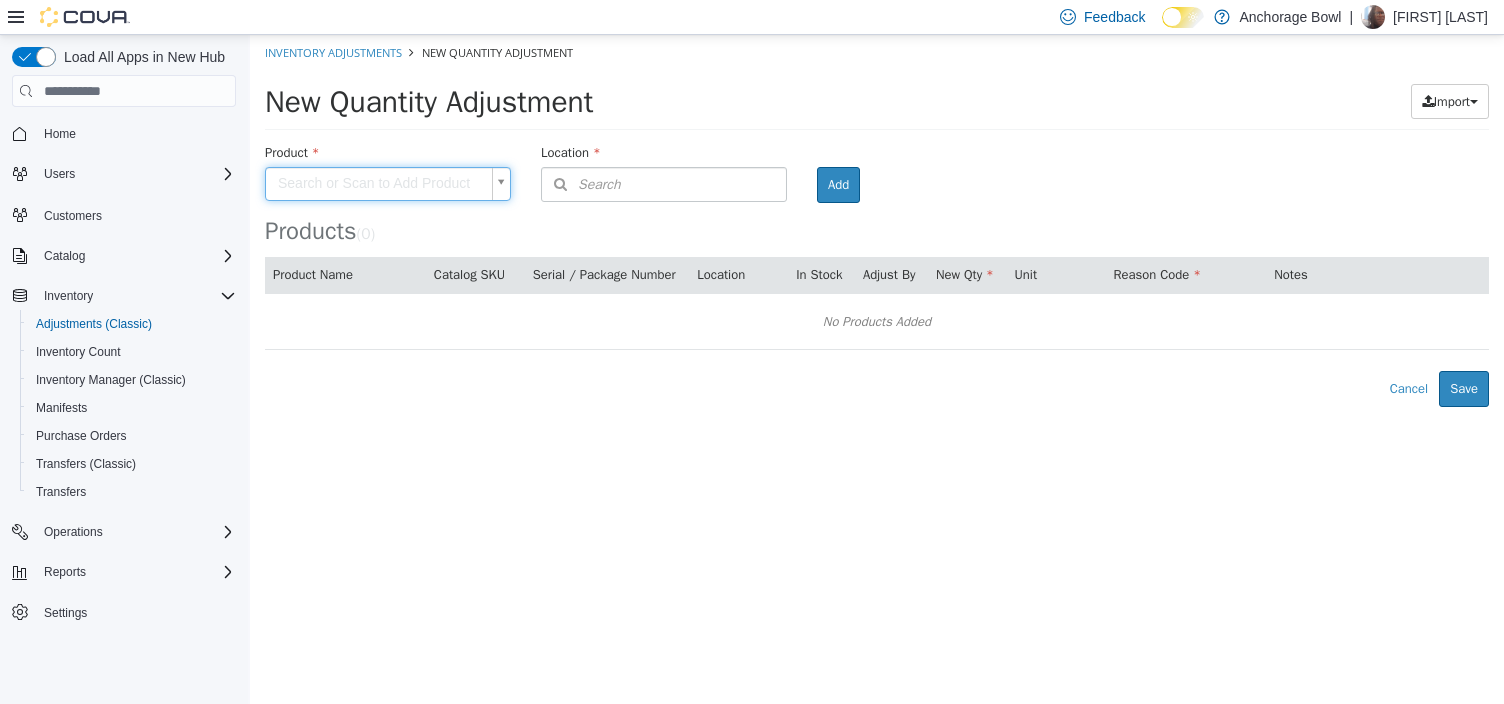 click on "×
The adjustment request was successfully processed.
Inventory Adjustments
New Quantity Adjustment
New Quantity Adjustment
Import  Inventory Export (.CSV) Package List (.TXT)
Product     Search or Scan to Add Product     Location Search Type 3 or more characters or browse       Anchorage Bowl     (1)         4000 Spenard Rd         Room   Add Products  ( 0 ) Product Name Catalog SKU Serial / Package Number Location In Stock Adjust By New Qty Unit Reason Code Notes No Products Added Error saving adjustment please resolve the errors above. Cancel Save" at bounding box center [877, 221] 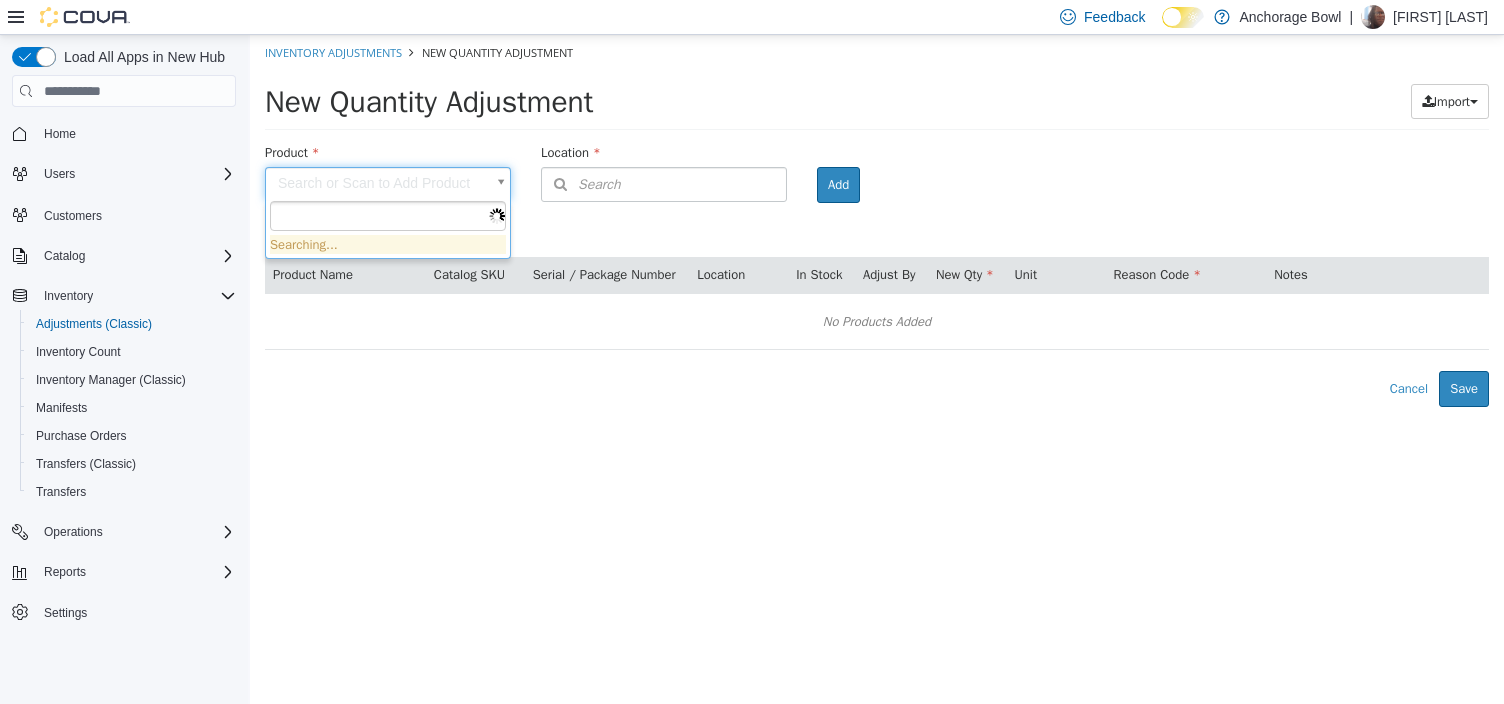 paste on "********" 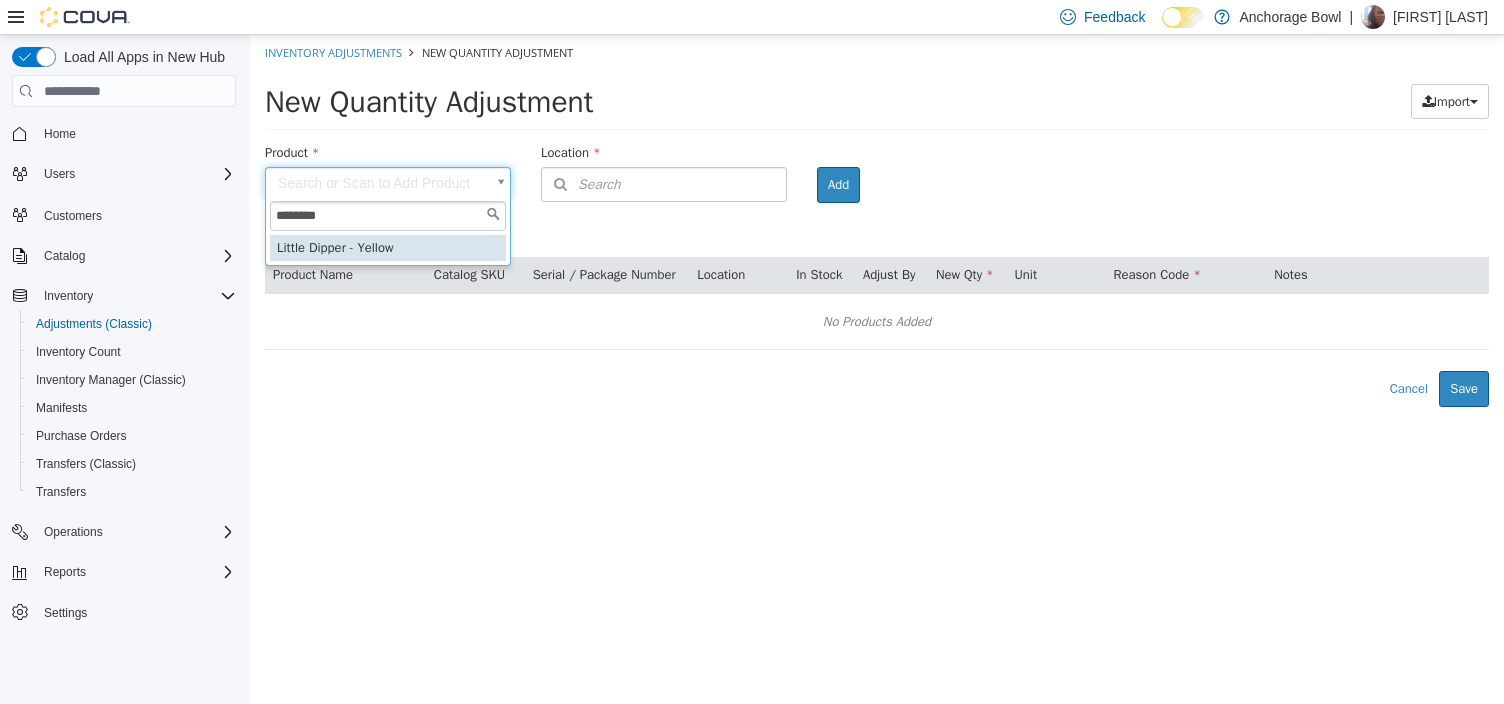 type on "********" 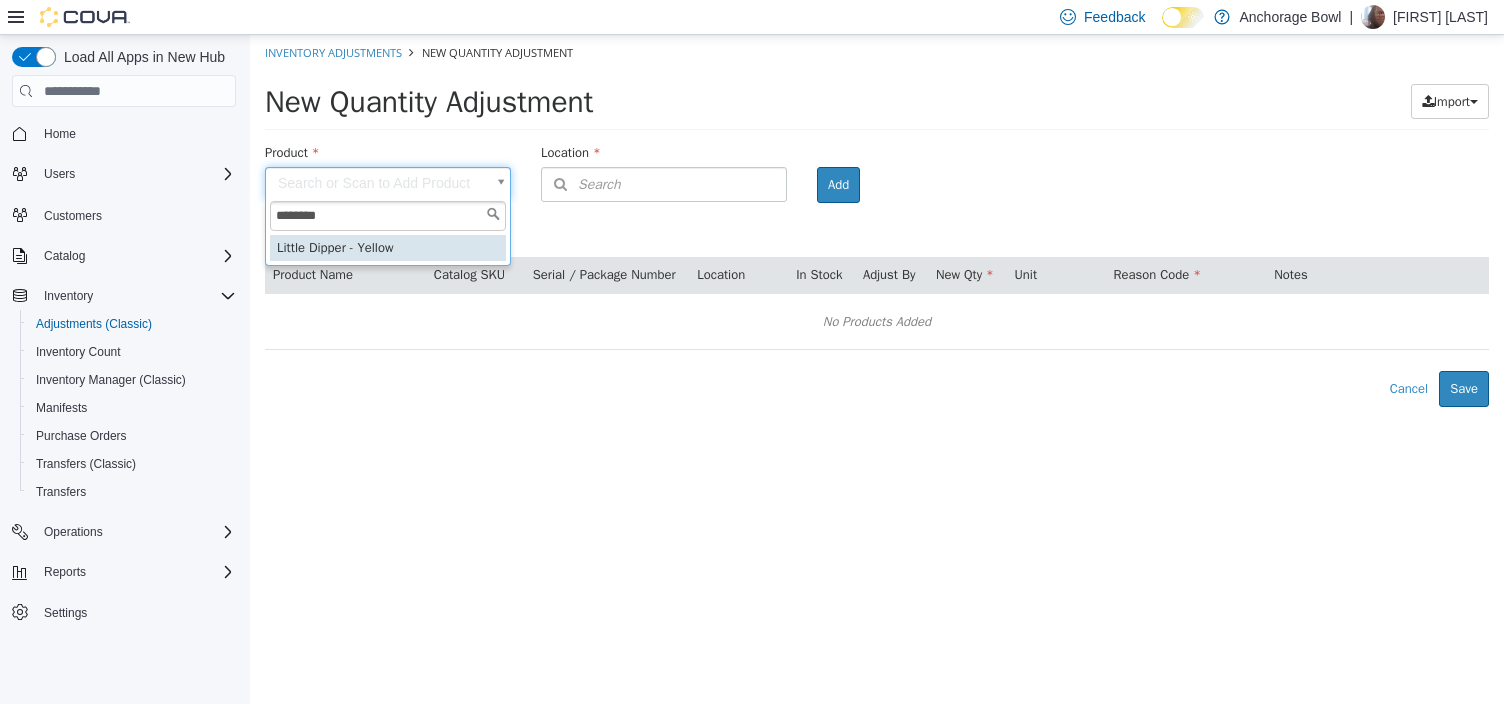 type on "**********" 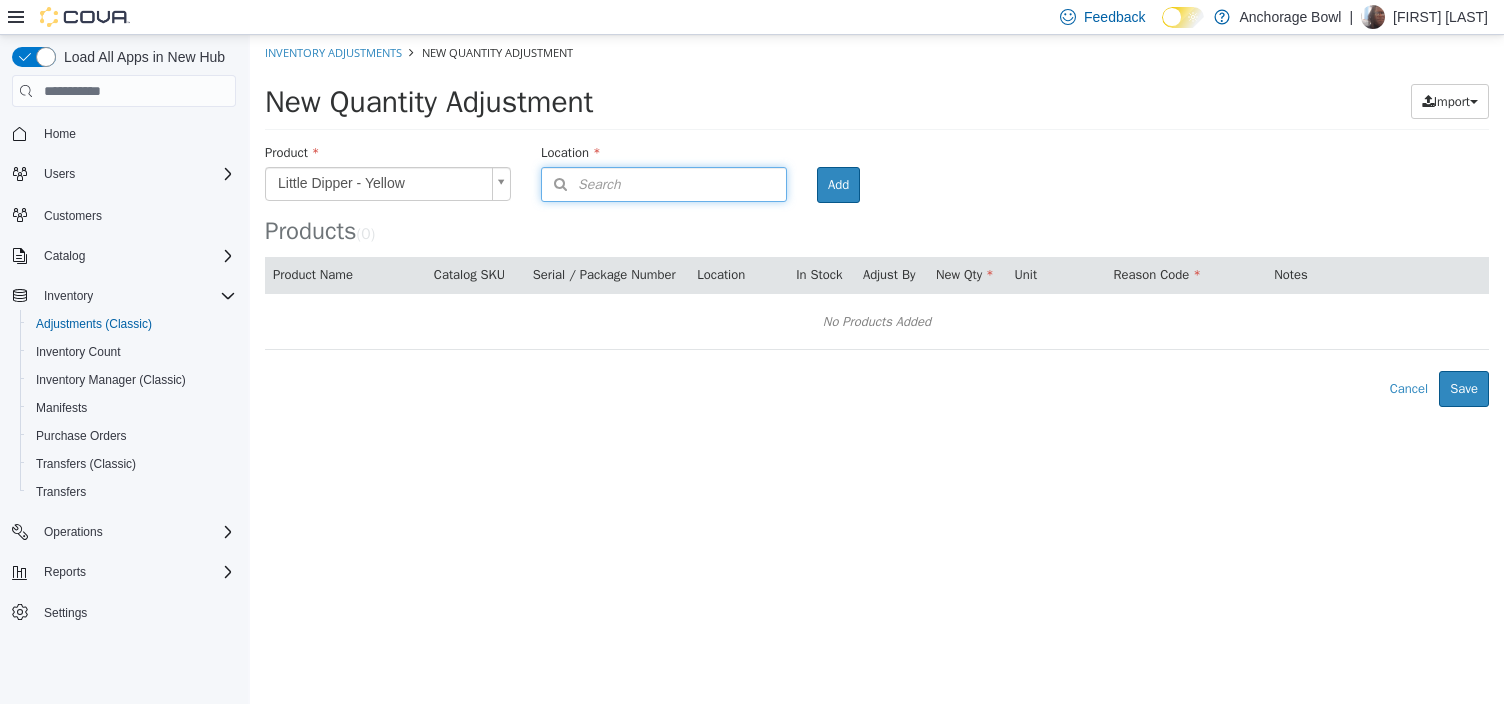 click on "Search" at bounding box center [664, 184] 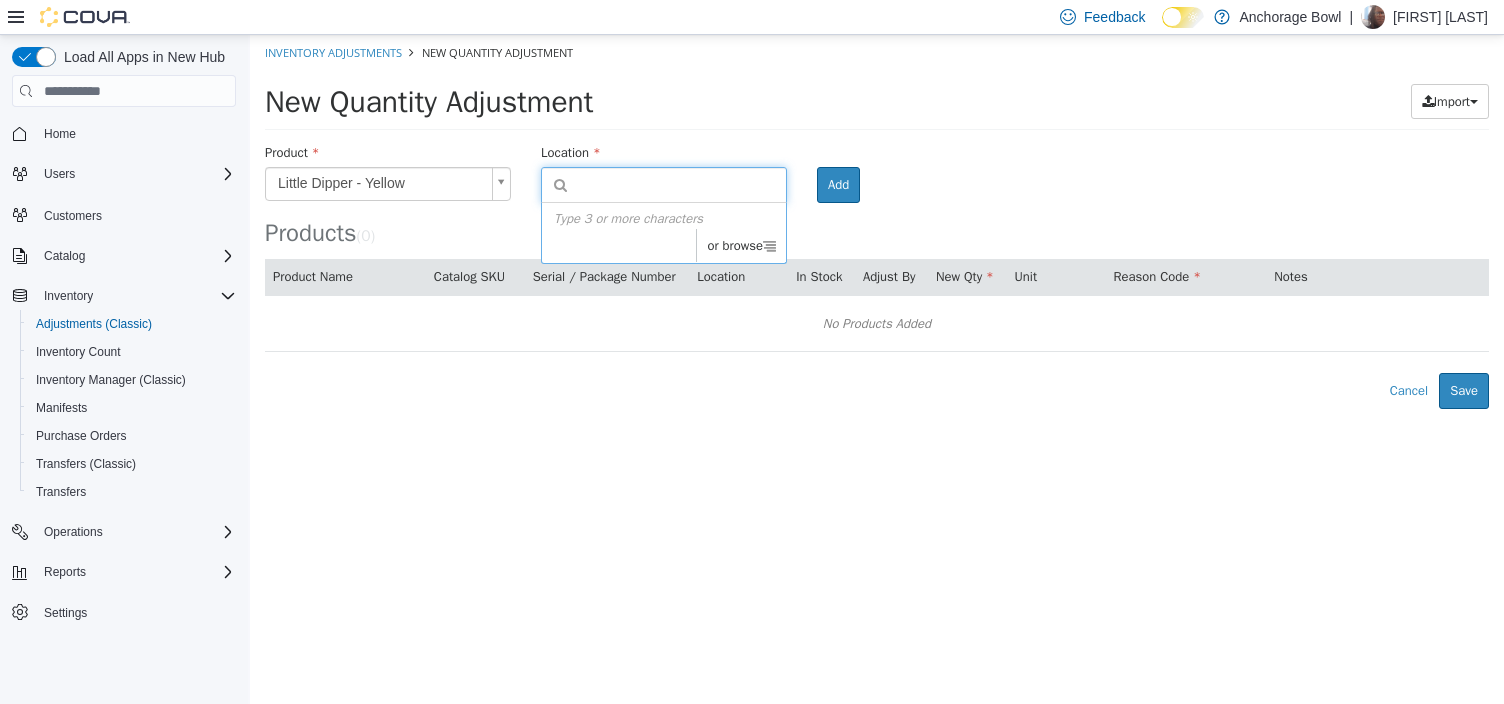 click on "or browse" at bounding box center (741, 246) 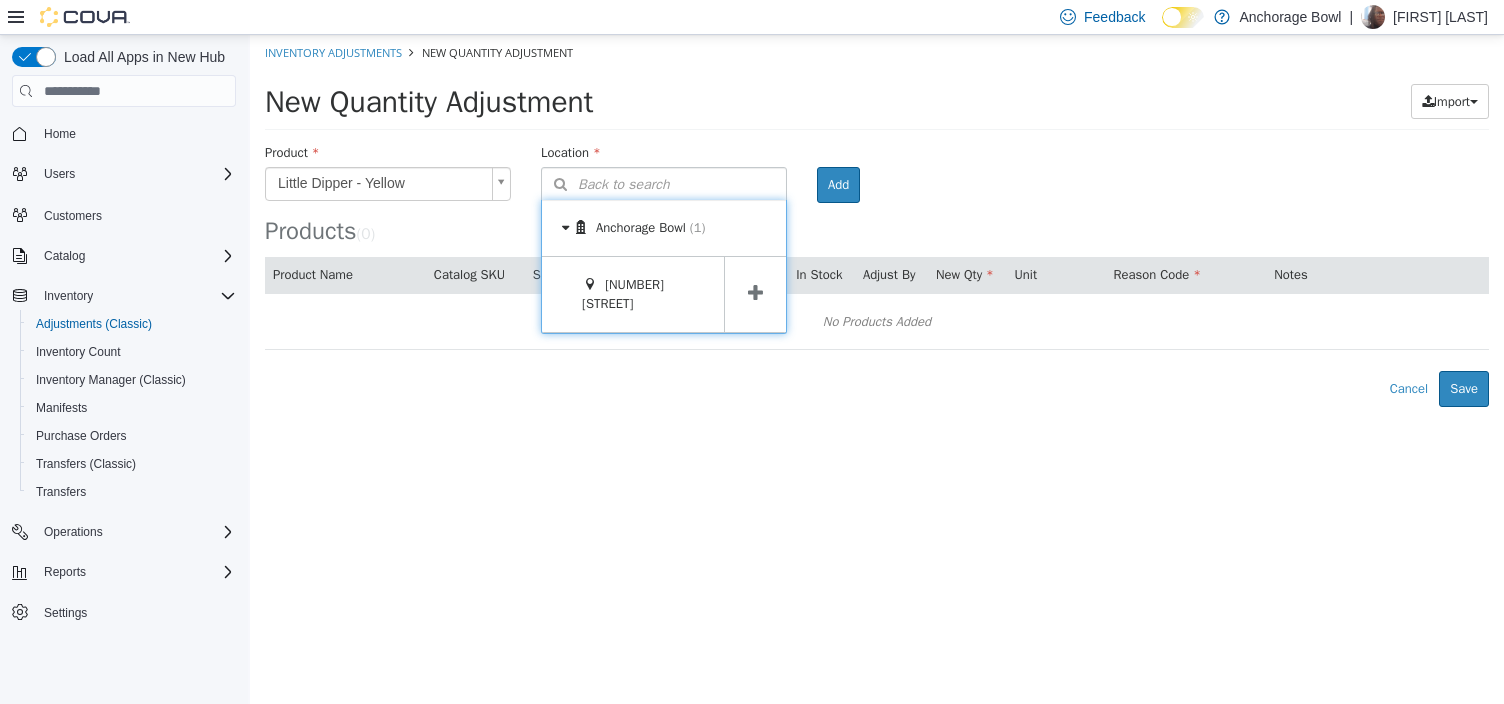 drag, startPoint x: 777, startPoint y: 280, endPoint x: 821, endPoint y: 252, distance: 52.153618 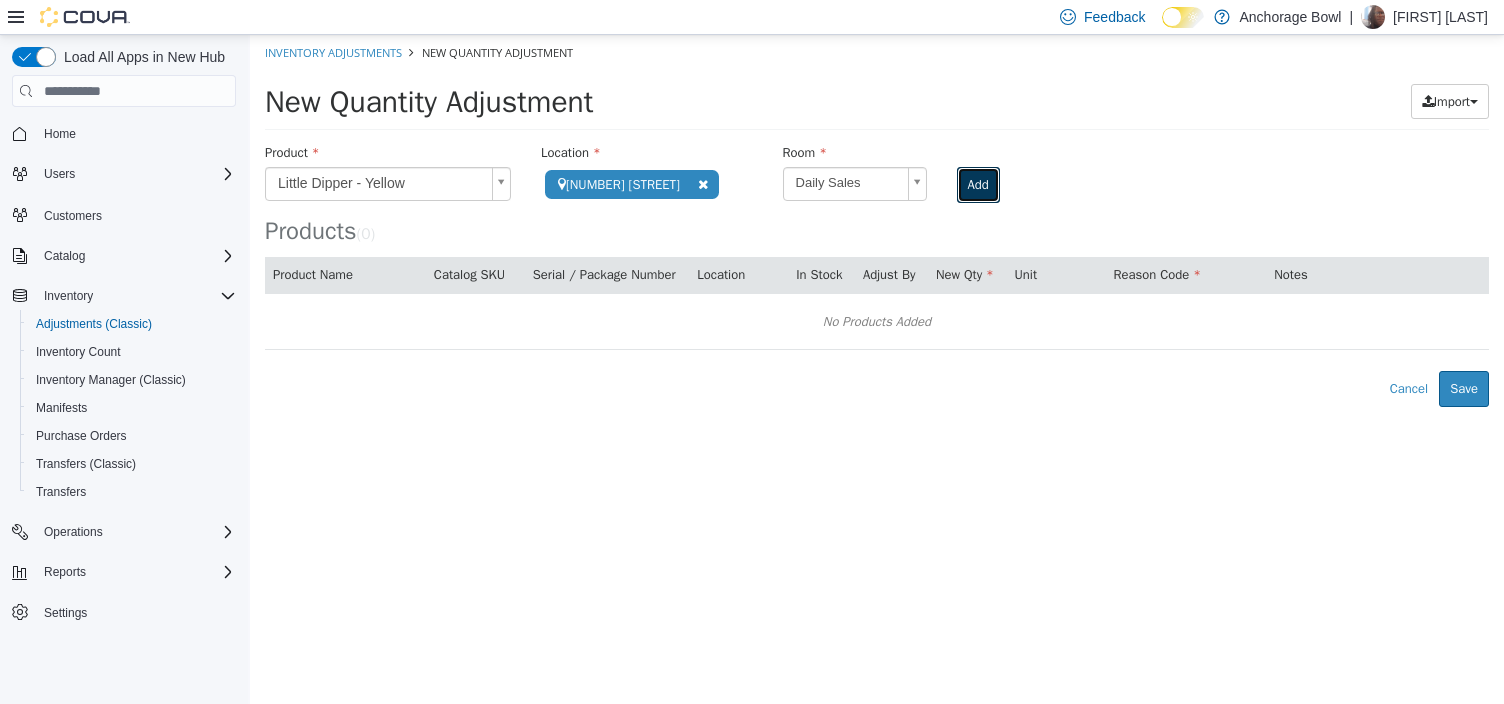 click on "Add" at bounding box center (978, 185) 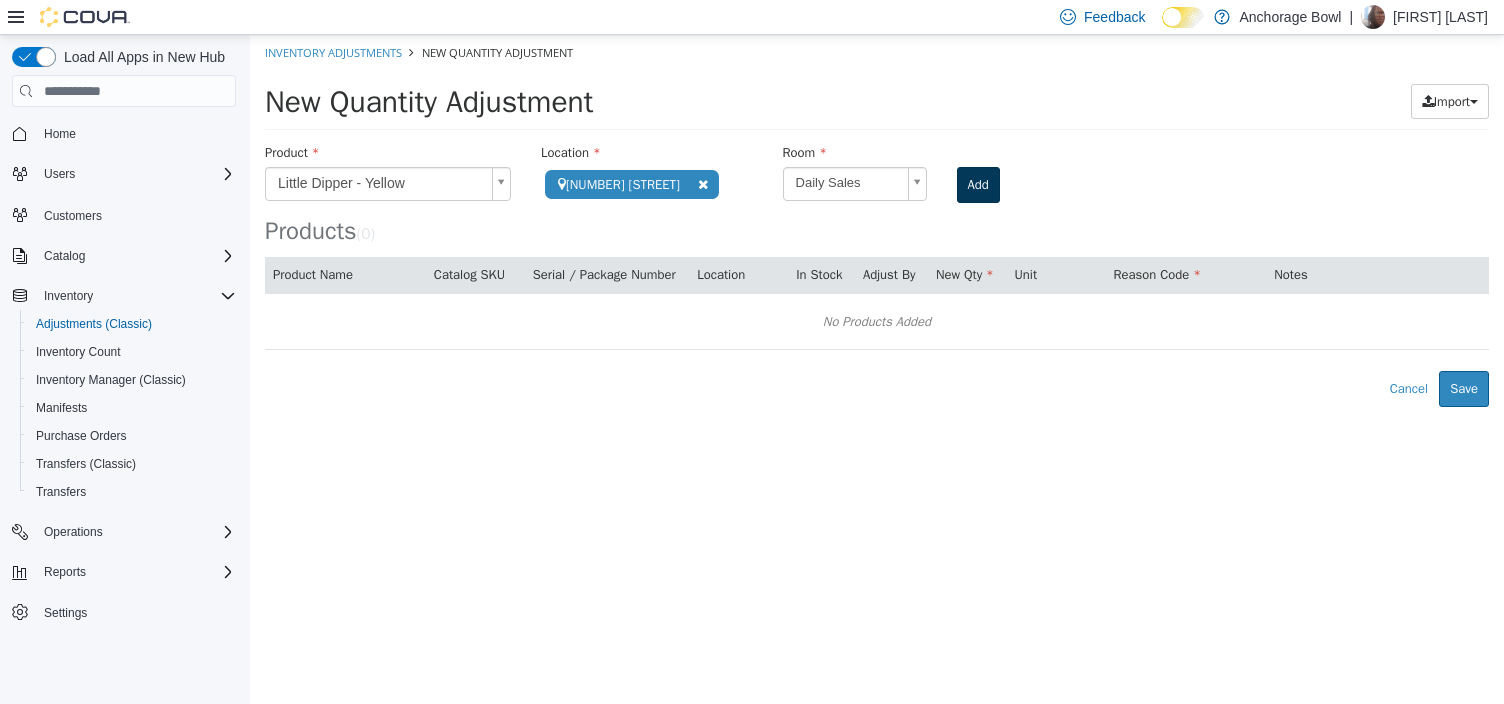 type 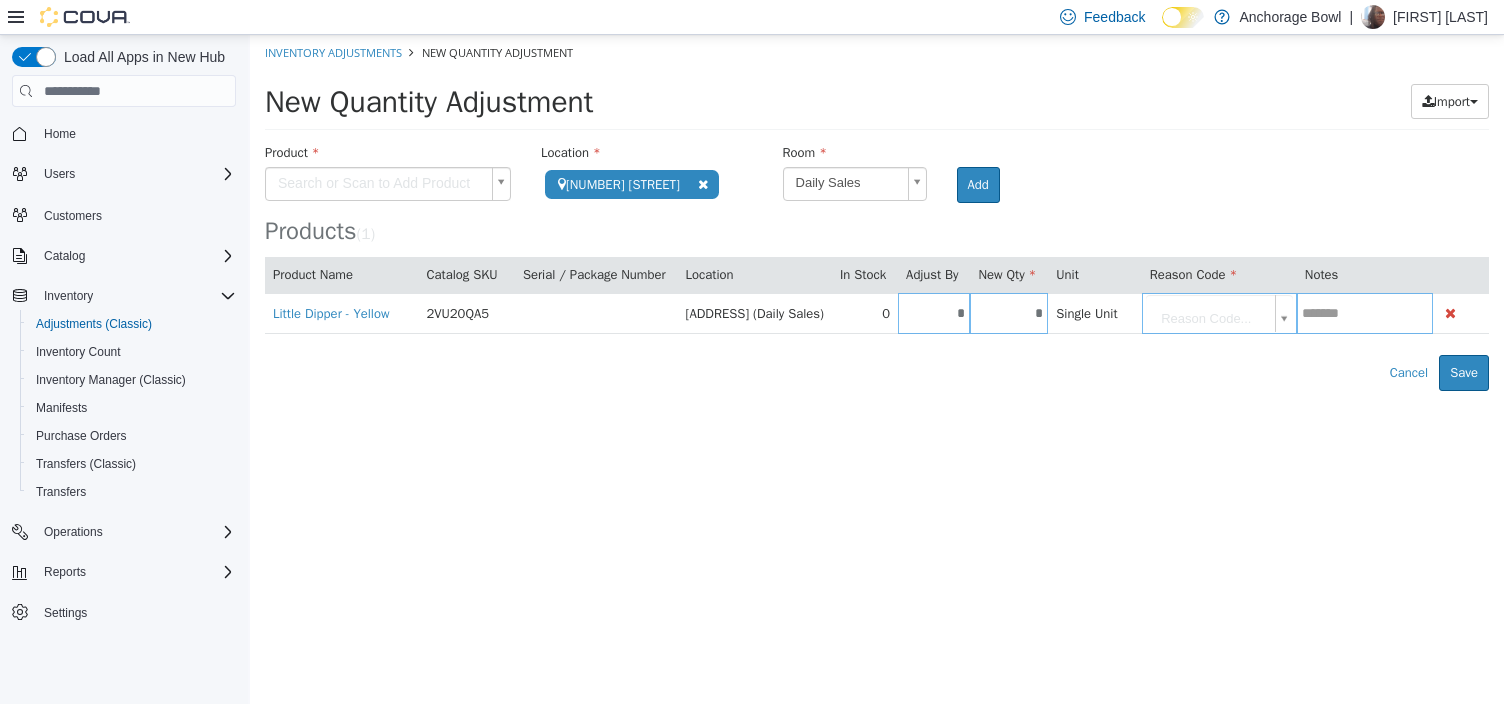 click on "**********" at bounding box center (877, 213) 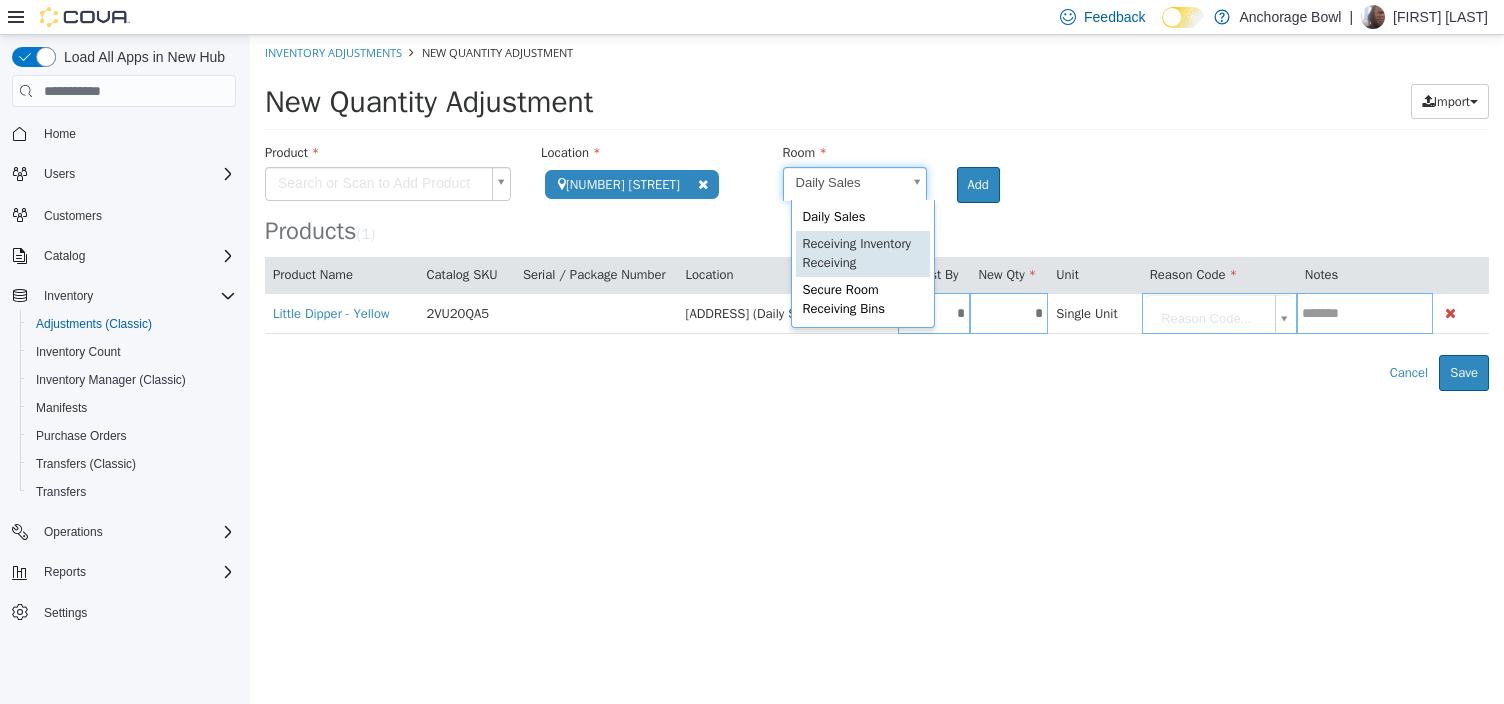 scroll, scrollTop: 0, scrollLeft: 0, axis: both 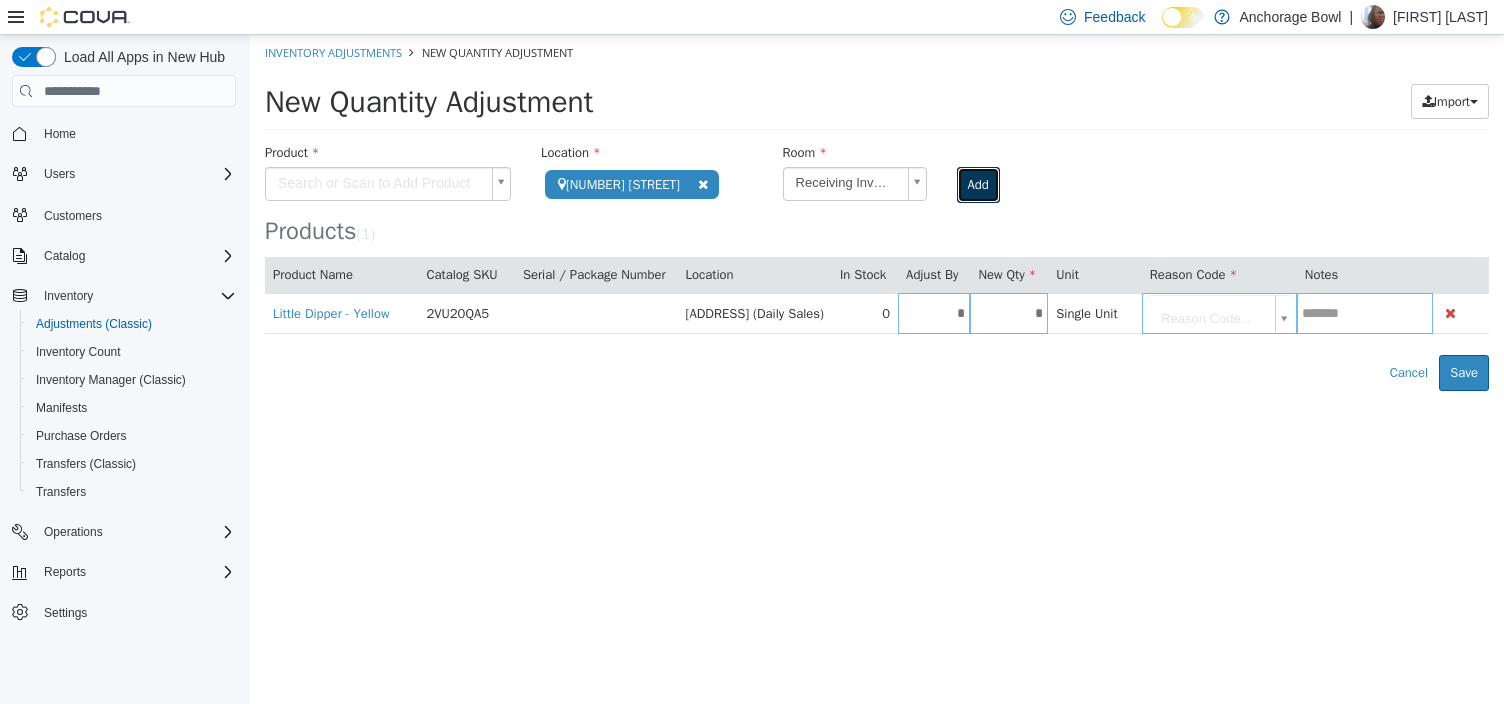 click on "Add" at bounding box center [978, 185] 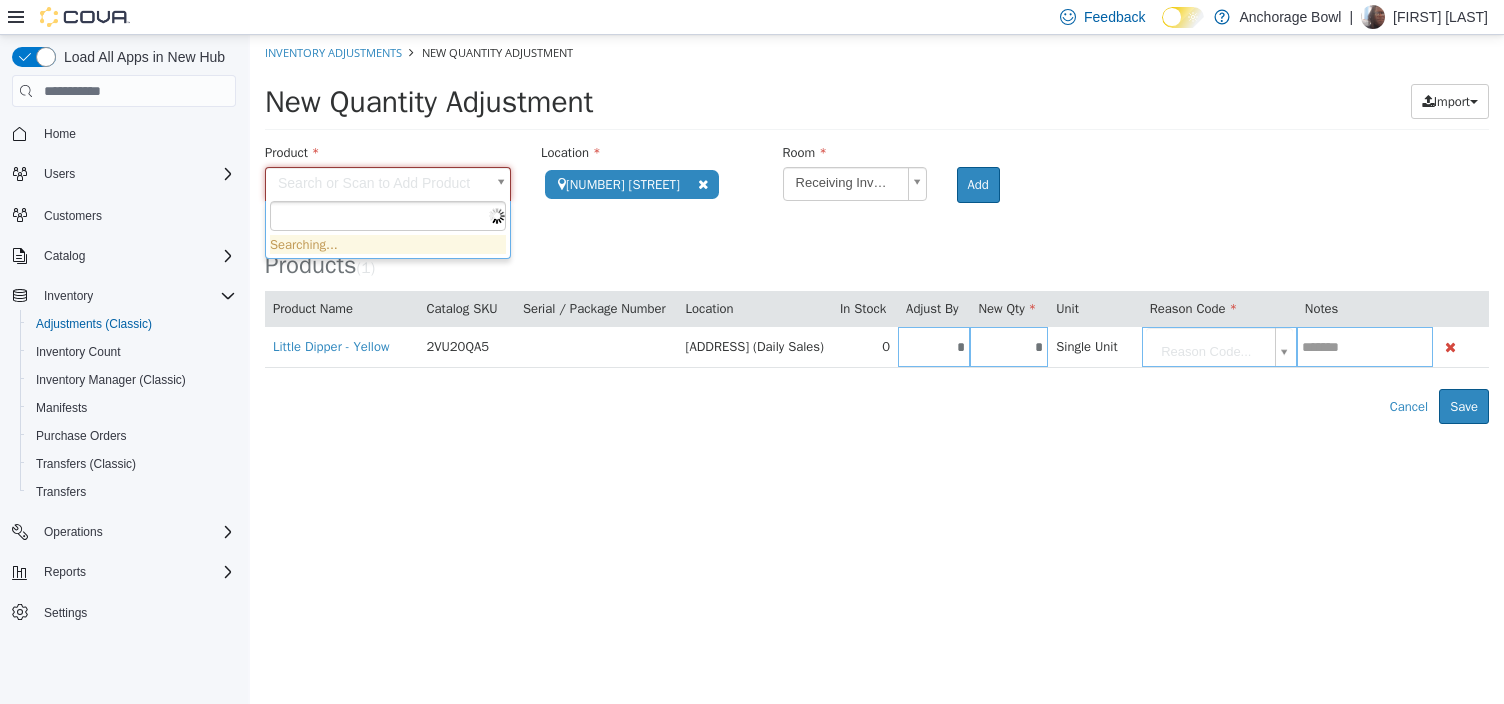 click on "**********" at bounding box center [877, 229] 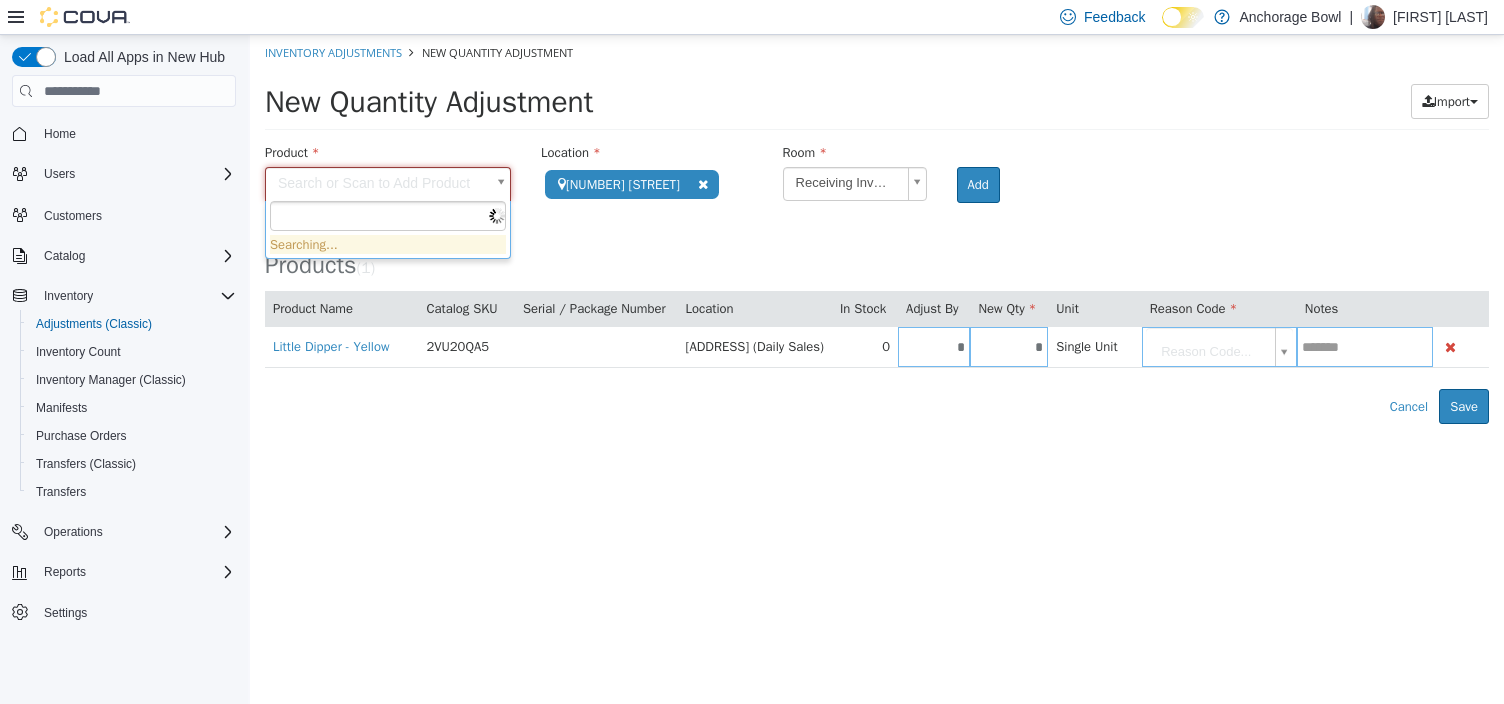 click at bounding box center [388, 216] 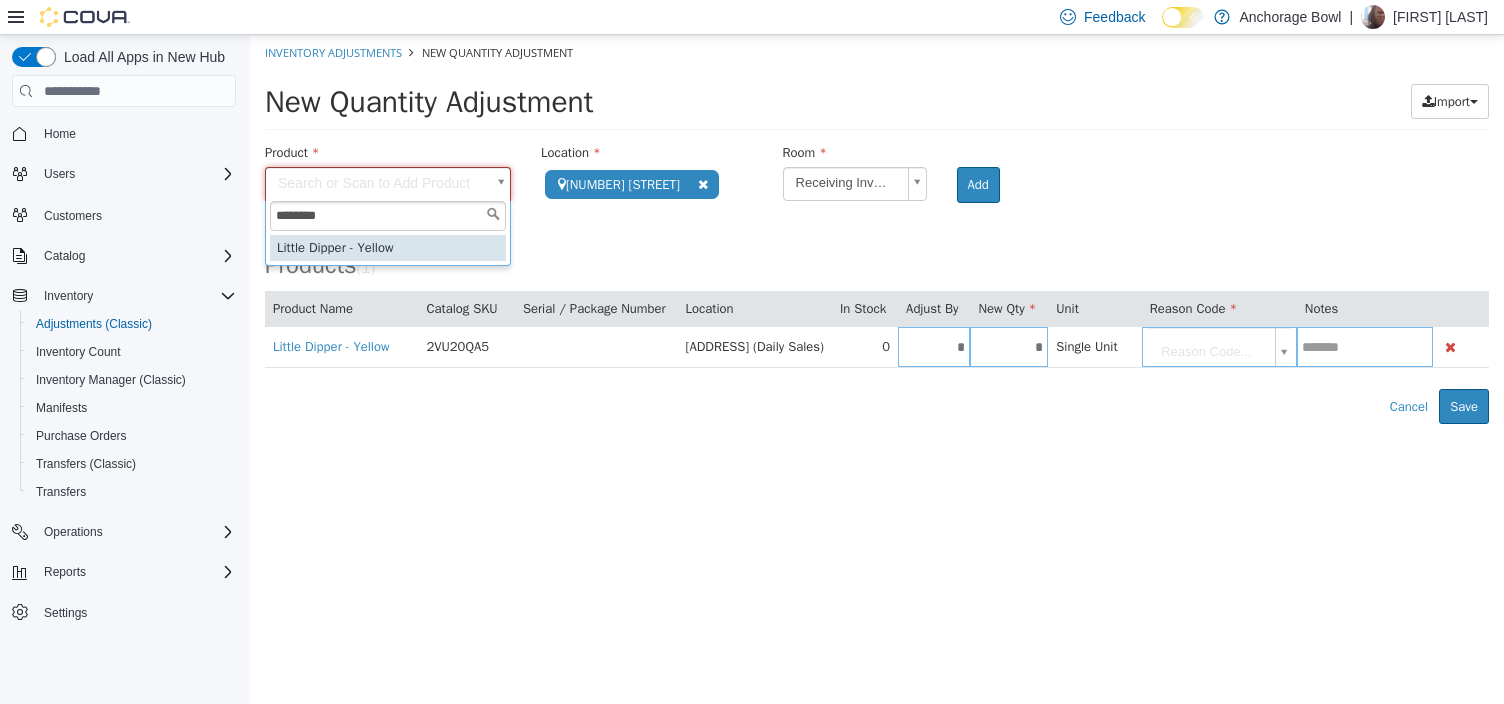 type on "********" 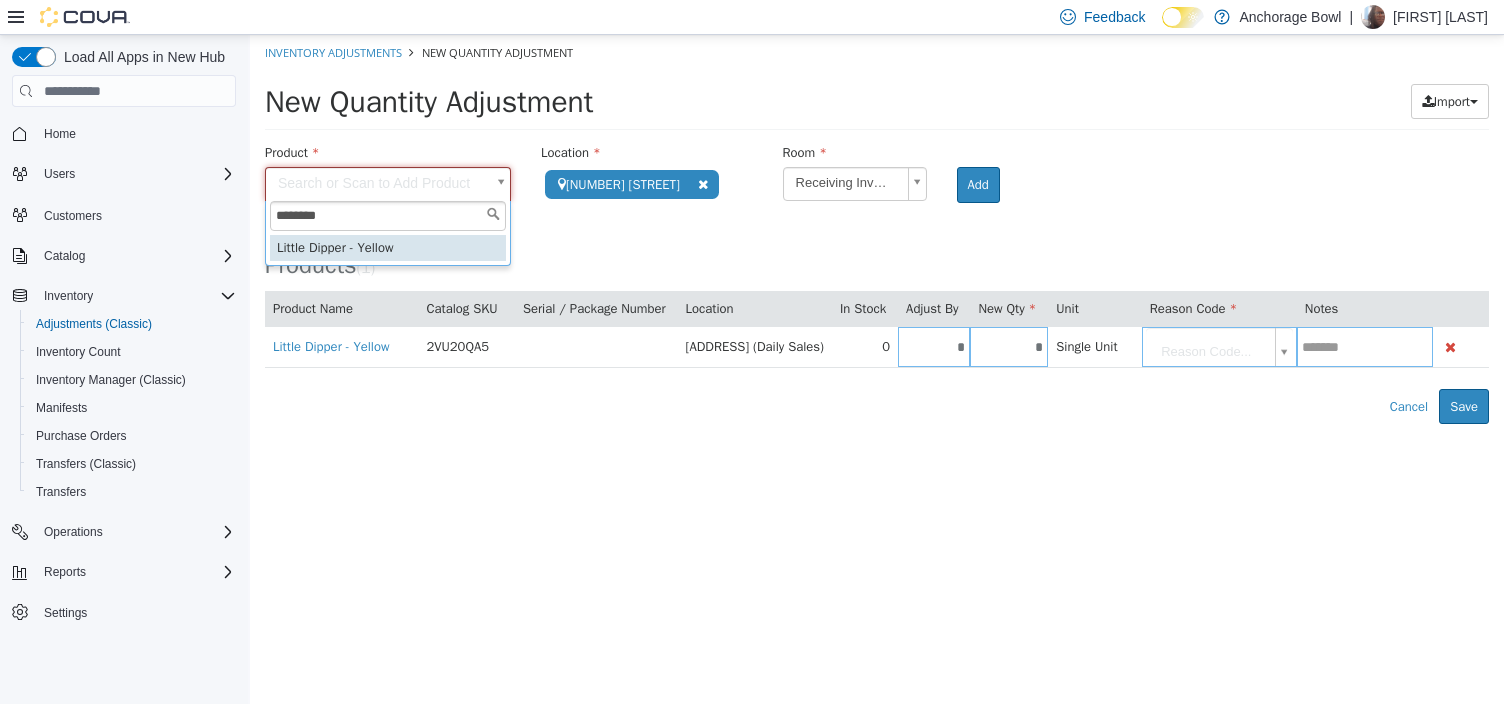 drag, startPoint x: 387, startPoint y: 241, endPoint x: 661, endPoint y: 158, distance: 286.2953 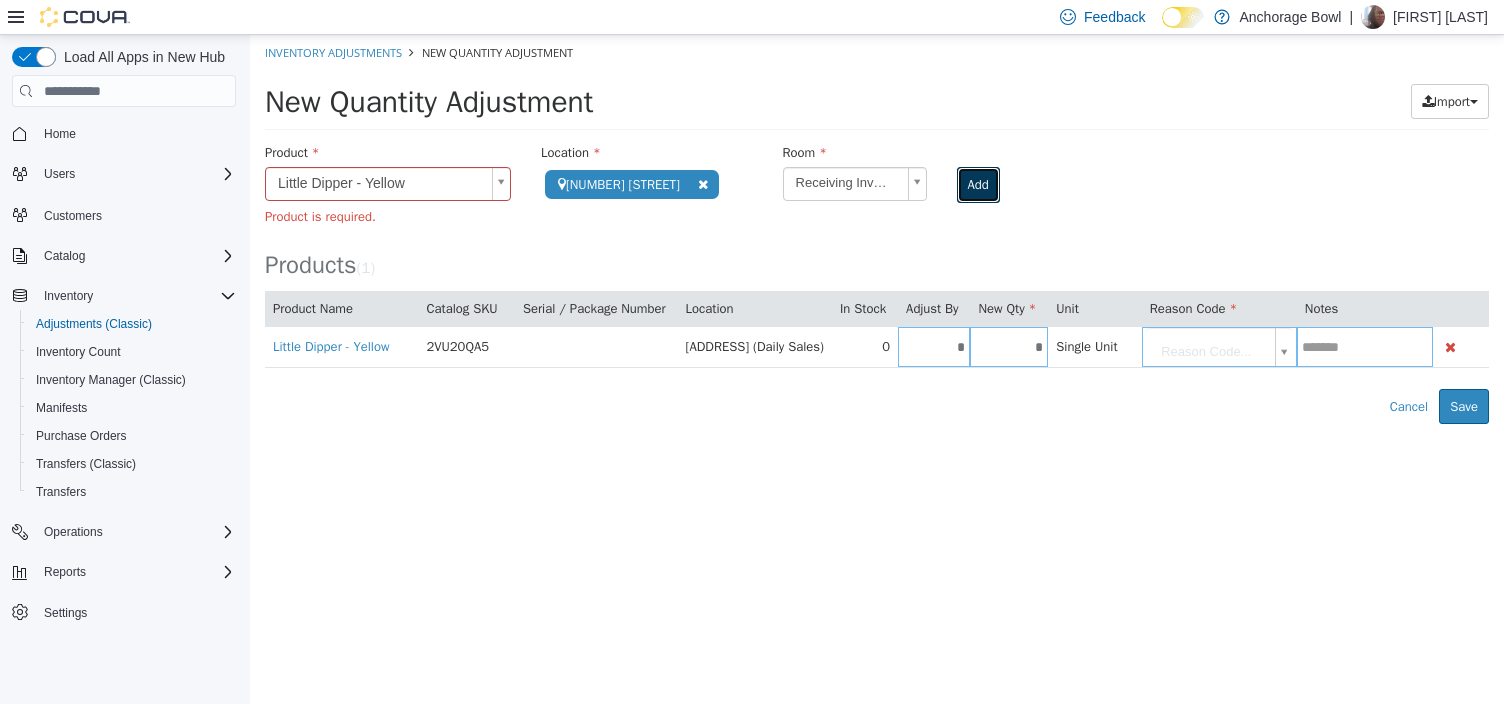 click on "Add" at bounding box center [978, 185] 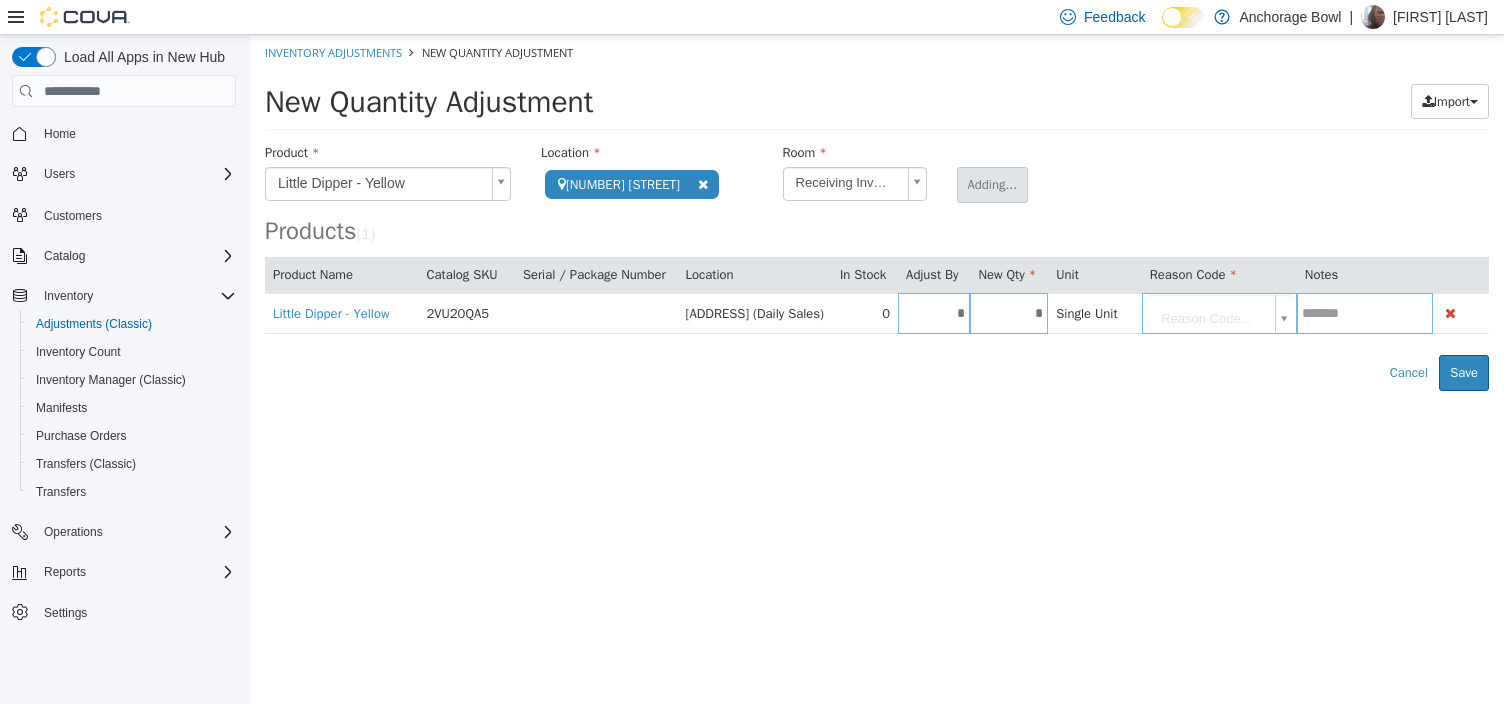 type 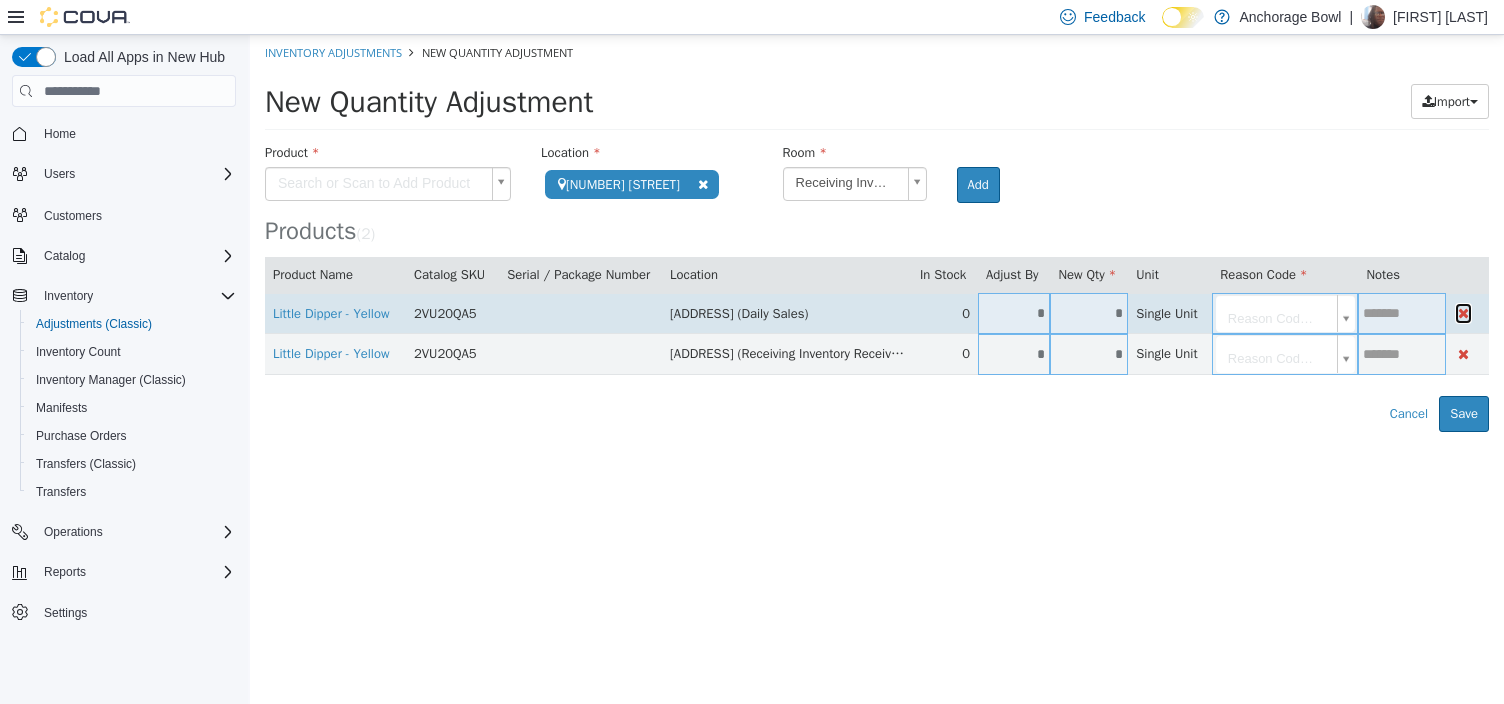 click at bounding box center [1463, 313] 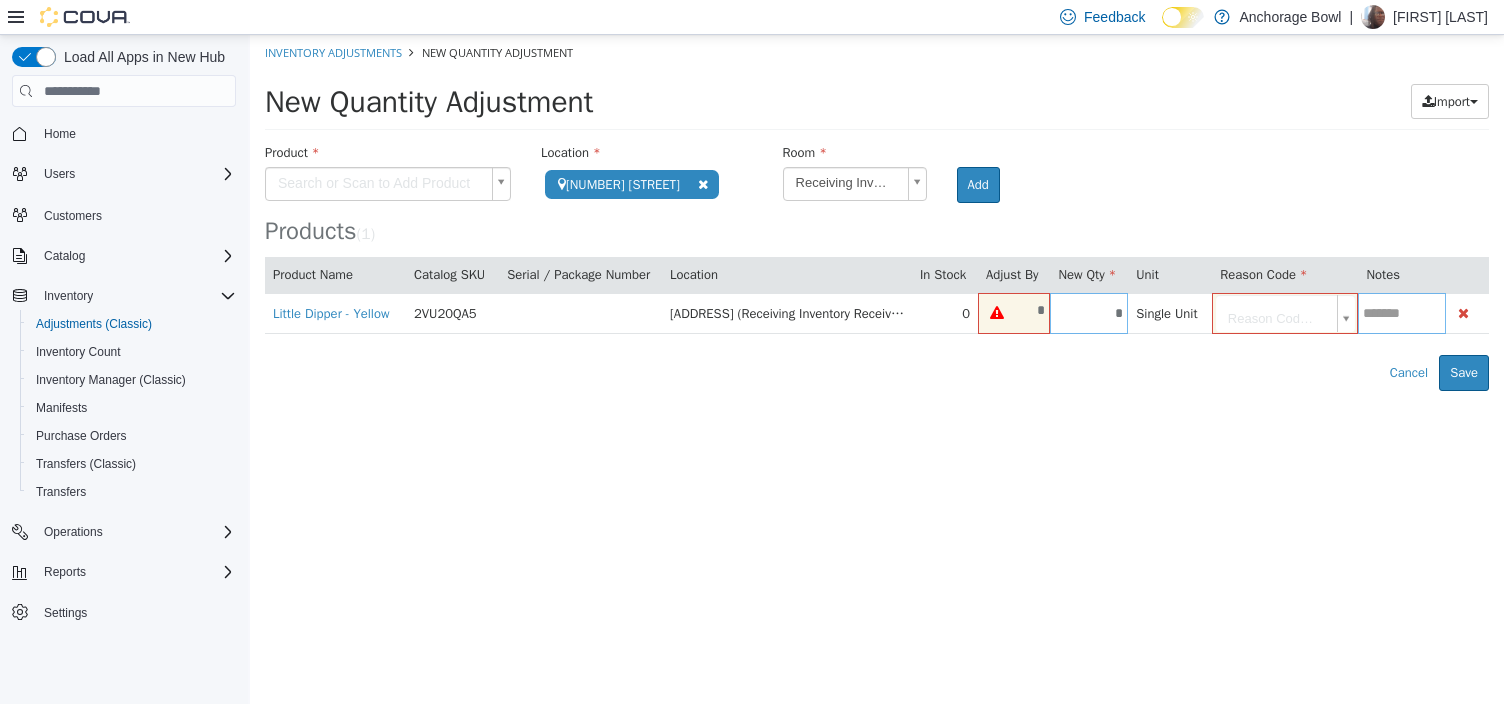 click on "**********" at bounding box center [877, 213] 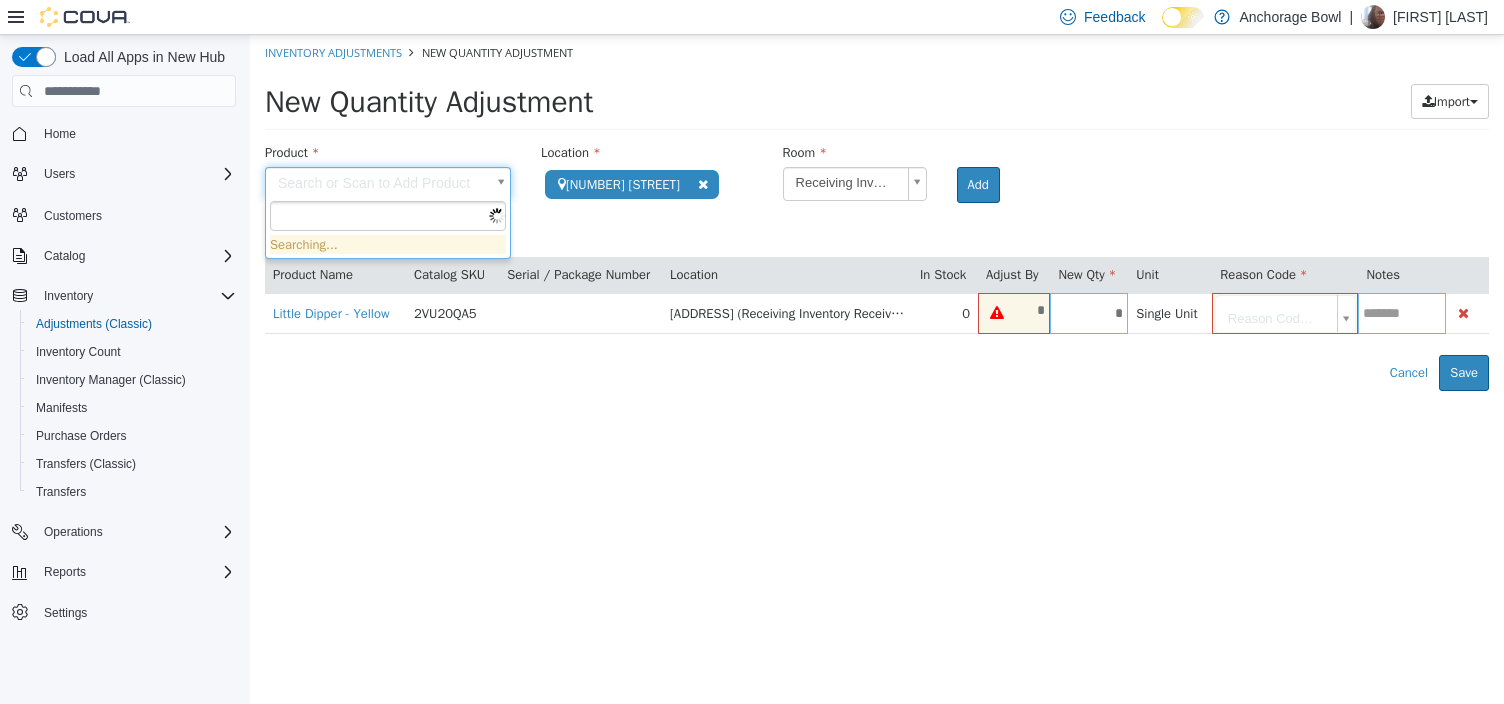 paste on "********" 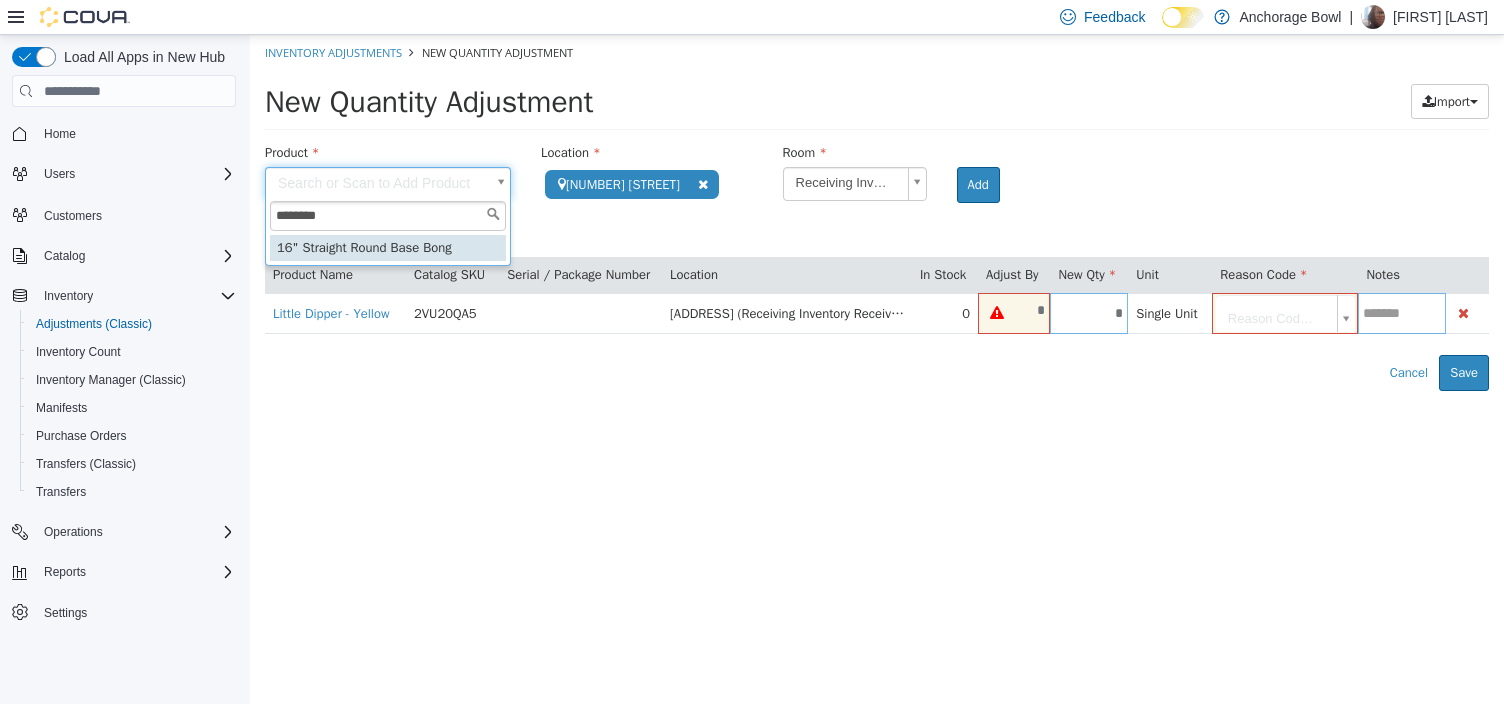 type on "********" 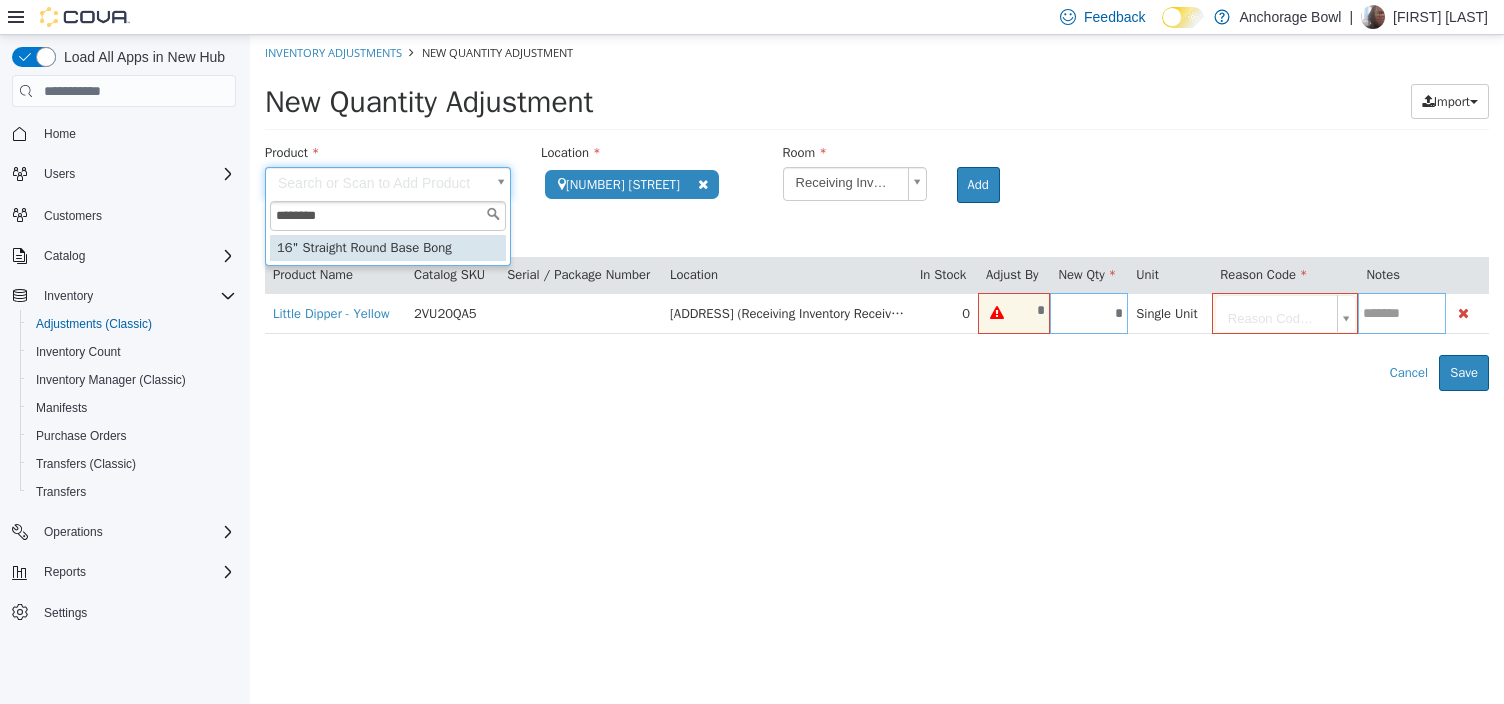 type on "**********" 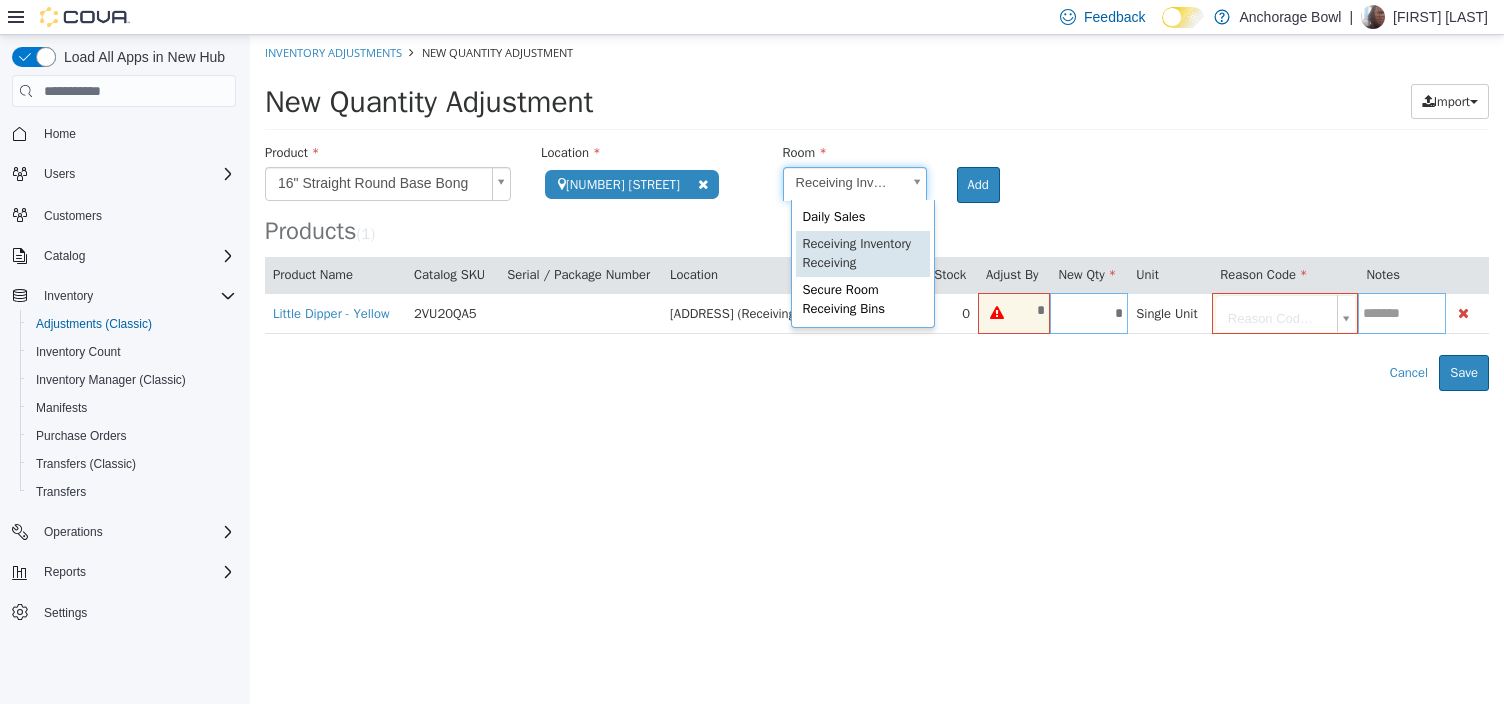 click on "**********" at bounding box center [877, 213] 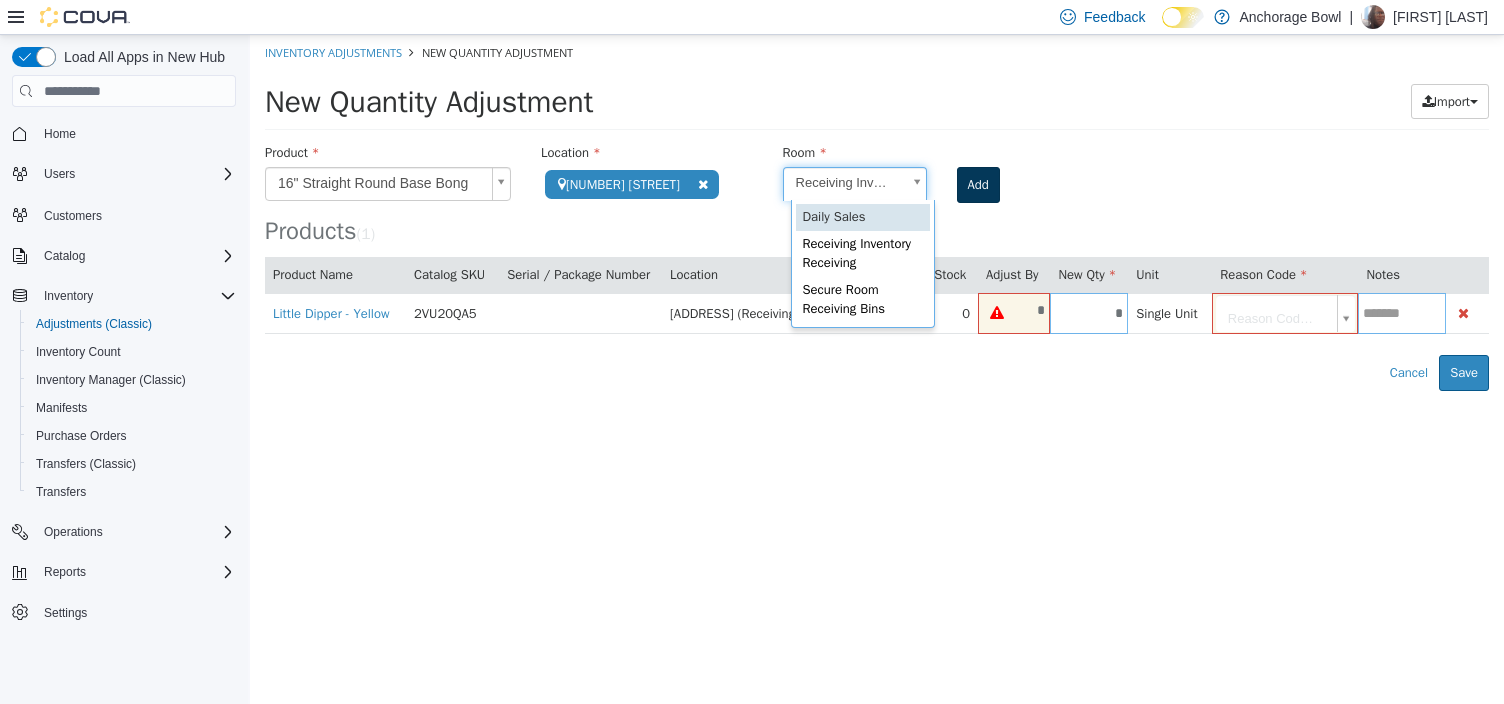 drag, startPoint x: 854, startPoint y: 220, endPoint x: 988, endPoint y: 184, distance: 138.75157 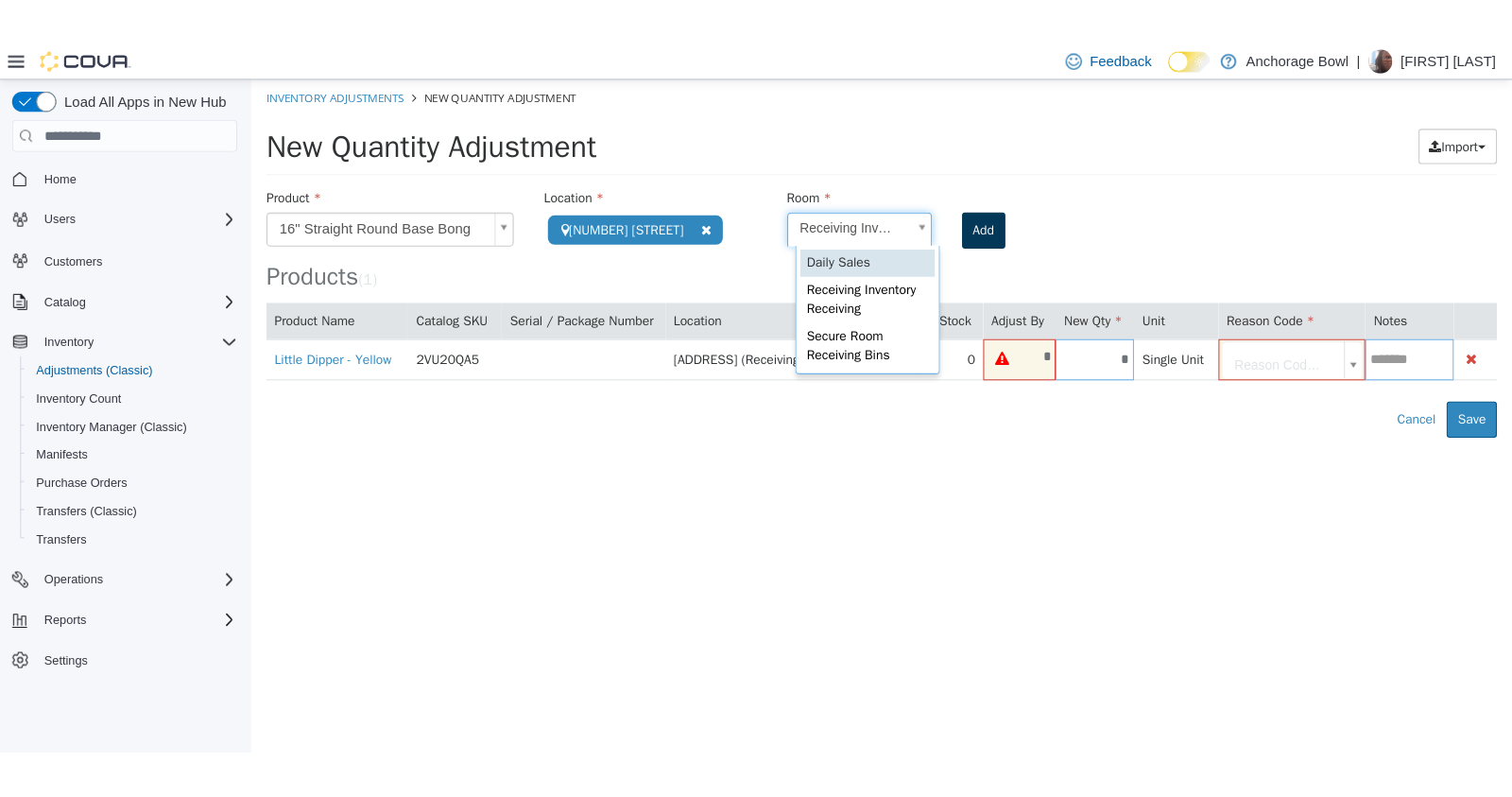 scroll, scrollTop: 0, scrollLeft: 0, axis: both 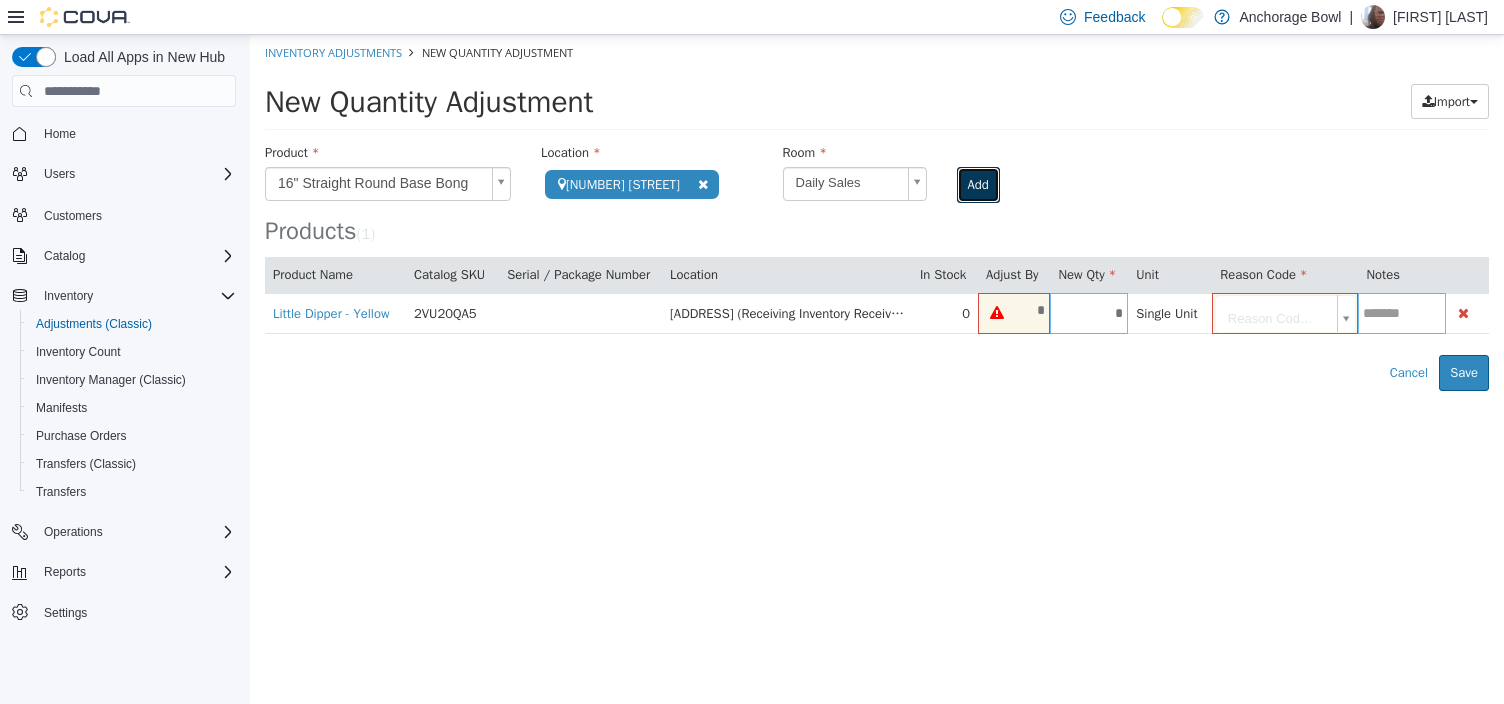 click on "Add" at bounding box center (978, 185) 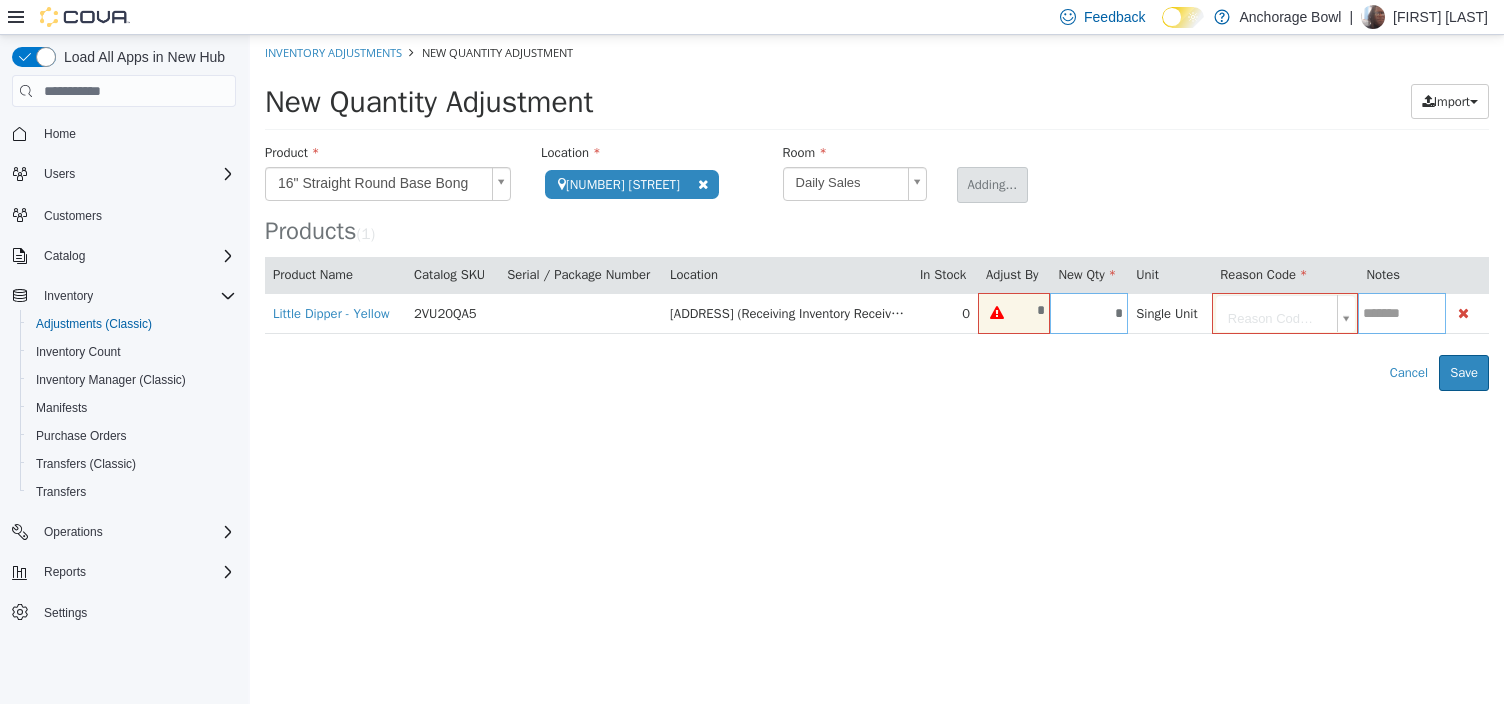 type 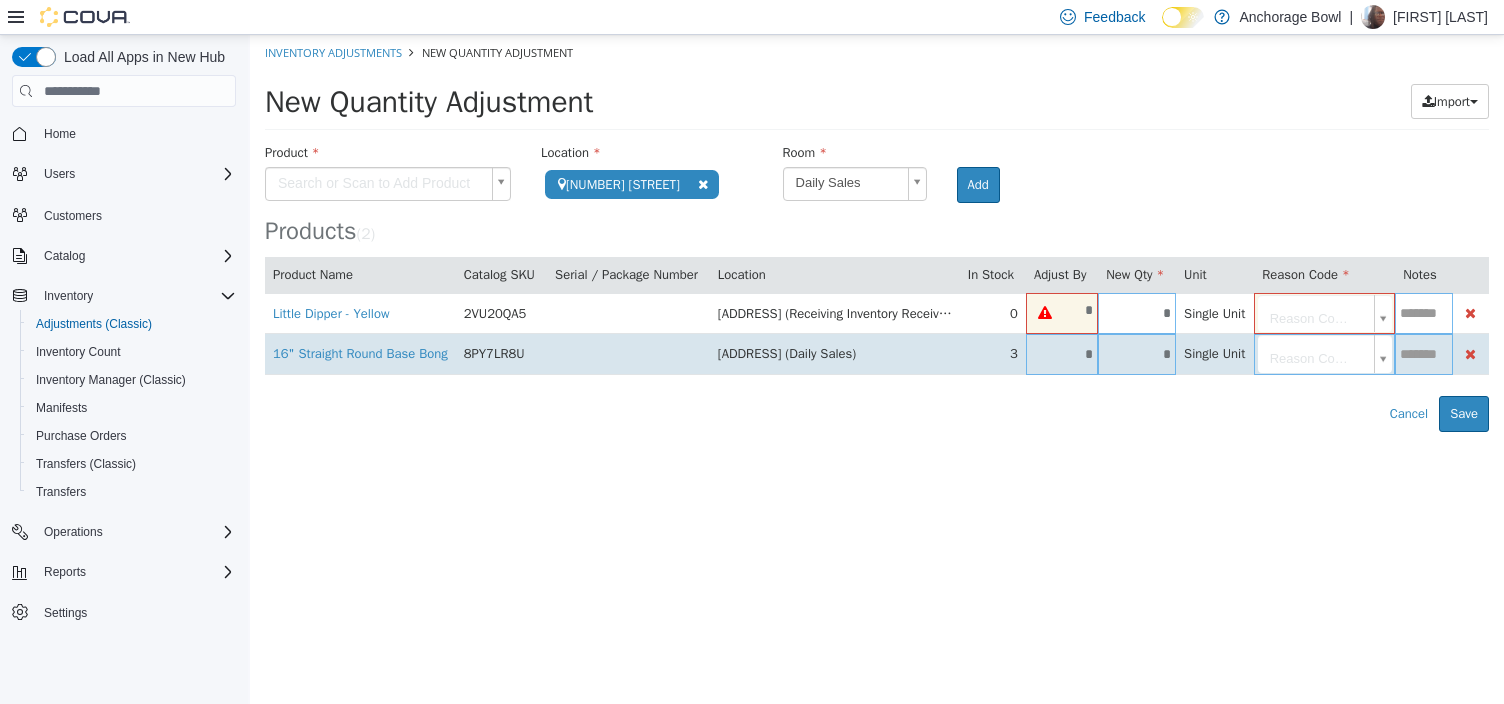 drag, startPoint x: 1196, startPoint y: 353, endPoint x: 1239, endPoint y: 351, distance: 43.046486 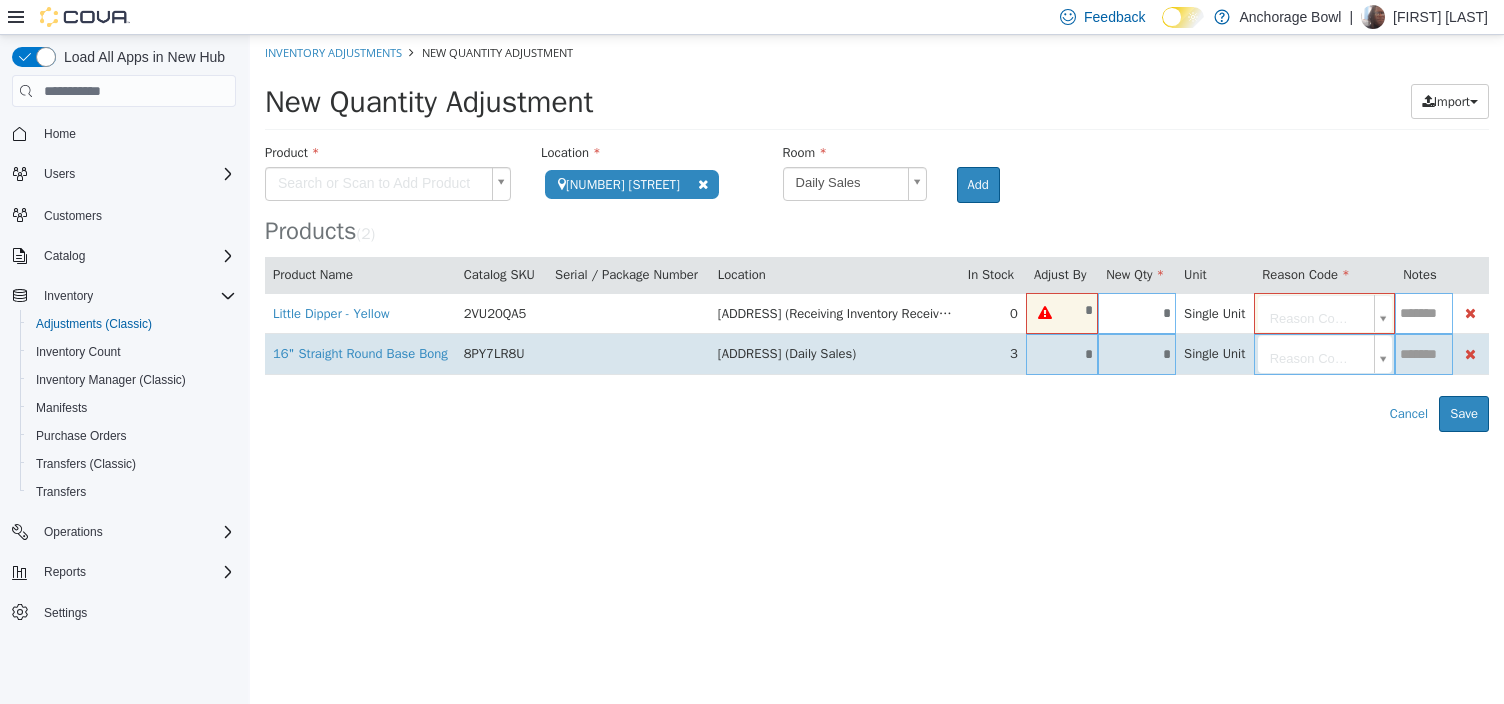 click on "*" at bounding box center (1137, 354) 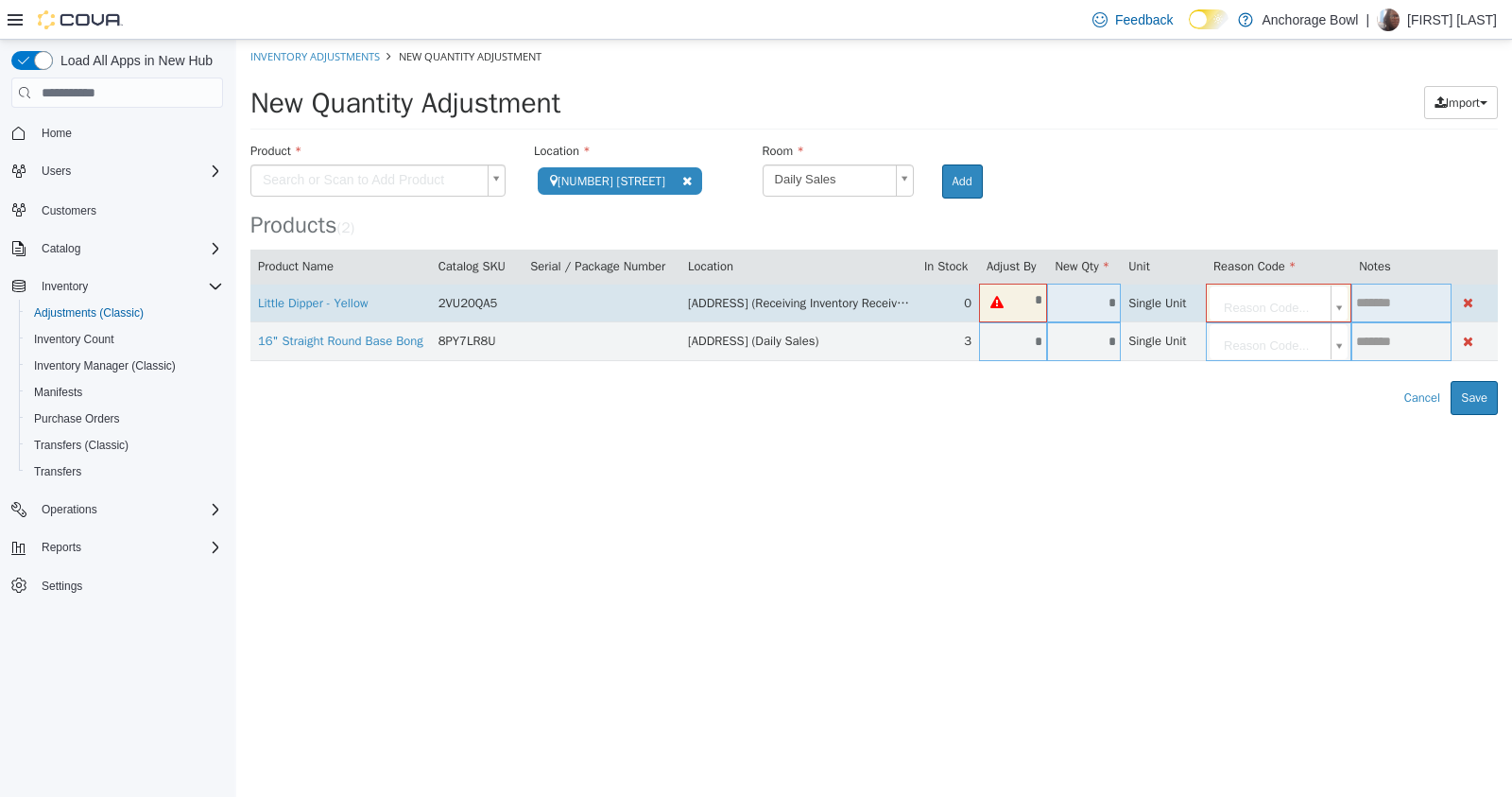 type on "*" 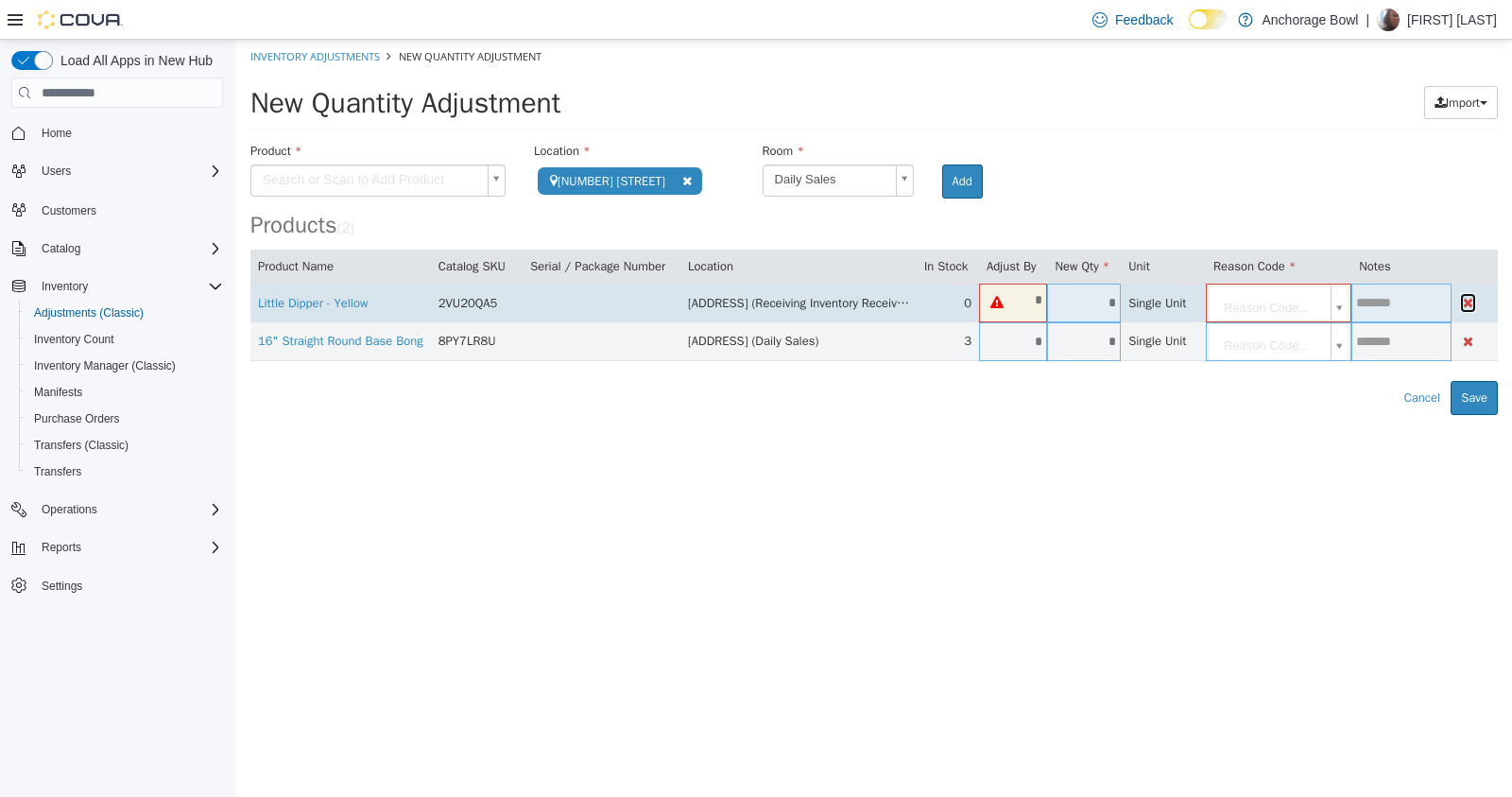 type on "**" 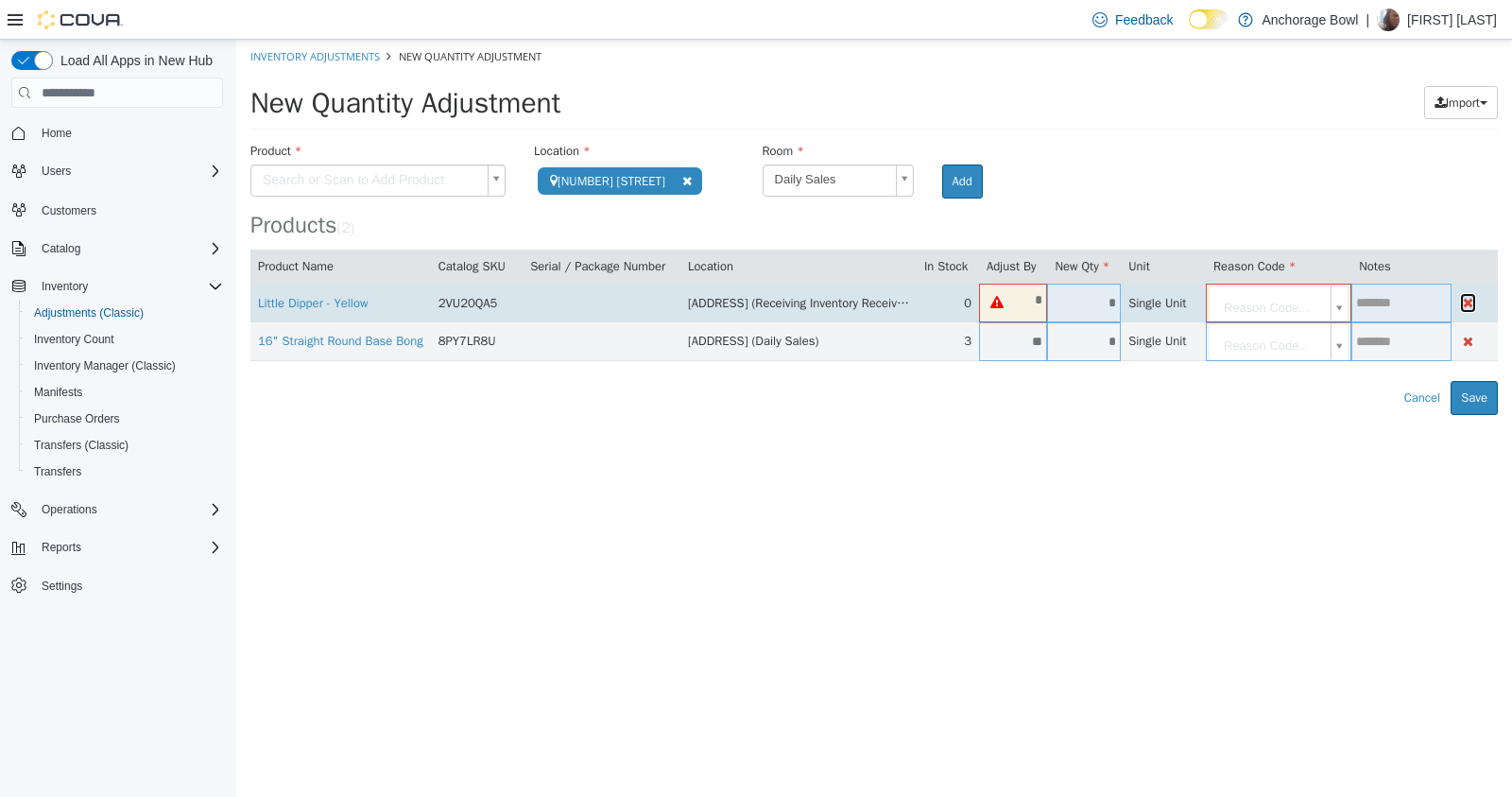 click at bounding box center [1468, 303] 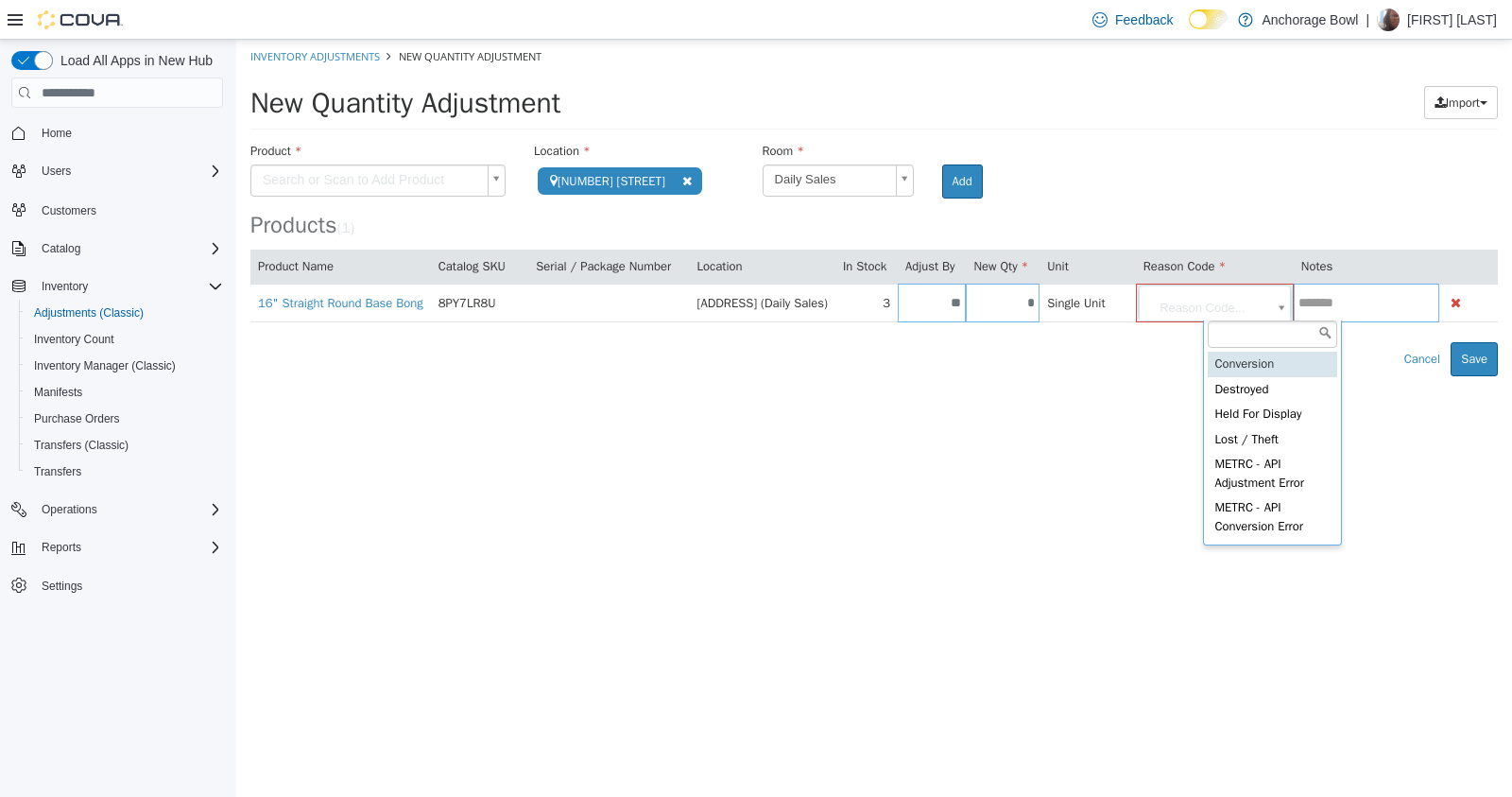 drag, startPoint x: 1313, startPoint y: 304, endPoint x: 1297, endPoint y: 324, distance: 25.612497 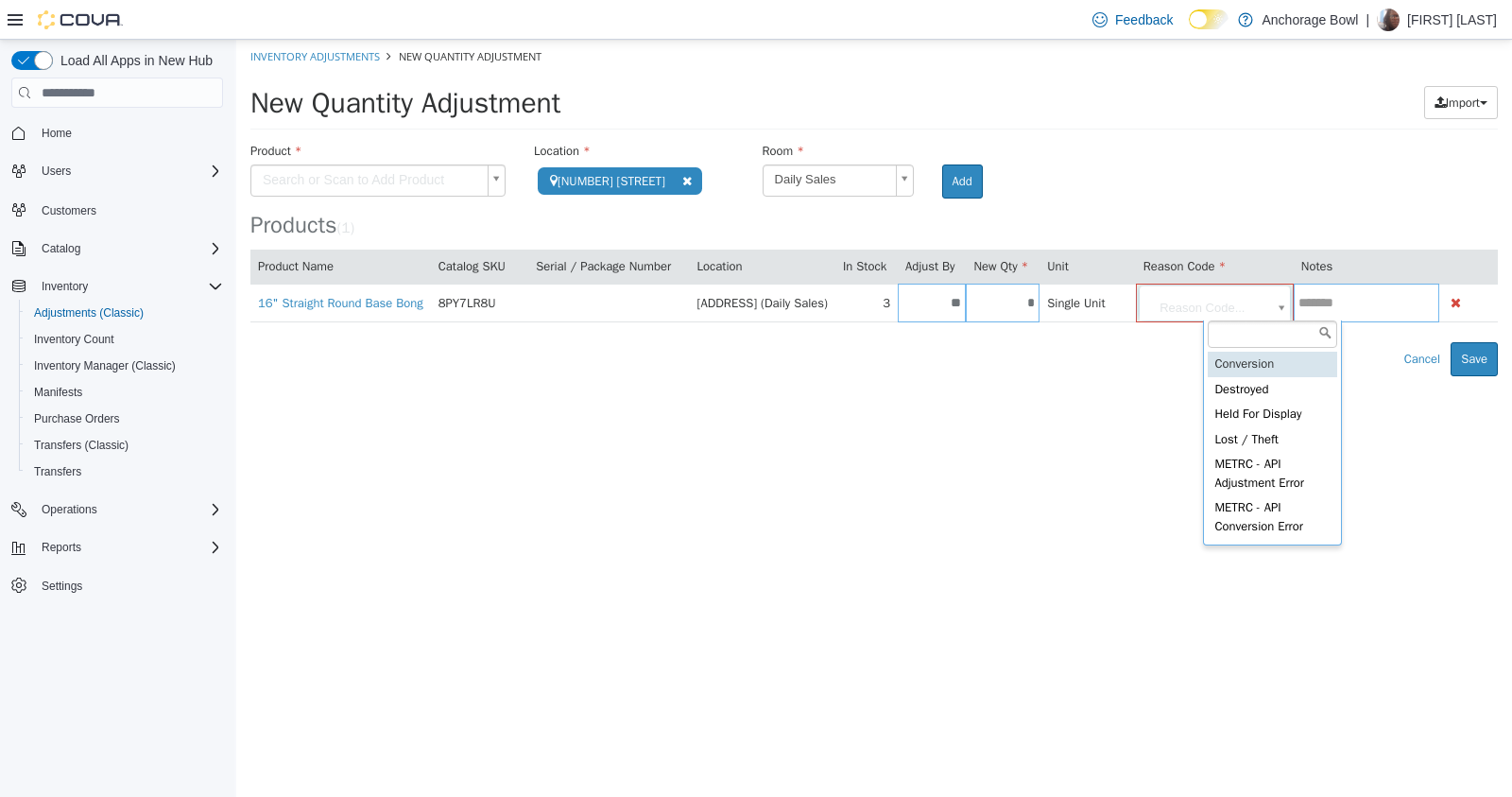 click on "**********" at bounding box center [874, 208] 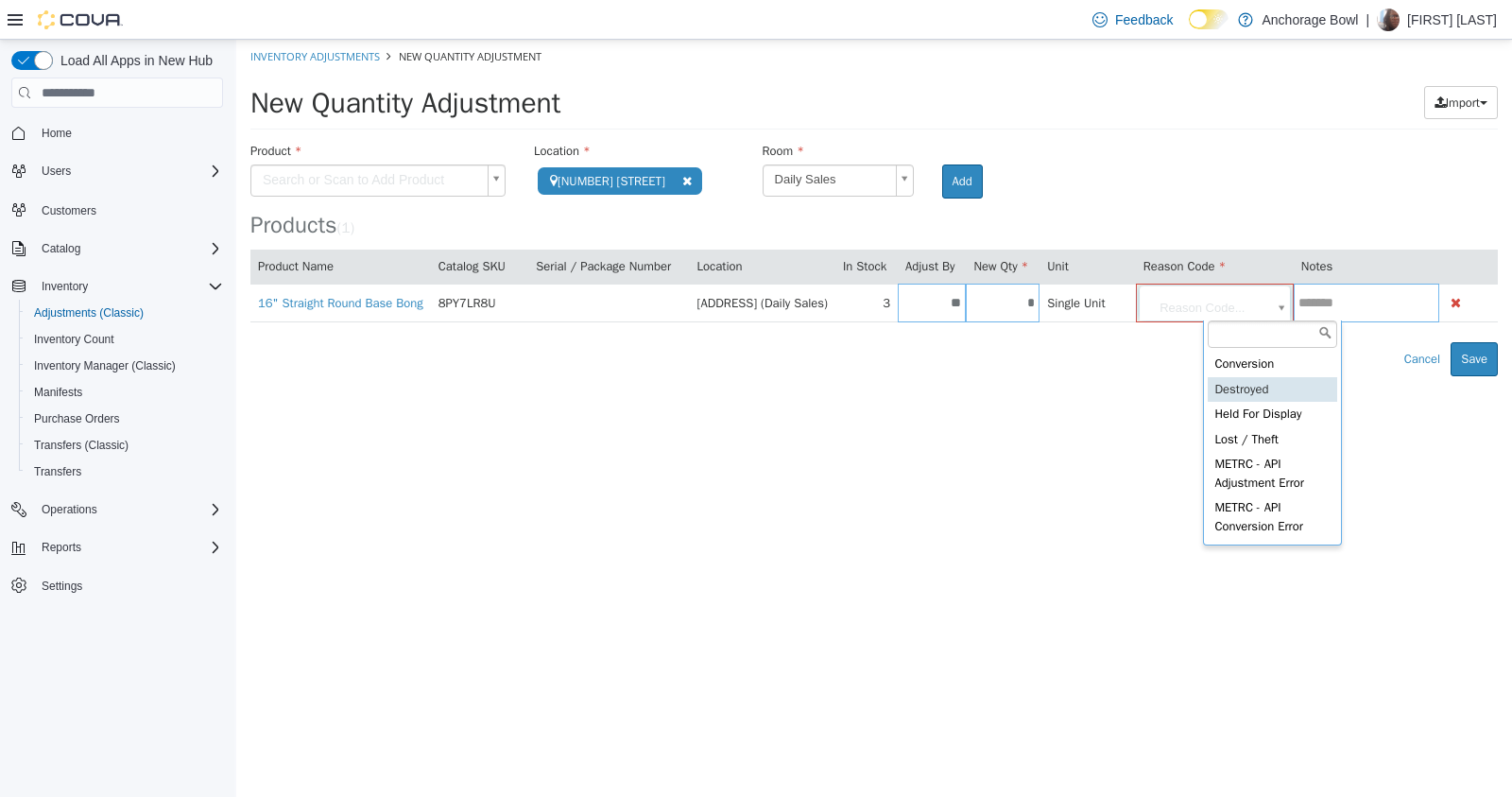 drag, startPoint x: 1255, startPoint y: 387, endPoint x: 1313, endPoint y: 350, distance: 68.7968 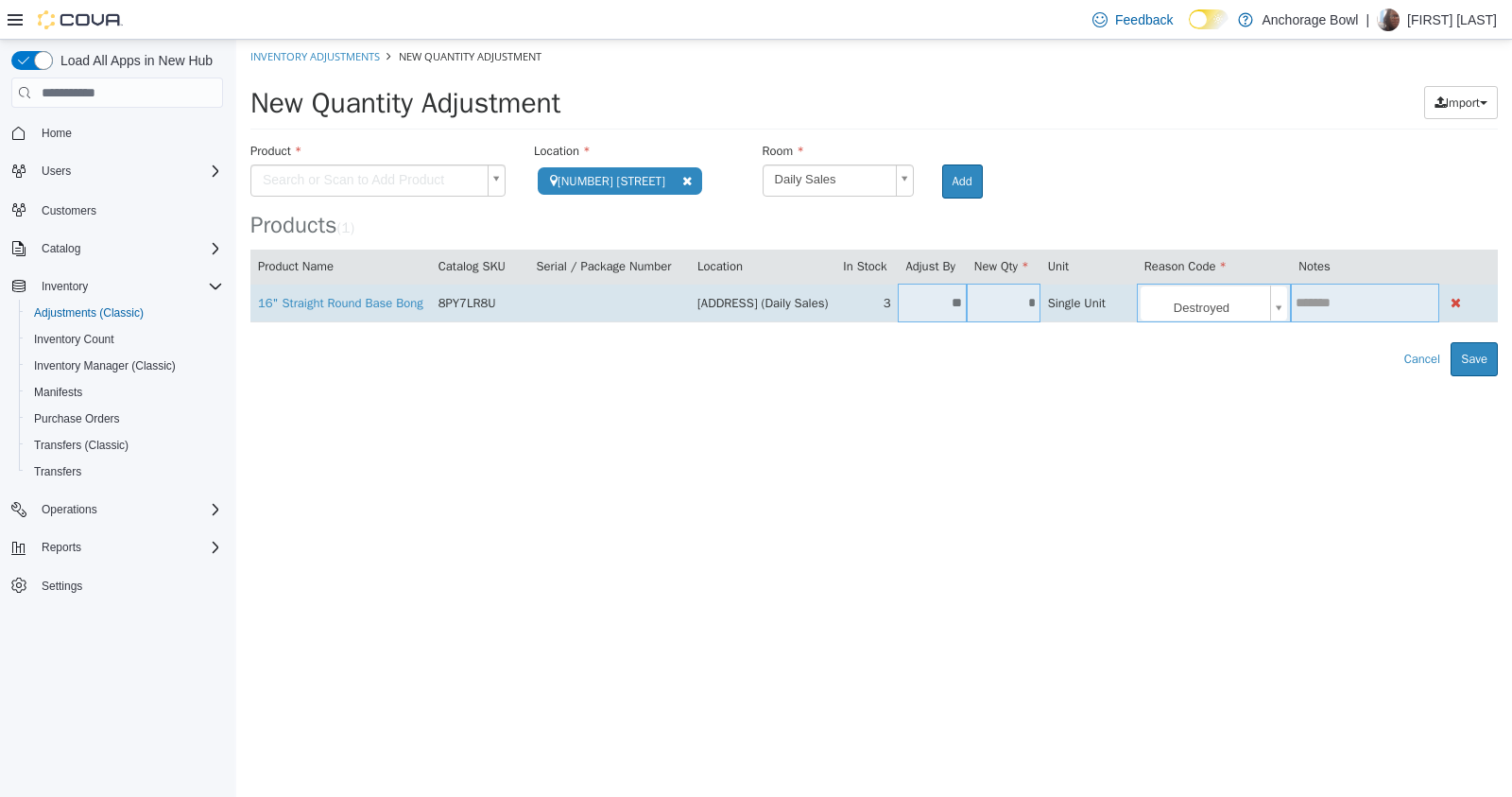 click at bounding box center (1365, 303) 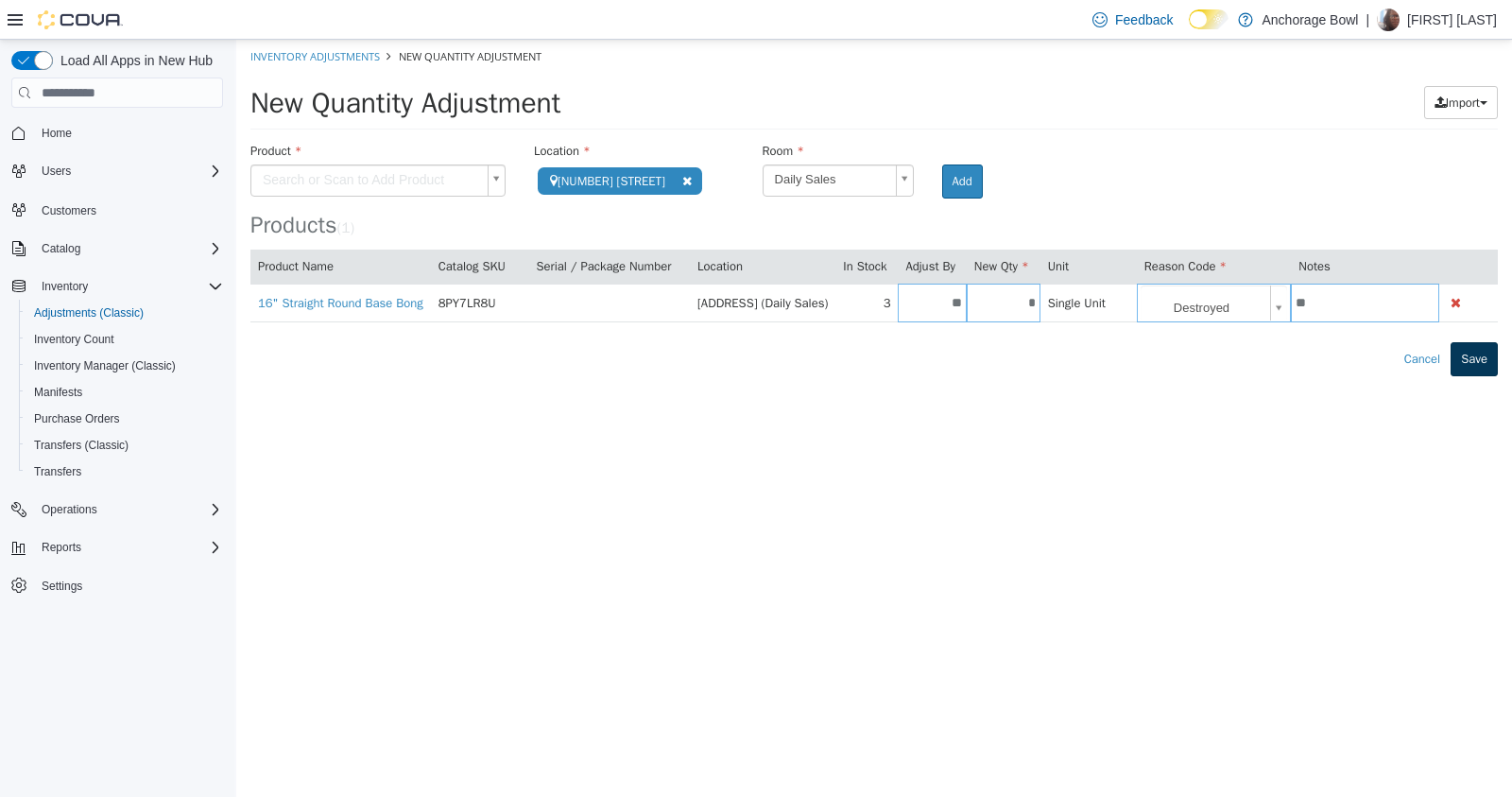 type on "**" 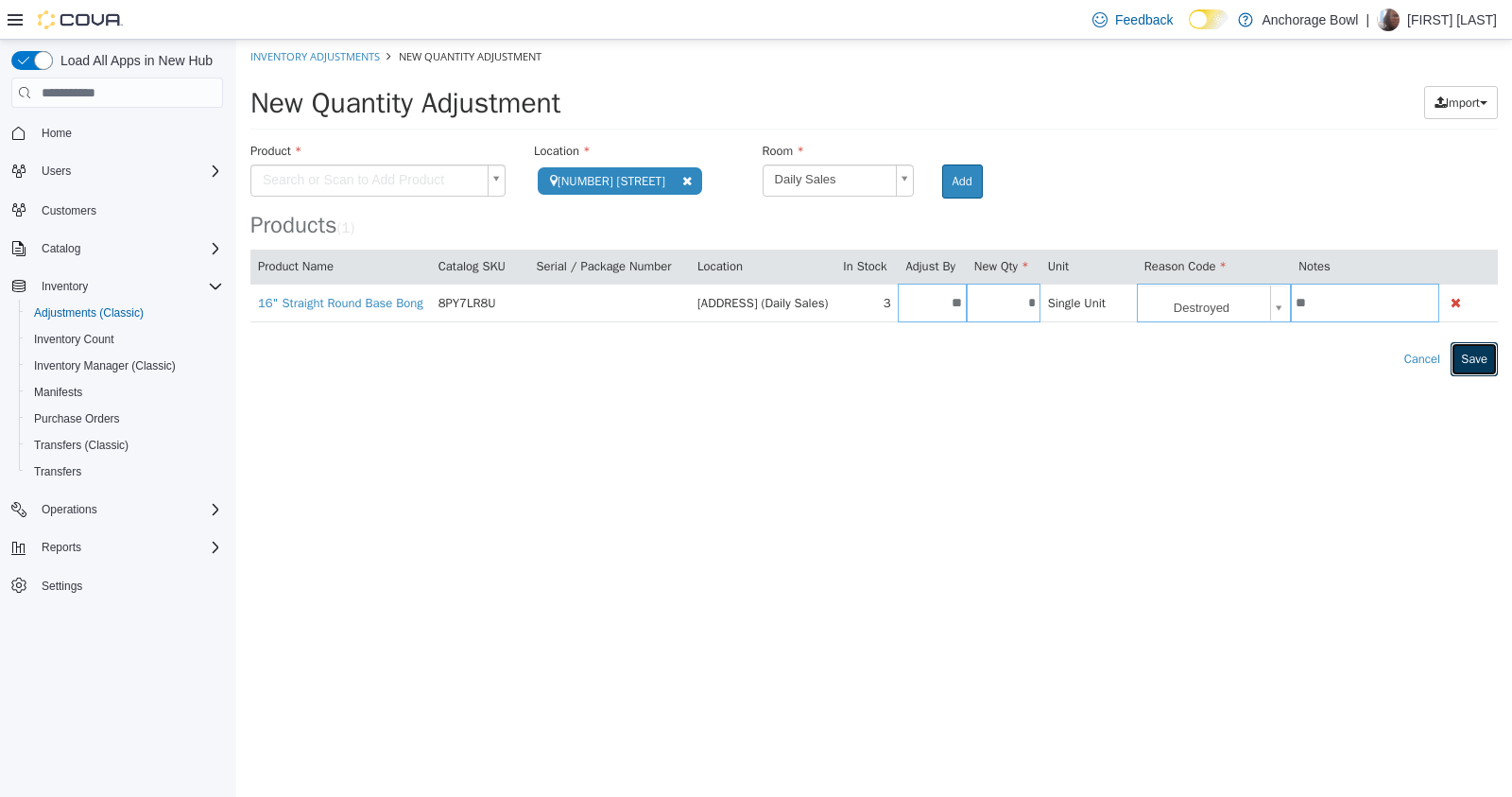 click on "Save" at bounding box center [1474, 359] 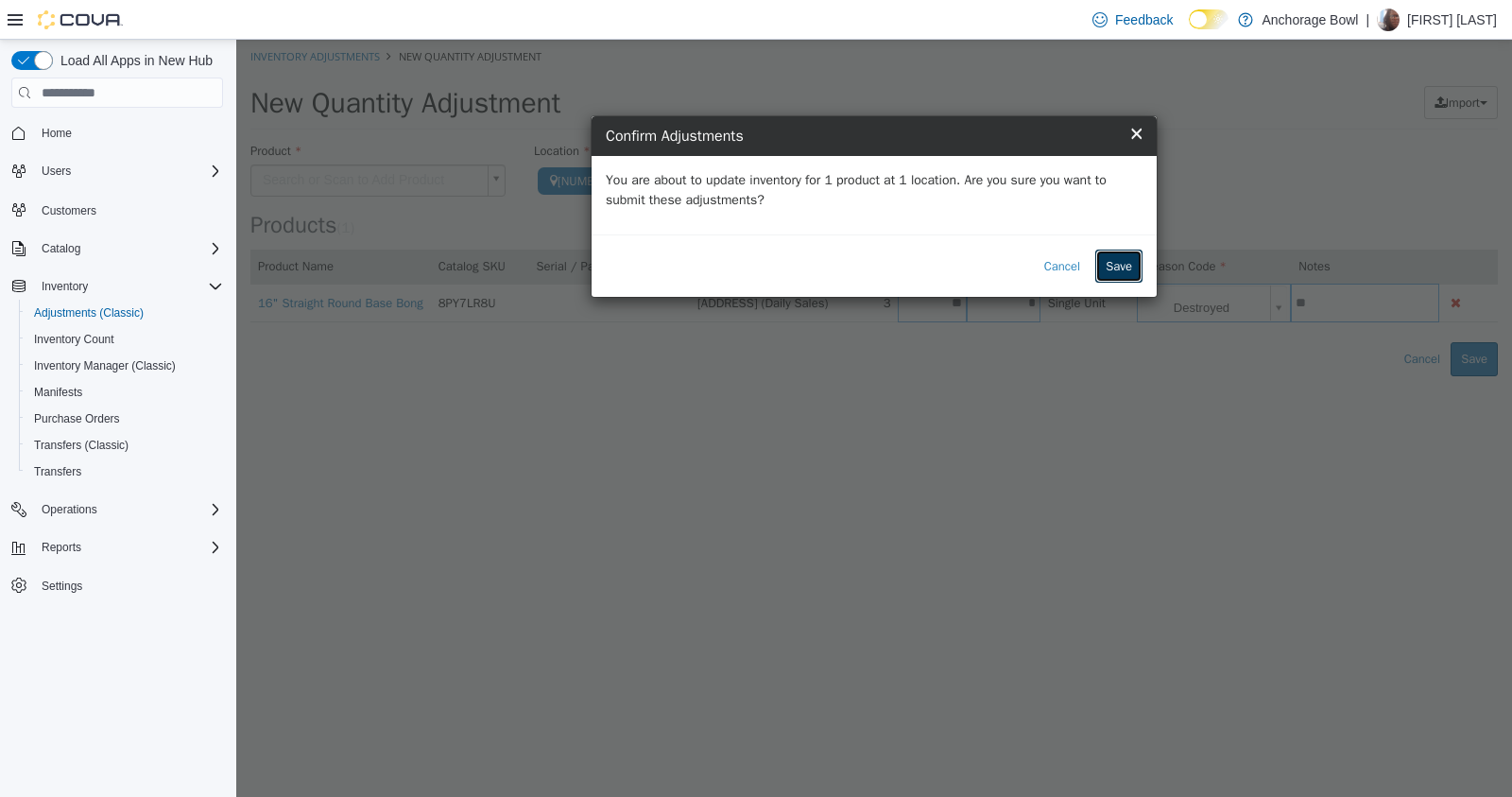 click on "Save" at bounding box center [1119, 267] 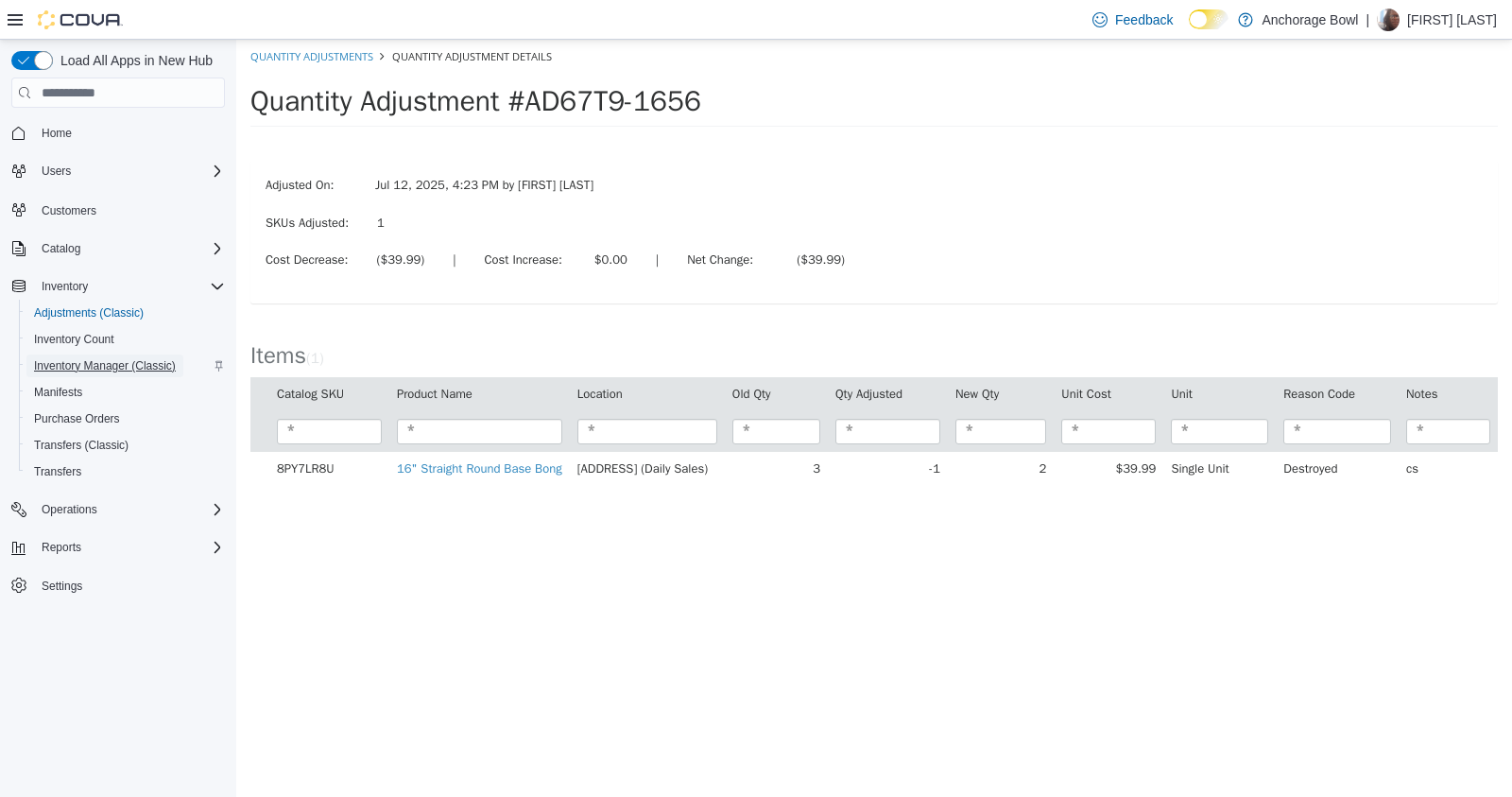 click on "Inventory Manager (Classic)" at bounding box center [105, 366] 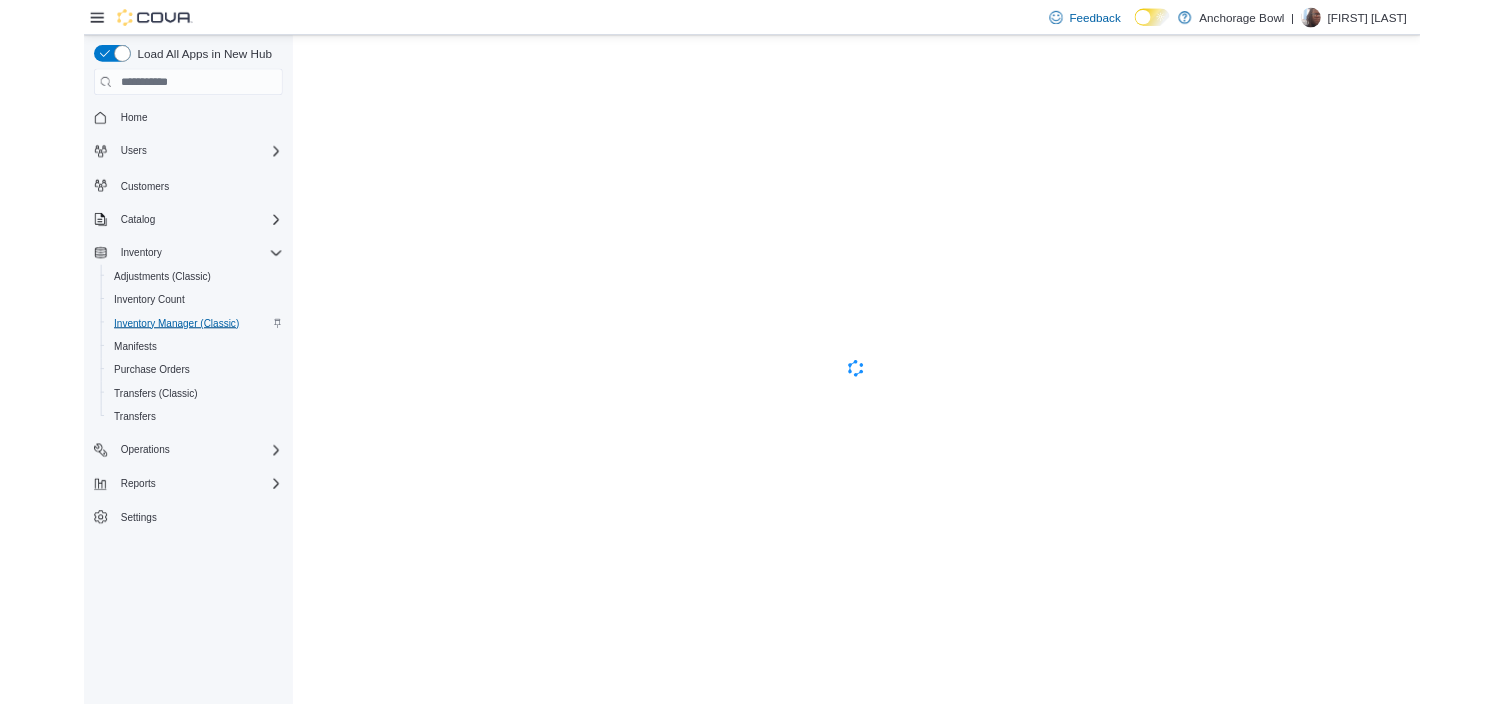 scroll, scrollTop: 0, scrollLeft: 0, axis: both 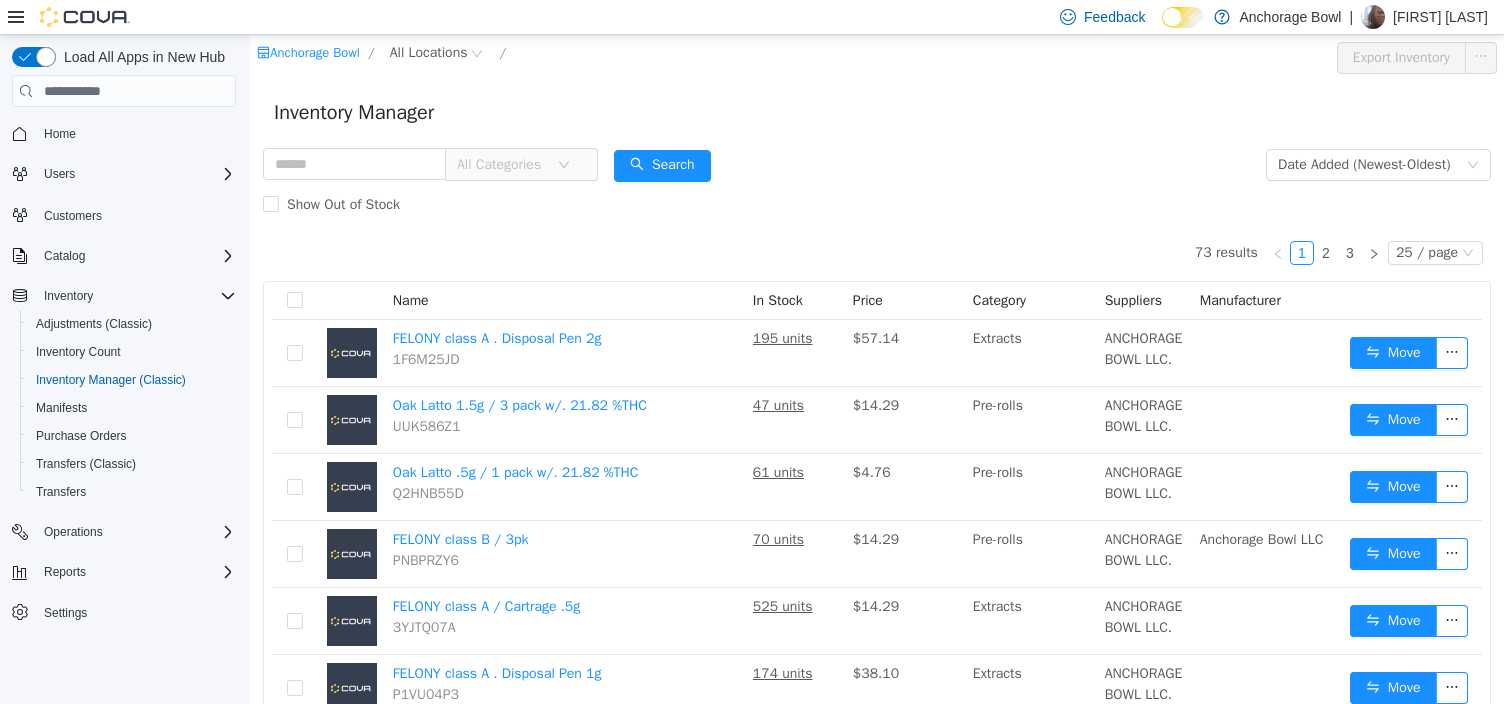 click on "All Categories" at bounding box center (502, 165) 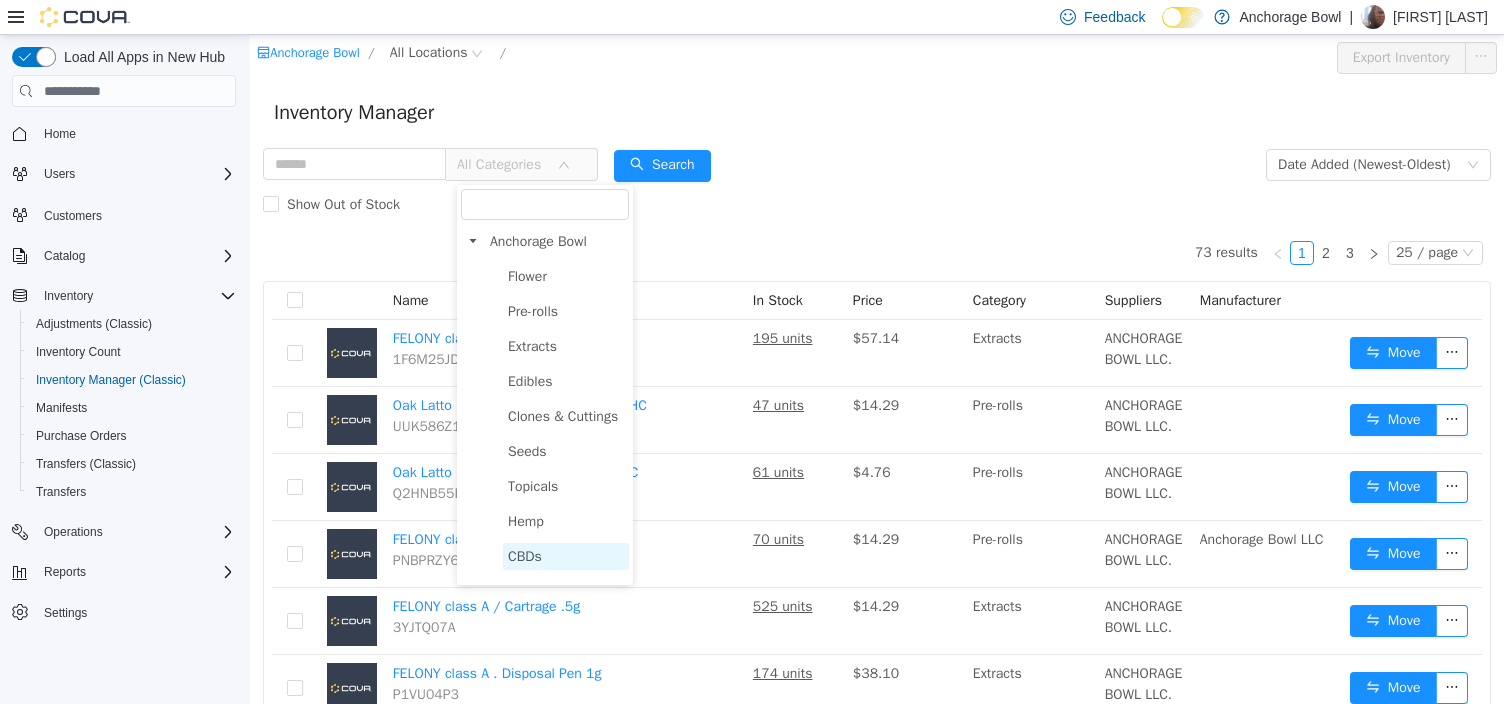 scroll, scrollTop: 67, scrollLeft: 0, axis: vertical 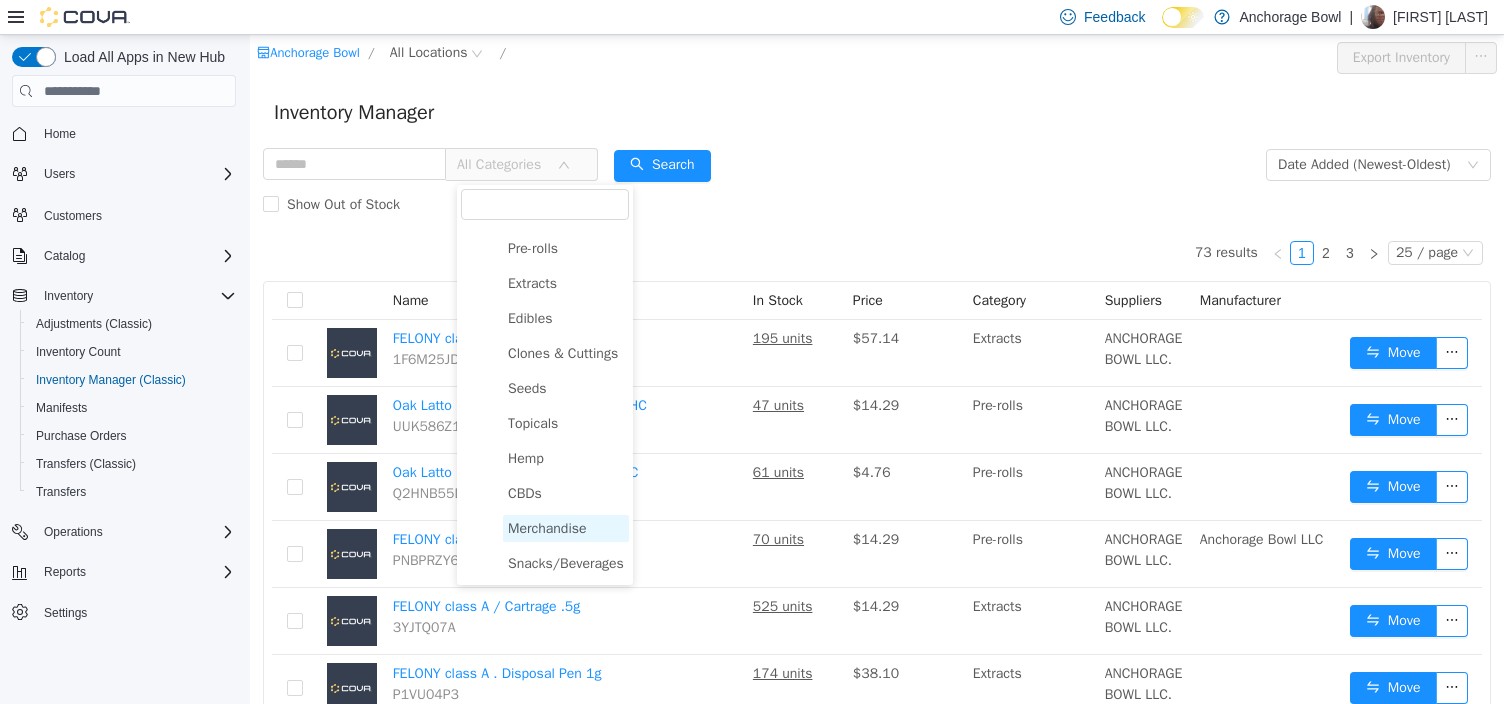 click on "Merchandise" at bounding box center [547, 528] 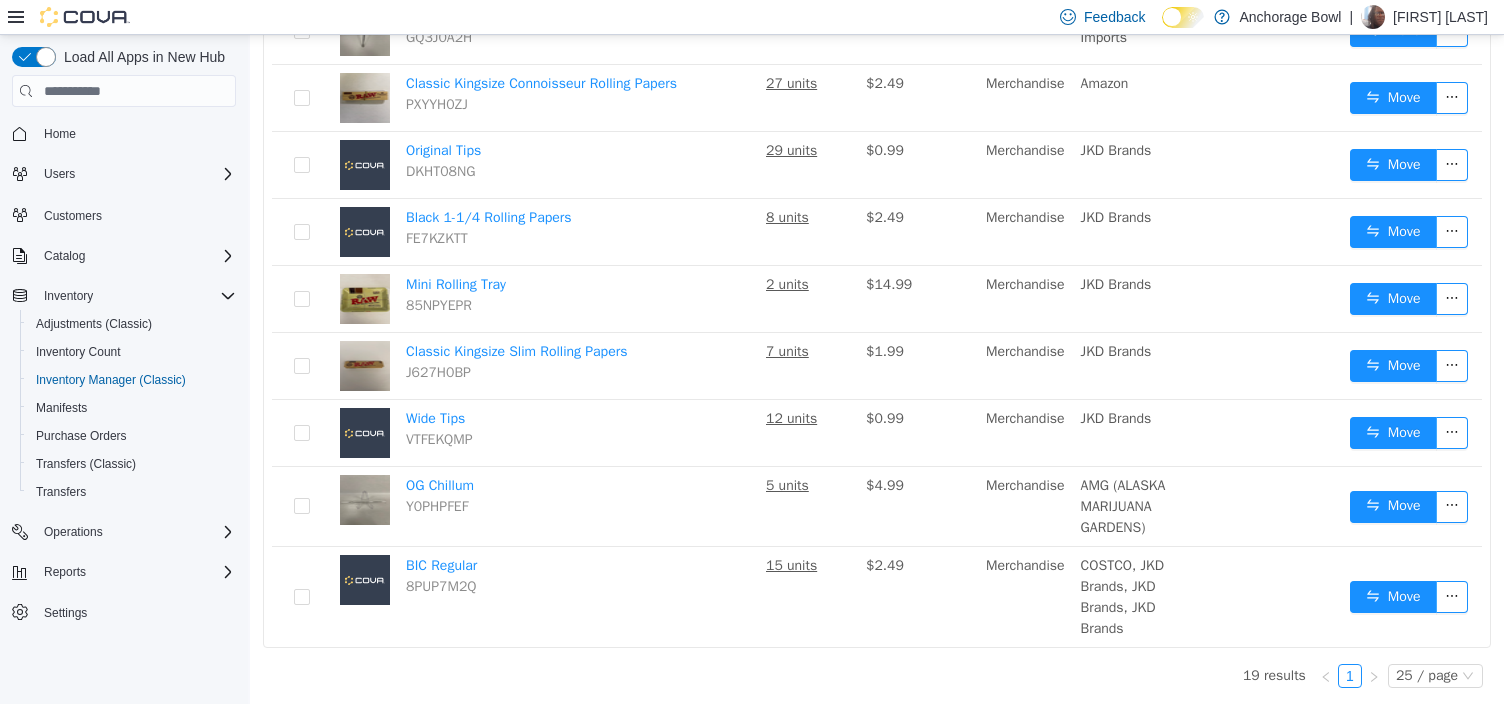 scroll, scrollTop: 0, scrollLeft: 0, axis: both 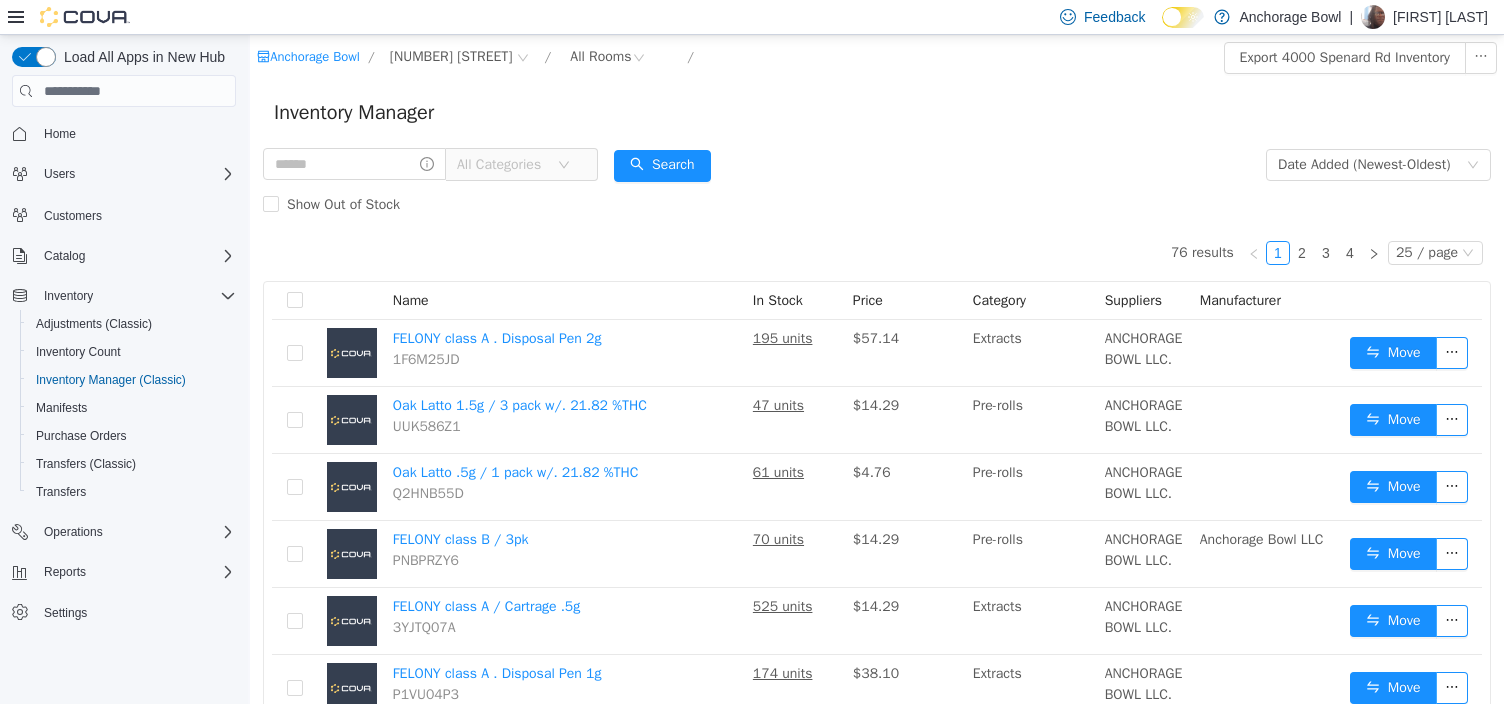 click on "All Categories" at bounding box center (507, 165) 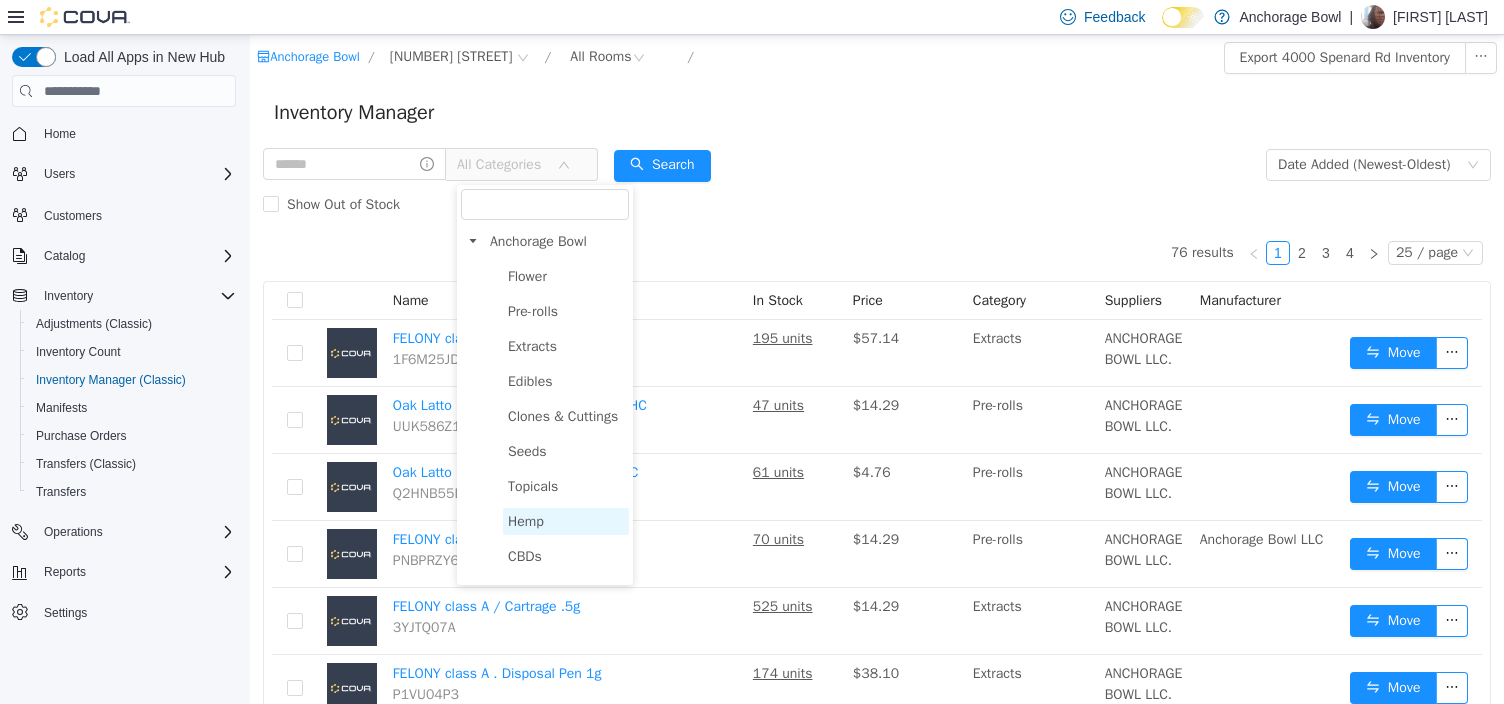 scroll, scrollTop: 67, scrollLeft: 0, axis: vertical 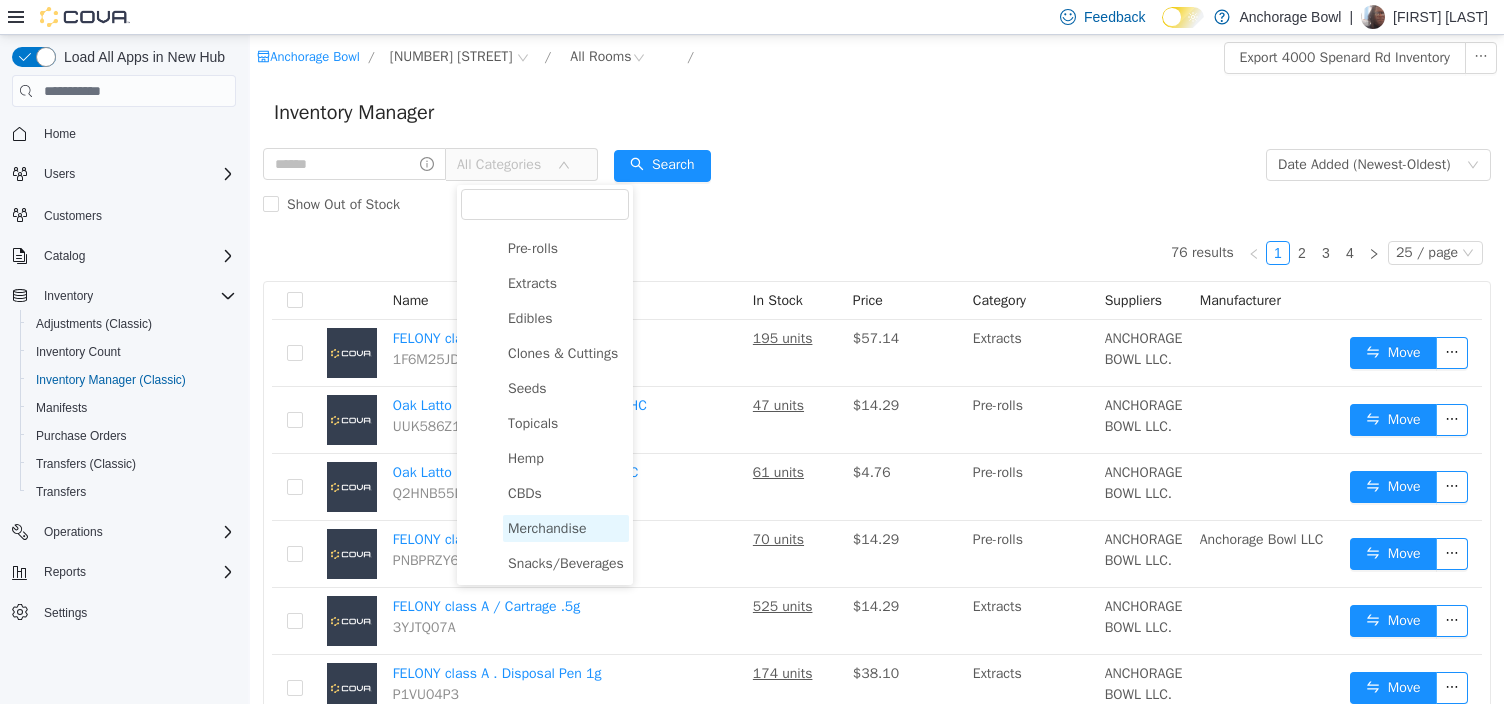 click on "Merchandise" at bounding box center (547, 528) 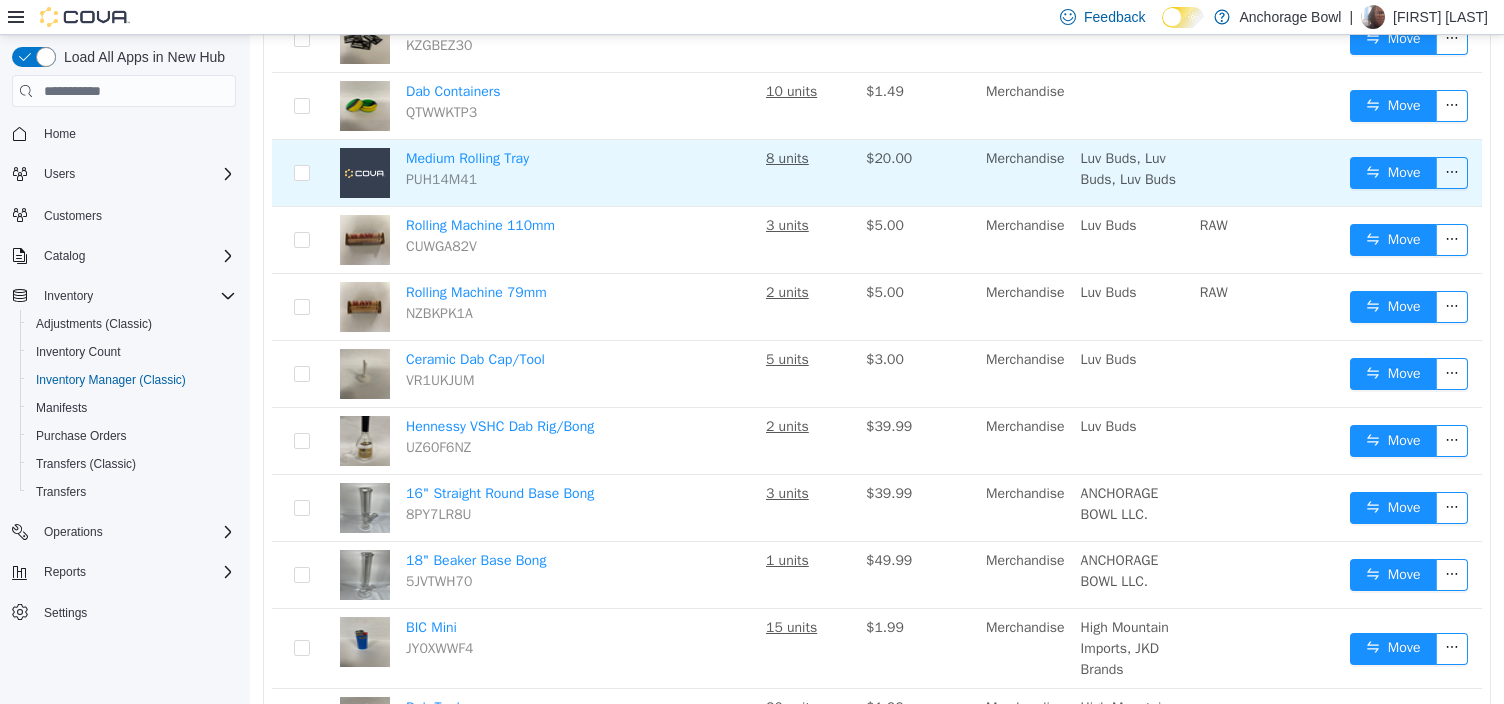 scroll, scrollTop: 519, scrollLeft: 0, axis: vertical 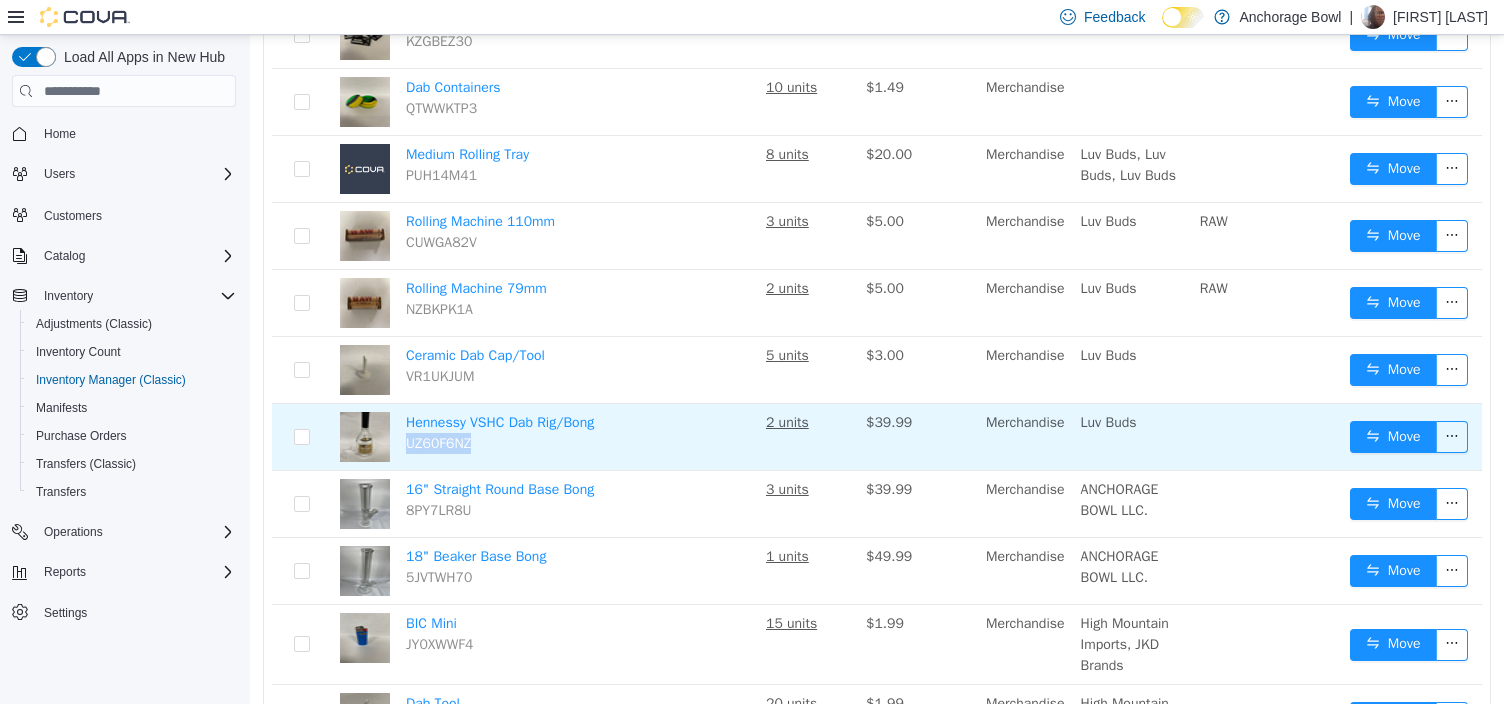 drag, startPoint x: 482, startPoint y: 457, endPoint x: 405, endPoint y: 452, distance: 77.16217 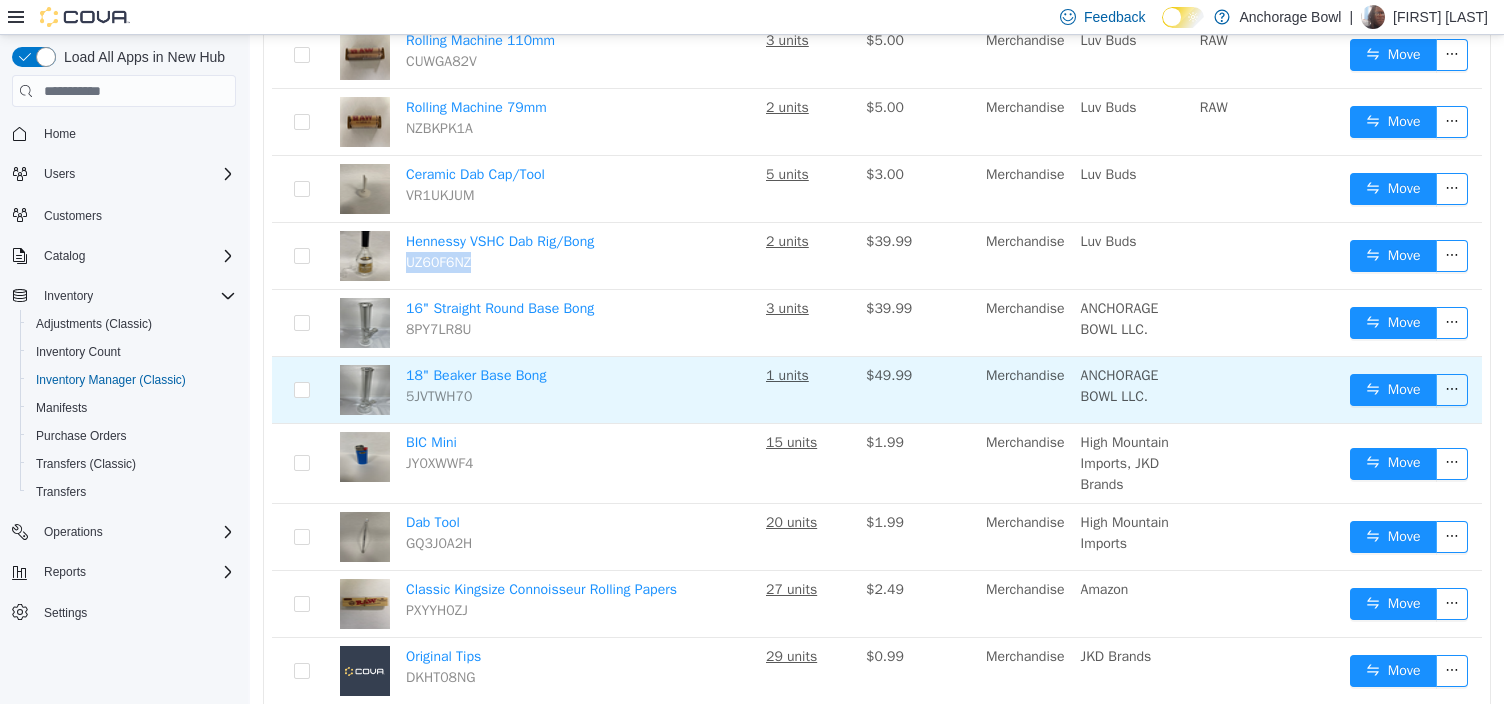 scroll, scrollTop: 710, scrollLeft: 0, axis: vertical 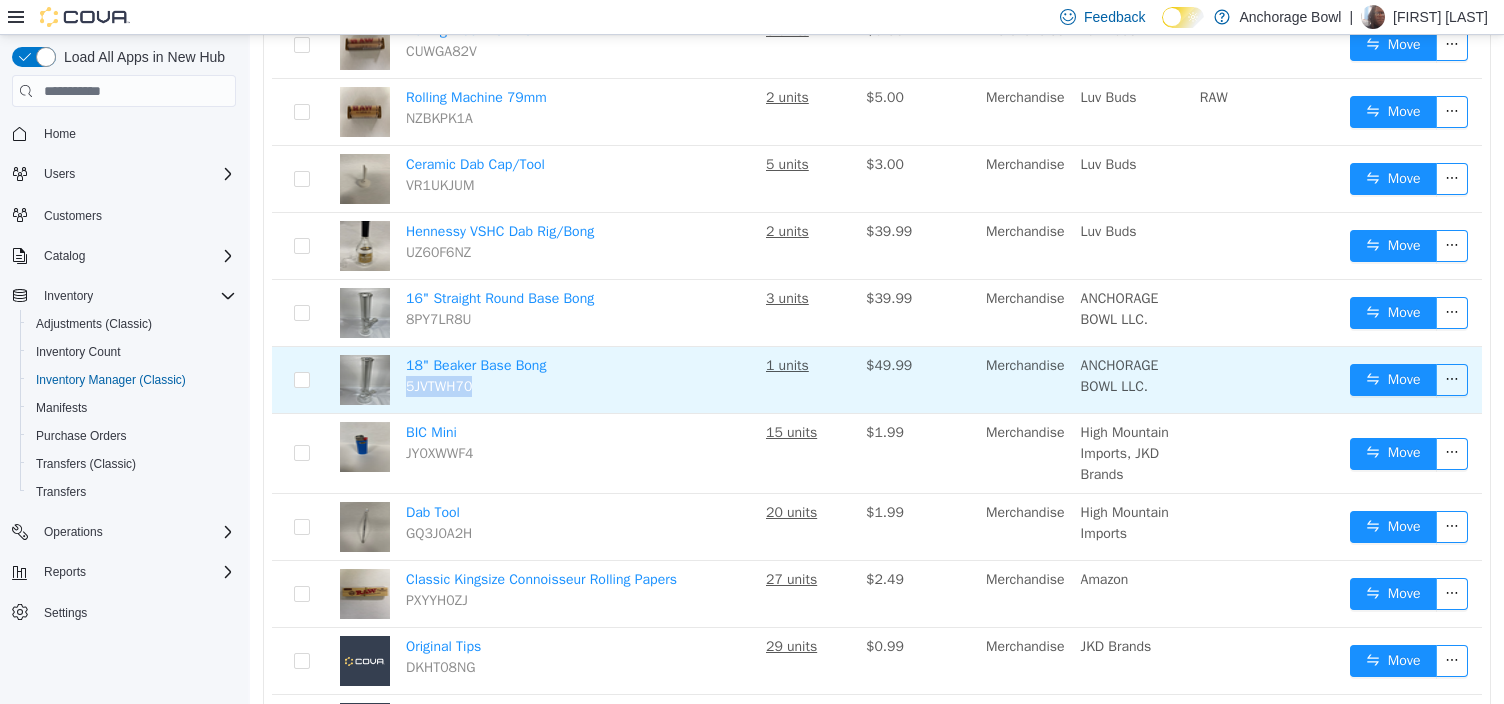 drag, startPoint x: 483, startPoint y: 400, endPoint x: 405, endPoint y: 401, distance: 78.00641 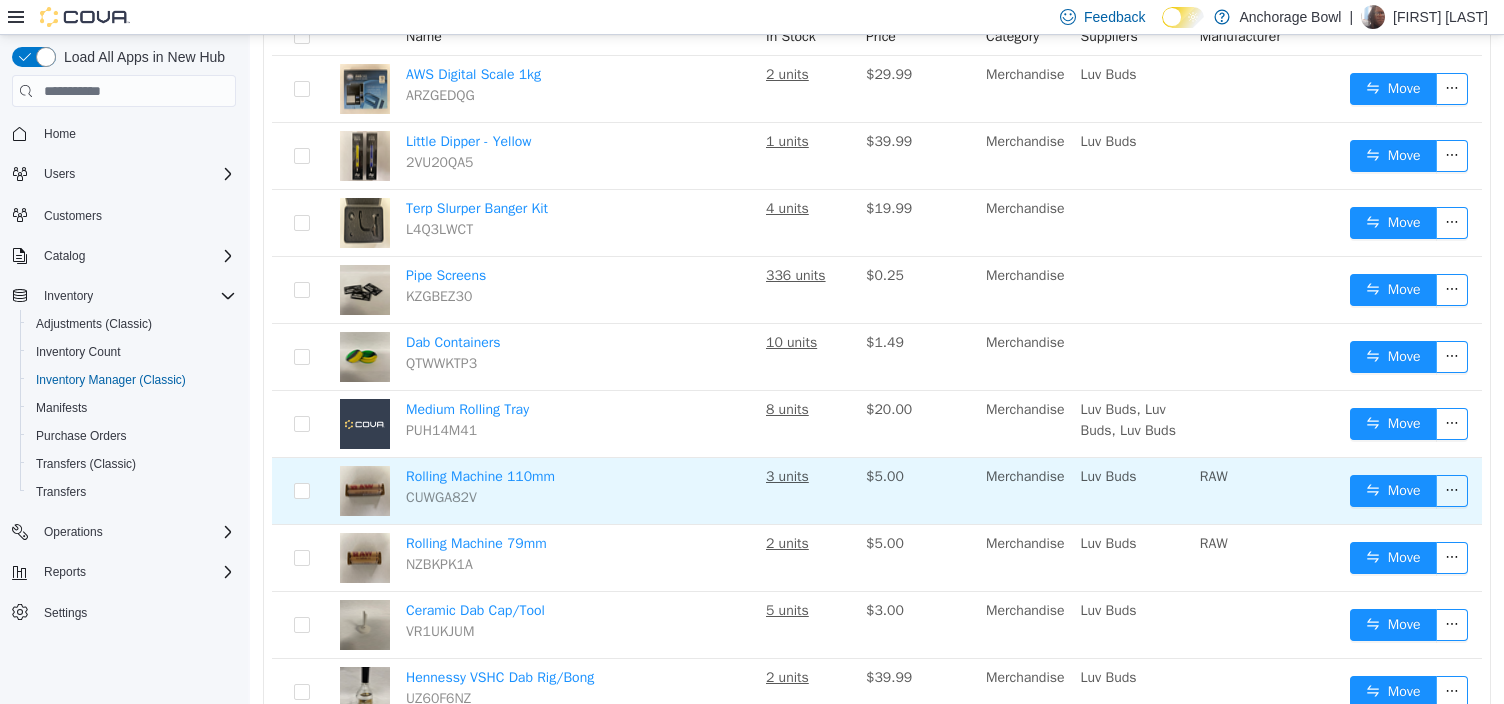 scroll, scrollTop: 258, scrollLeft: 0, axis: vertical 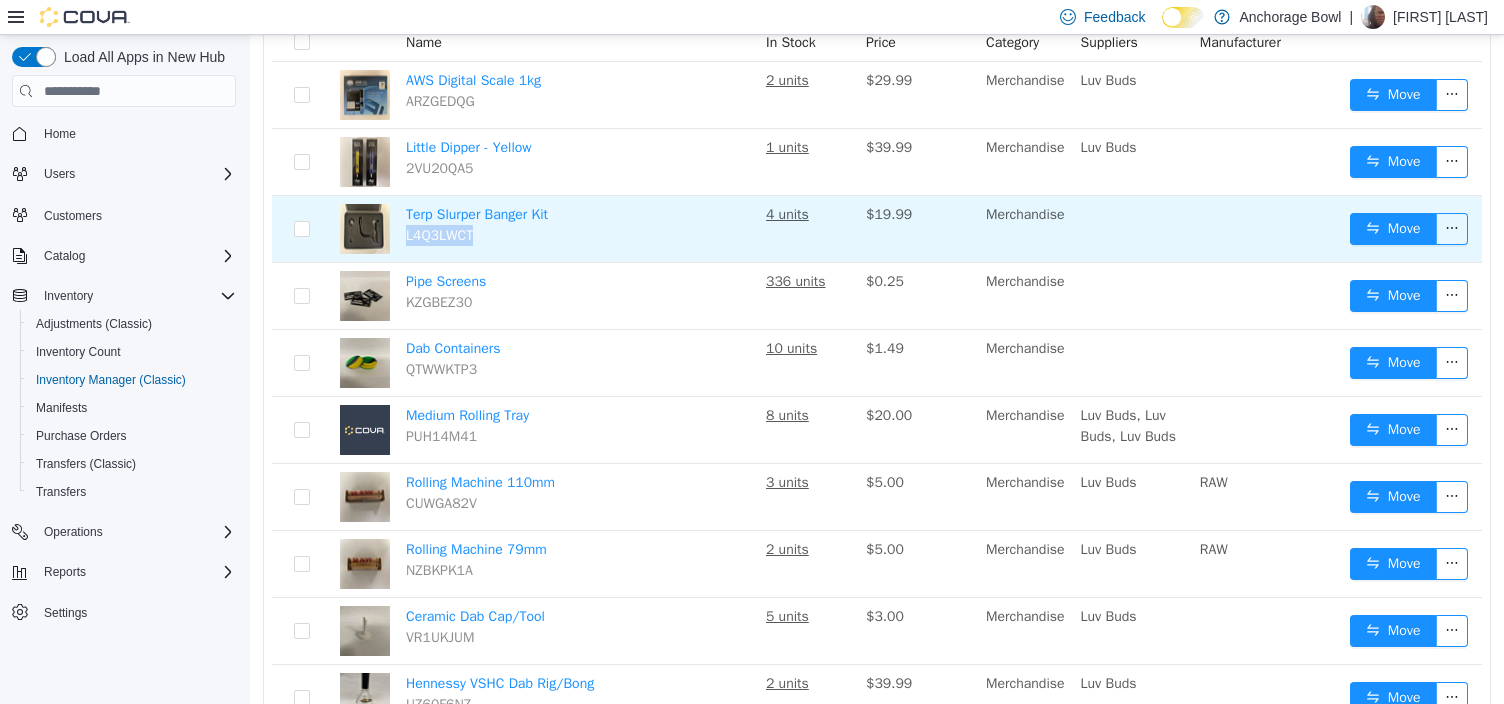 drag, startPoint x: 478, startPoint y: 233, endPoint x: 408, endPoint y: 234, distance: 70.00714 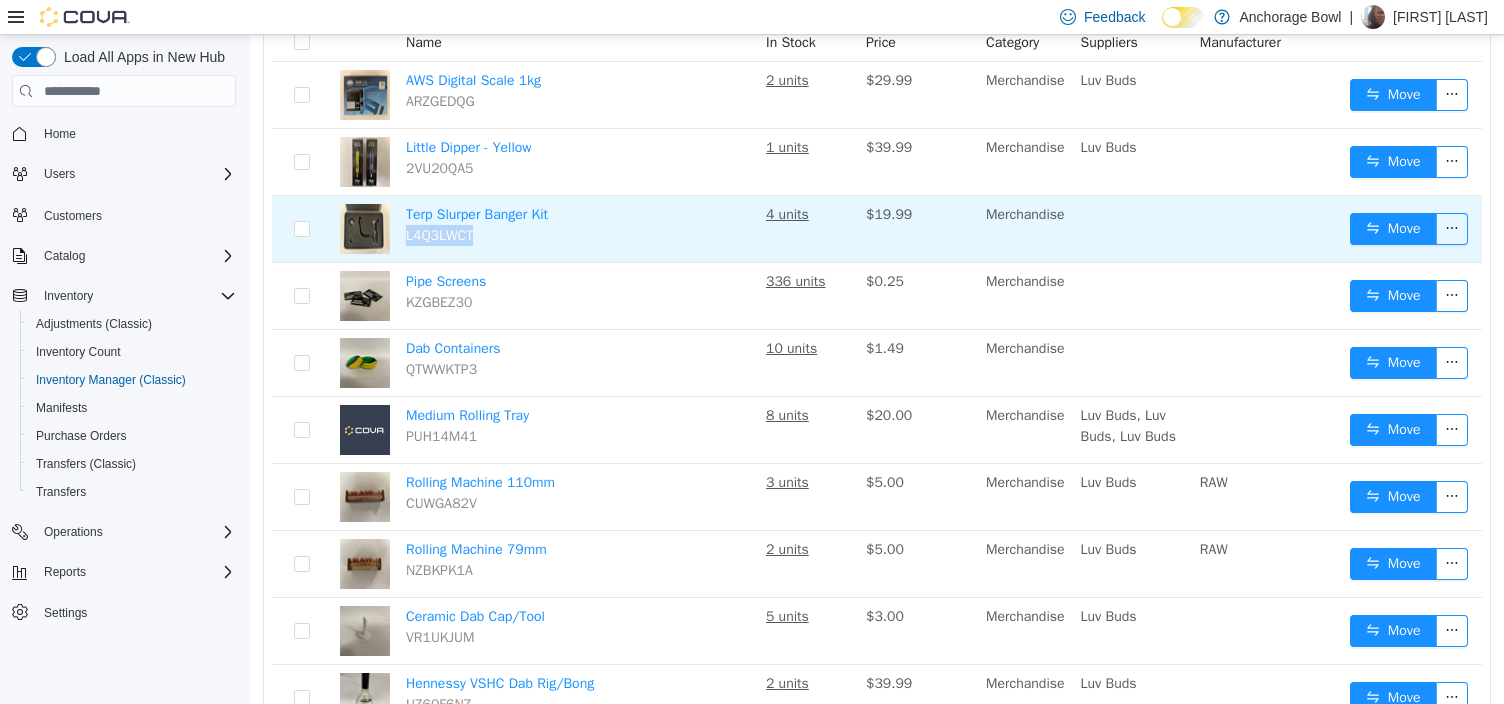 copy on "L4Q3LWCT" 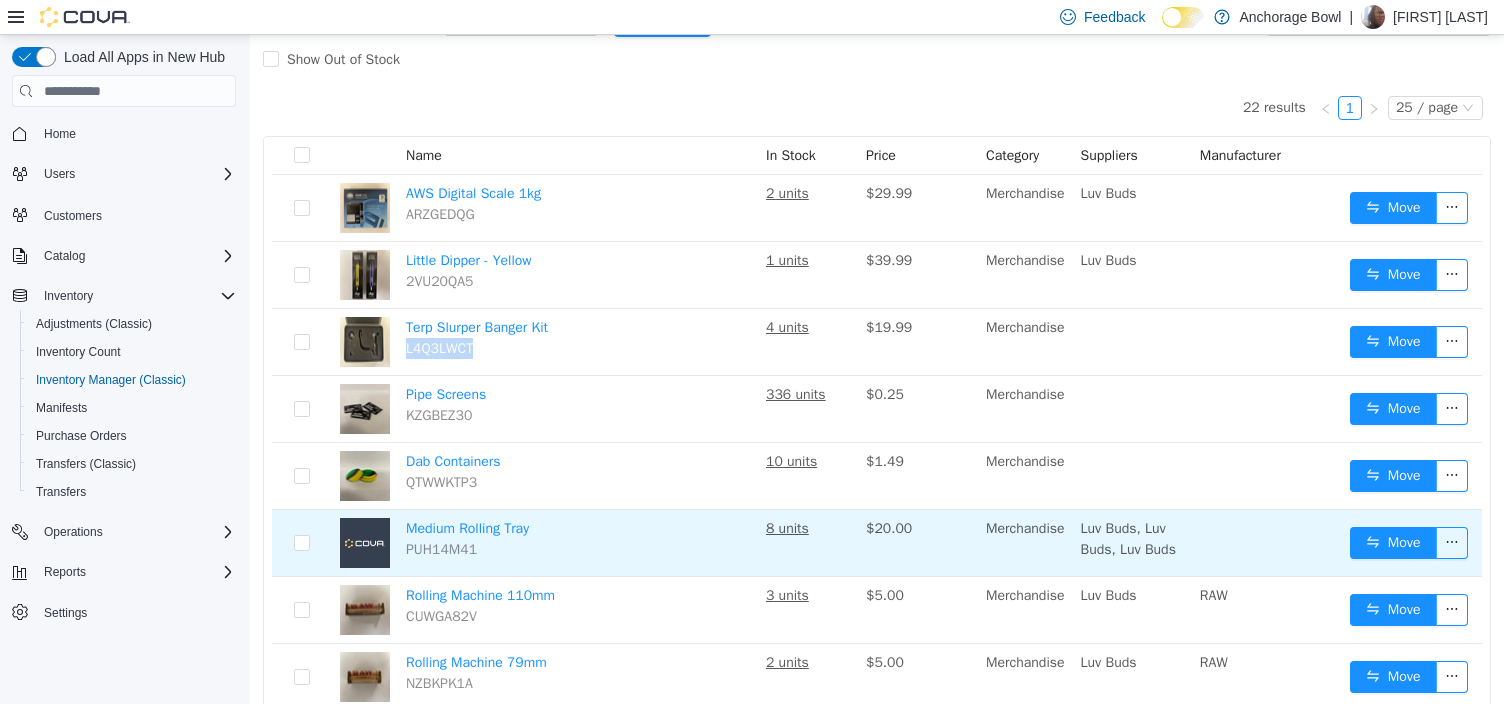 scroll, scrollTop: 122, scrollLeft: 0, axis: vertical 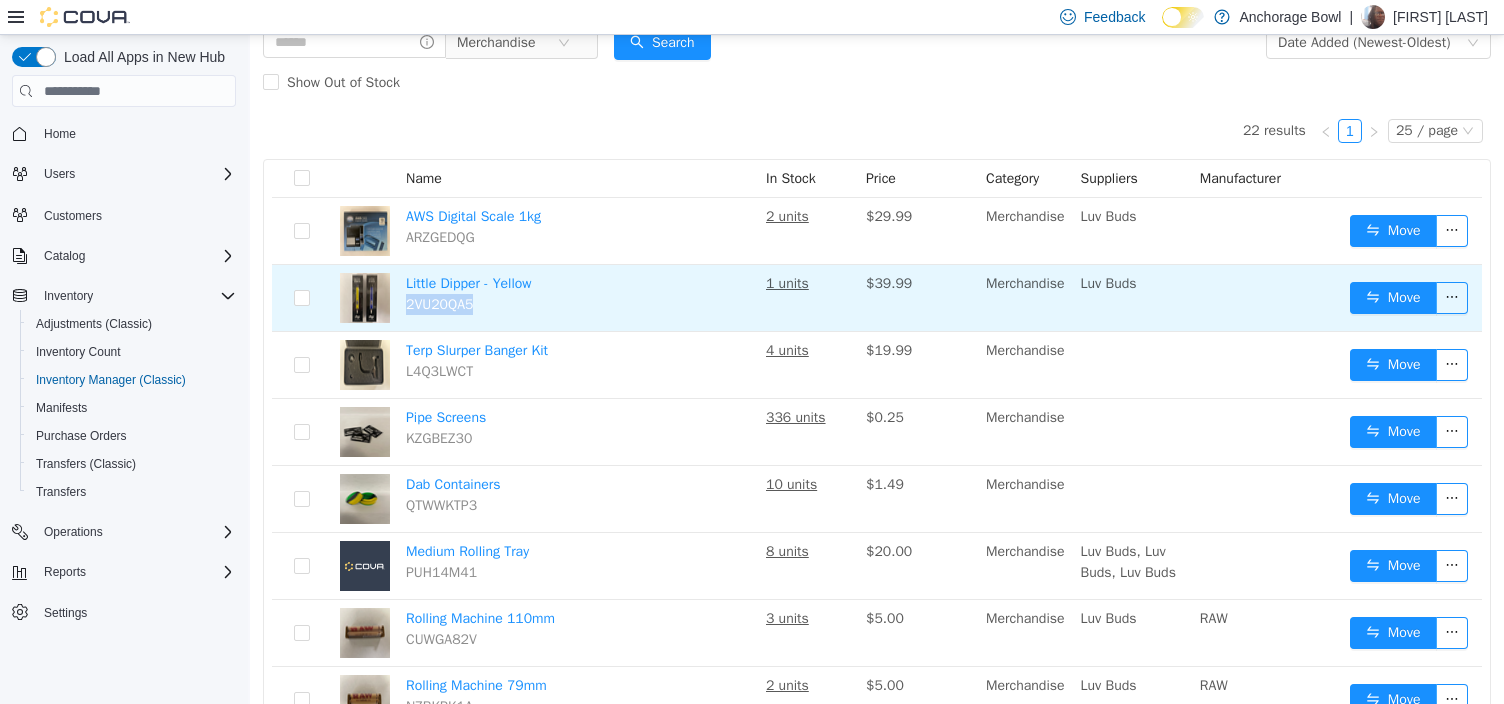 drag, startPoint x: 482, startPoint y: 302, endPoint x: 400, endPoint y: 300, distance: 82.02438 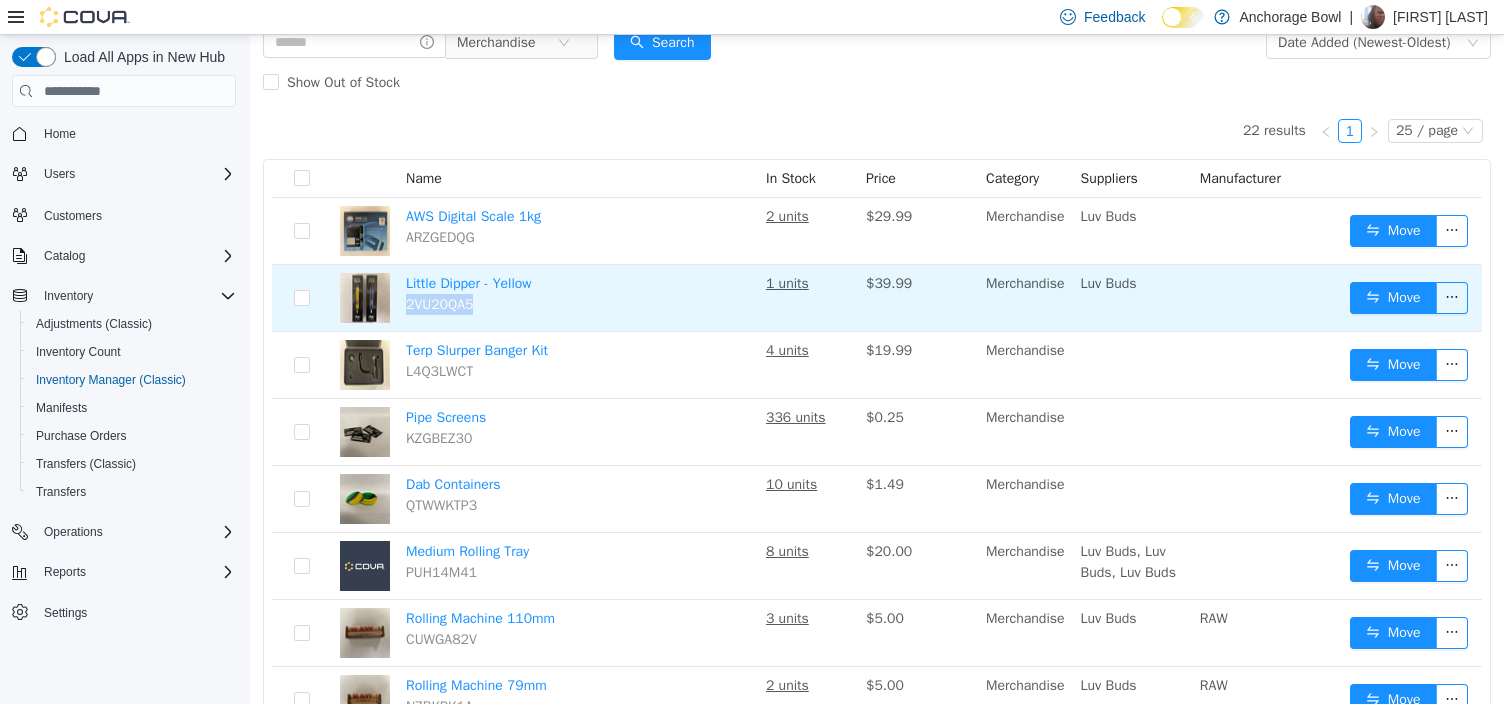 copy on "2VU20QA5" 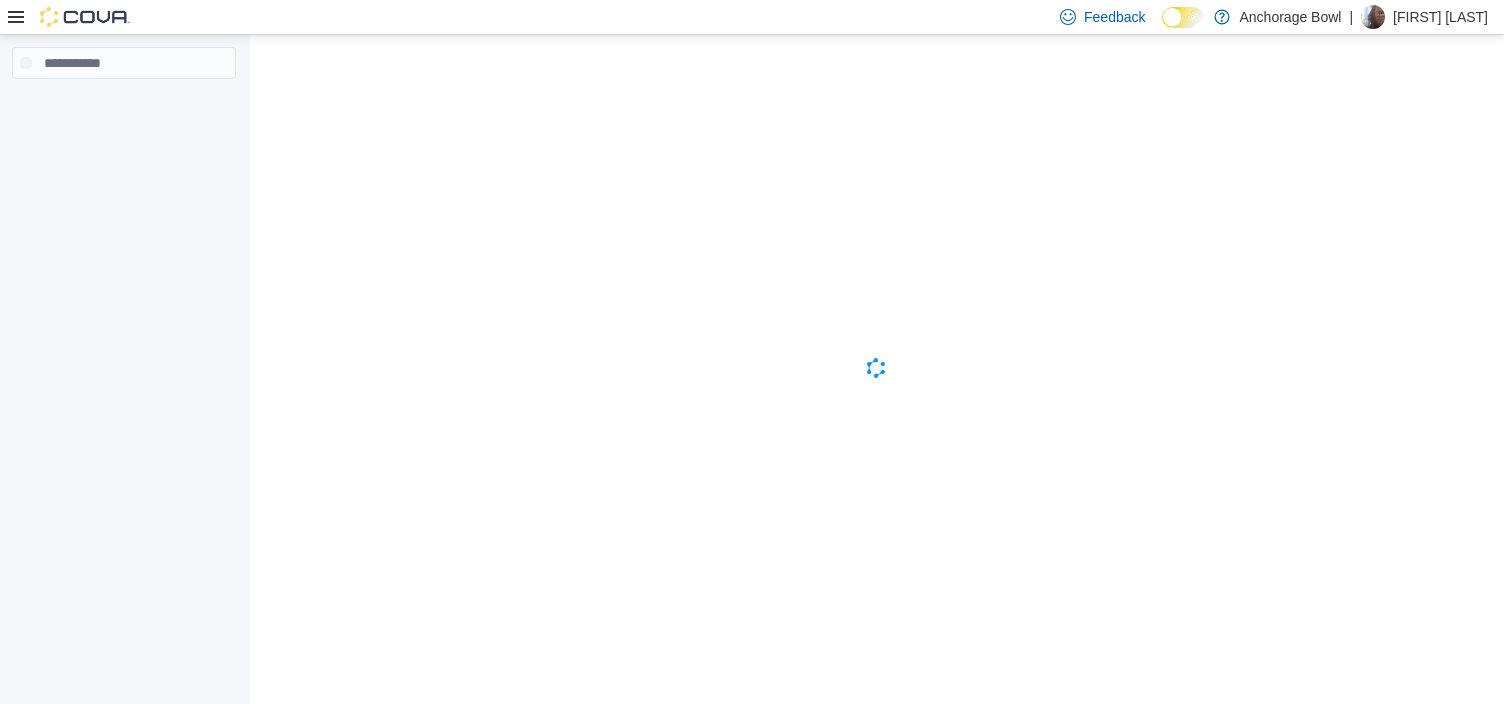 scroll, scrollTop: 0, scrollLeft: 0, axis: both 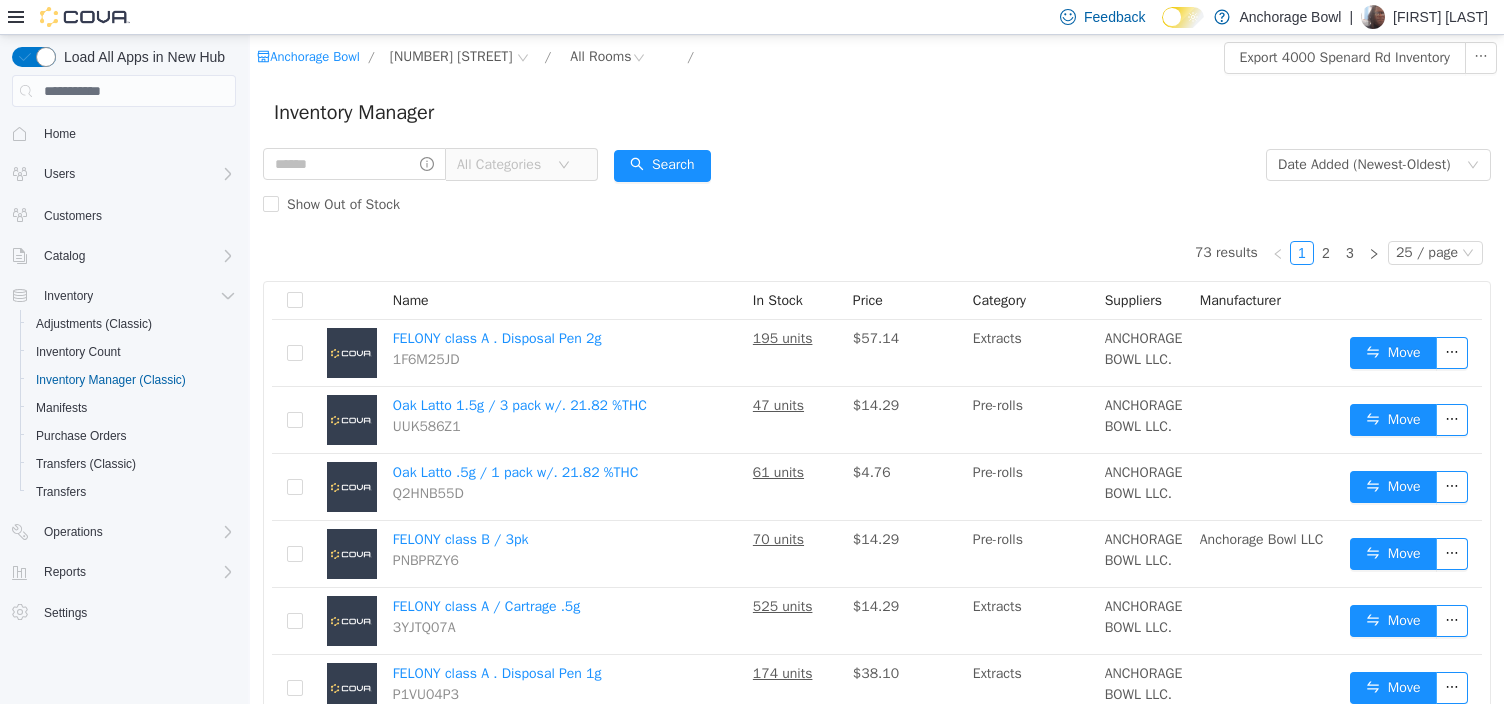 click on "All Categories" at bounding box center (513, 165) 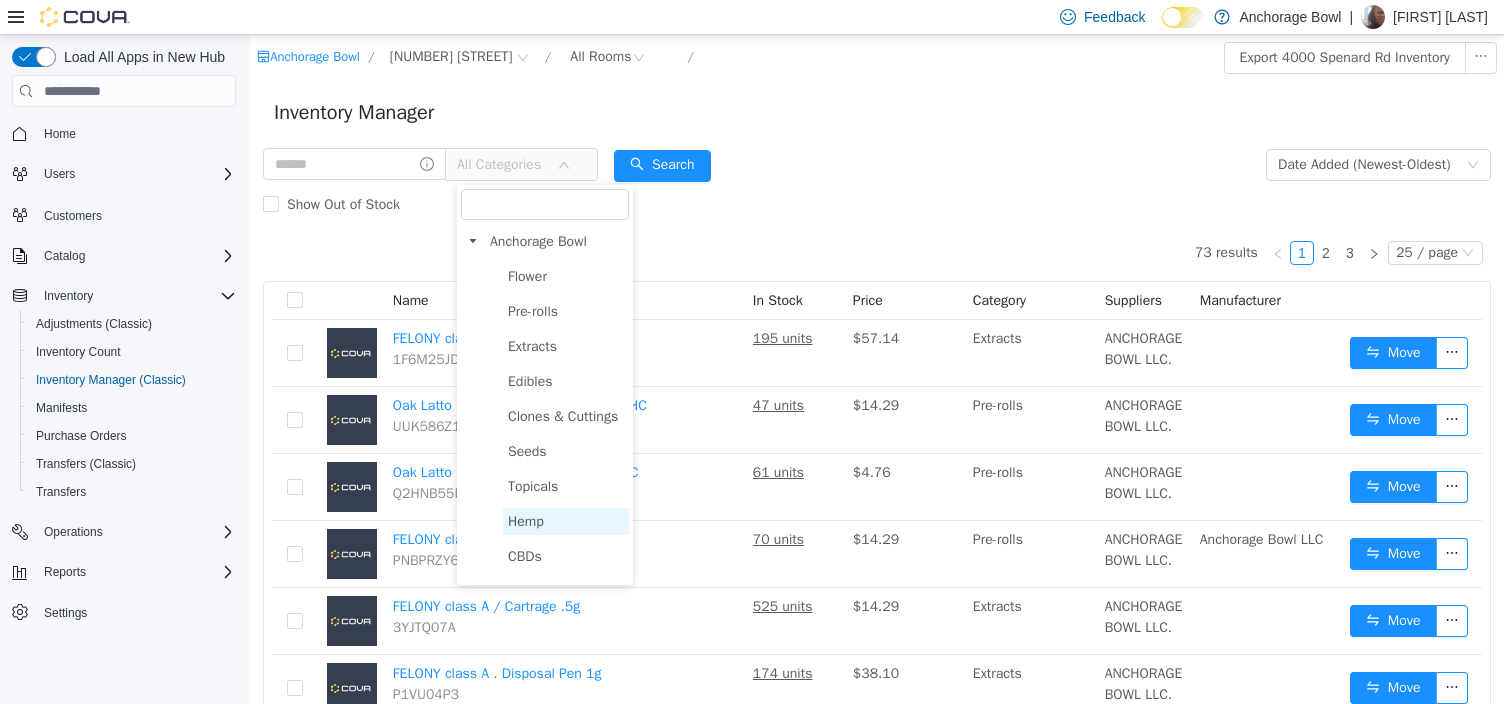 scroll, scrollTop: 67, scrollLeft: 0, axis: vertical 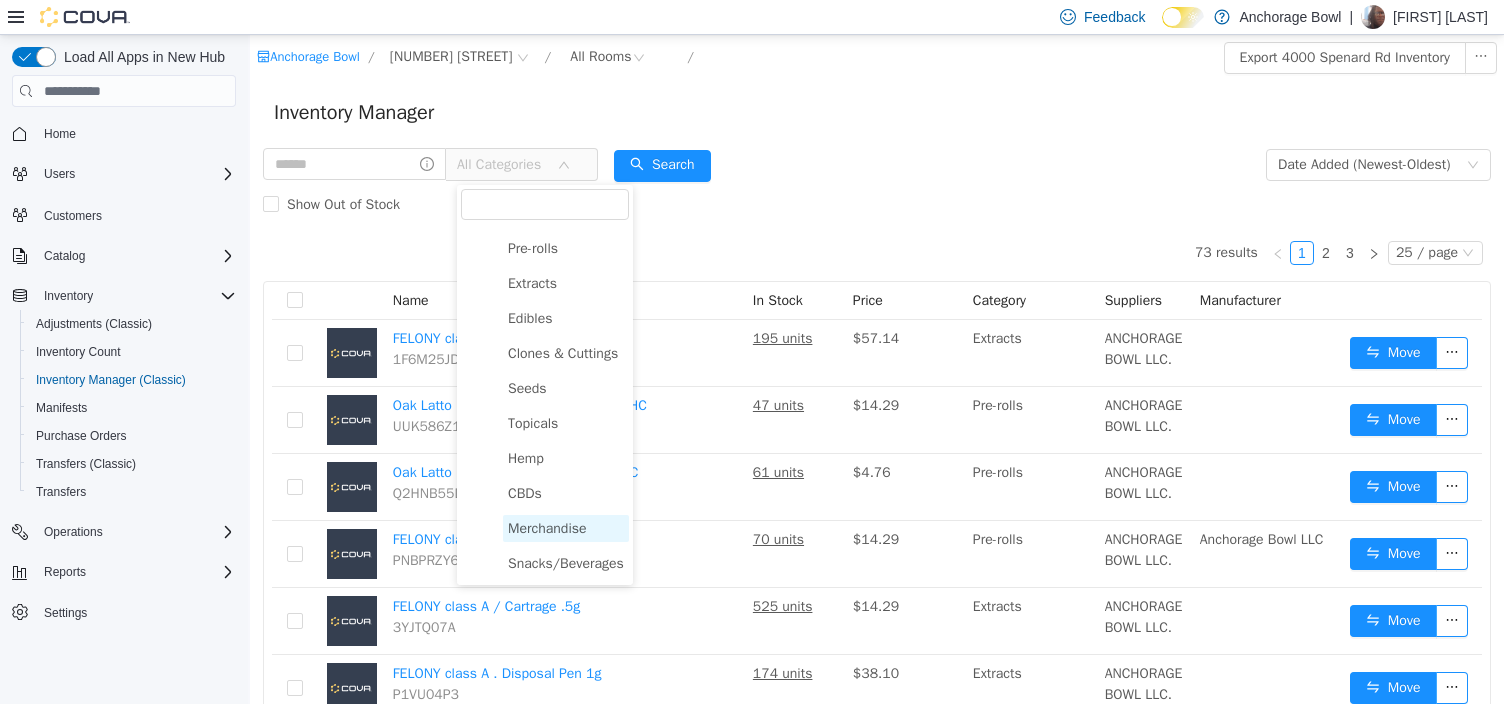 click on "Merchandise" at bounding box center [547, 528] 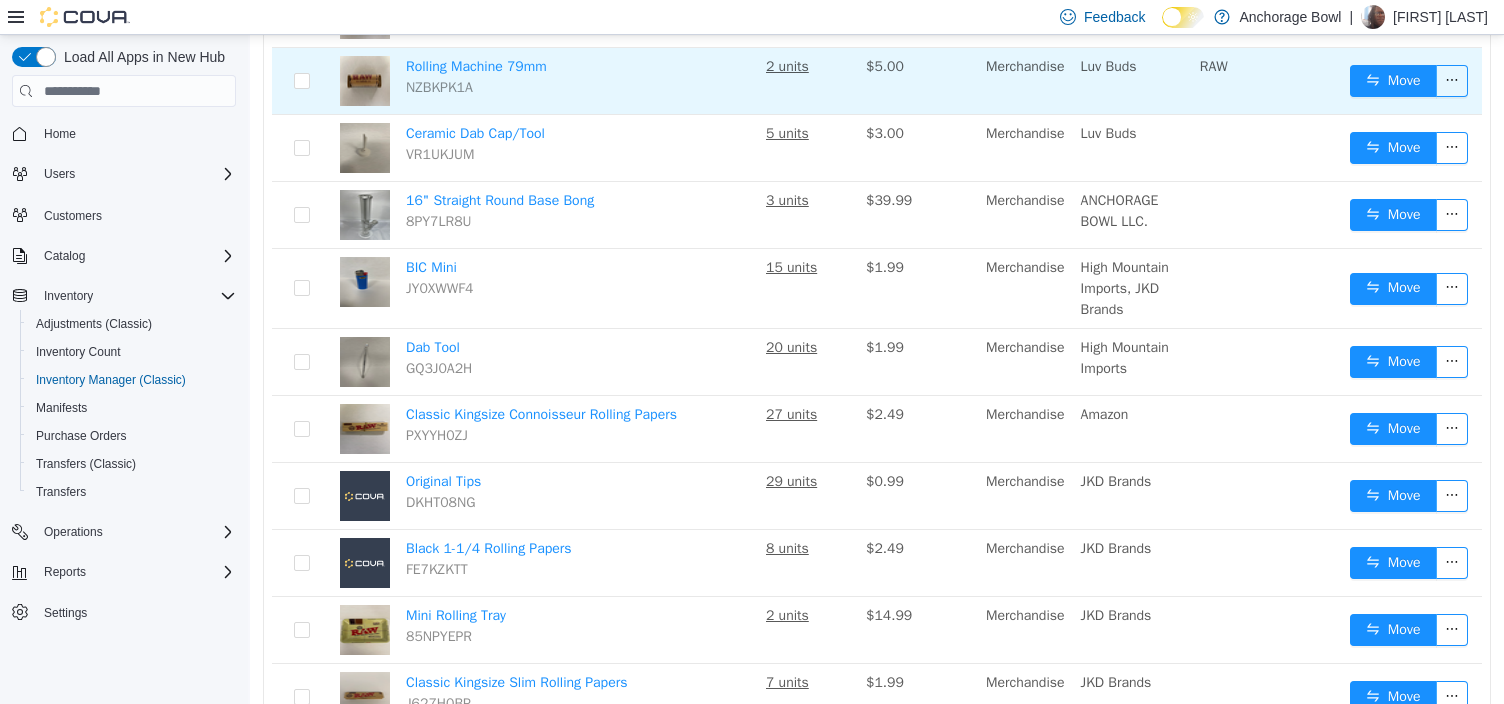 scroll, scrollTop: 675, scrollLeft: 0, axis: vertical 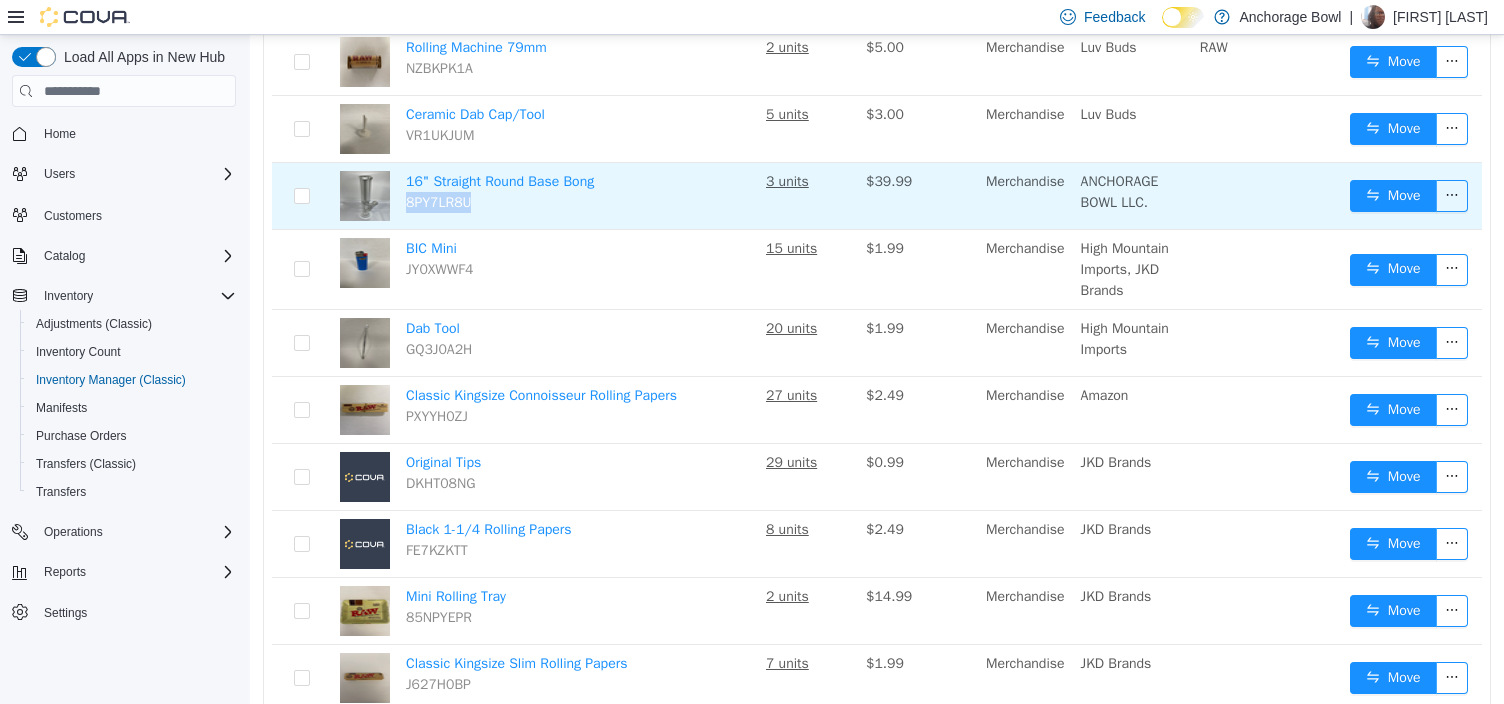 drag, startPoint x: 478, startPoint y: 221, endPoint x: 407, endPoint y: 221, distance: 71 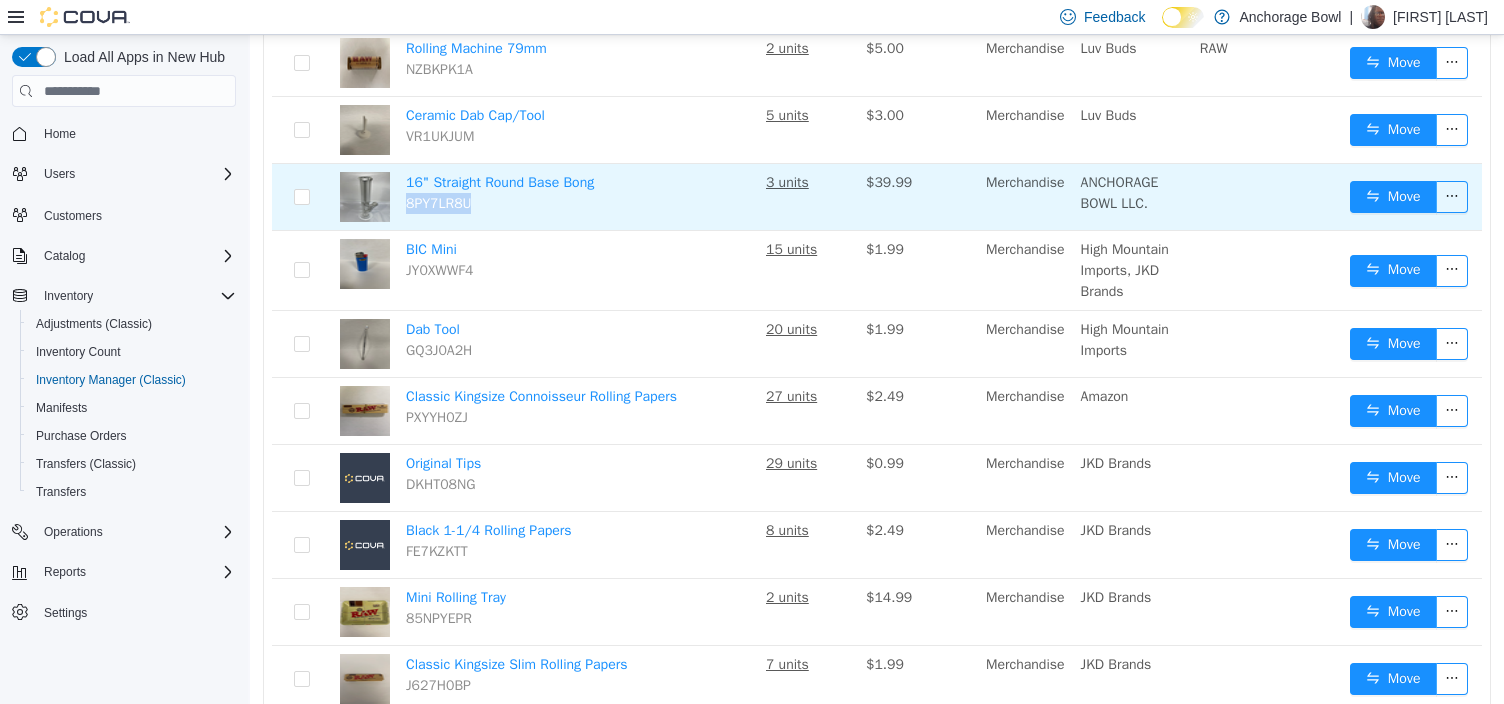 copy on "8PY7LR8U" 